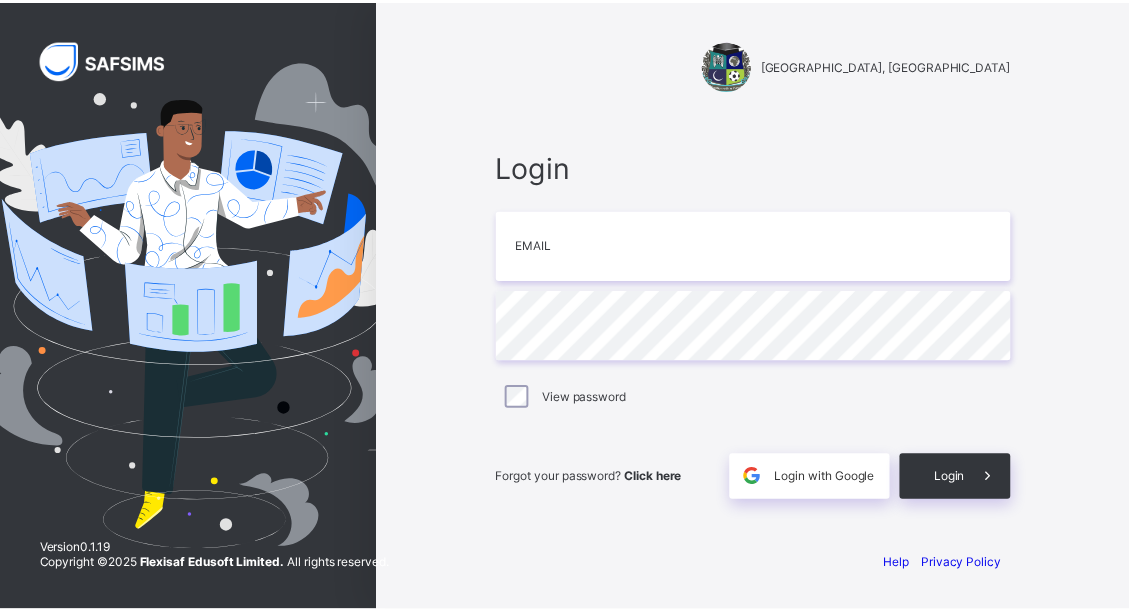 scroll, scrollTop: 0, scrollLeft: 0, axis: both 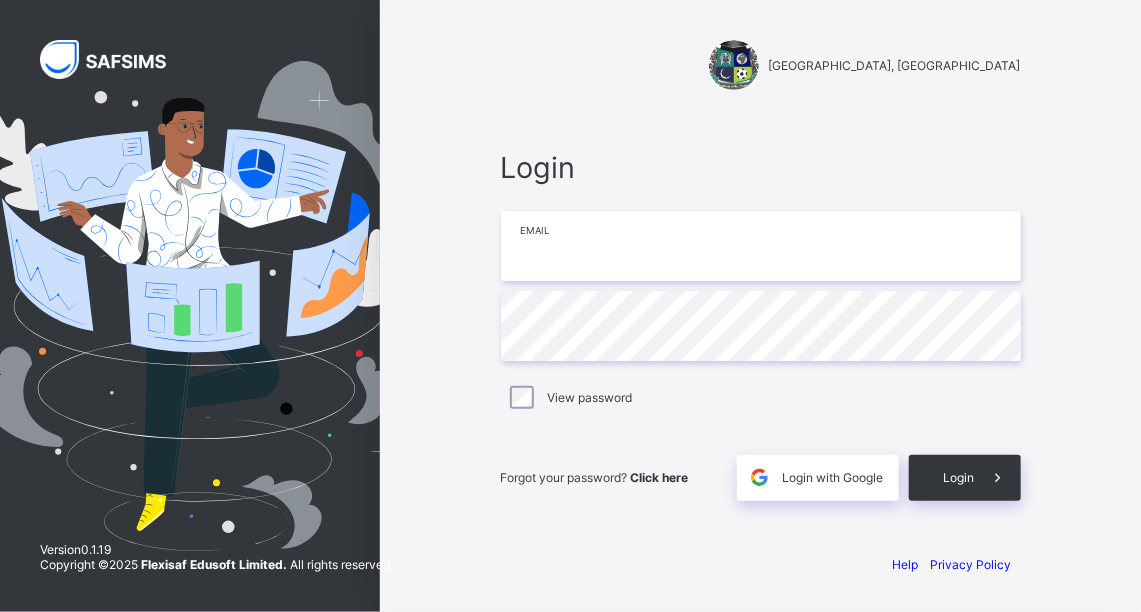 click at bounding box center (761, 246) 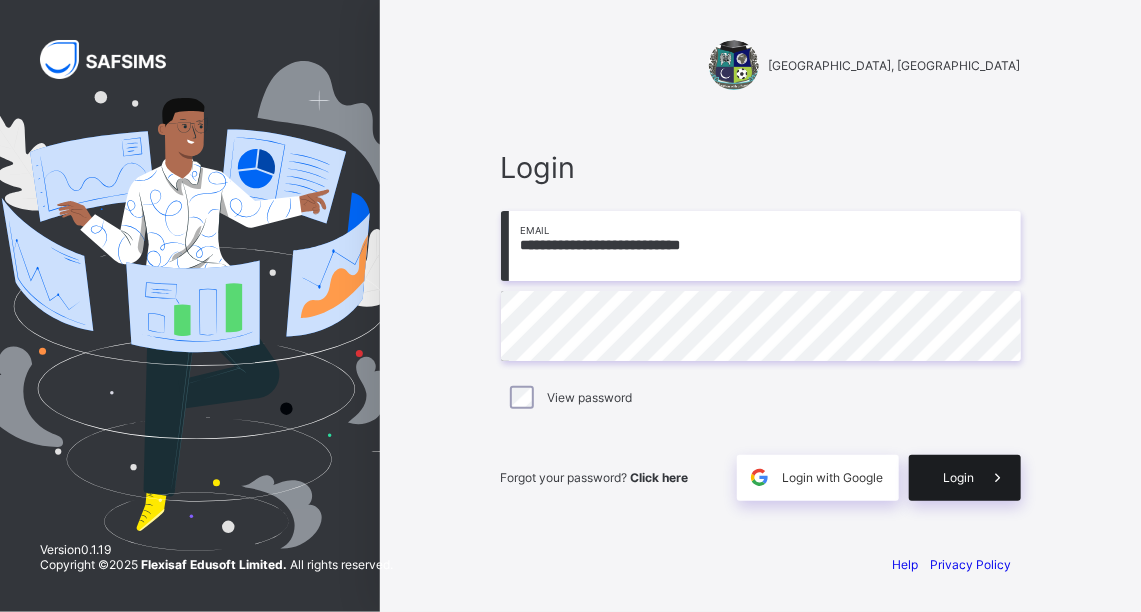 click at bounding box center [998, 478] 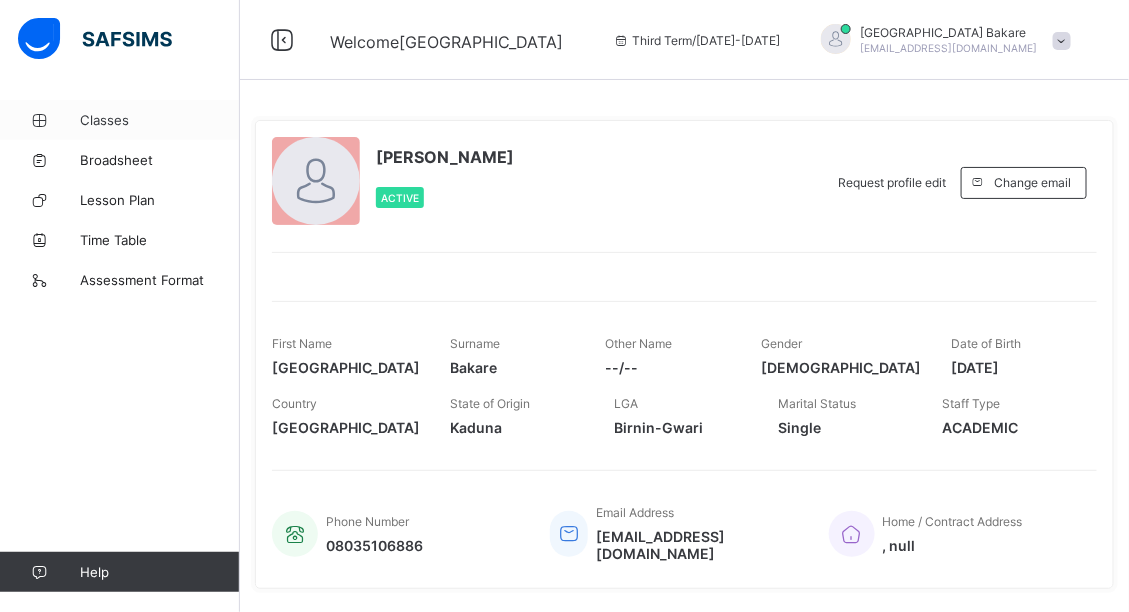 click on "Classes" at bounding box center (160, 120) 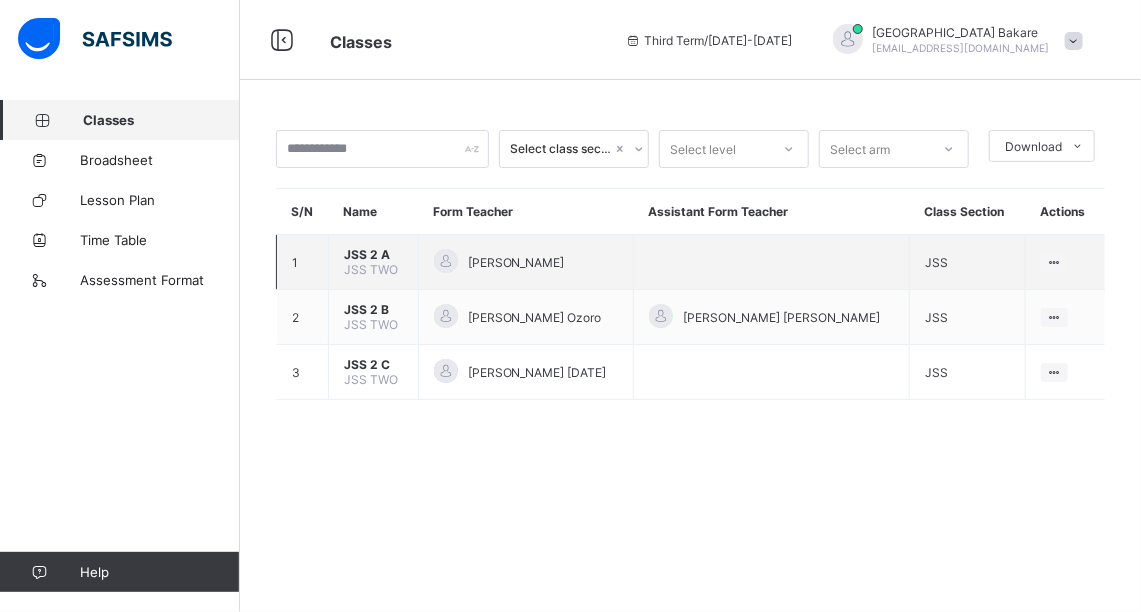 click on "JSS 2   A" at bounding box center (373, 254) 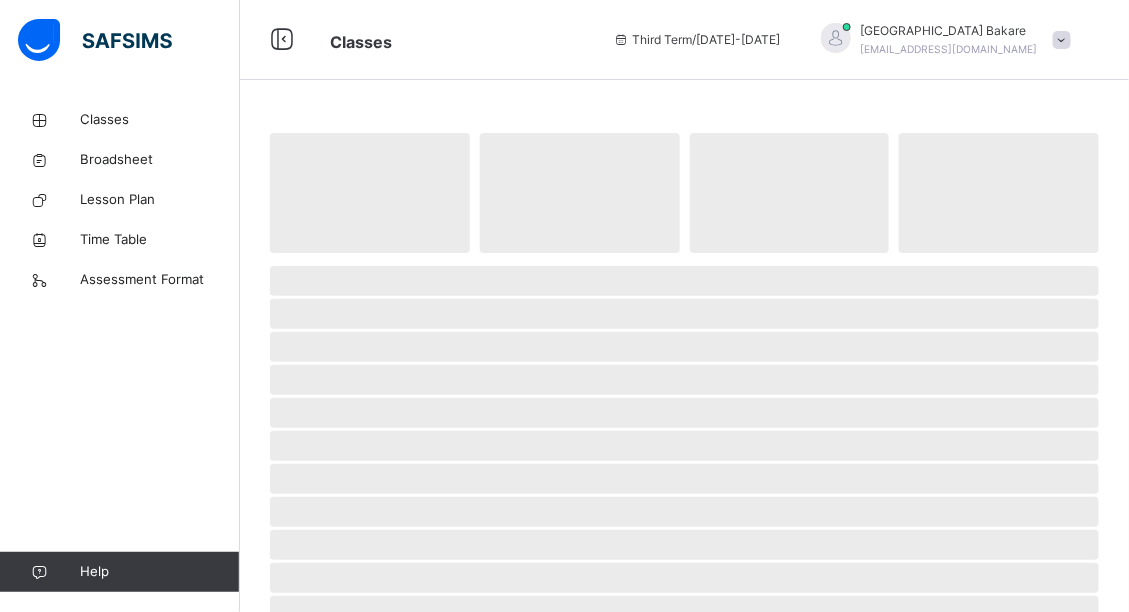 click at bounding box center (684, 258) 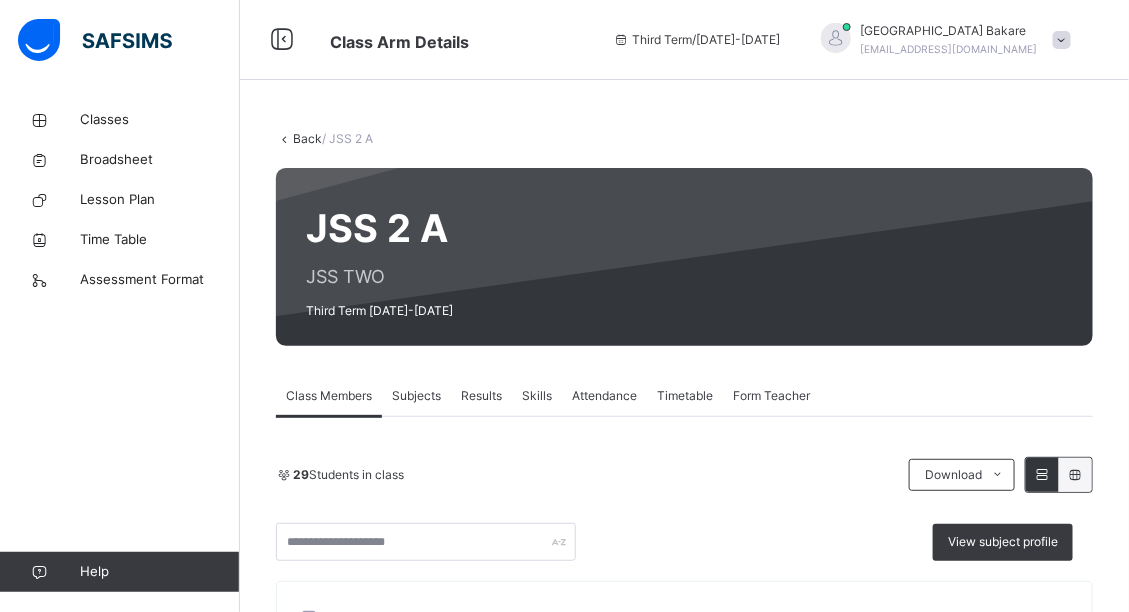 click on "Subjects" at bounding box center (416, 396) 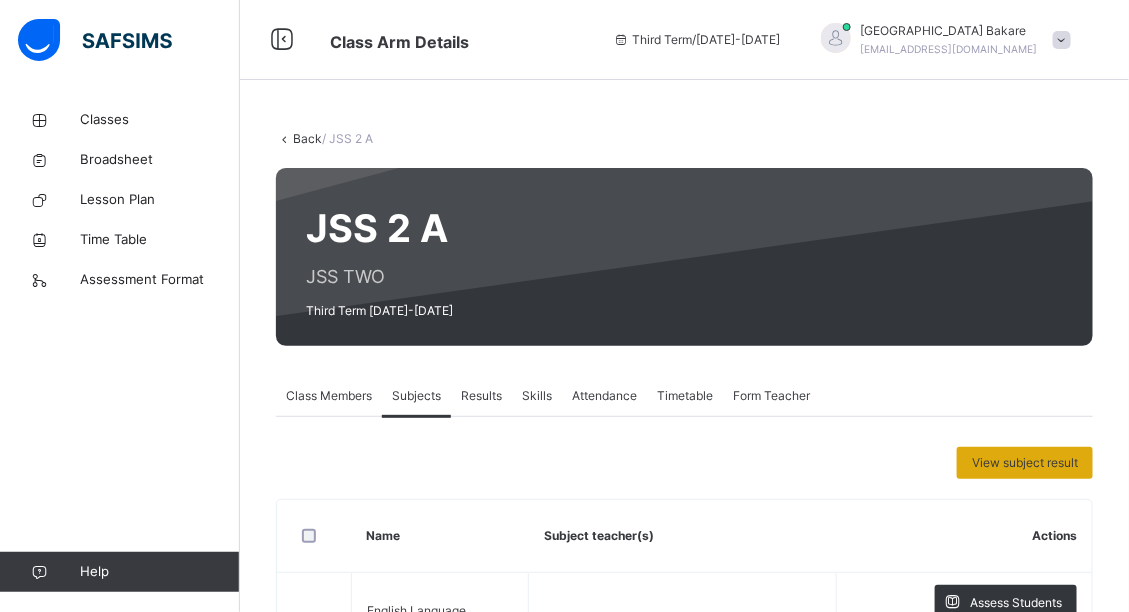 click on "View subject result" at bounding box center (1025, 463) 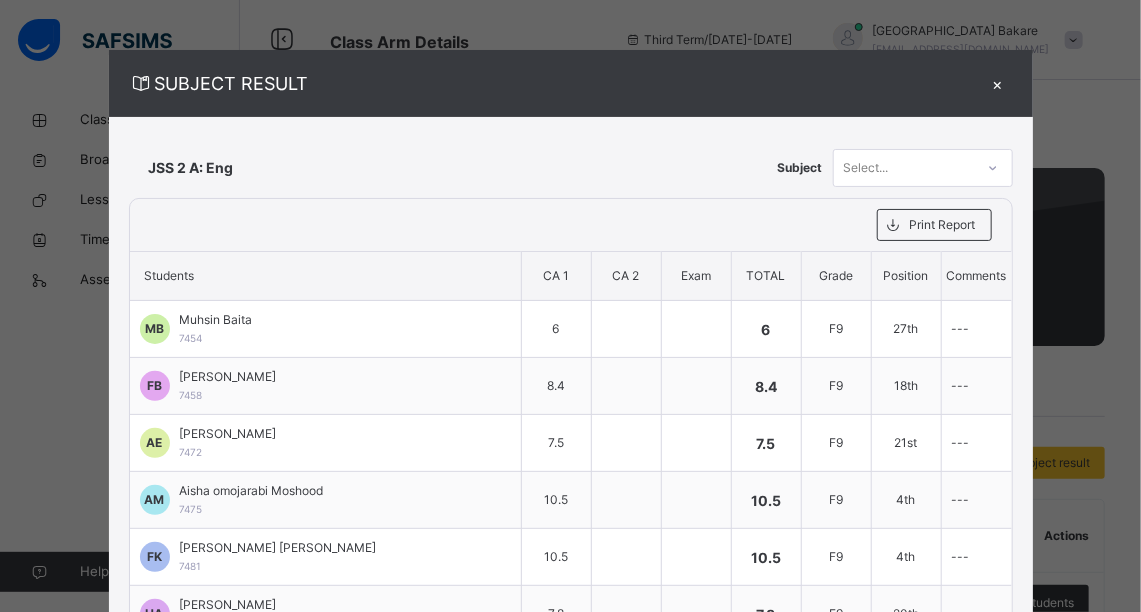 click on "×" at bounding box center (998, 83) 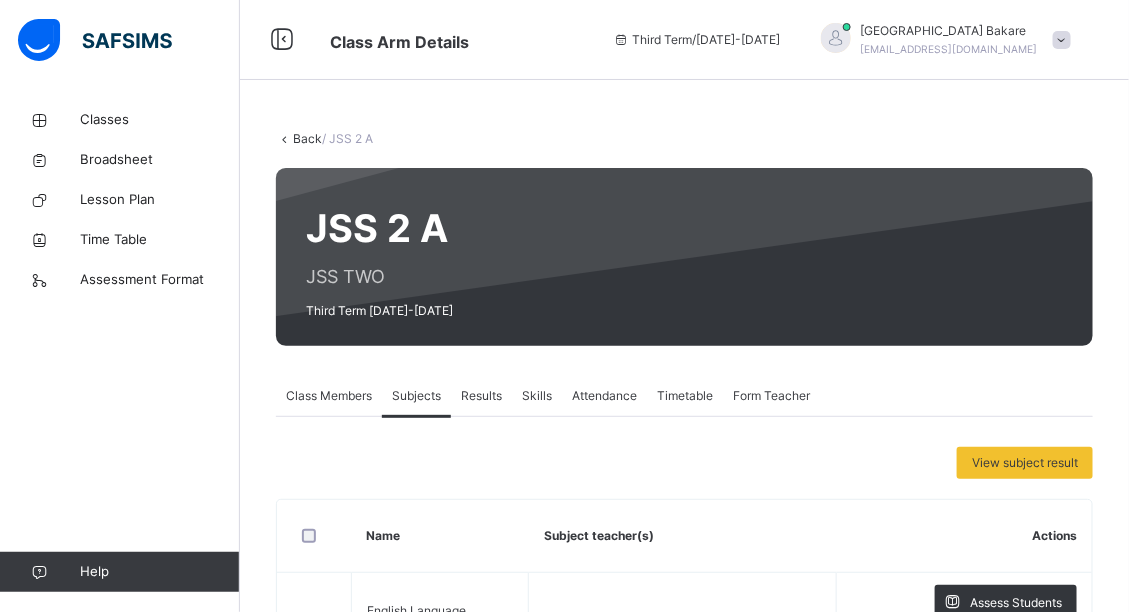 drag, startPoint x: 1120, startPoint y: 214, endPoint x: 1139, endPoint y: 250, distance: 40.706264 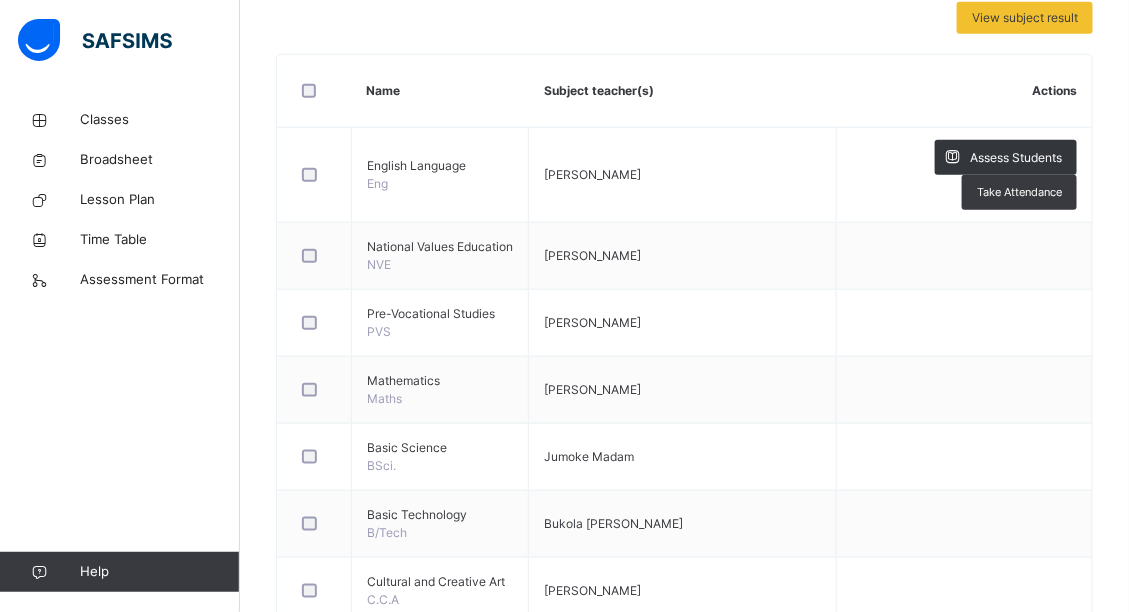 scroll, scrollTop: 439, scrollLeft: 0, axis: vertical 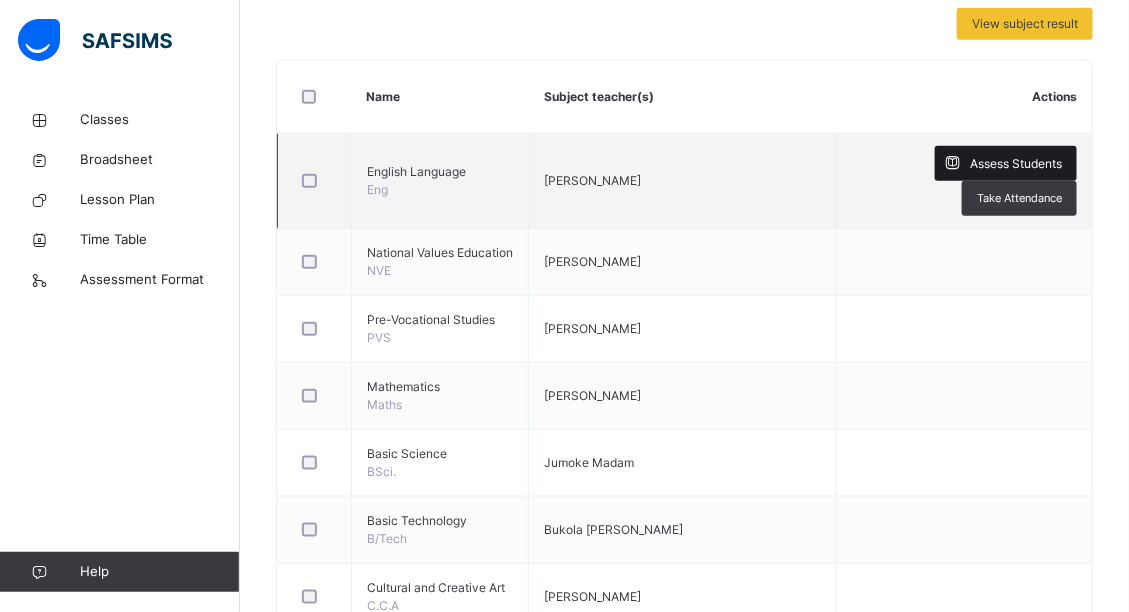 click on "Assess Students" at bounding box center [1016, 164] 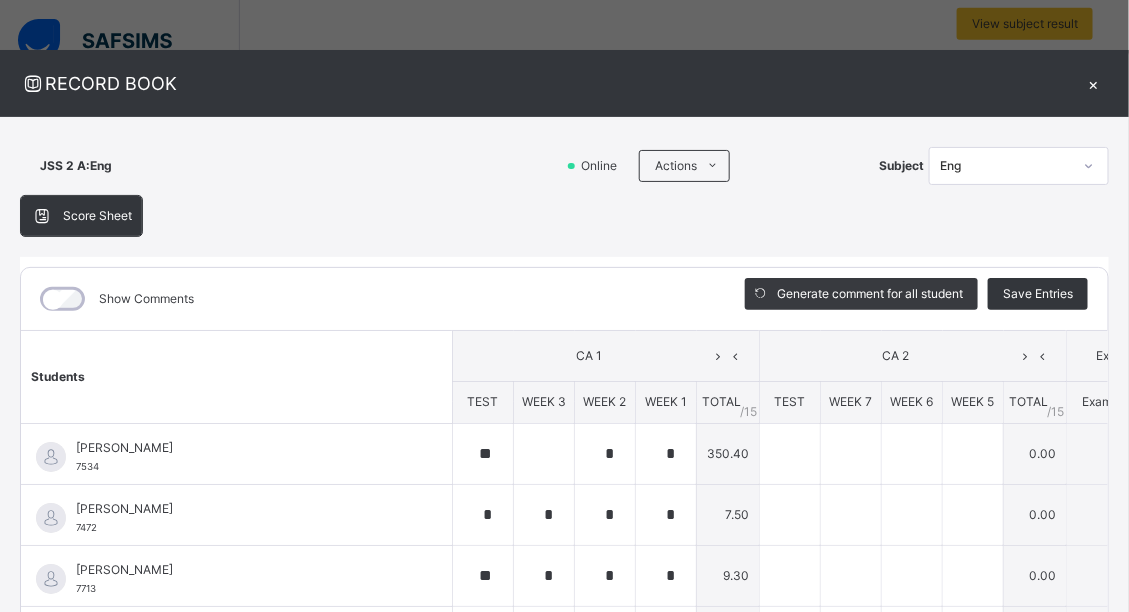 type on "**" 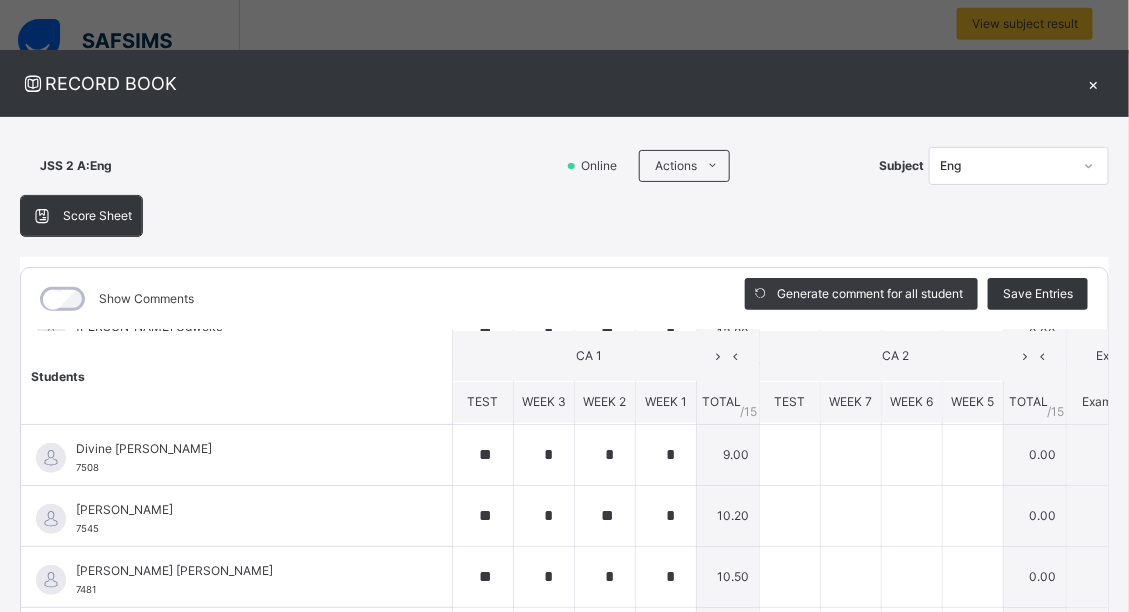 scroll, scrollTop: 975, scrollLeft: 0, axis: vertical 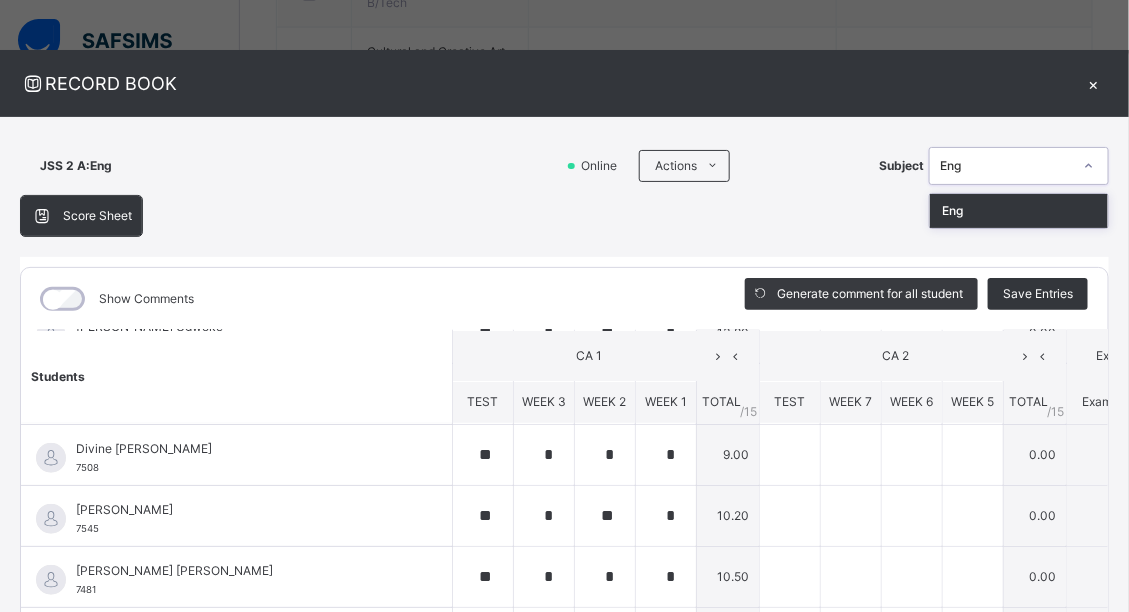 click 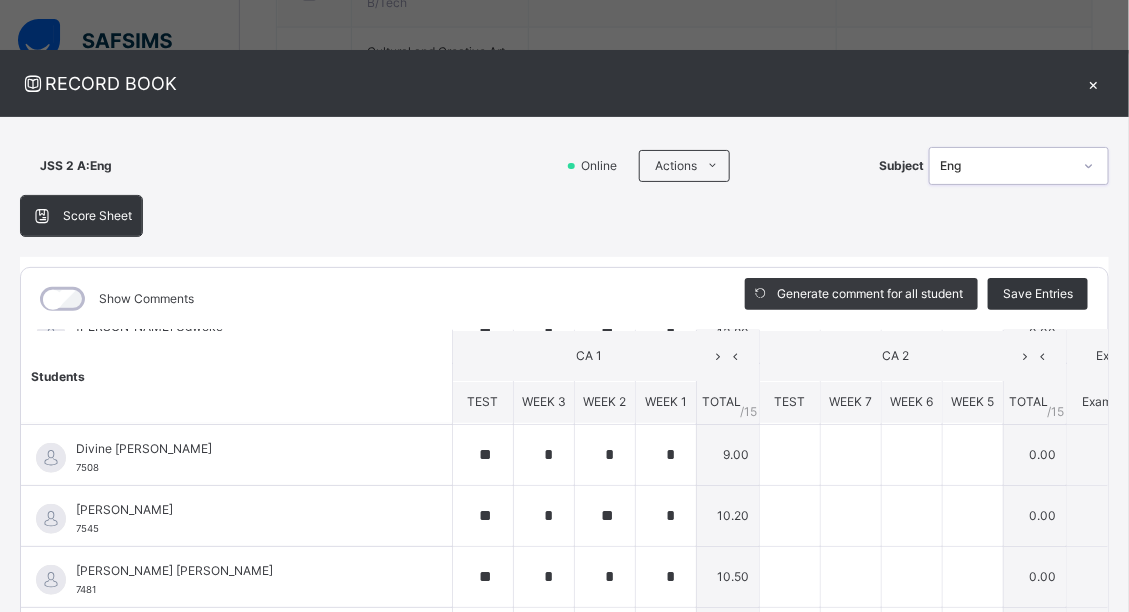 click 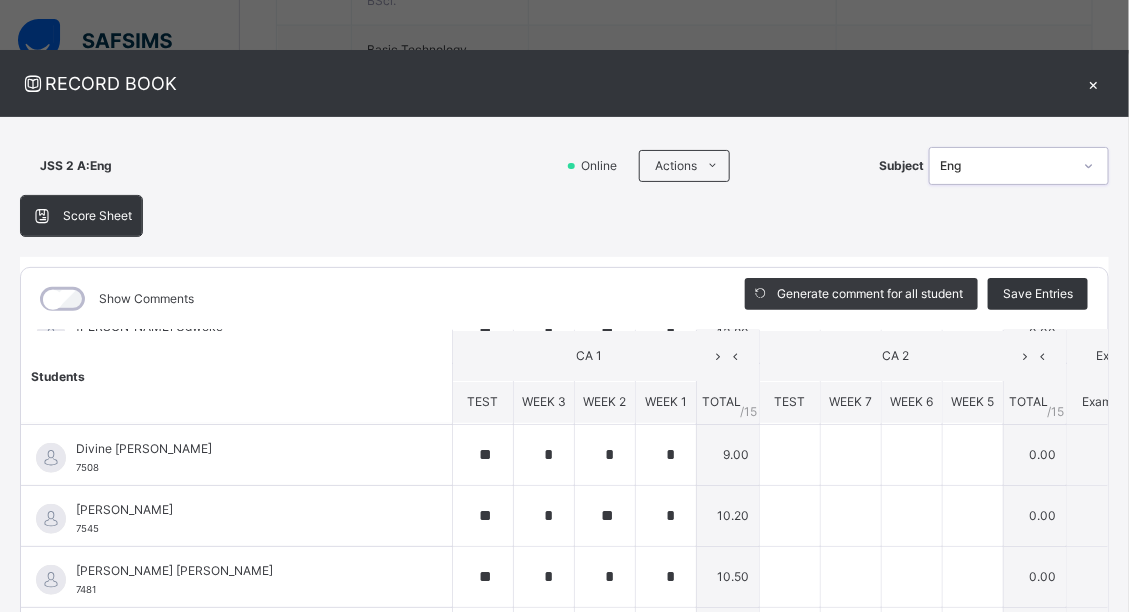 scroll, scrollTop: 879, scrollLeft: 0, axis: vertical 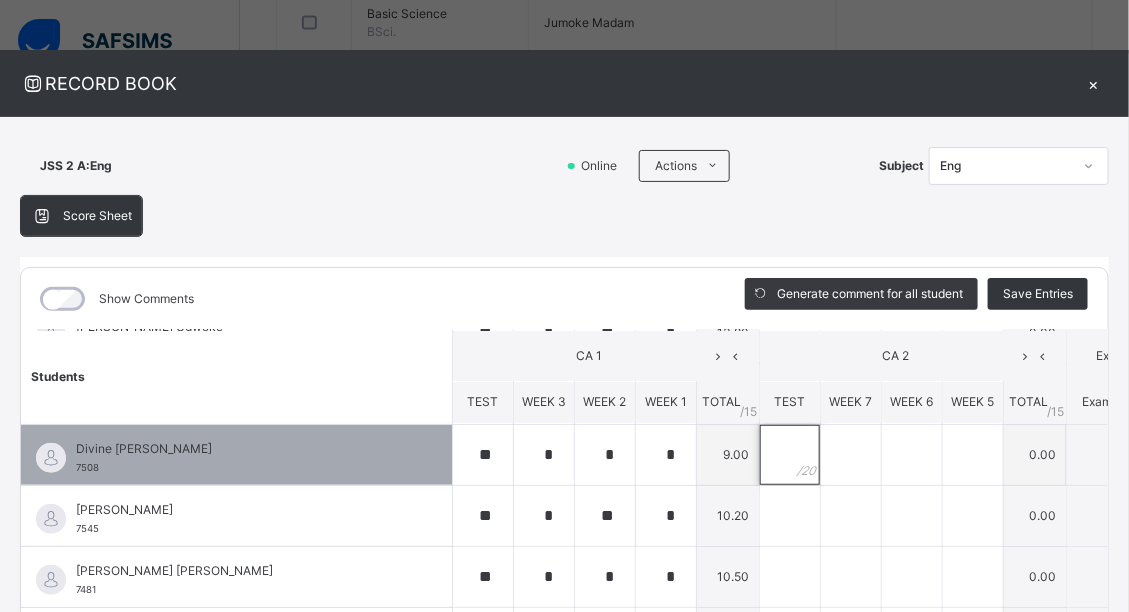 click at bounding box center [790, 455] 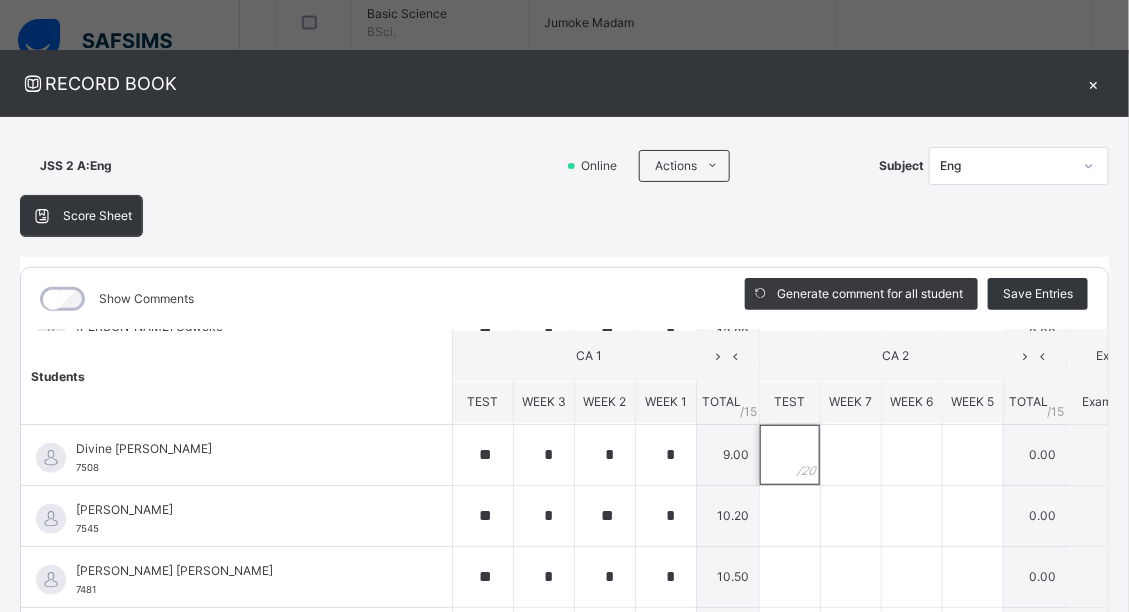 scroll, scrollTop: 343, scrollLeft: 0, axis: vertical 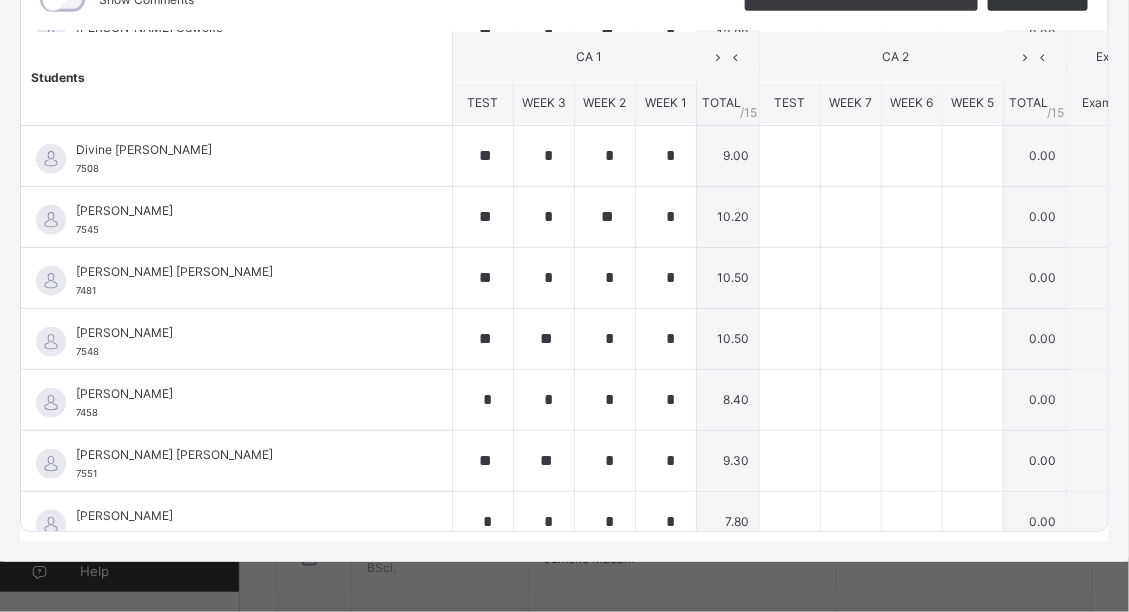 click on "RECORD BOOK × JSS 2   A :   Eng Online Actions  Download Empty Score Sheet  Upload/map score sheet Subject  Eng CRESCENT INTERNATIONAL SCHOOL, [GEOGRAPHIC_DATA] Date: [DATE] 12:03:07 pm Score Sheet Score Sheet Show Comments   Generate comment for all student   Save Entries Class Level:  JSS 2   A Subject:  Eng Session:  2024/2025 Session Session:  Third Term Students CA 1 CA 2 Exam TOTAL /100 Comment TEST WEEK 3 WEEK 2 WEEK 1 TOTAL / 15 TEST WEEK 7 WEEK 6 WEEK 5 TOTAL / 15 Exam TOTAL / 70 [PERSON_NAME] 7534 [PERSON_NAME] 7534 ** * * 350.40 0.00 0.00 7.50 Generate comment 0 / 250   ×   Subject Teacher’s Comment Generate and see in full the comment developed by the AI with an option to regenerate the comment [PERSON_NAME]  [PERSON_NAME]   7534   Total 7.50  / 100.00 [PERSON_NAME] Bot   Regenerate     Use this comment   [PERSON_NAME] El-Yakub 7472 [PERSON_NAME] El-Yakub 7472 * * * * 7.50 0.00 0.00 7.50 Generate comment 0 / 250   ×   Subject Teacher’s Comment JS   7472   Total 7.50  /" at bounding box center [564, 306] 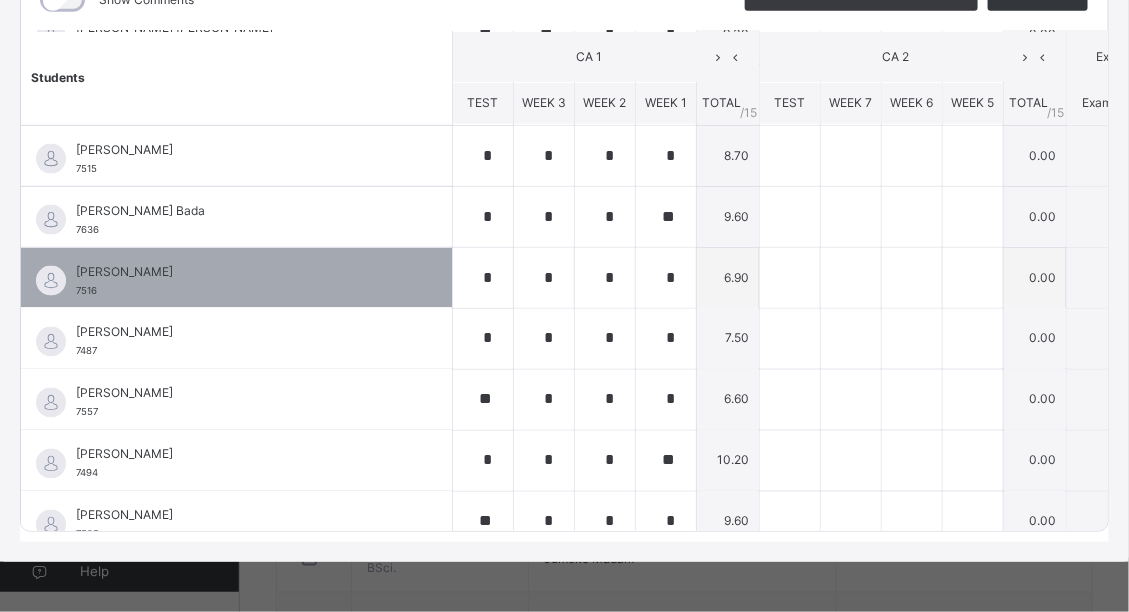 click on "[PERSON_NAME] 7534 [PERSON_NAME] 7534 ** * * 350.40 0.00 0.00 7.50 Generate comment 0 / 250   ×   Subject Teacher’s Comment Generate and see in full the comment developed by the AI with an option to regenerate the comment [PERSON_NAME]  [PERSON_NAME]   7534   Total 7.50  / 100.00 [PERSON_NAME] Bot   Regenerate     Use this comment   [PERSON_NAME] El-Yakub 7472 [PERSON_NAME] 7472 * * * * 7.50 0.00 0.00 7.50 Generate comment 0 / 250   ×   Subject Teacher’s Comment Generate and see in full the comment developed by the AI with an option to regenerate the comment [PERSON_NAME] El-[PERSON_NAME]   7472   Total 7.50  / 100.00 [PERSON_NAME] Bot   Regenerate     Use this comment   [PERSON_NAME] 7713 [PERSON_NAME] 7713 ** * * * 9.30 0.00 0.00 9.30 Generate comment 0 / 250   ×   Subject Teacher’s Comment Generate and see in full the comment developed by the AI with an option to regenerate the comment JS [PERSON_NAME]   7713   Total 9.30  / 100.00 [PERSON_NAME] Bot   Regenerate       7541" at bounding box center (643, 155) 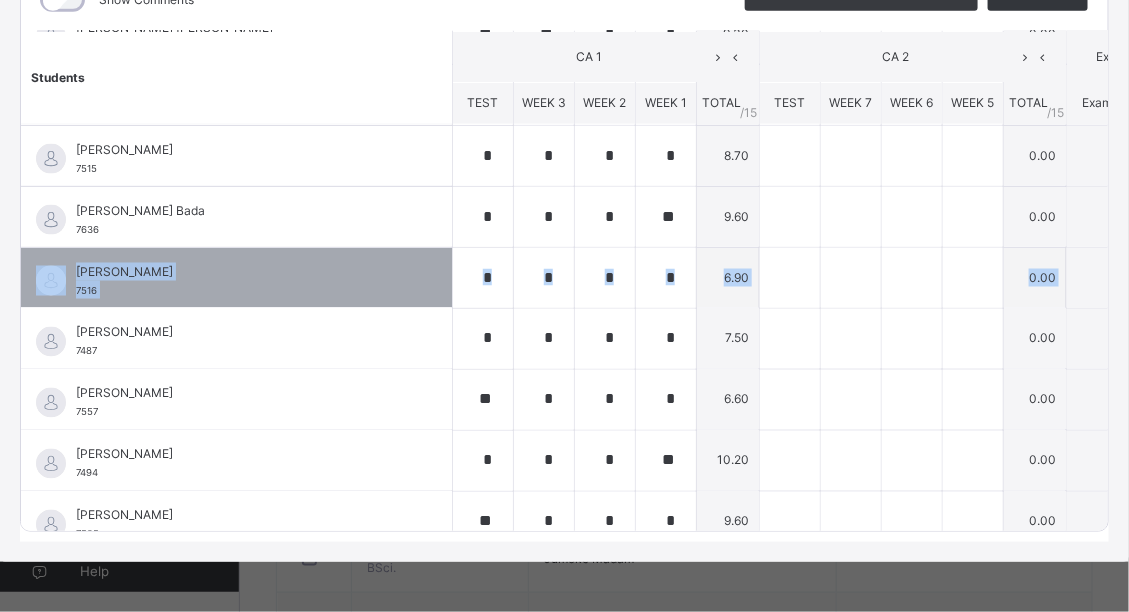 click on "6.90" at bounding box center (1222, 277) 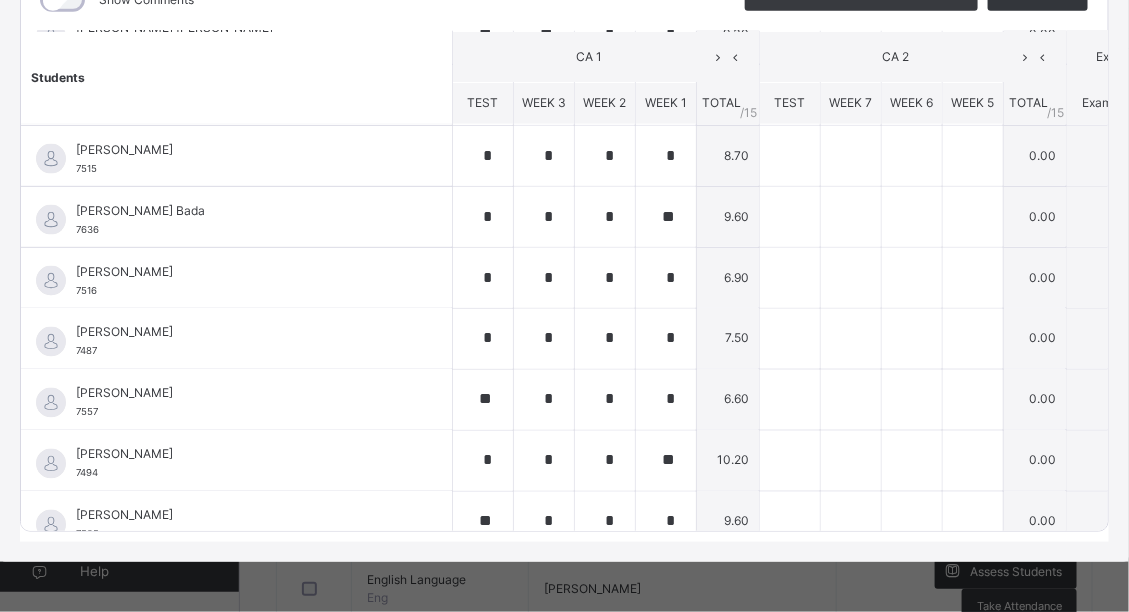 scroll, scrollTop: 74, scrollLeft: 0, axis: vertical 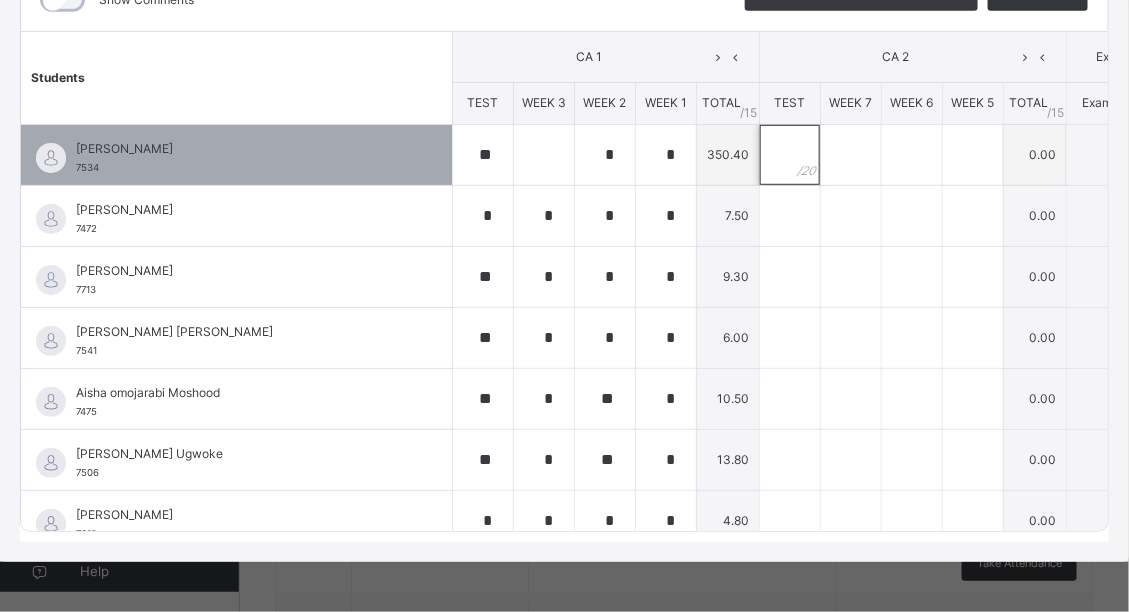 click at bounding box center (790, 155) 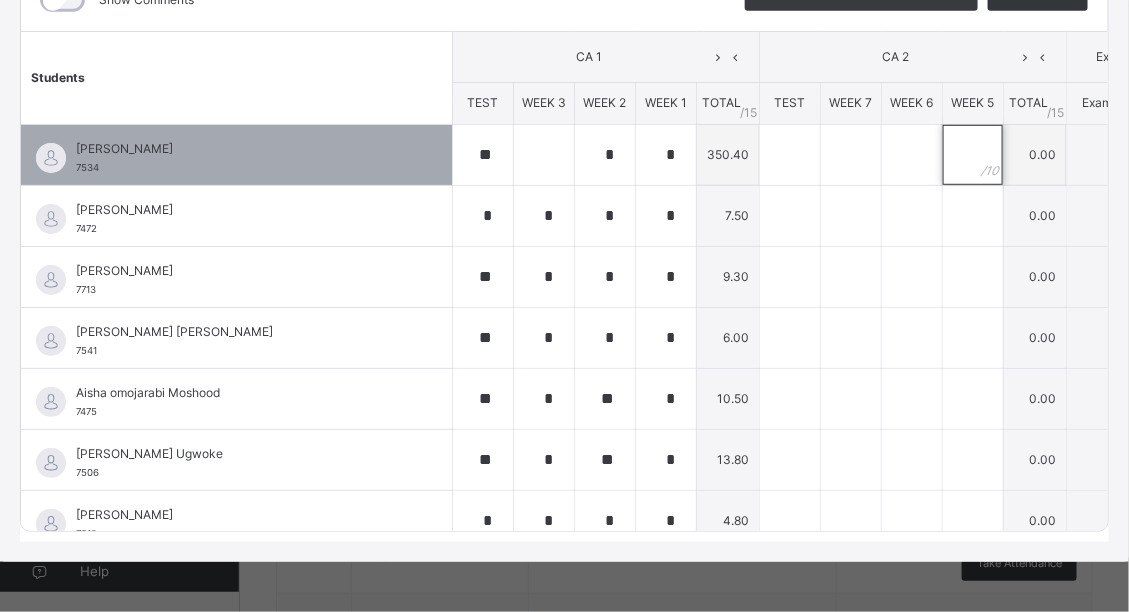 click at bounding box center (973, 155) 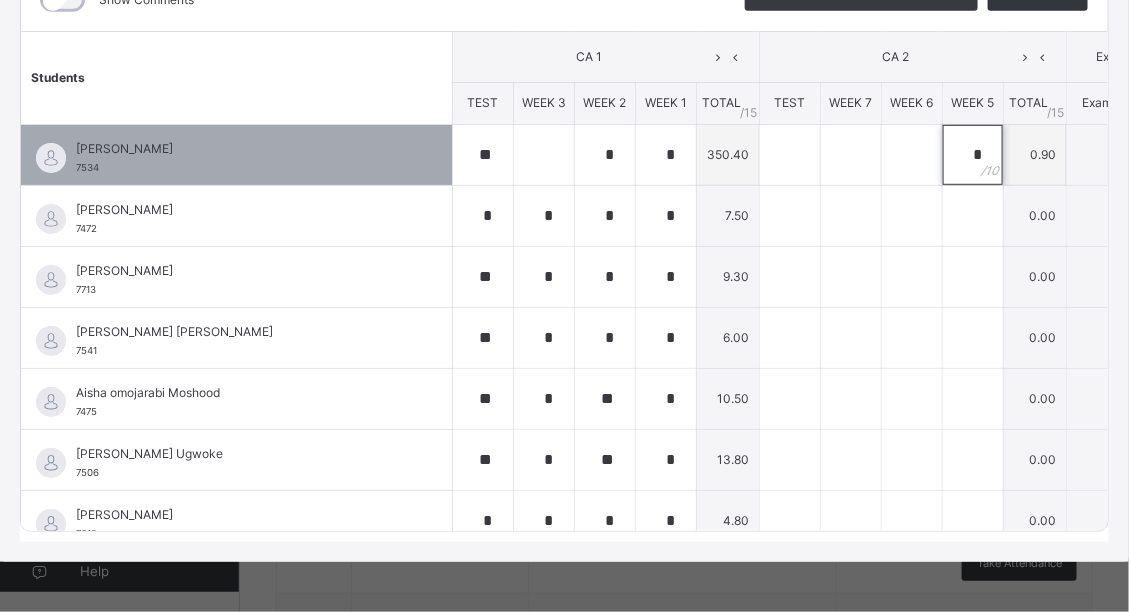 type on "*" 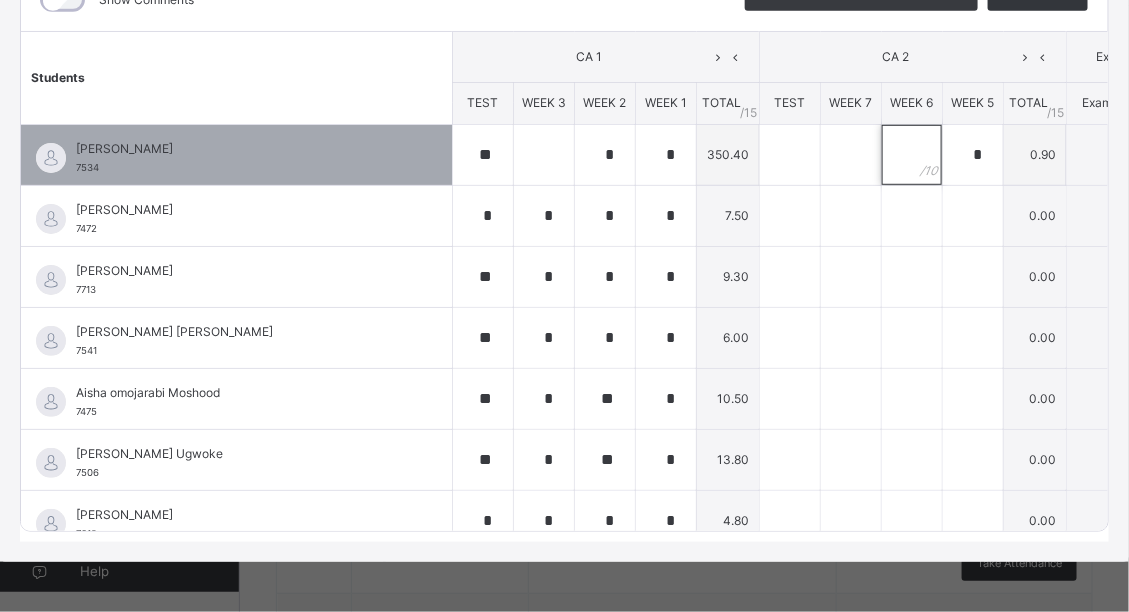 click at bounding box center (912, 155) 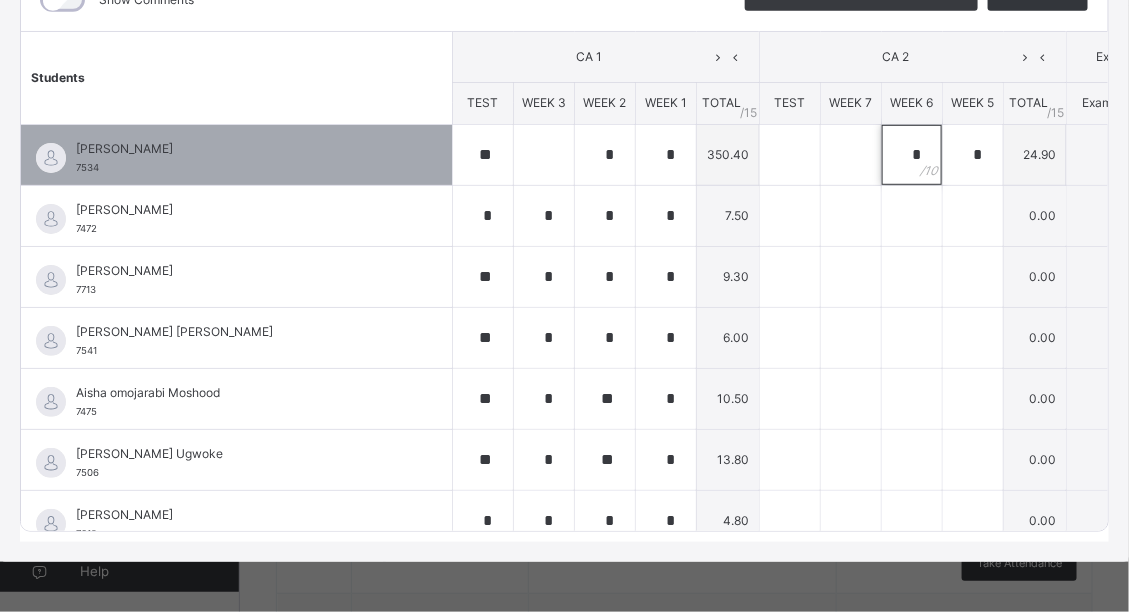 type on "*" 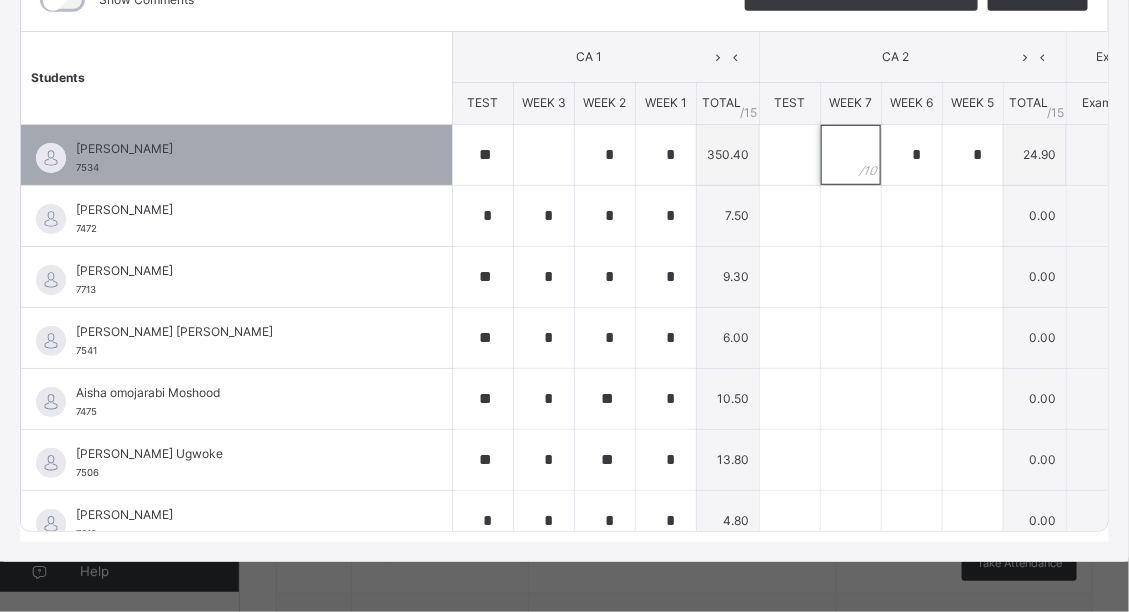 drag, startPoint x: 716, startPoint y: 149, endPoint x: 716, endPoint y: 137, distance: 12 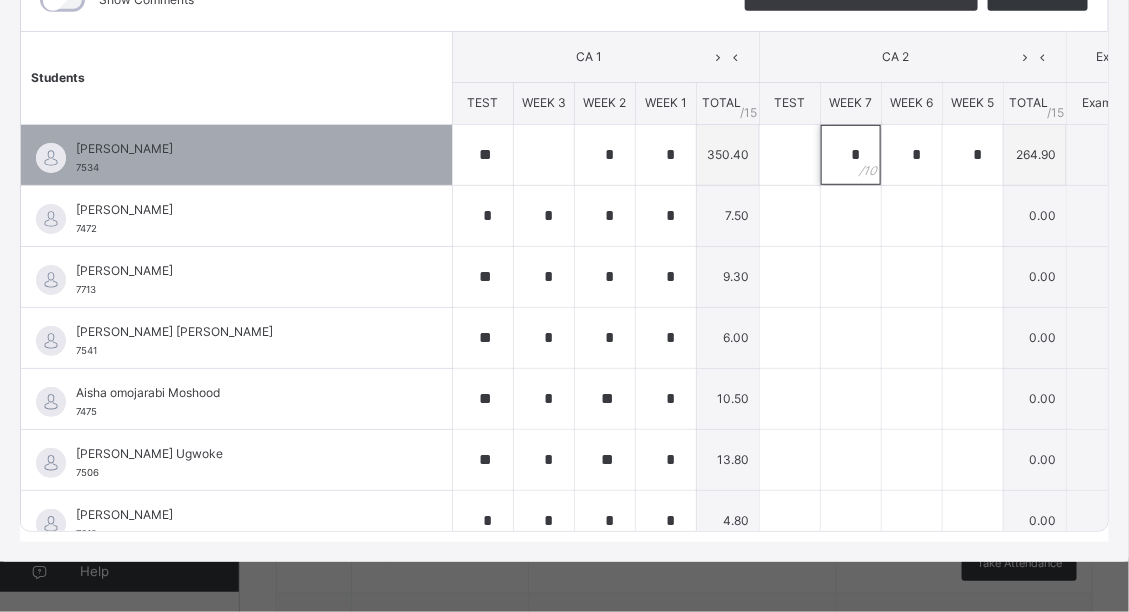 type on "*" 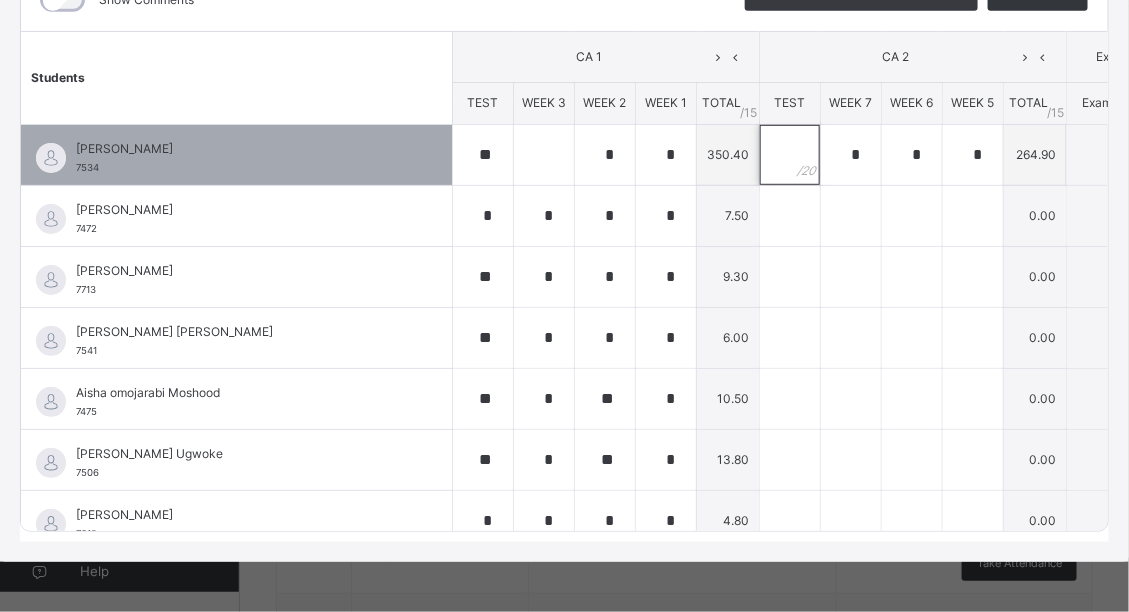 click at bounding box center (790, 155) 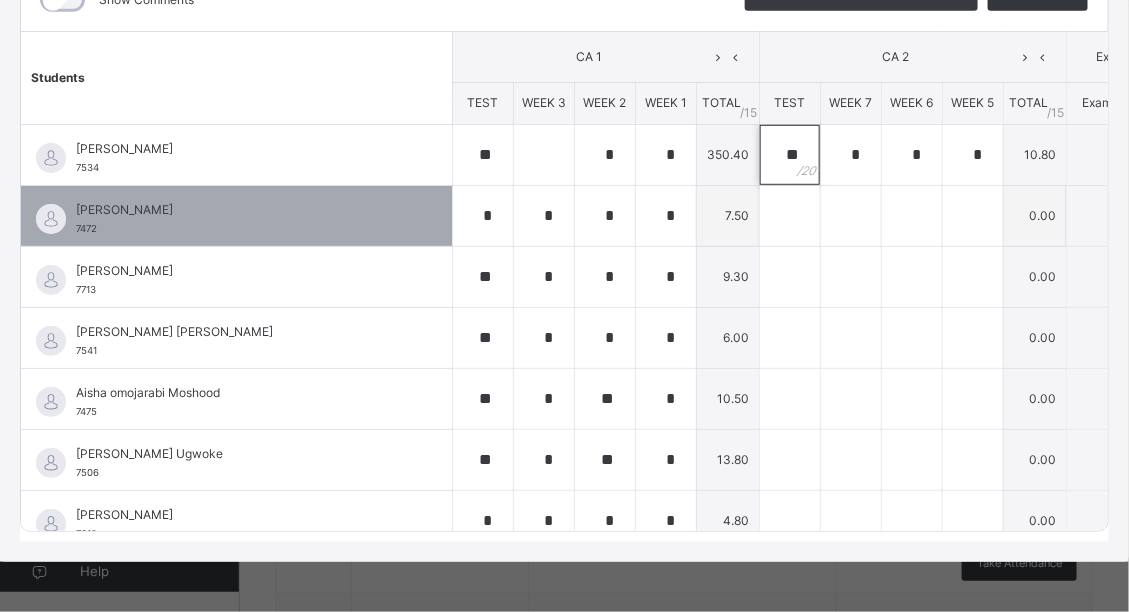 type on "**" 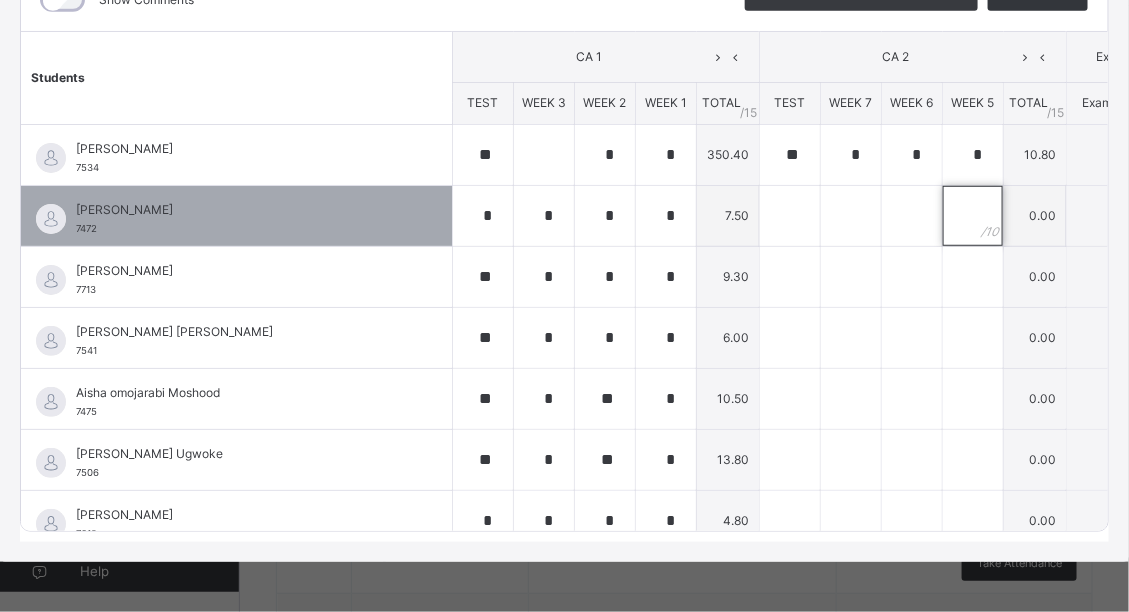 click at bounding box center [973, 216] 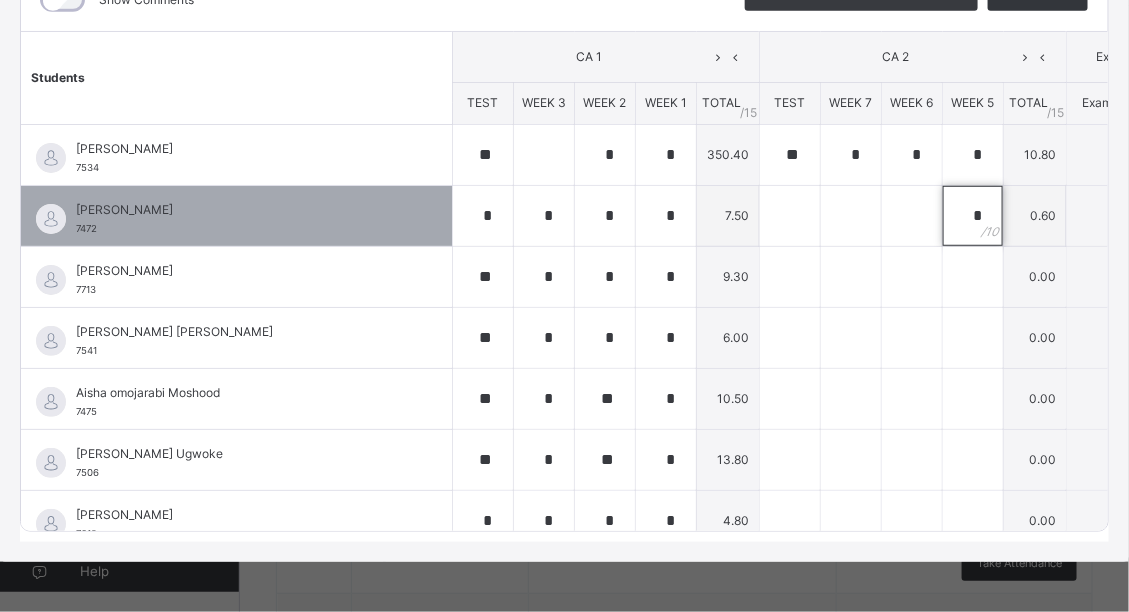 type on "*" 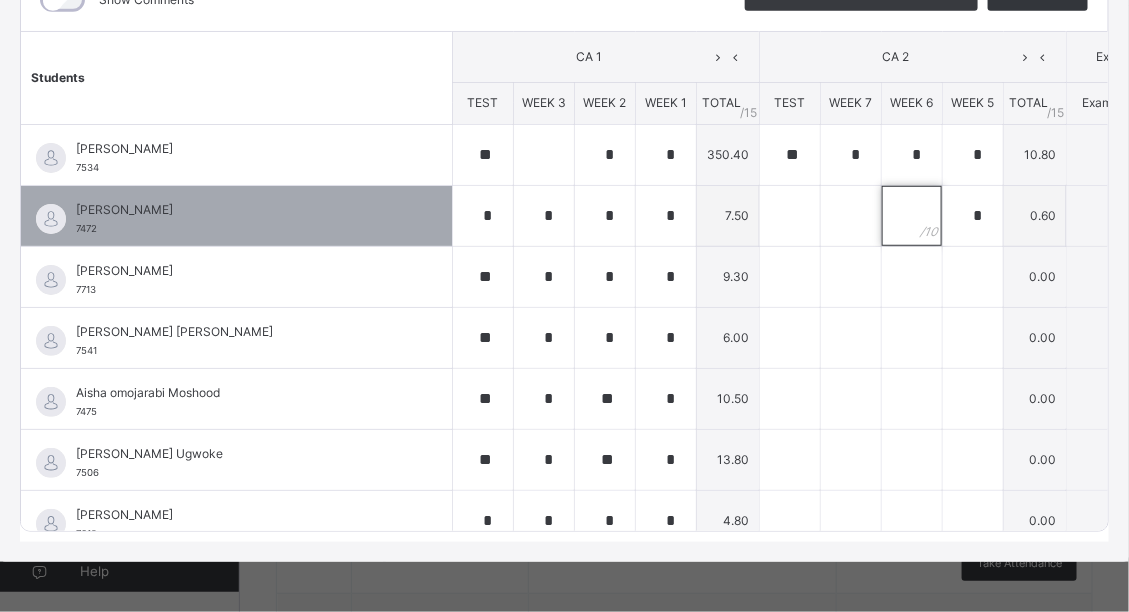 click at bounding box center (912, 216) 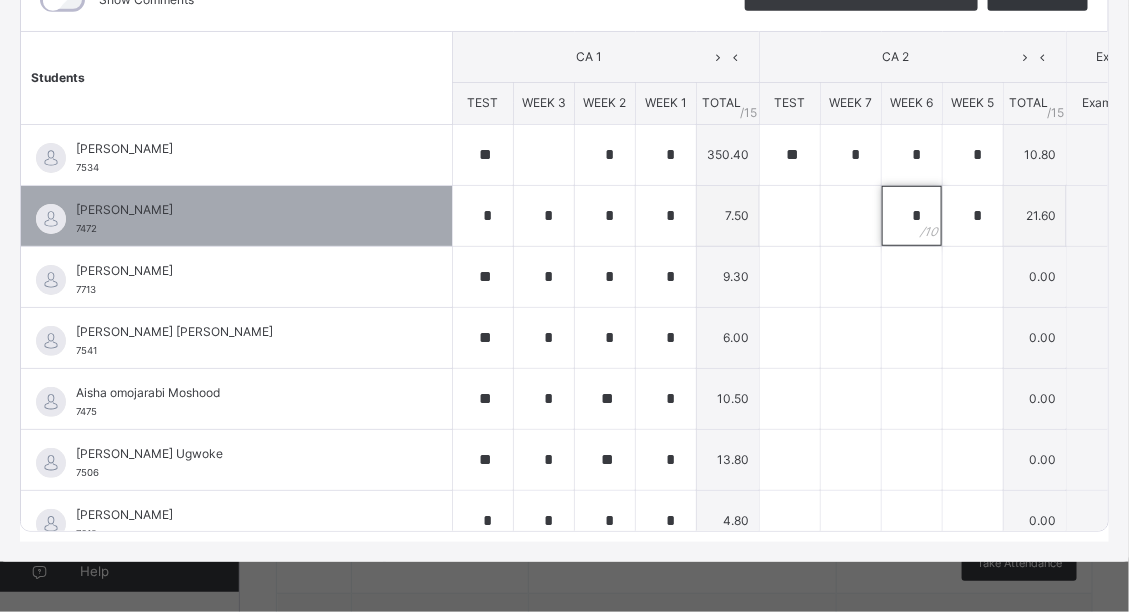 type on "*" 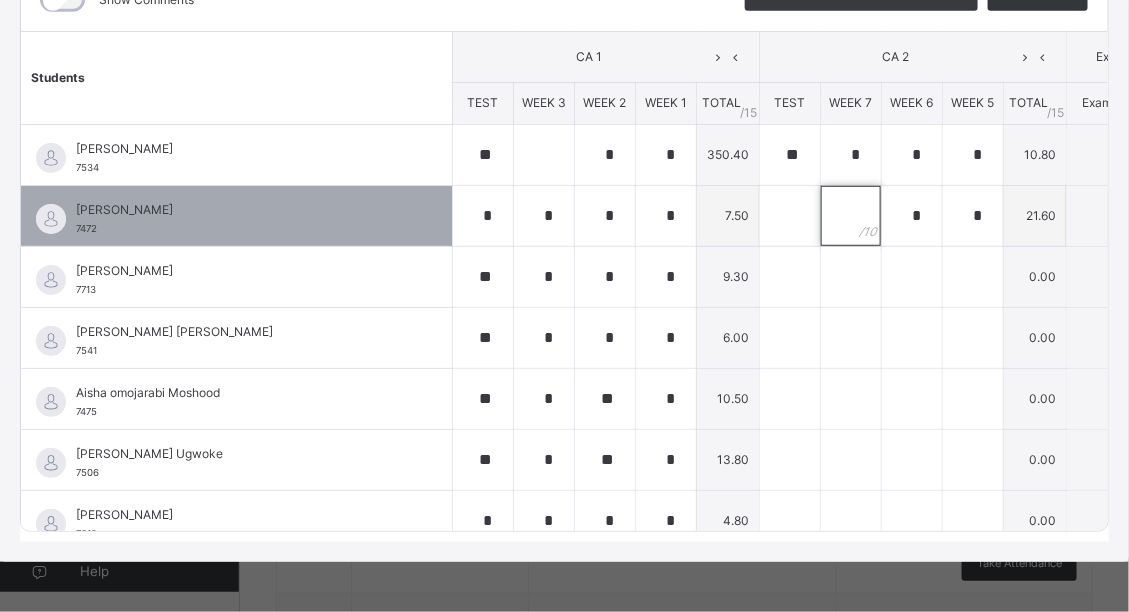 click at bounding box center (851, 216) 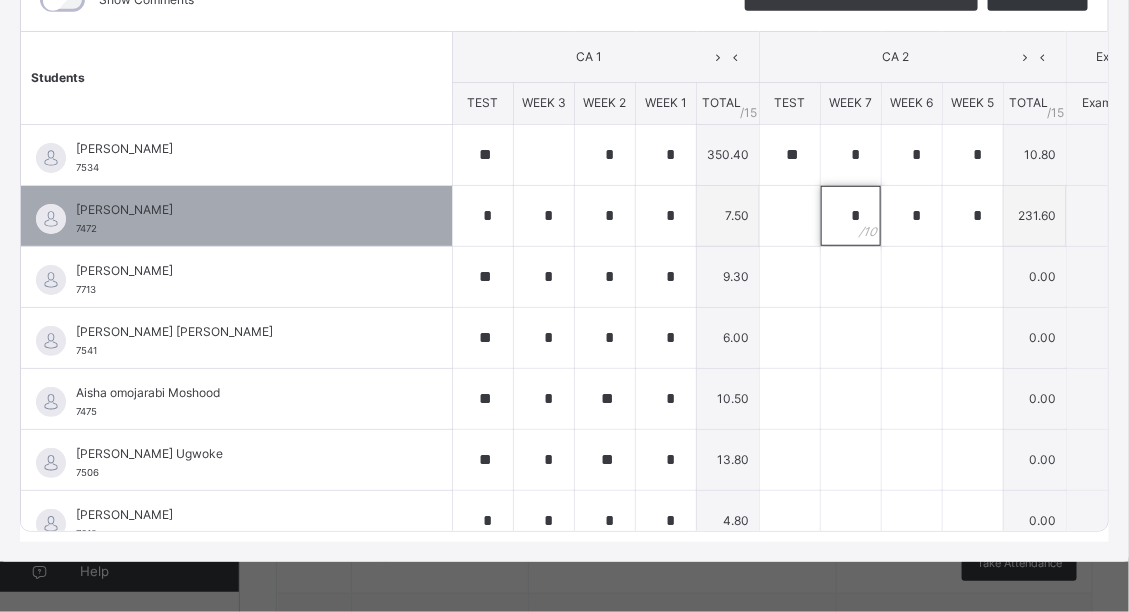 type on "*" 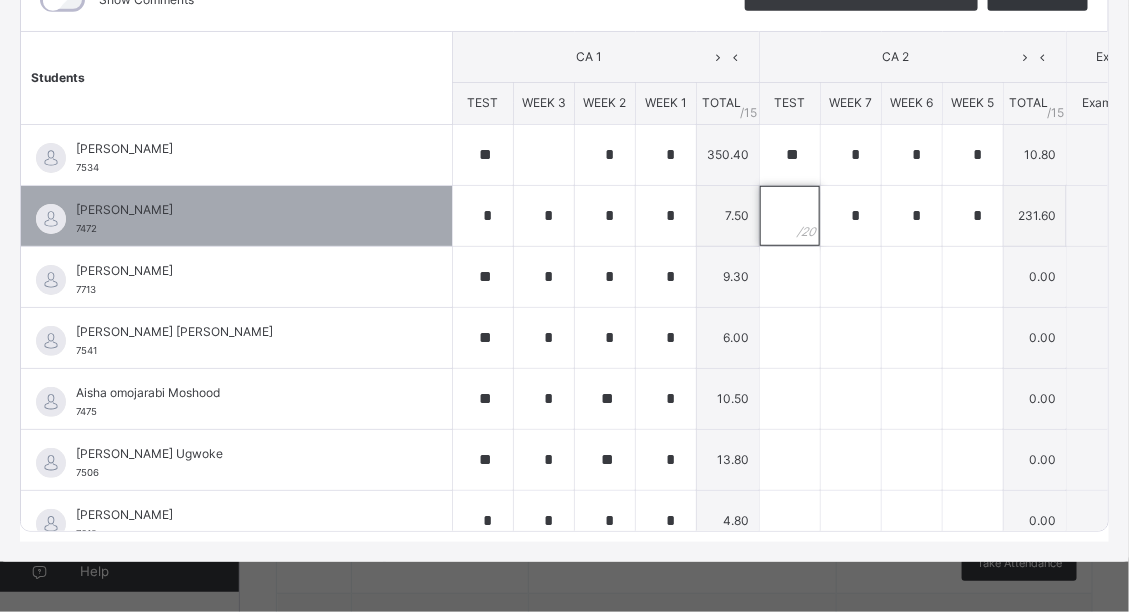 click at bounding box center [790, 216] 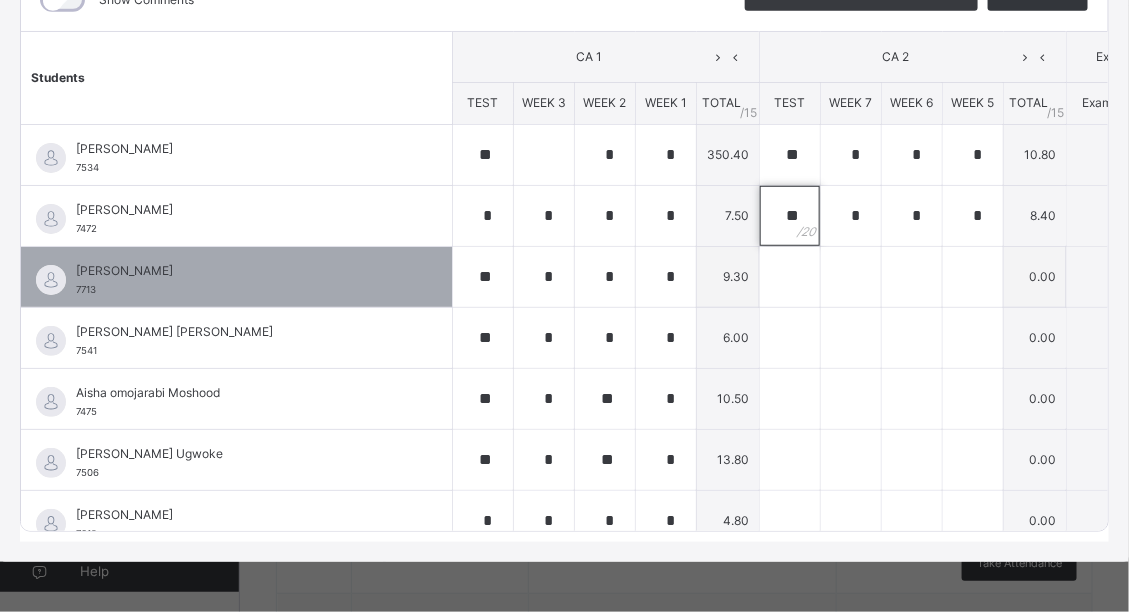 type on "**" 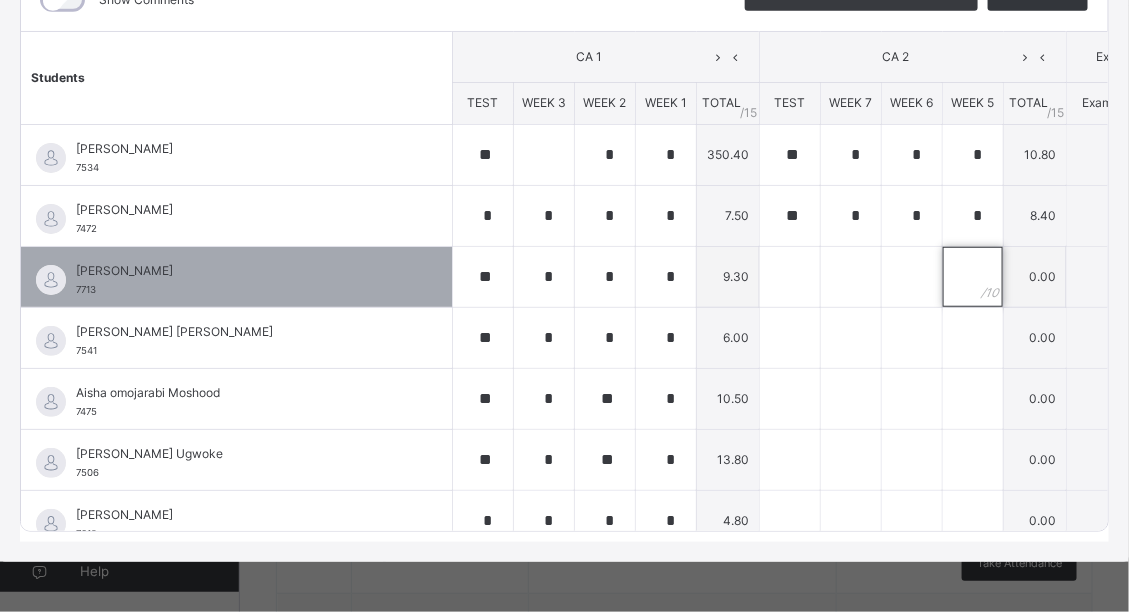 click at bounding box center (973, 277) 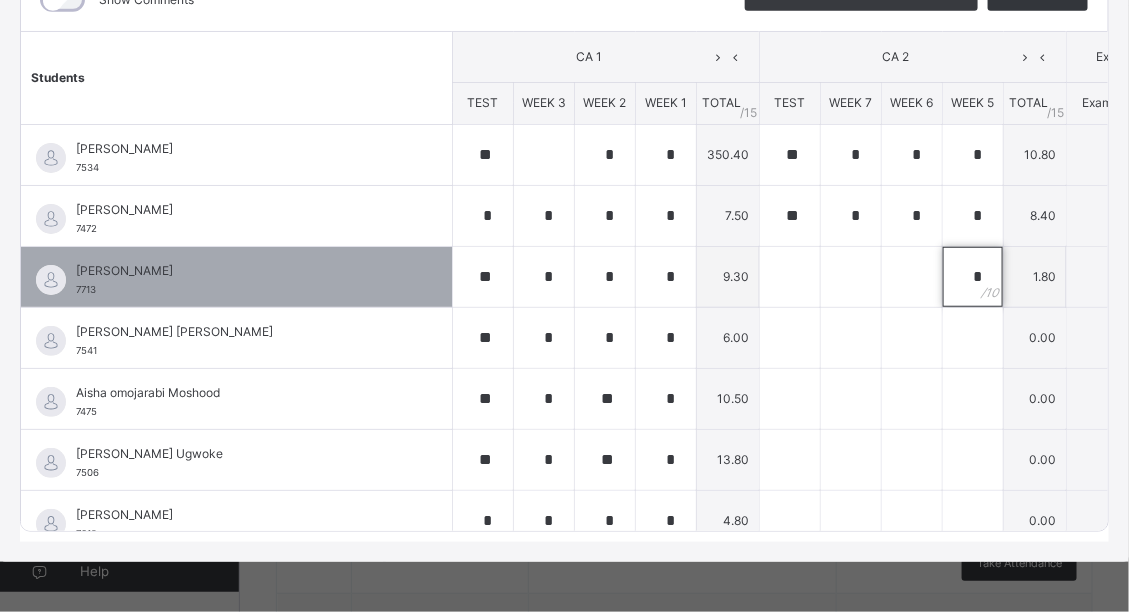 type on "*" 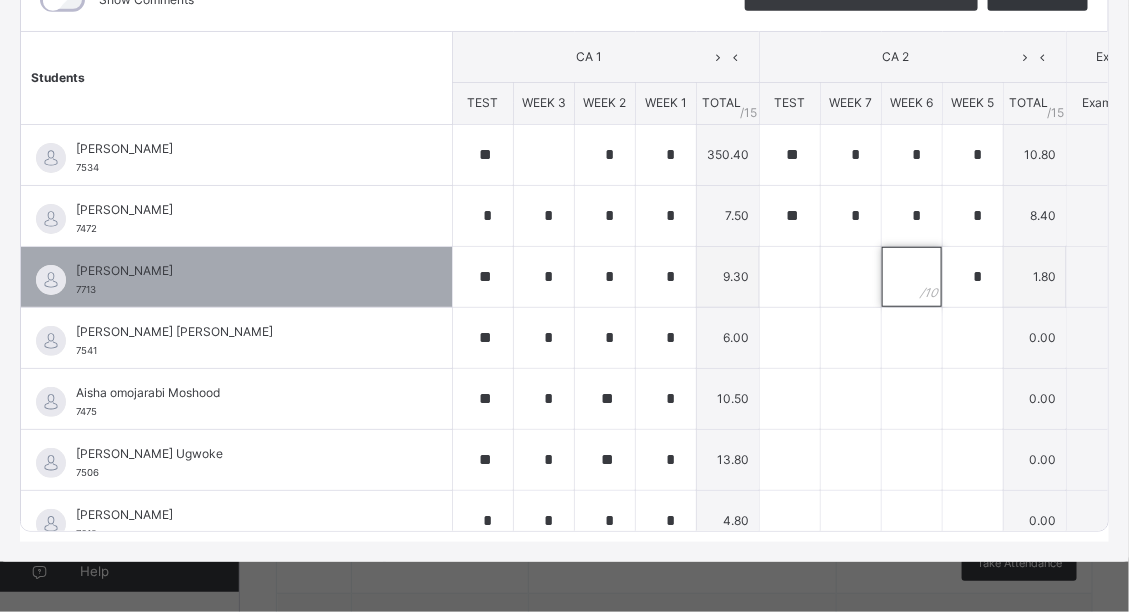 click at bounding box center [912, 277] 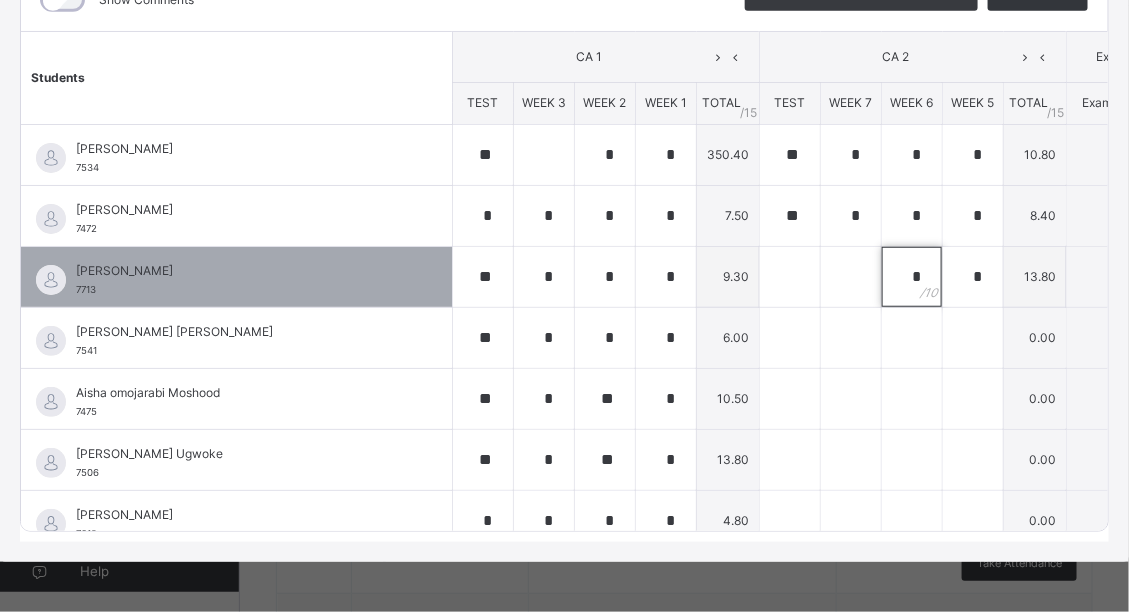 type on "*" 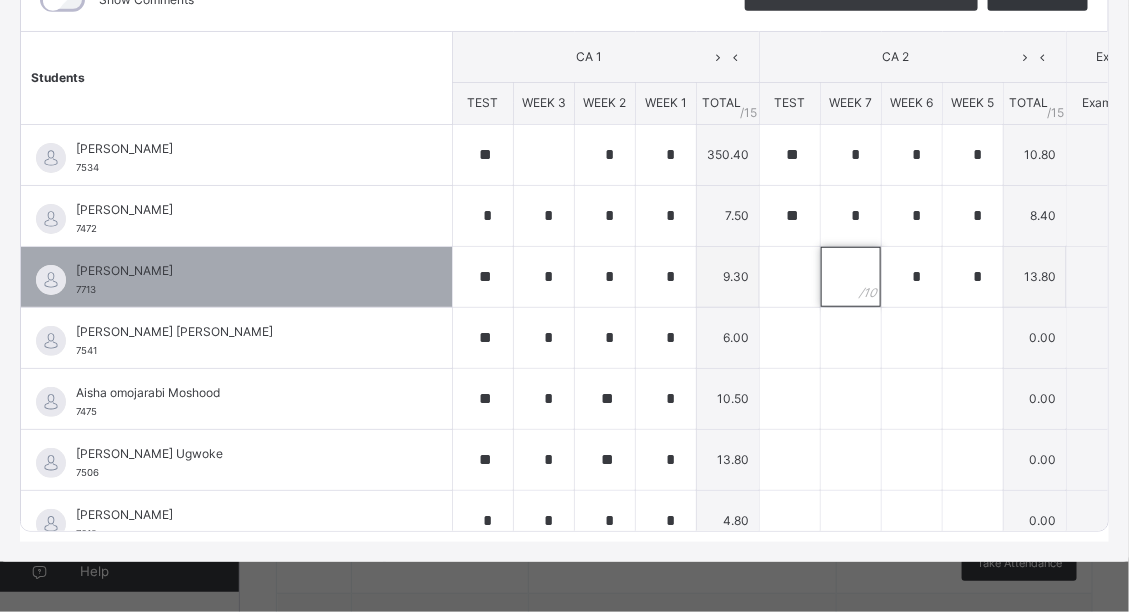 drag, startPoint x: 710, startPoint y: 250, endPoint x: 722, endPoint y: 252, distance: 12.165525 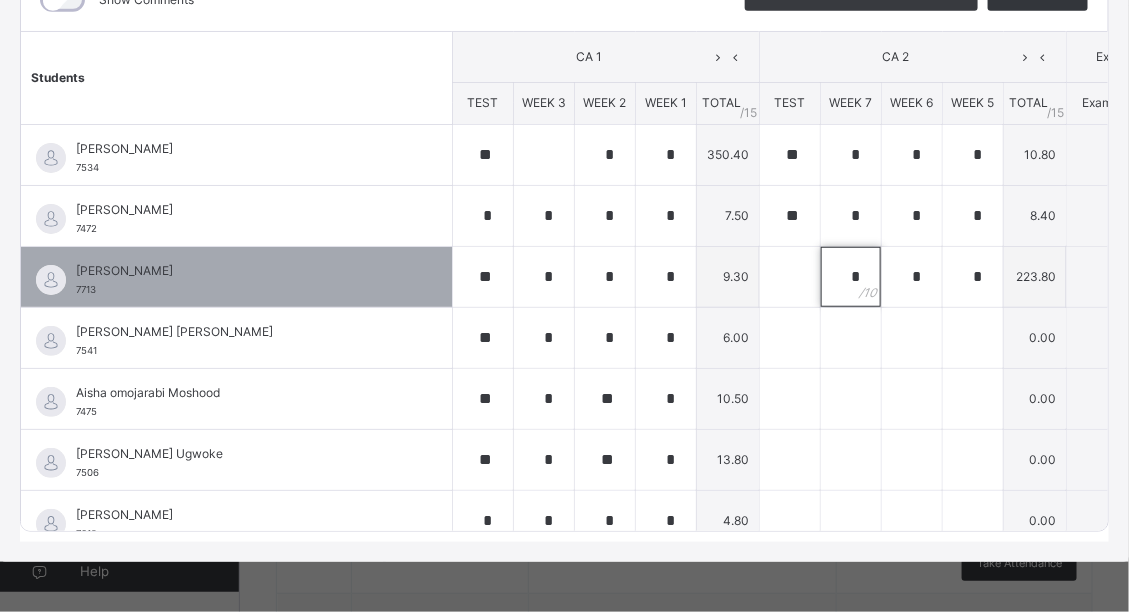 type on "*" 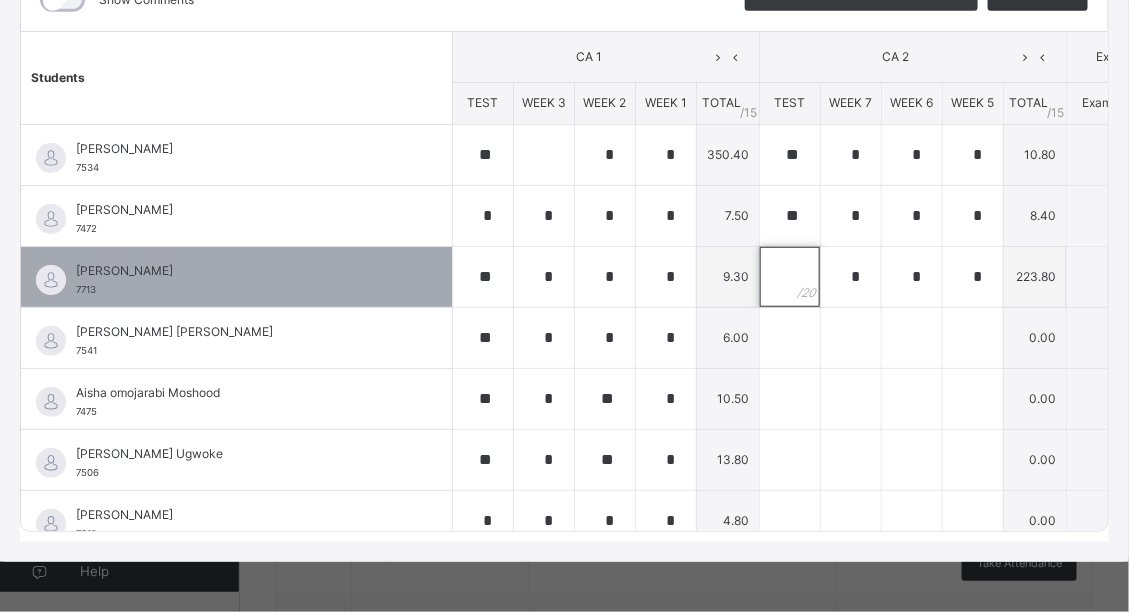 click at bounding box center [790, 277] 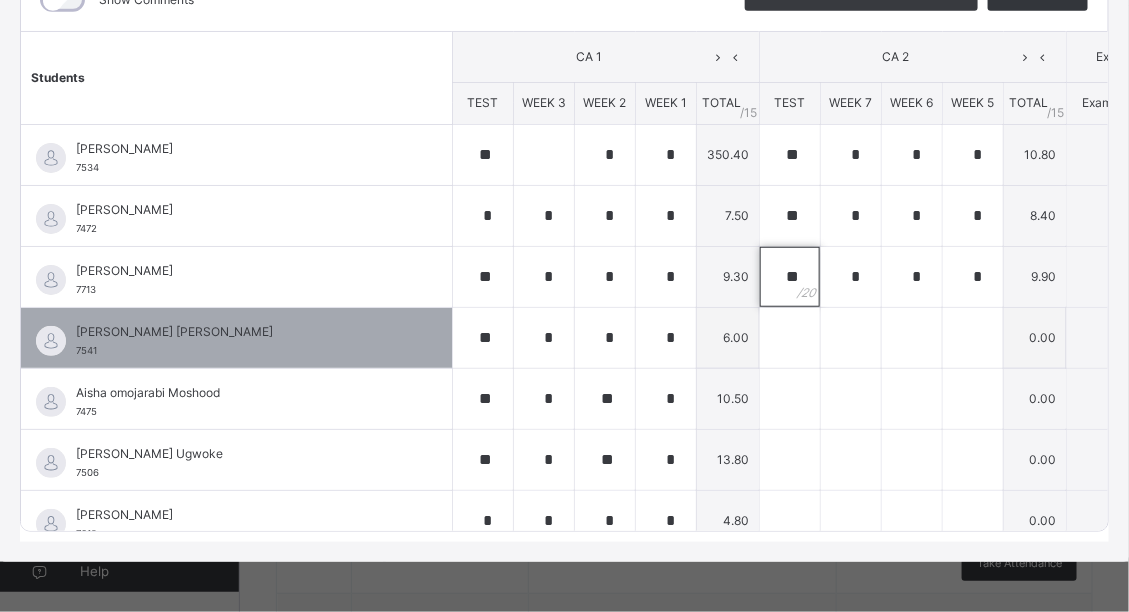 type on "**" 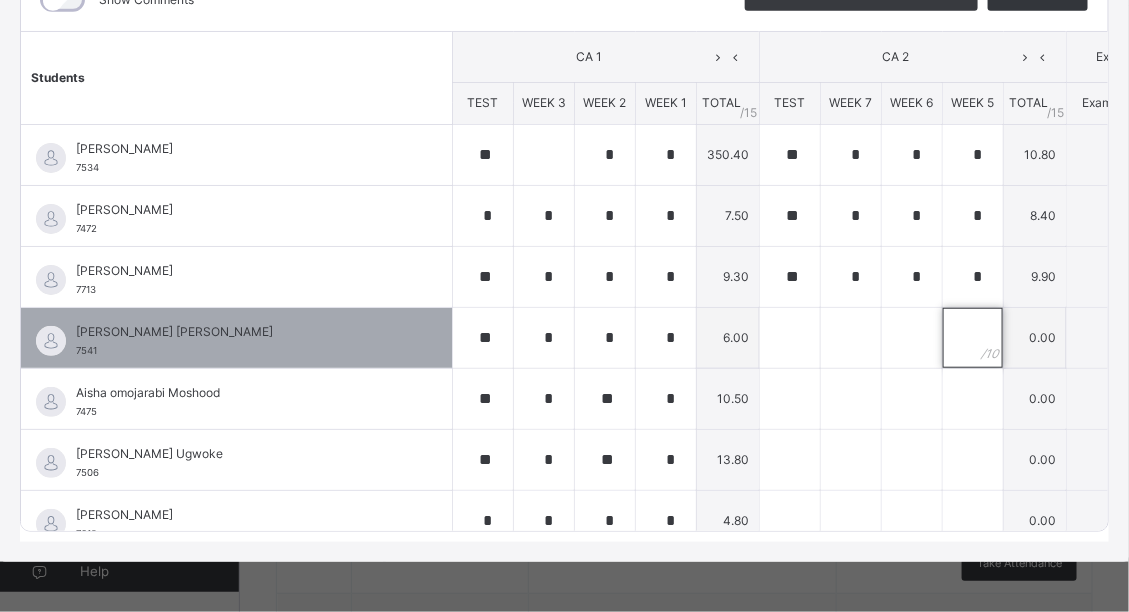 click at bounding box center [973, 338] 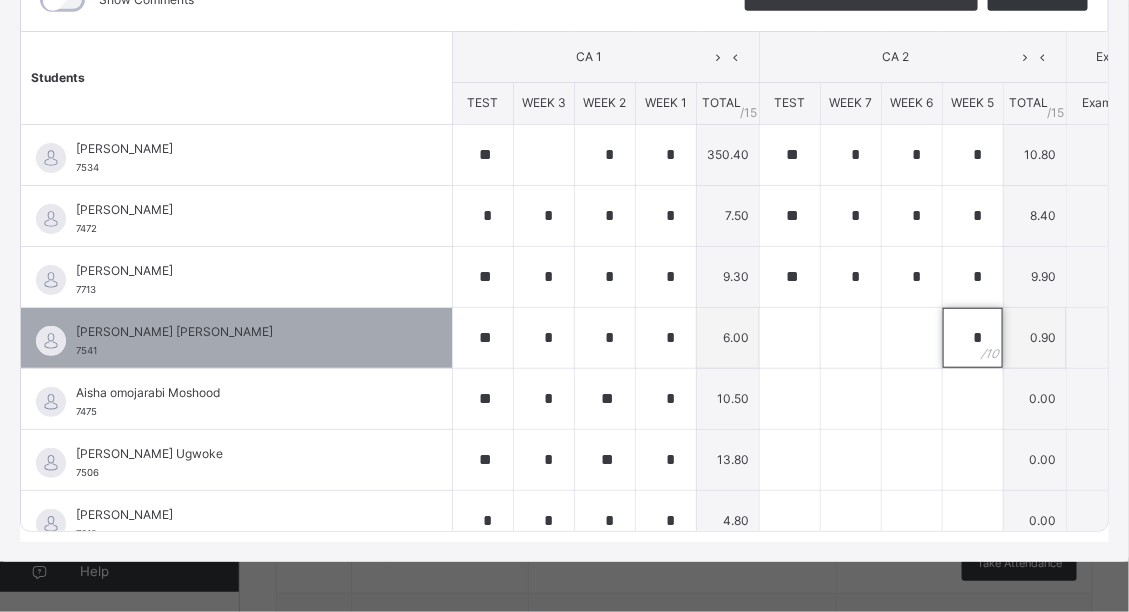type on "*" 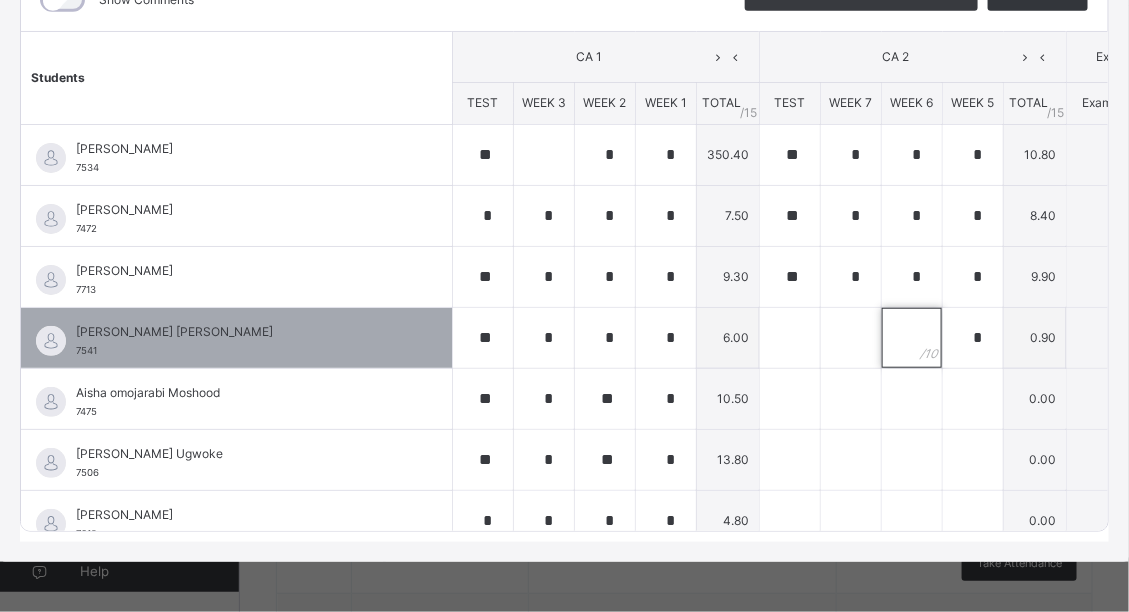 click at bounding box center (912, 338) 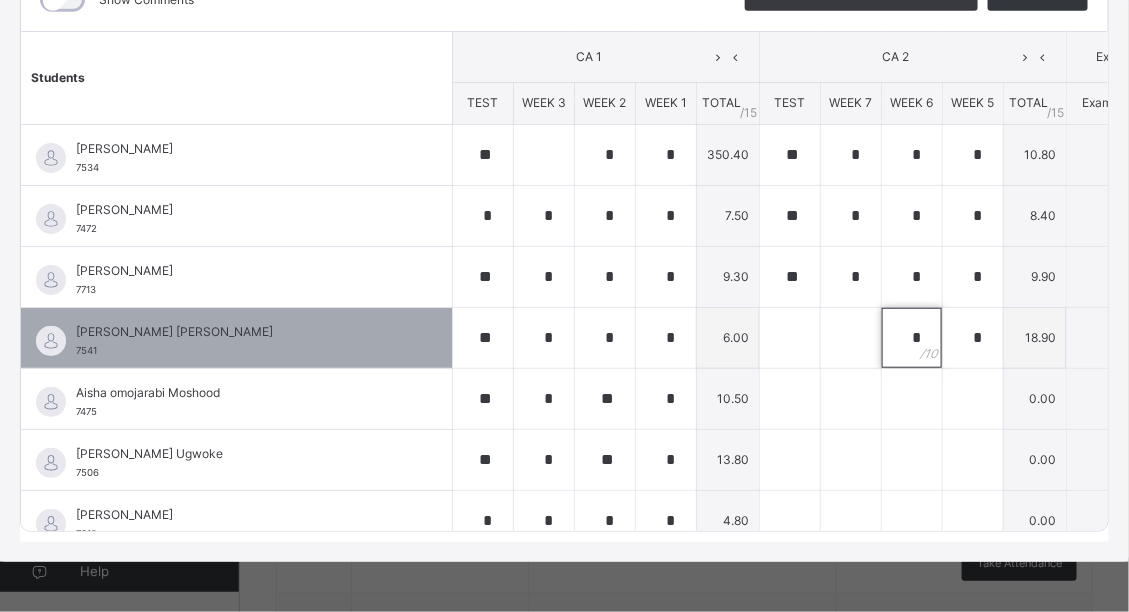 type on "*" 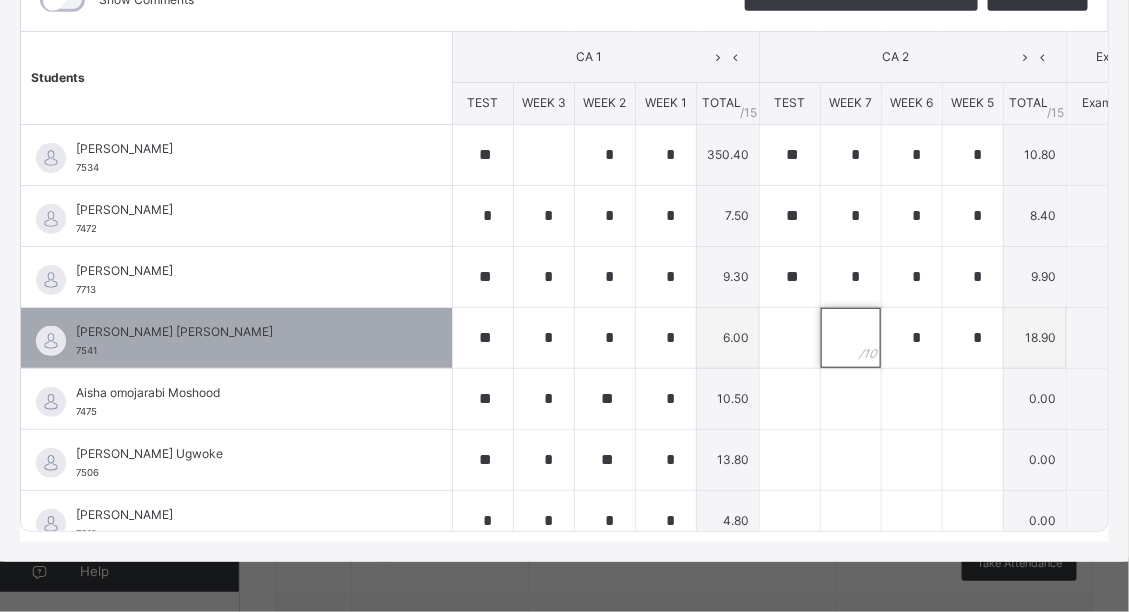 click at bounding box center (851, 338) 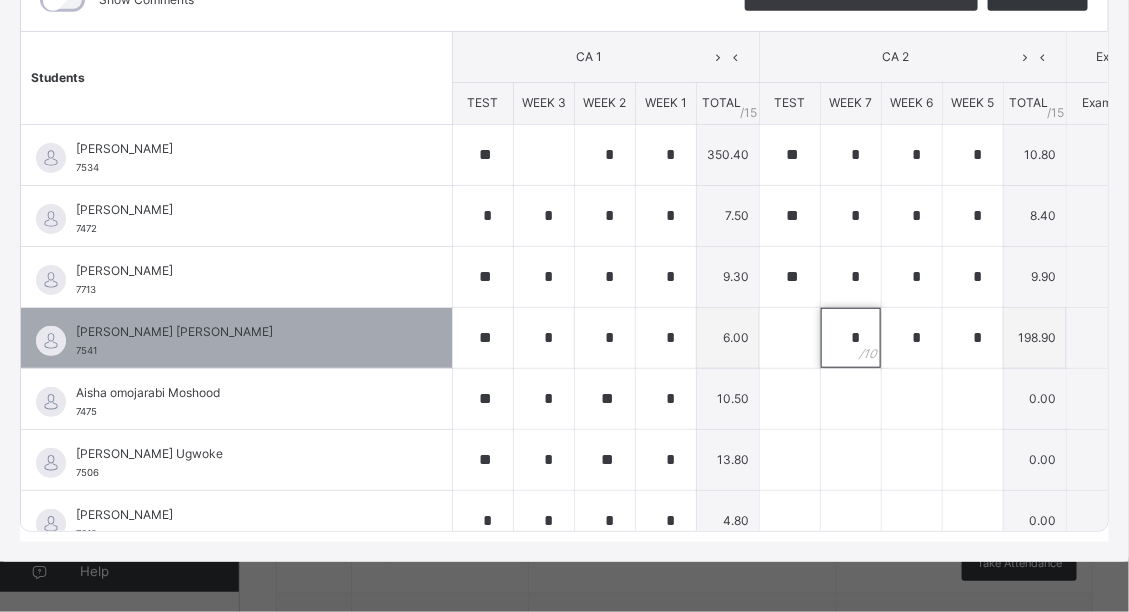 type on "*" 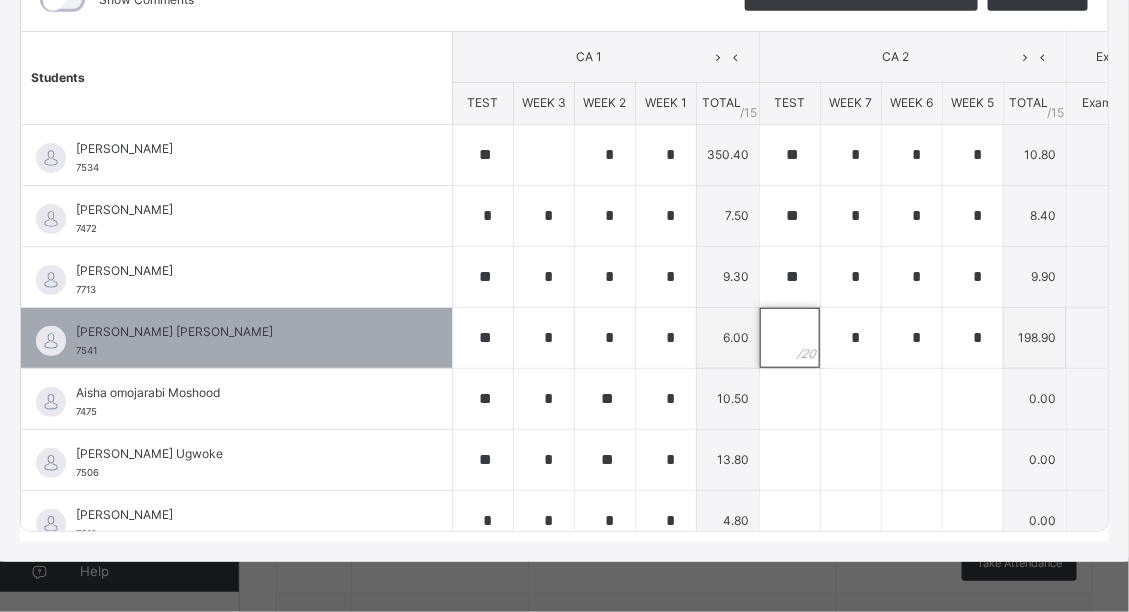 click at bounding box center (790, 338) 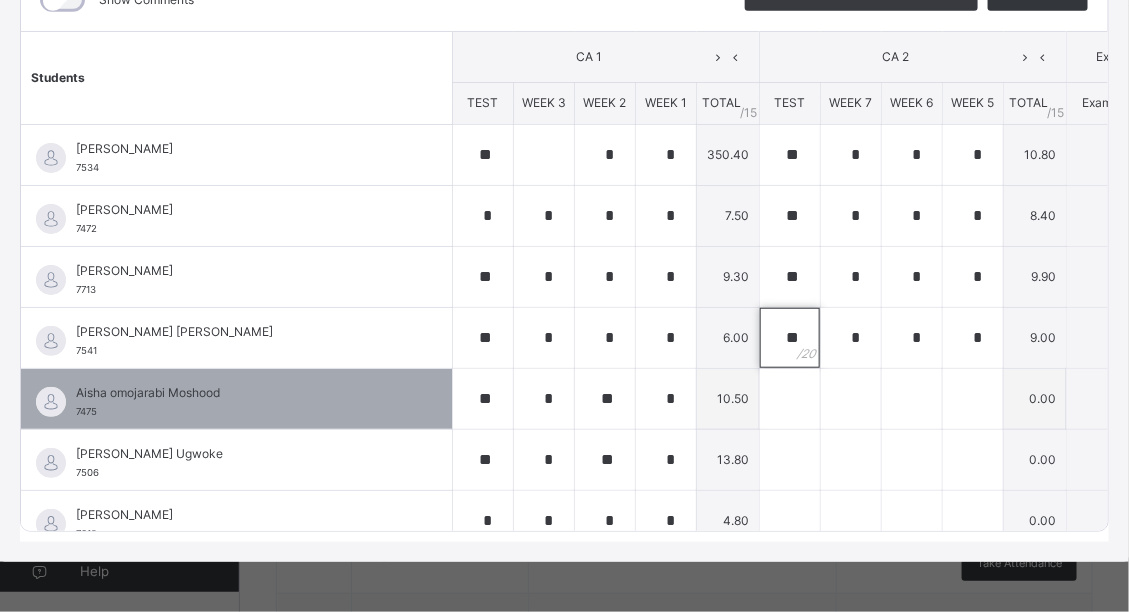 type on "**" 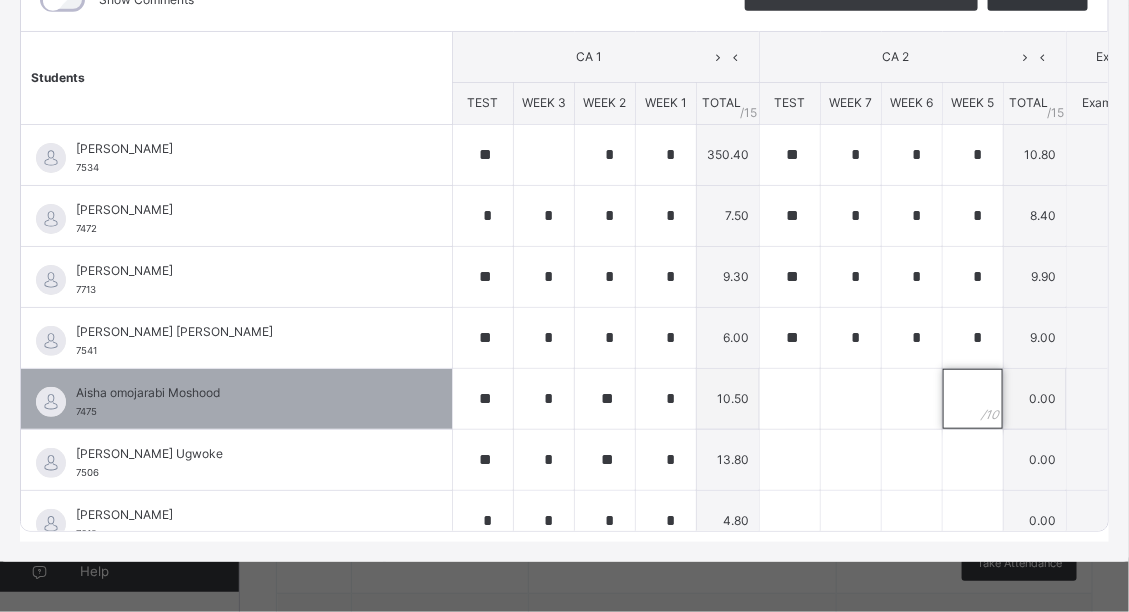 click at bounding box center (973, 399) 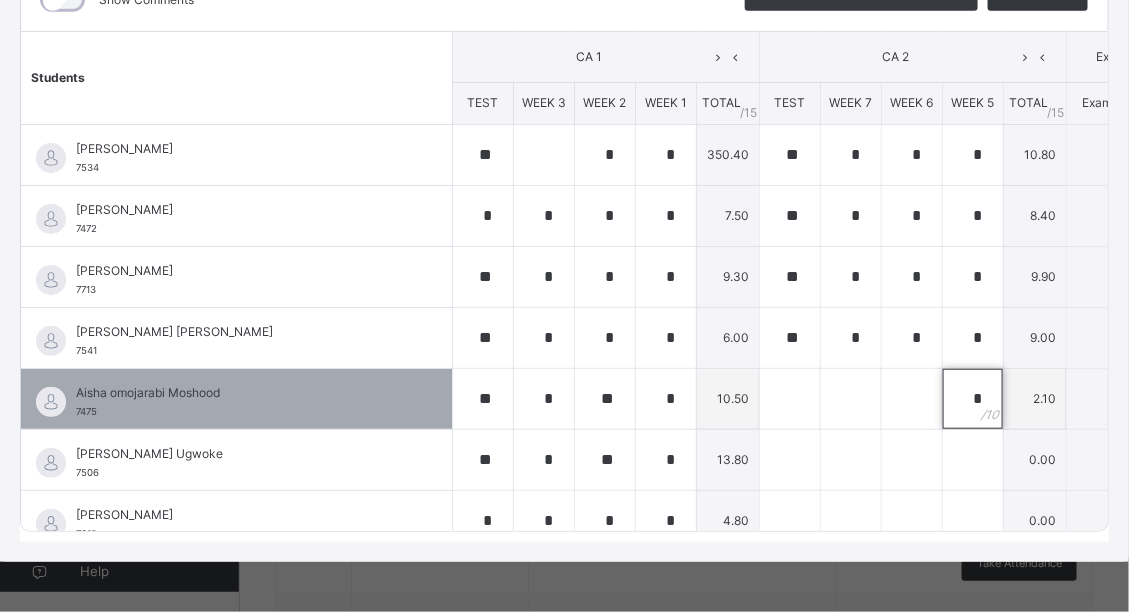 type on "*" 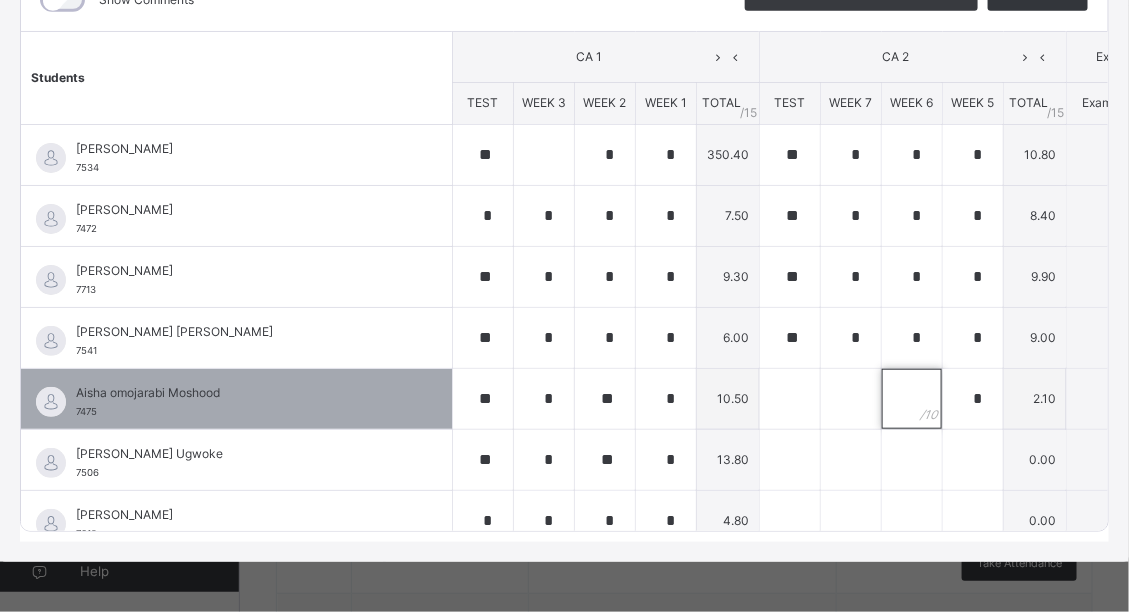 click at bounding box center (912, 399) 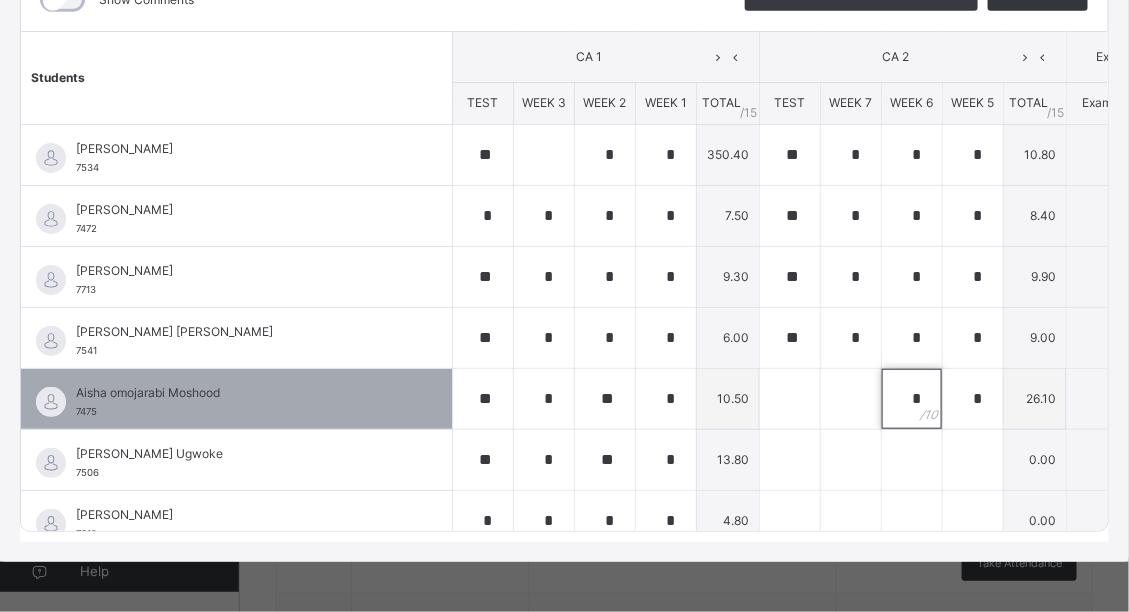 type on "*" 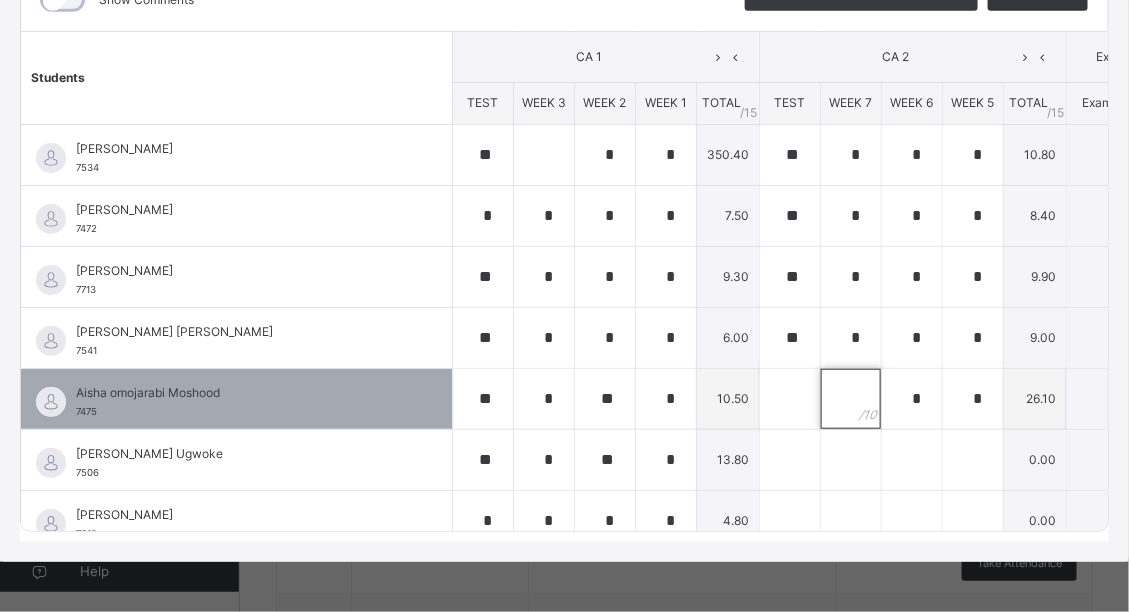 click at bounding box center (851, 399) 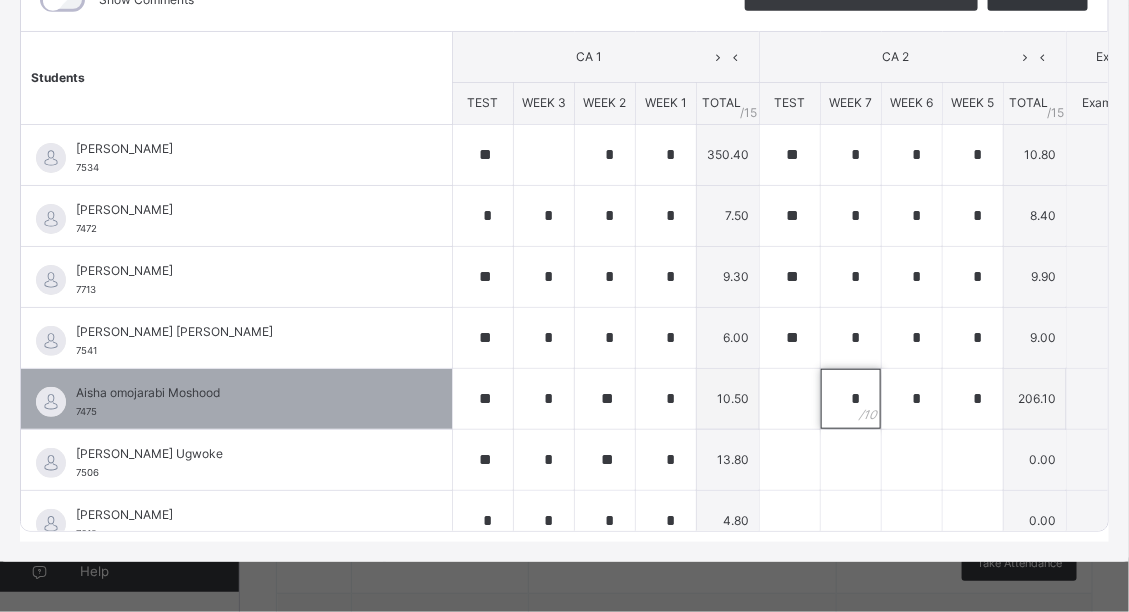 type on "*" 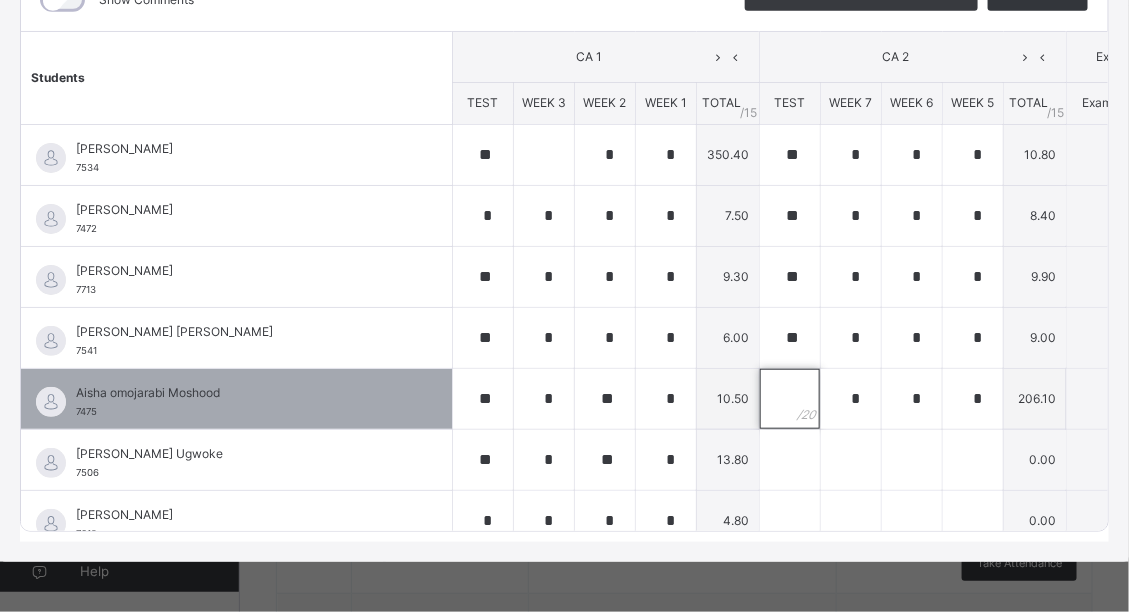 click at bounding box center (790, 399) 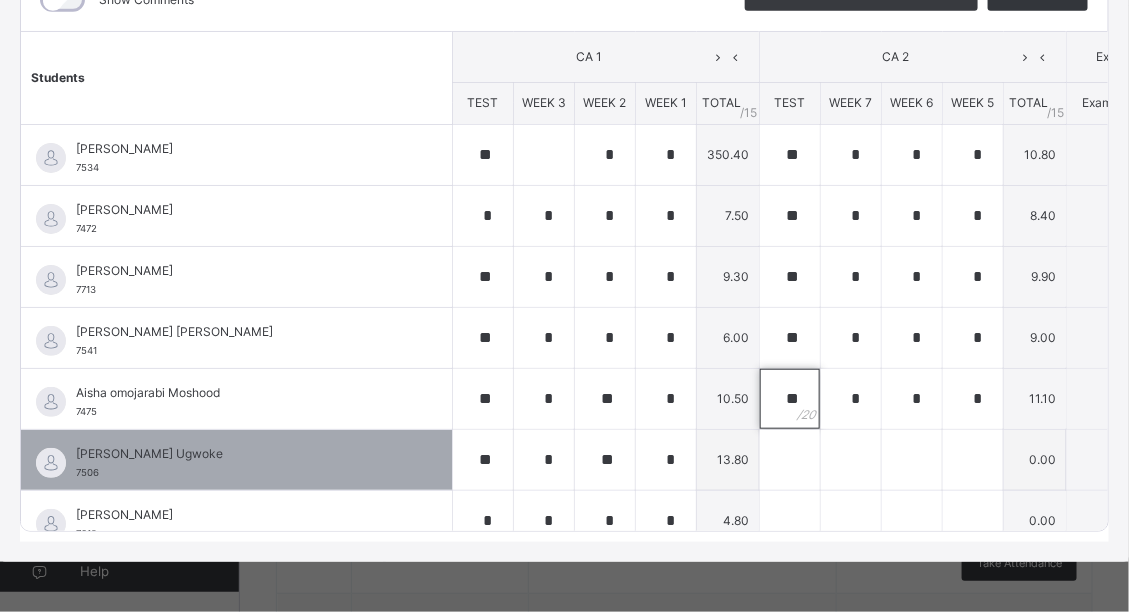 type on "**" 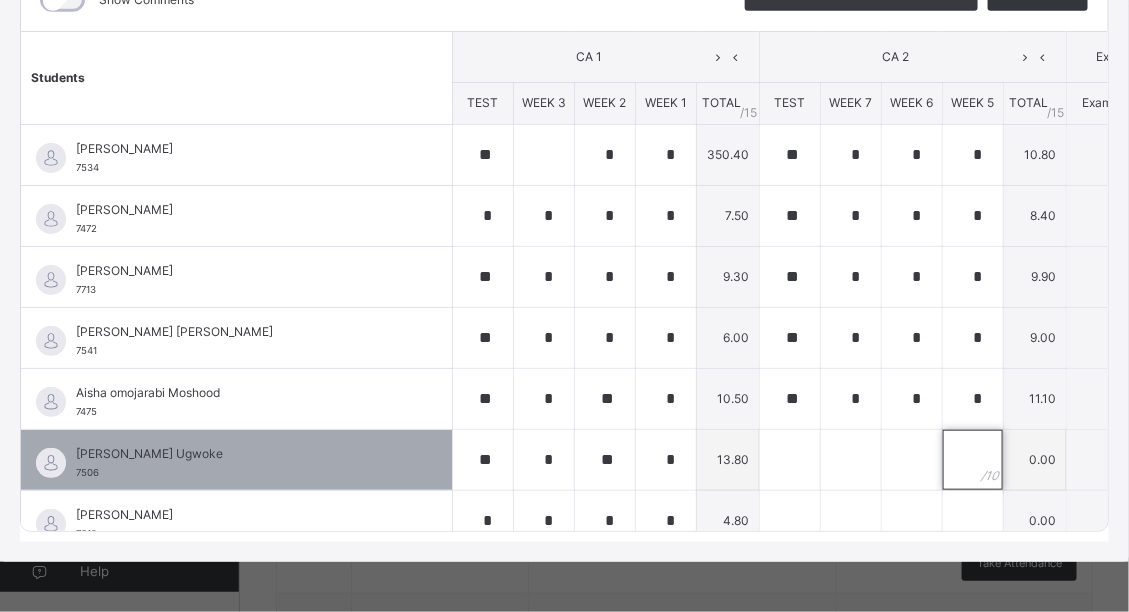 click at bounding box center [973, 460] 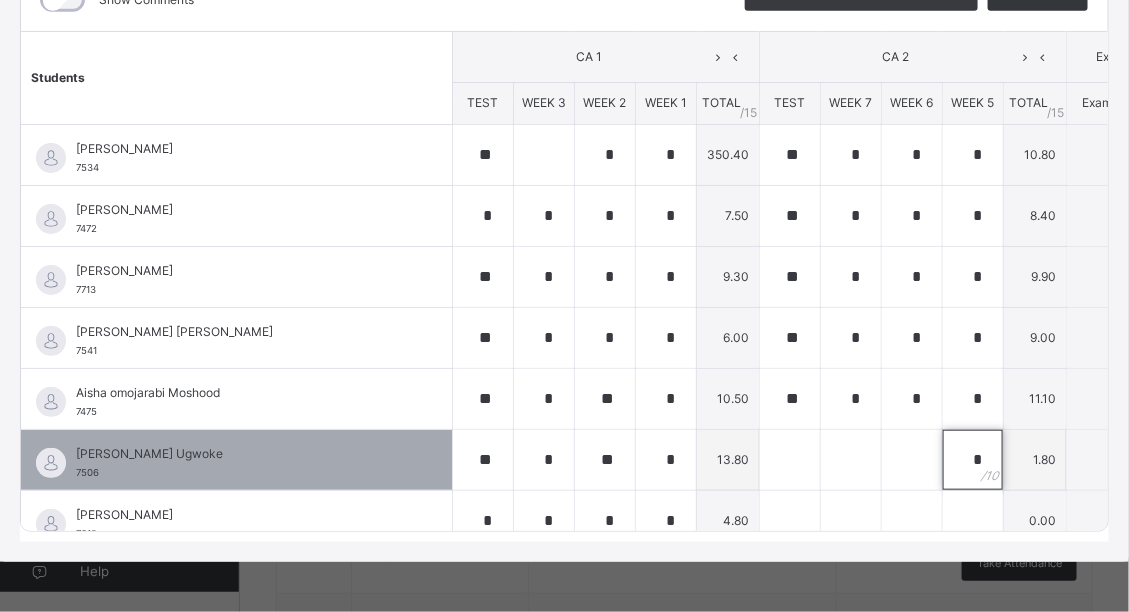 type on "*" 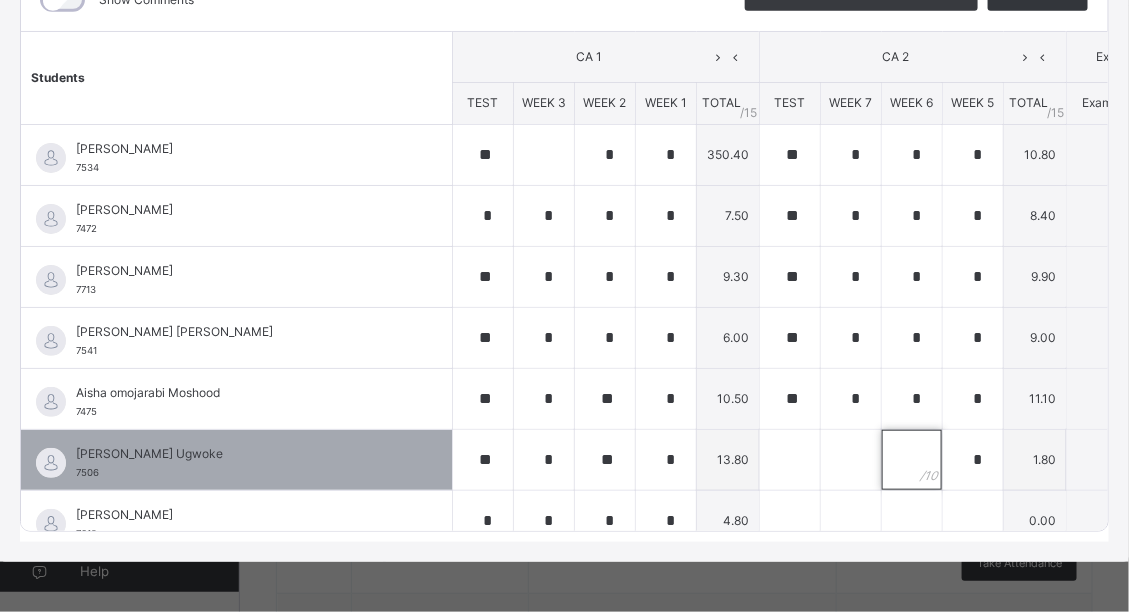 click at bounding box center [912, 460] 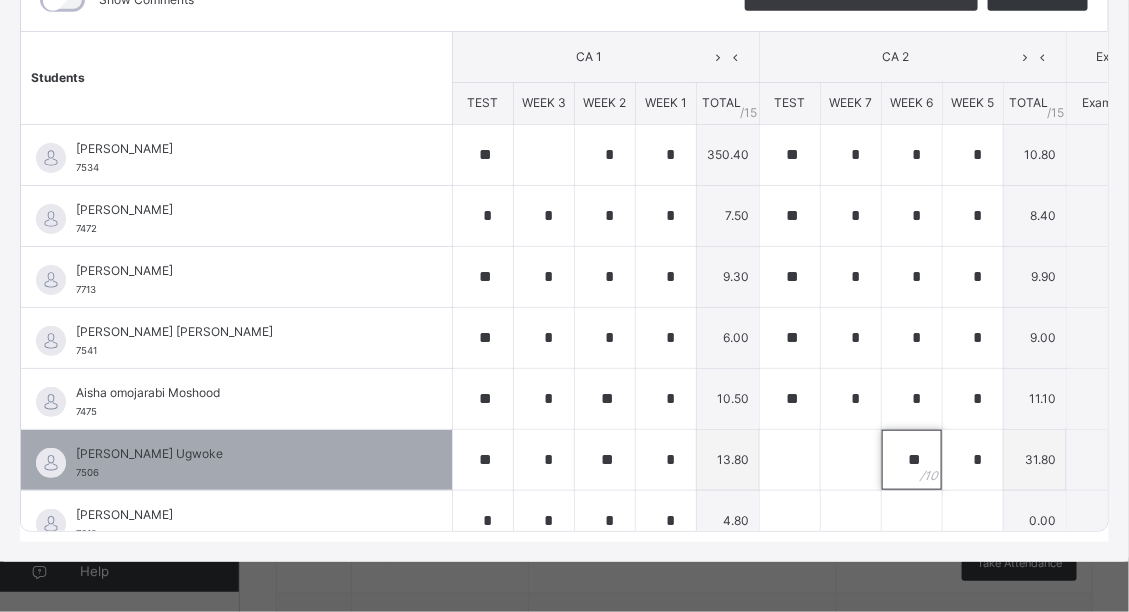 type on "**" 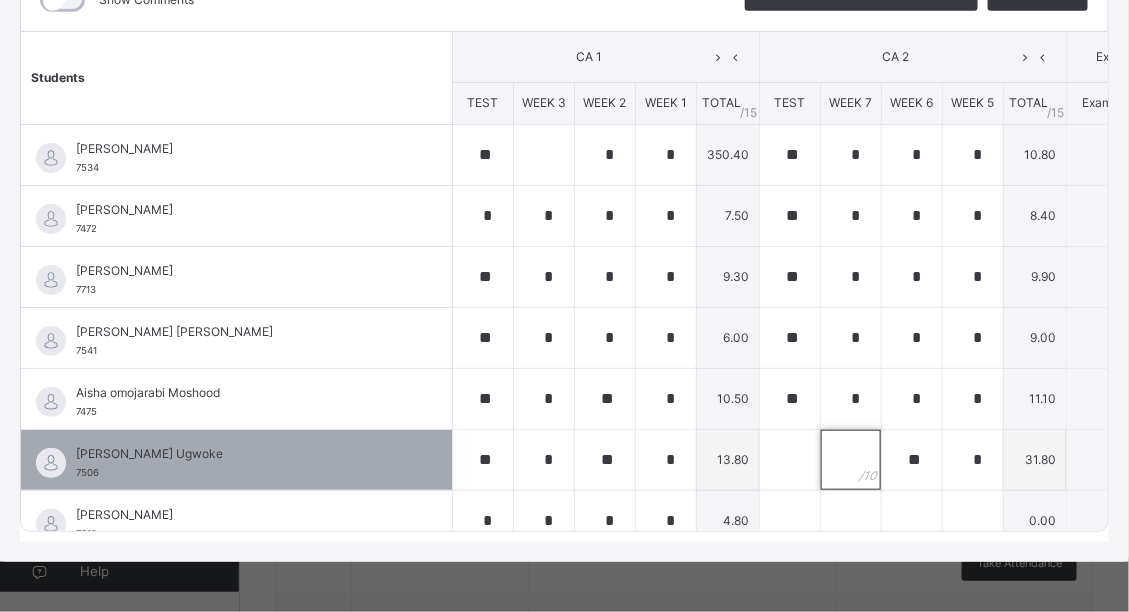 click at bounding box center [851, 460] 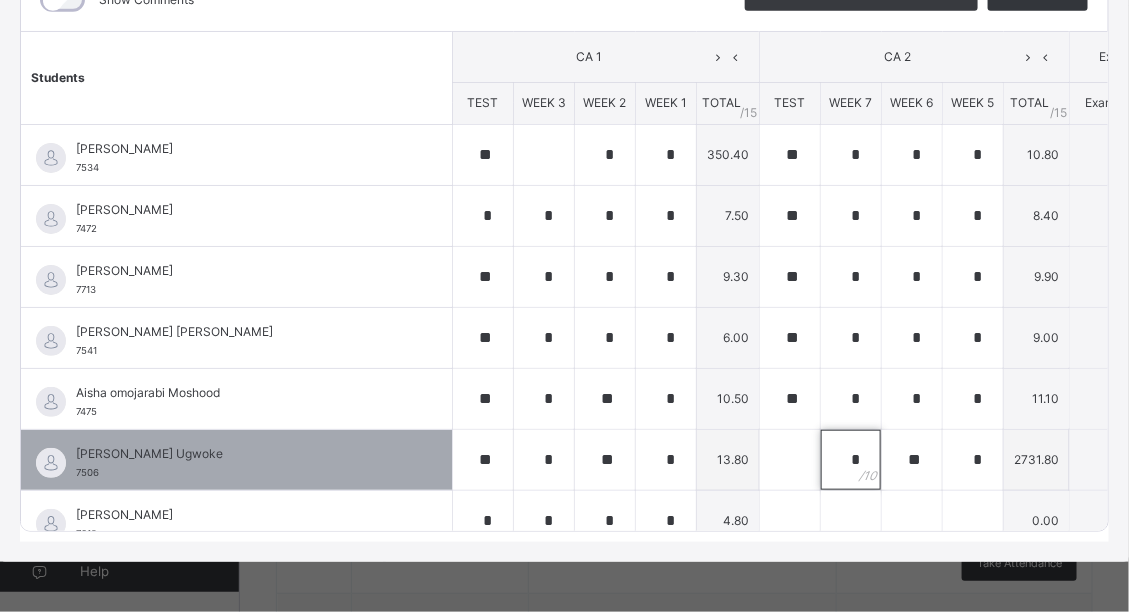 type on "*" 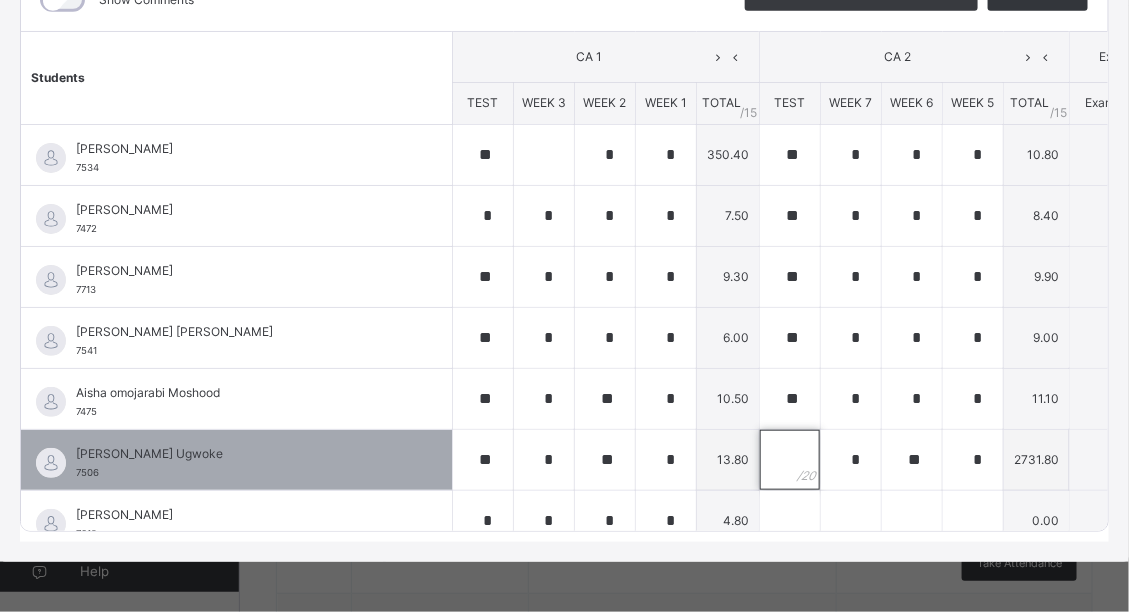 drag, startPoint x: 647, startPoint y: 449, endPoint x: 629, endPoint y: 454, distance: 18.681541 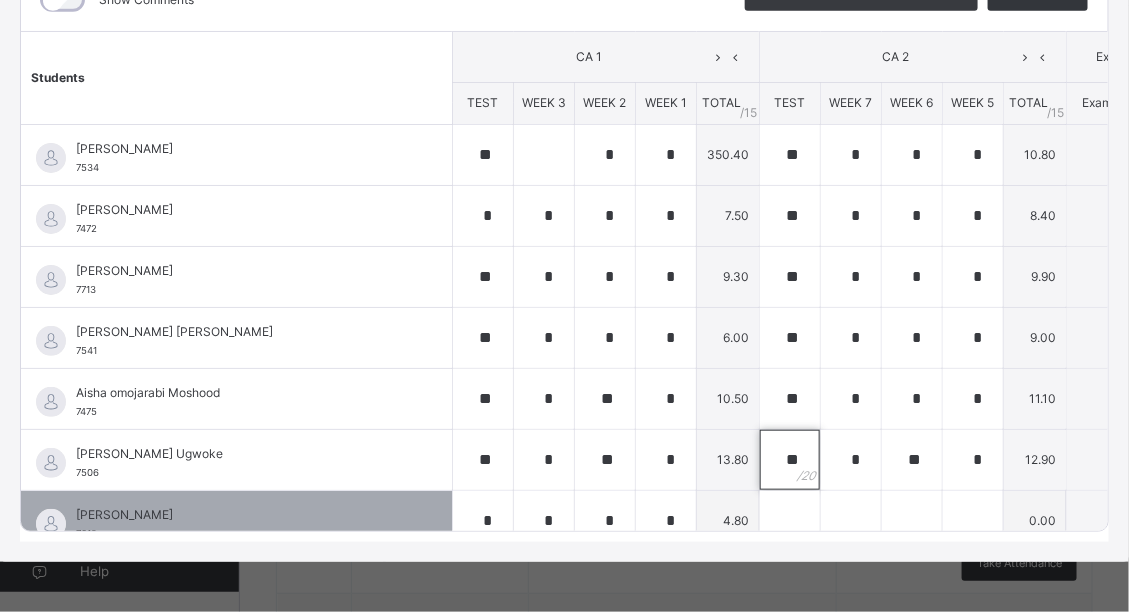 type on "**" 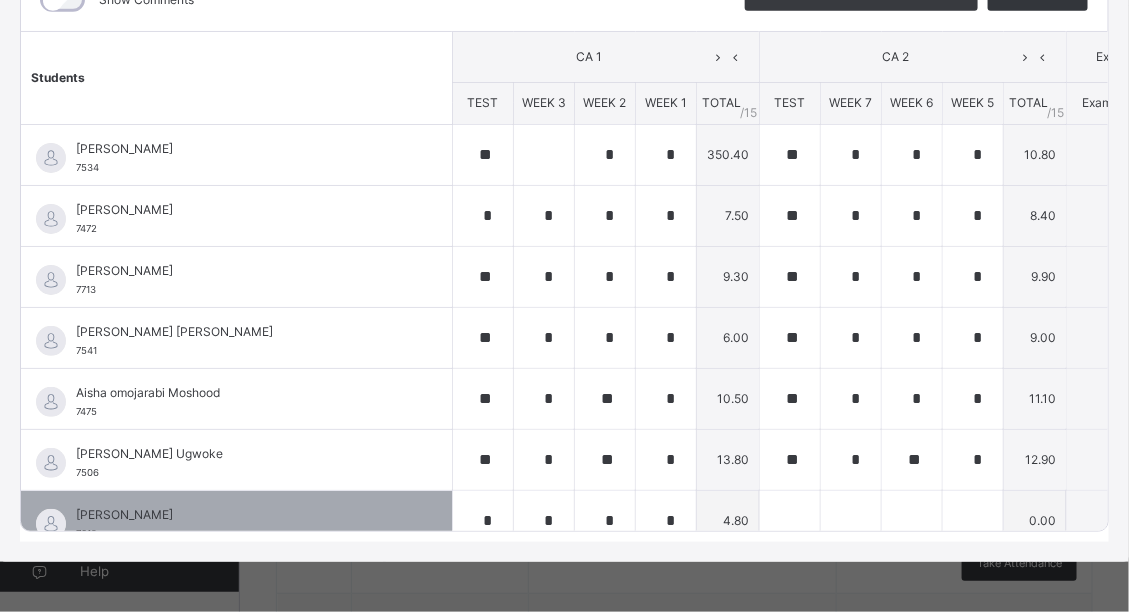 click on "[PERSON_NAME]" at bounding box center (241, 515) 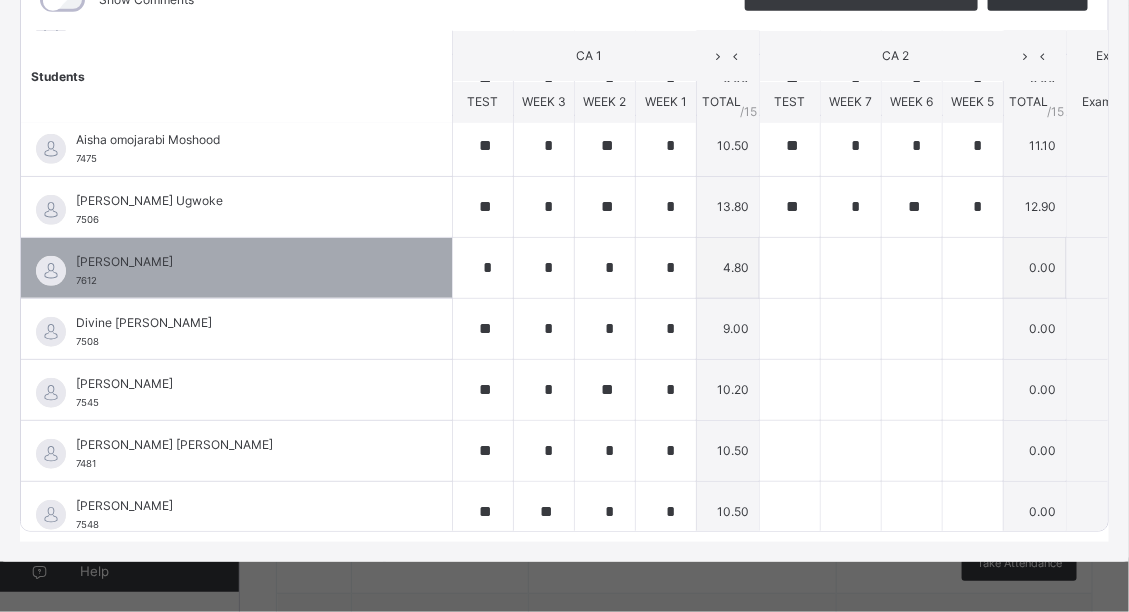 scroll, scrollTop: 285, scrollLeft: 0, axis: vertical 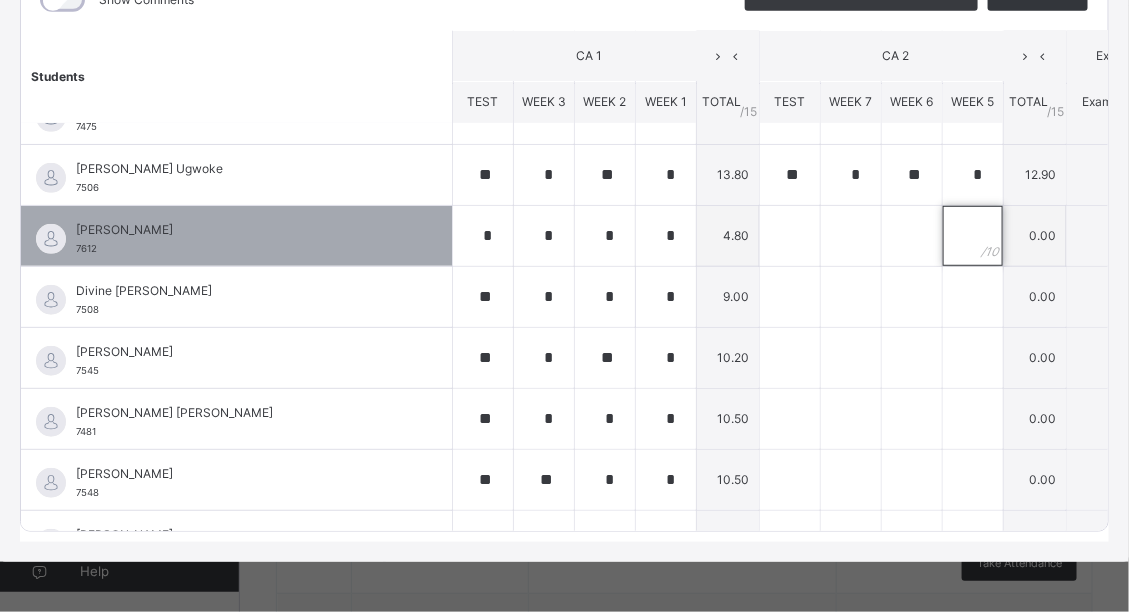 drag, startPoint x: 830, startPoint y: 211, endPoint x: 803, endPoint y: 221, distance: 28.79236 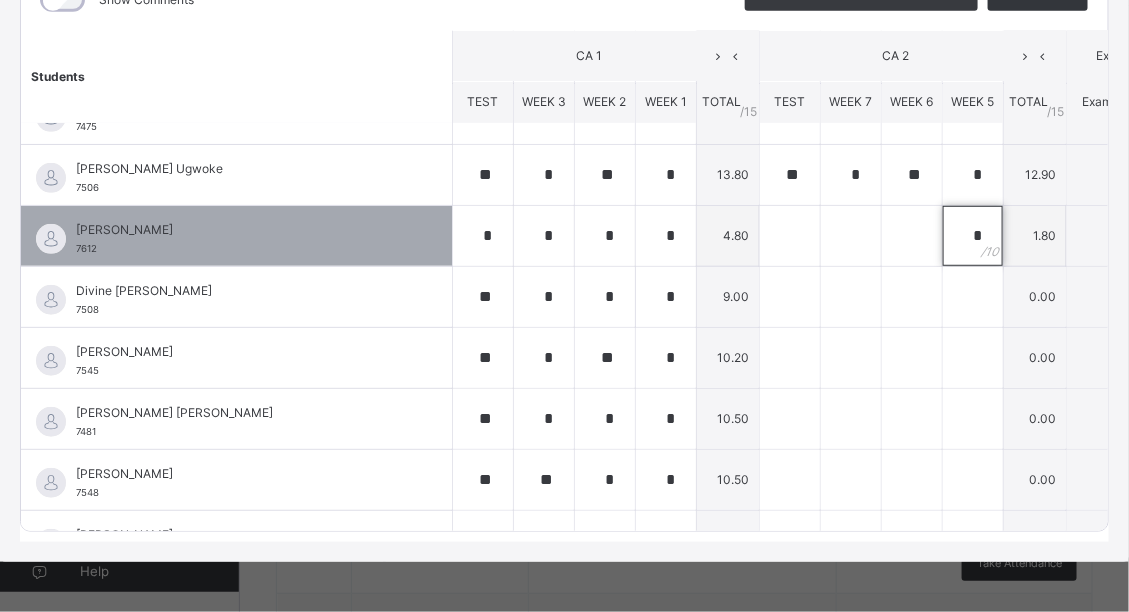 type on "*" 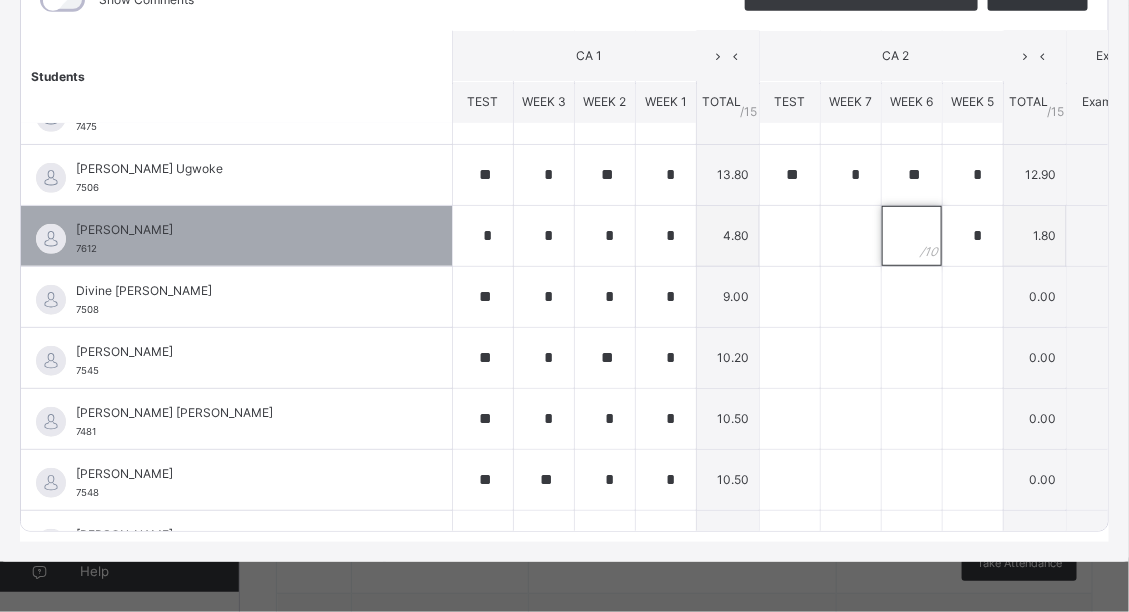 click at bounding box center [912, 236] 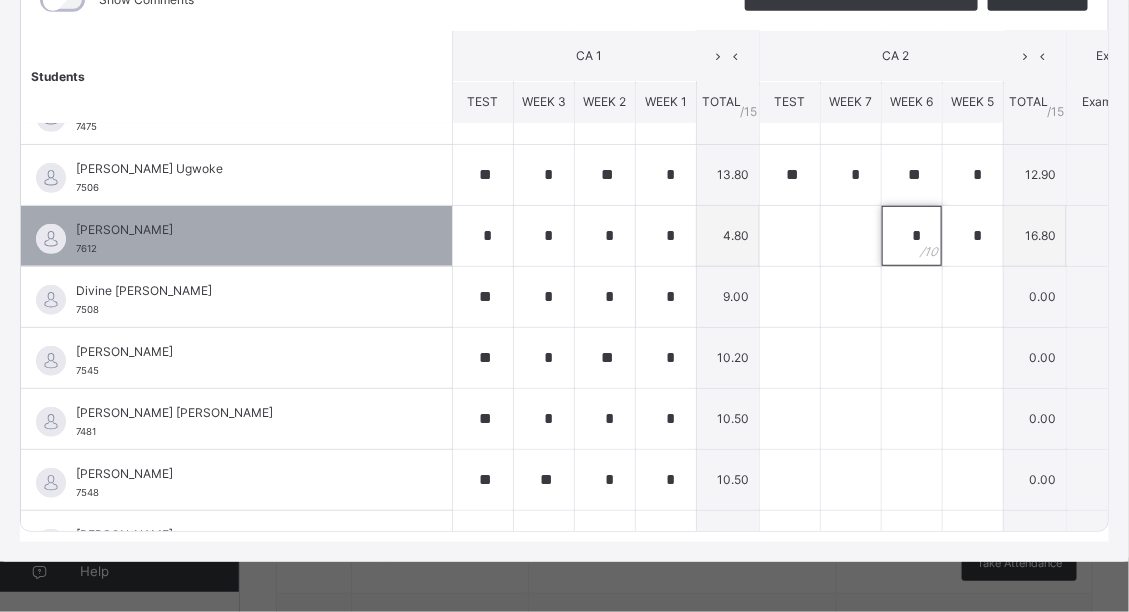 type on "*" 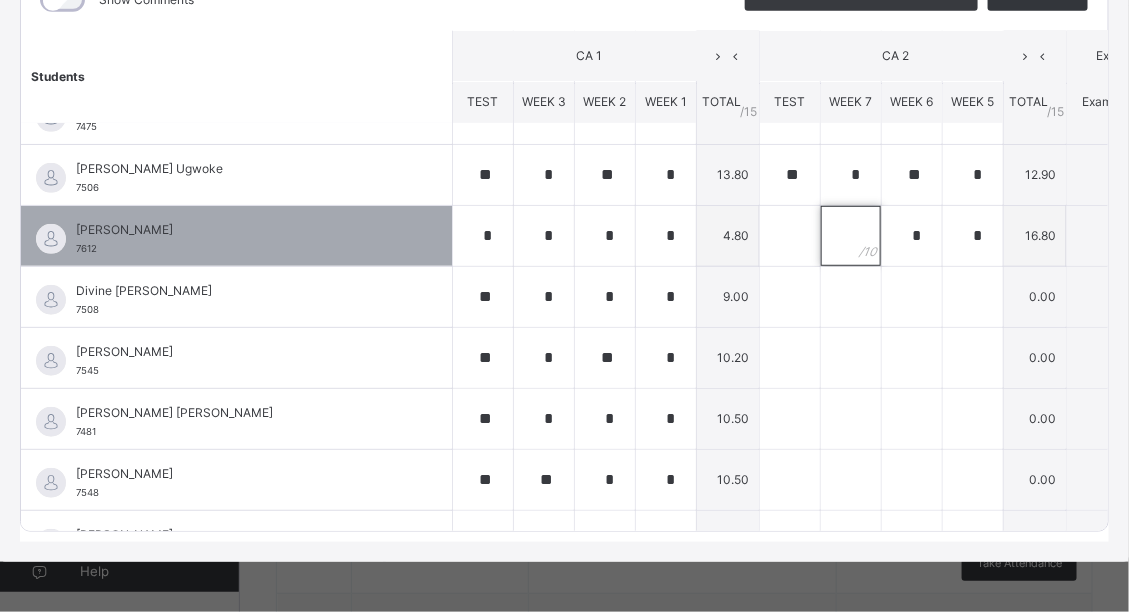 click at bounding box center [851, 236] 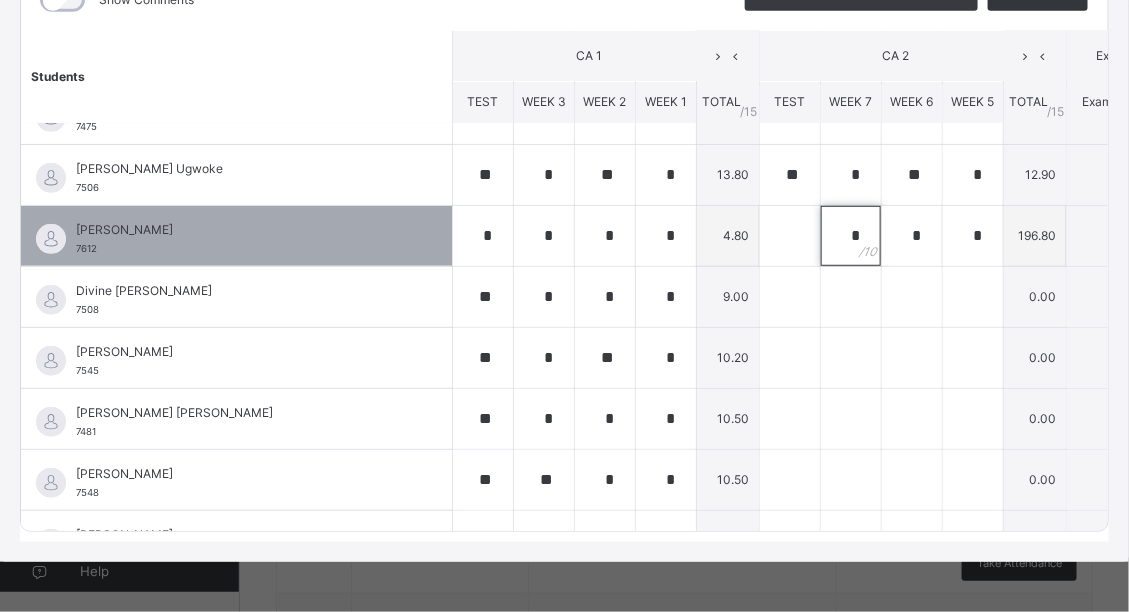 type on "*" 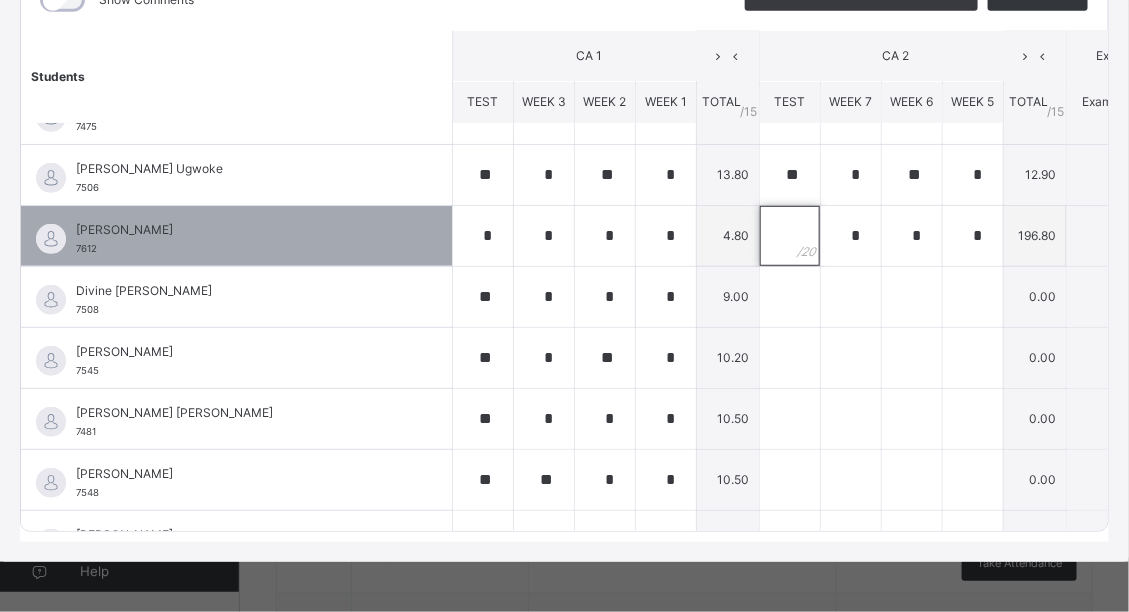 drag, startPoint x: 628, startPoint y: 220, endPoint x: 641, endPoint y: 221, distance: 13.038404 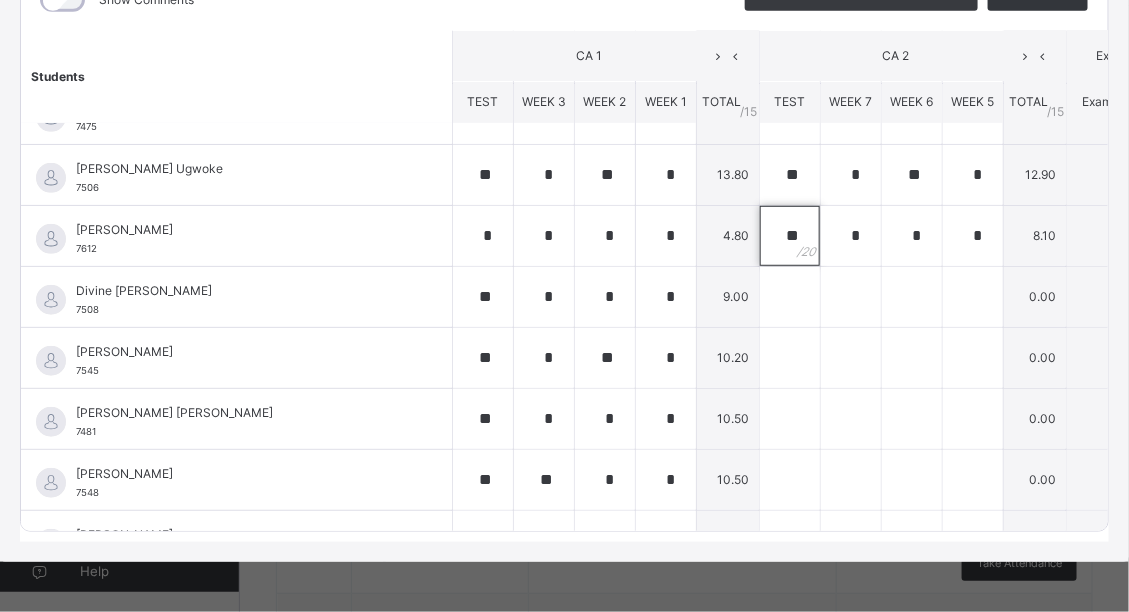 type on "**" 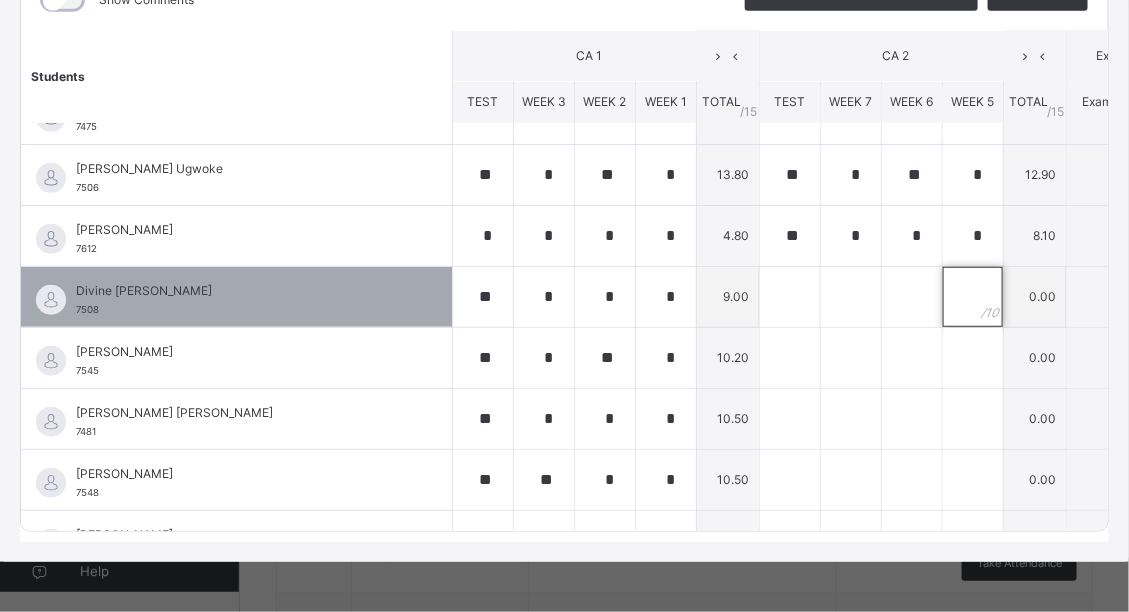 click at bounding box center [973, 297] 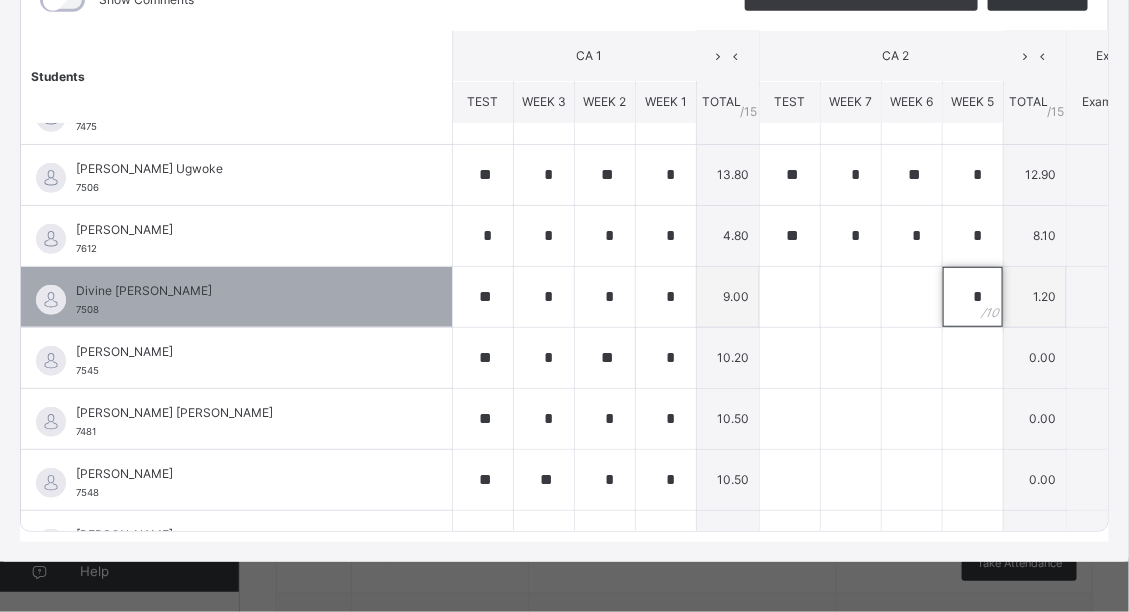type on "*" 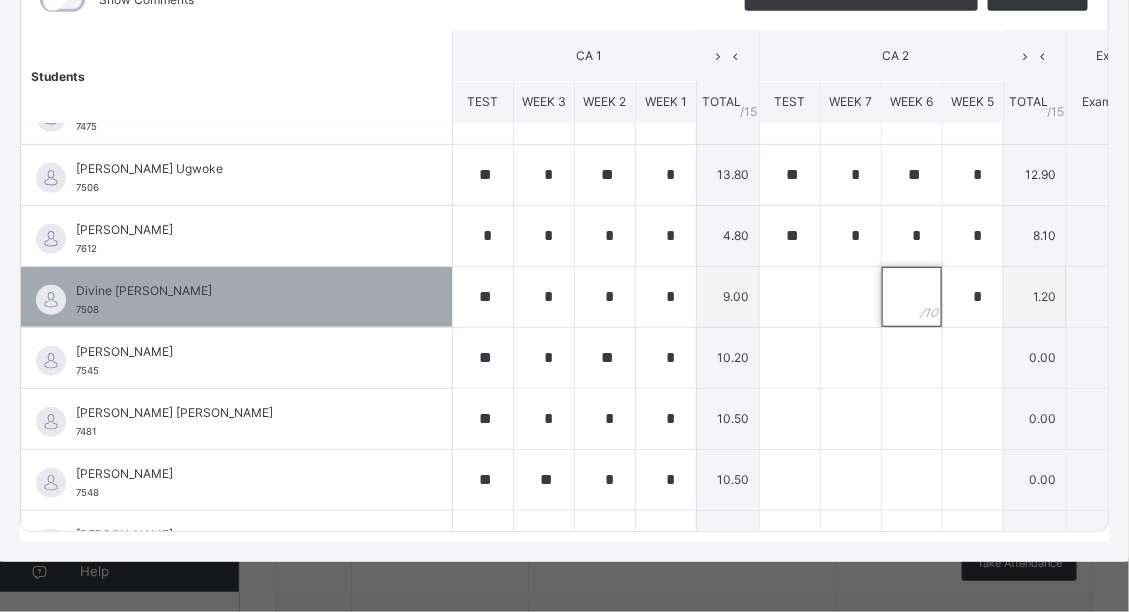 click at bounding box center (912, 297) 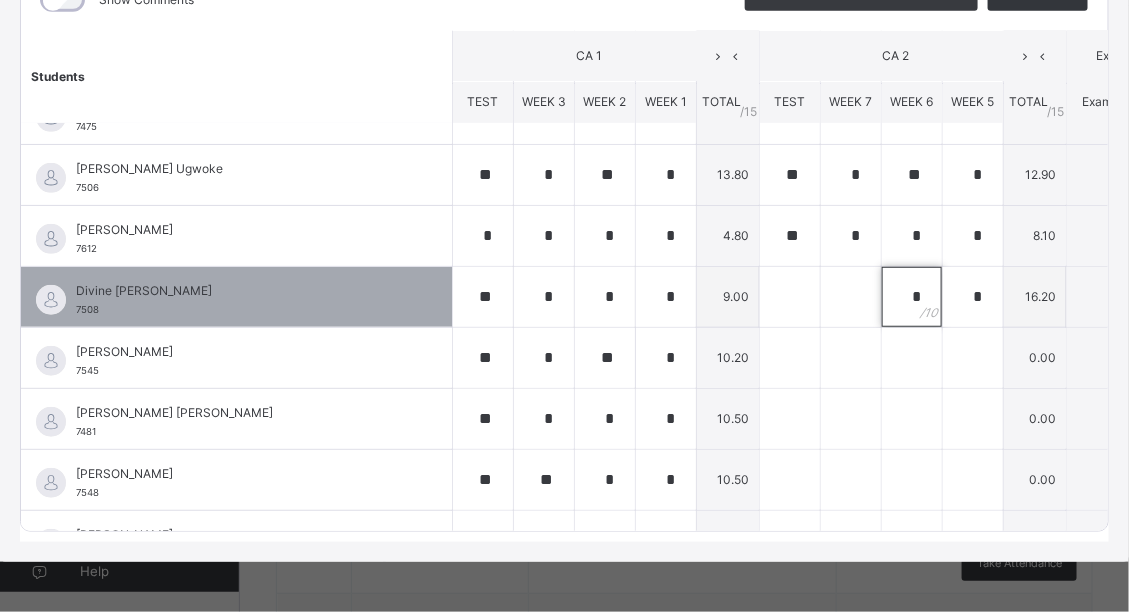 type on "*" 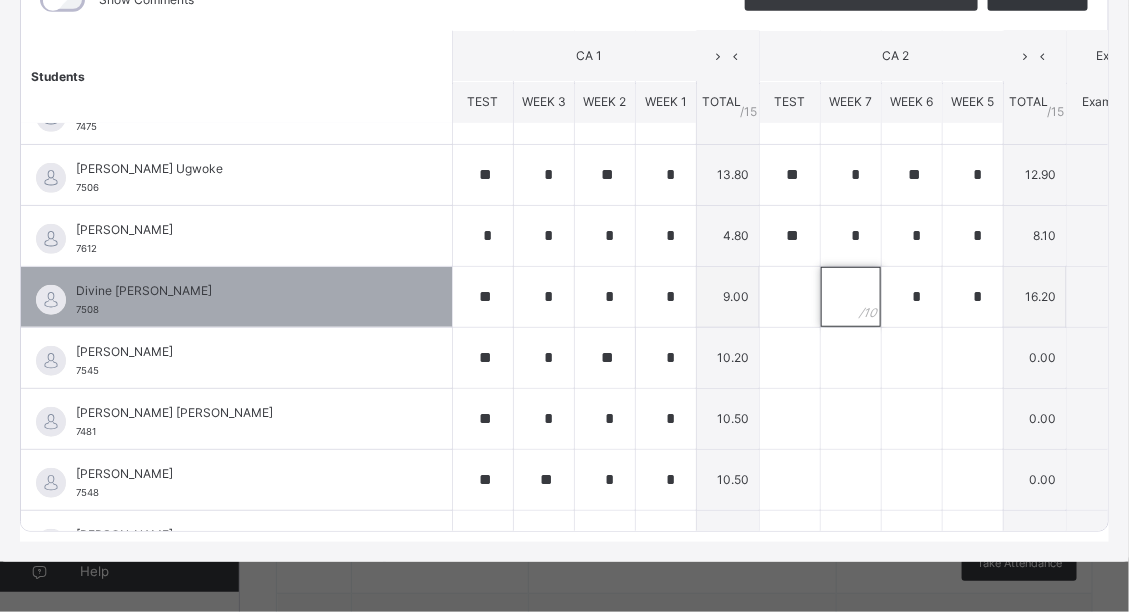 click at bounding box center (851, 297) 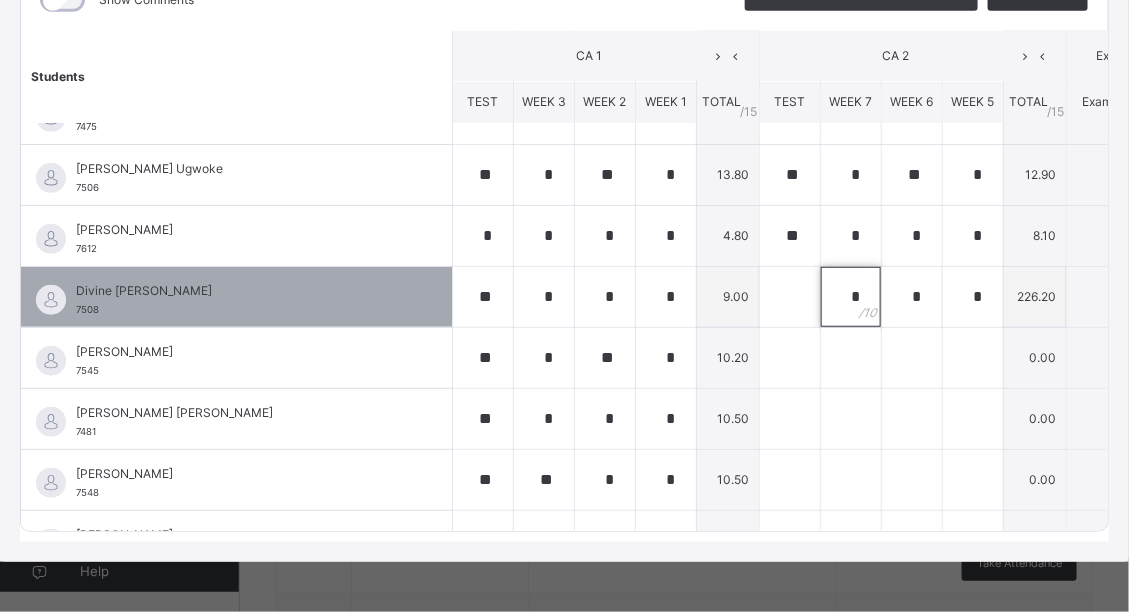 type on "*" 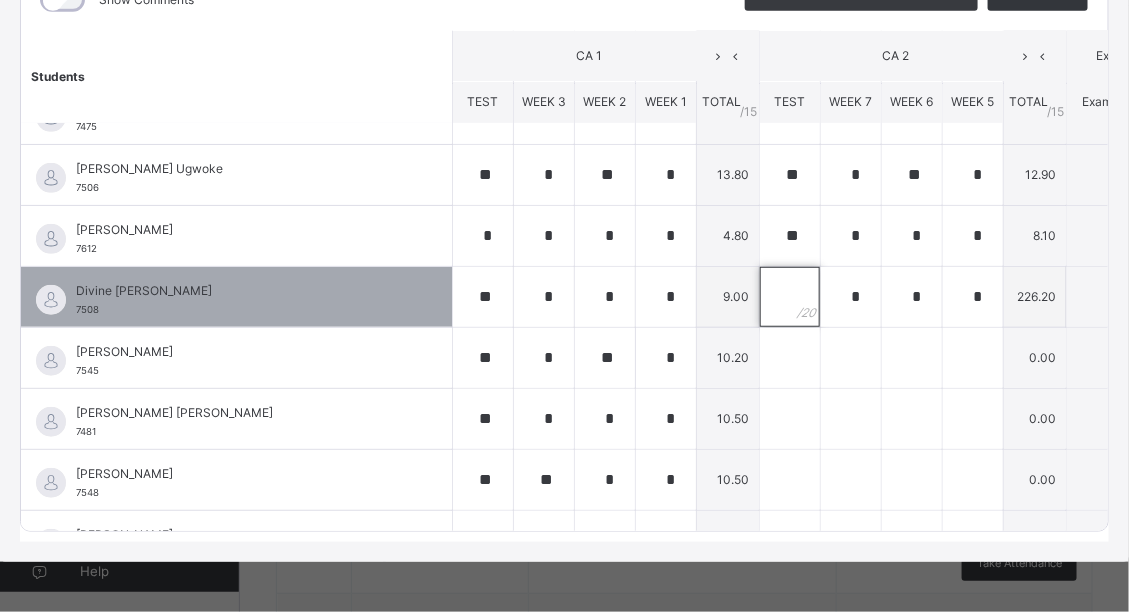 click at bounding box center [790, 297] 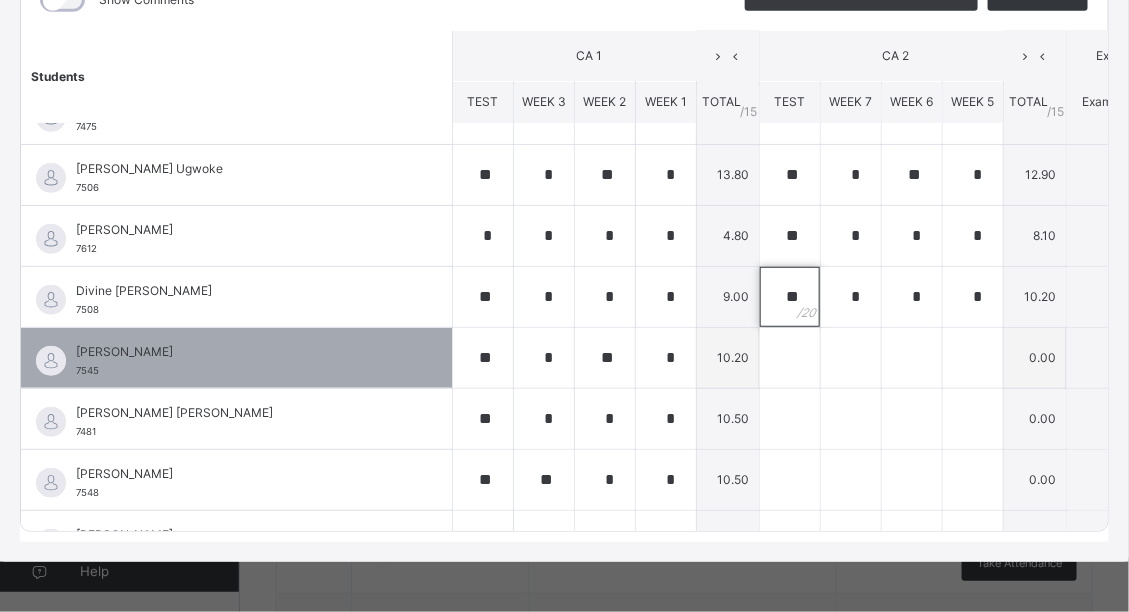 type on "**" 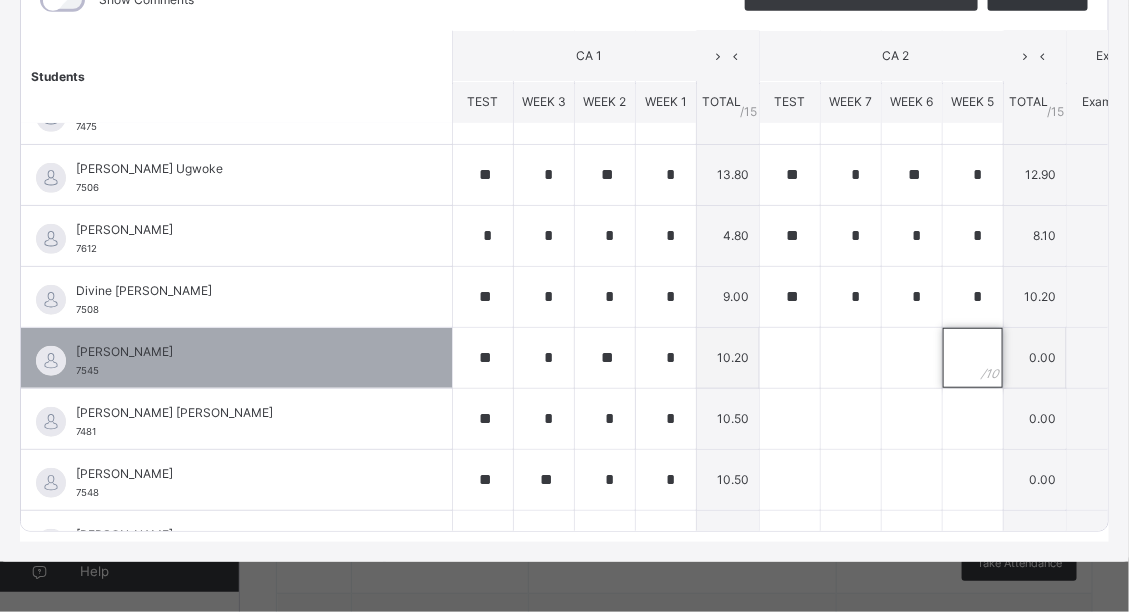 click at bounding box center (973, 358) 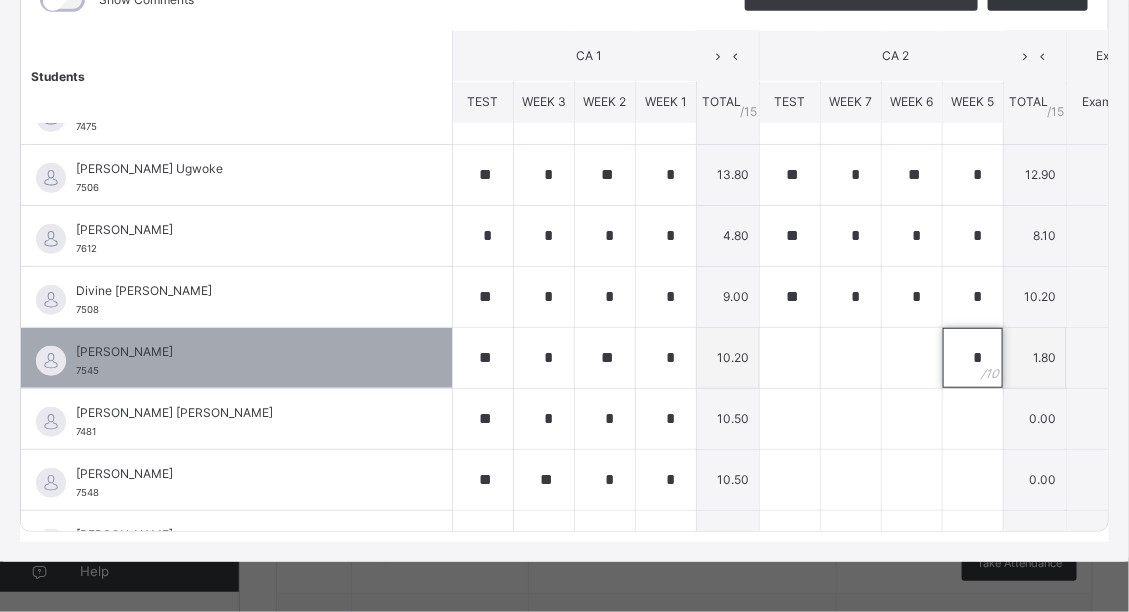 type on "*" 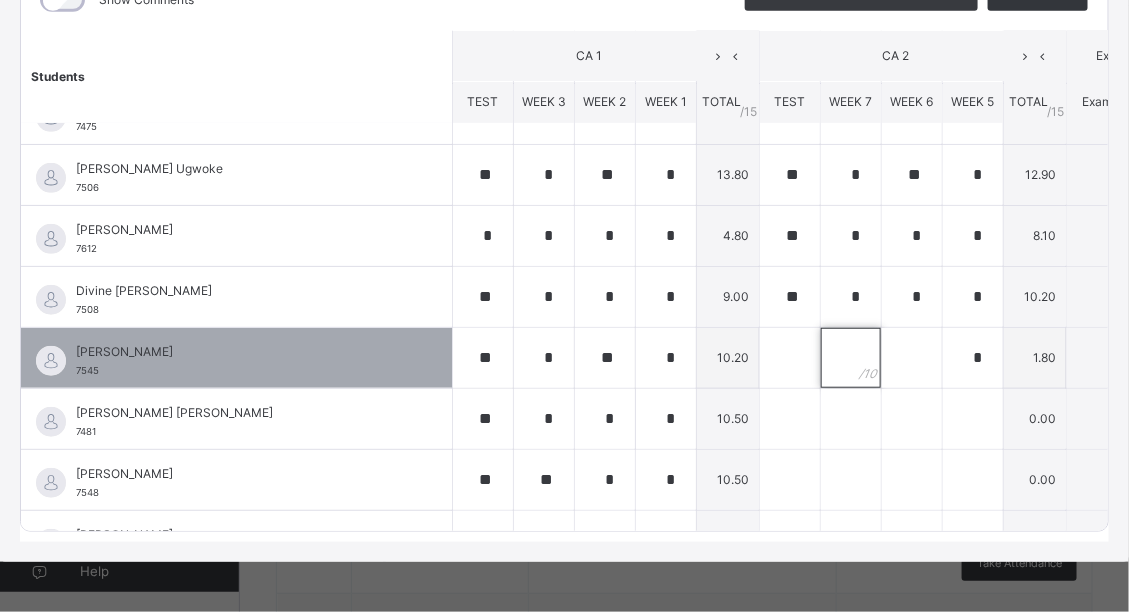 drag, startPoint x: 743, startPoint y: 323, endPoint x: 766, endPoint y: 344, distance: 31.144823 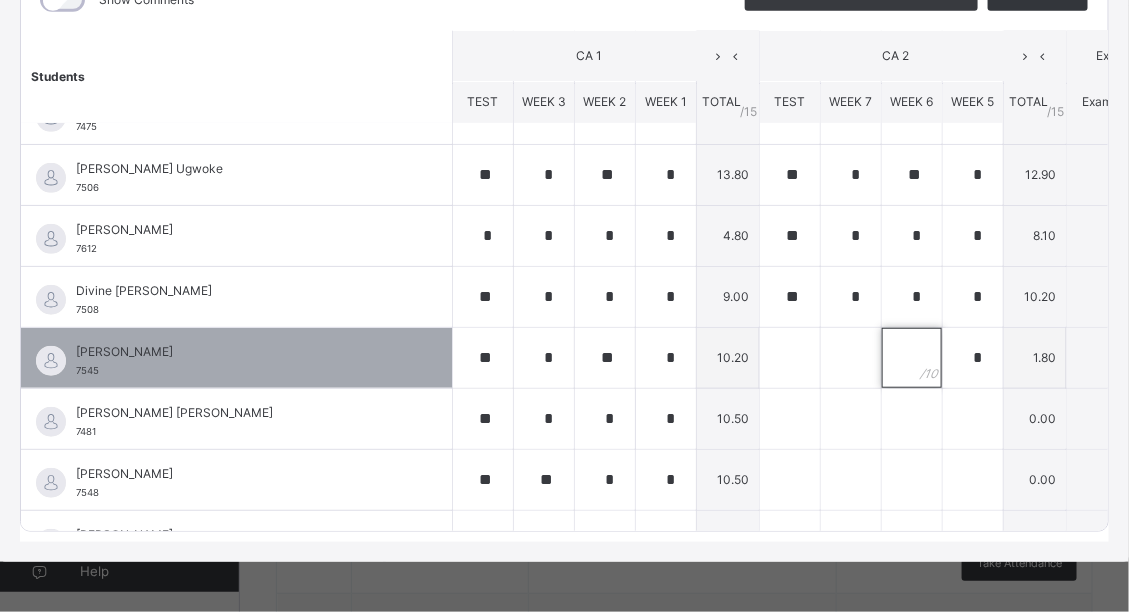 click at bounding box center [912, 358] 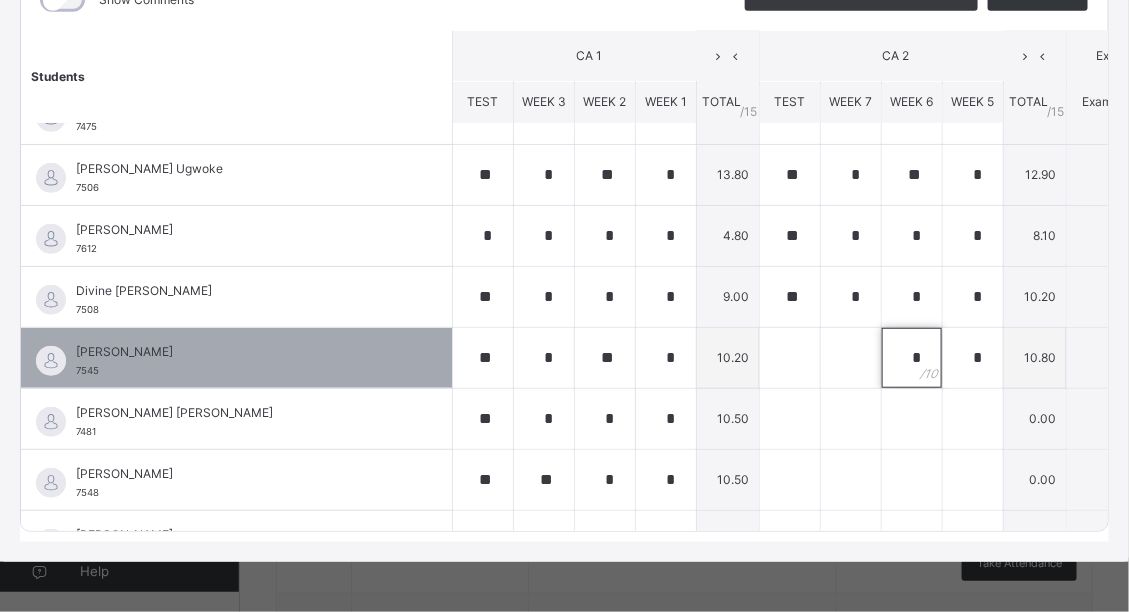 type on "*" 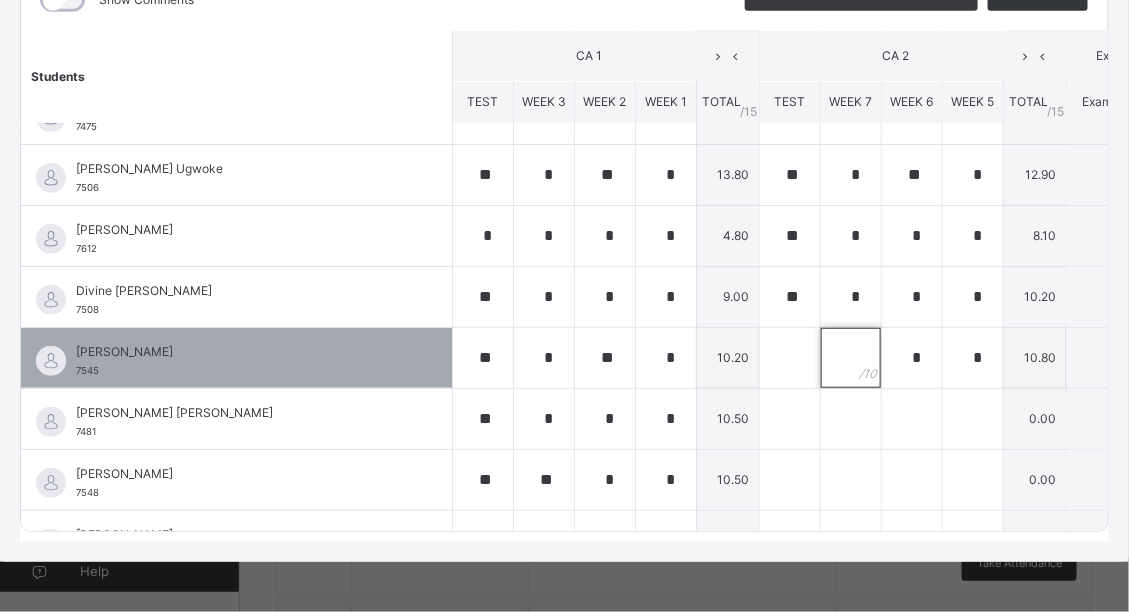drag, startPoint x: 719, startPoint y: 347, endPoint x: 722, endPoint y: 363, distance: 16.27882 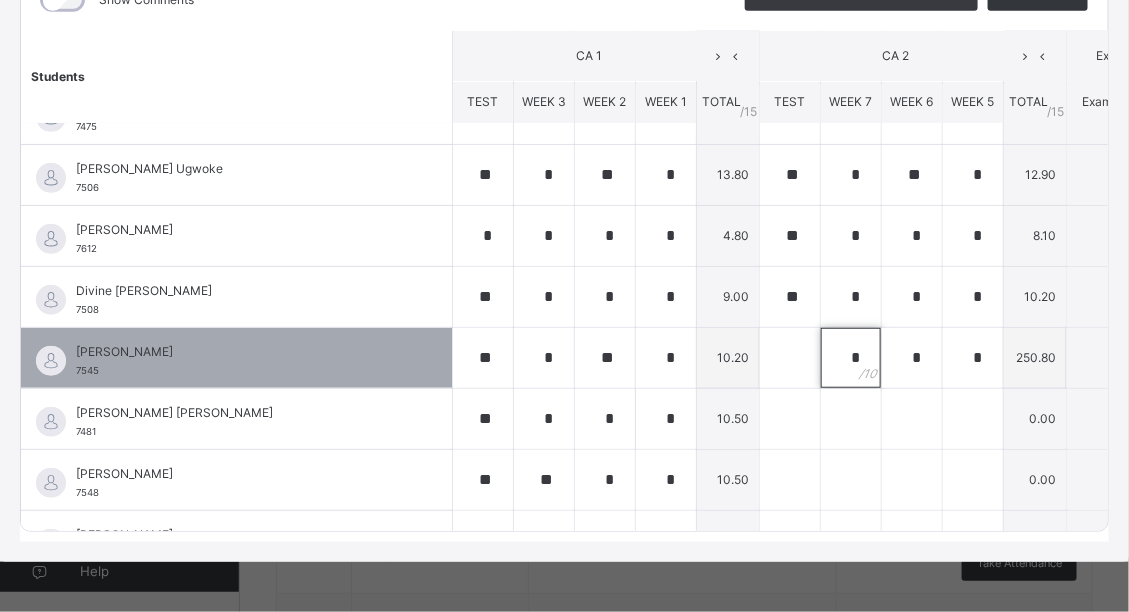 type on "*" 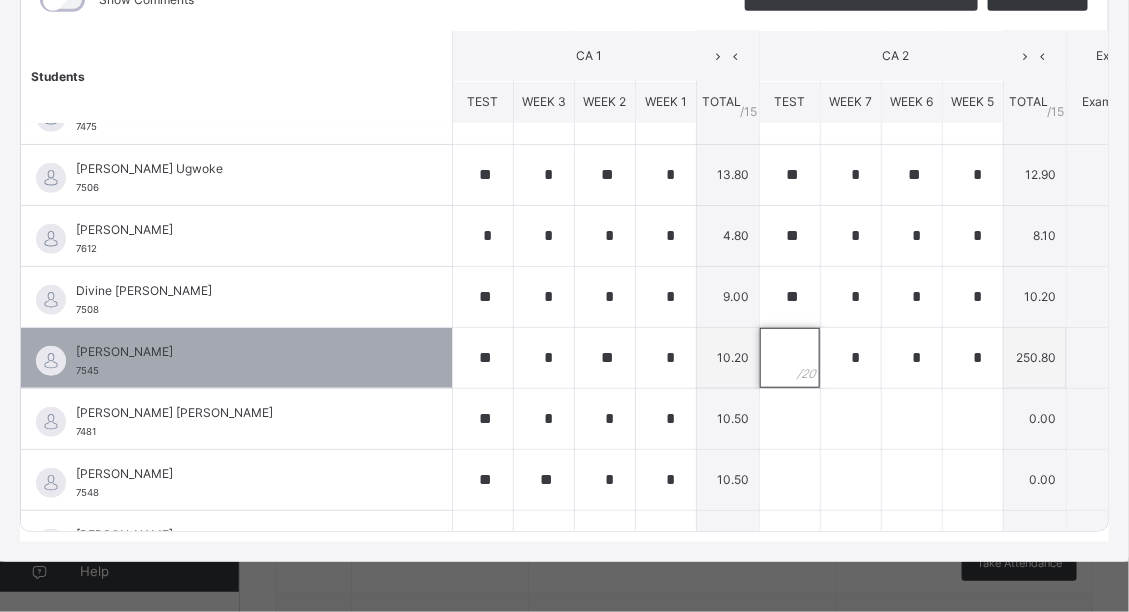 click at bounding box center [790, 358] 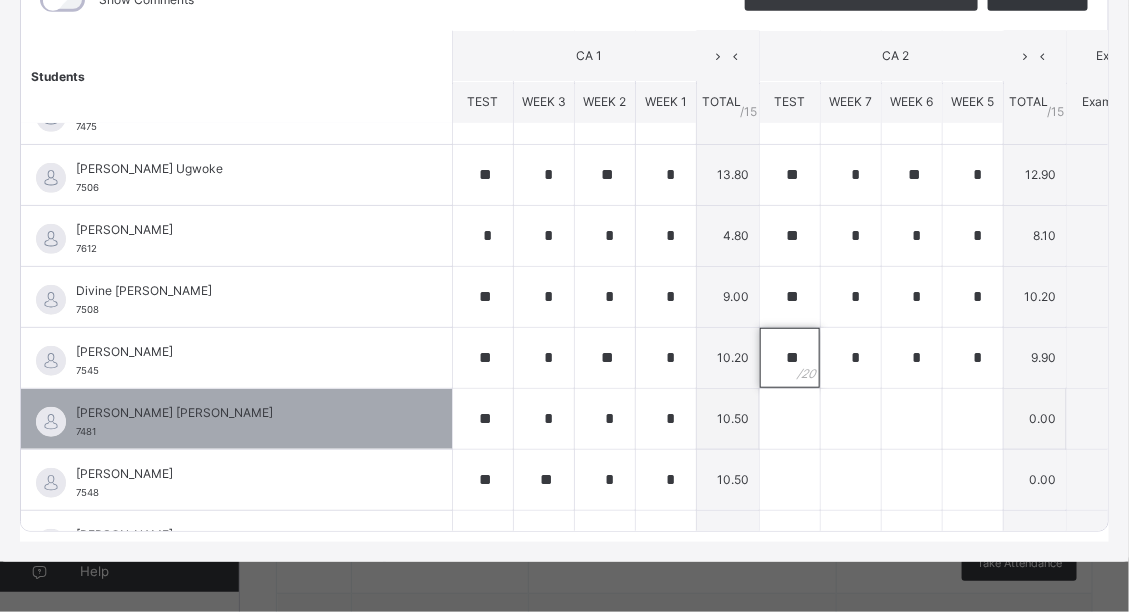 type on "**" 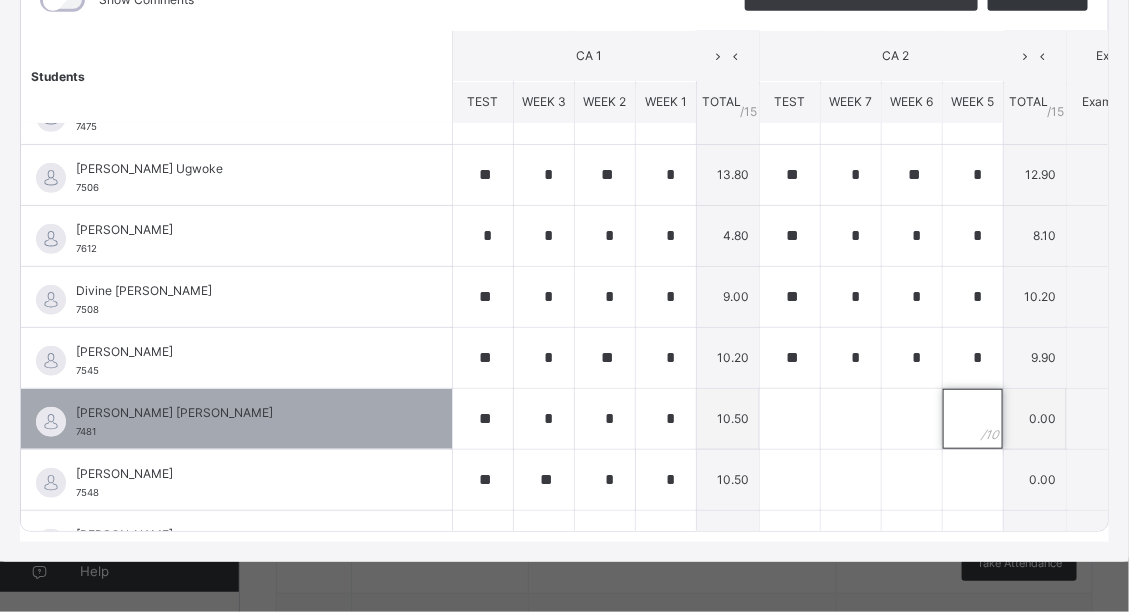 drag, startPoint x: 847, startPoint y: 396, endPoint x: 849, endPoint y: 410, distance: 14.142136 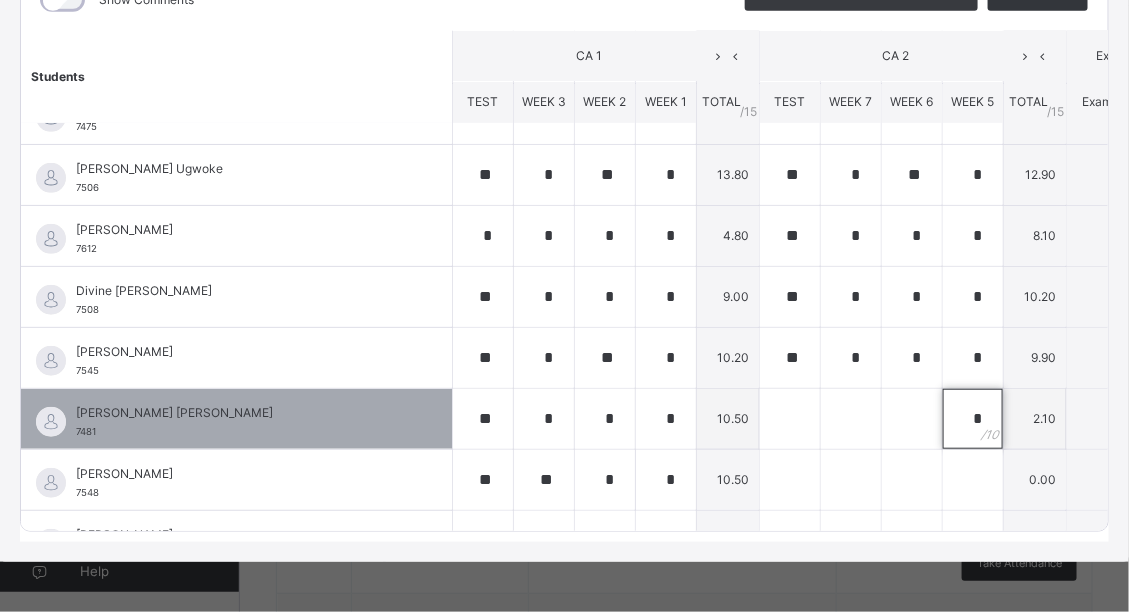 type on "*" 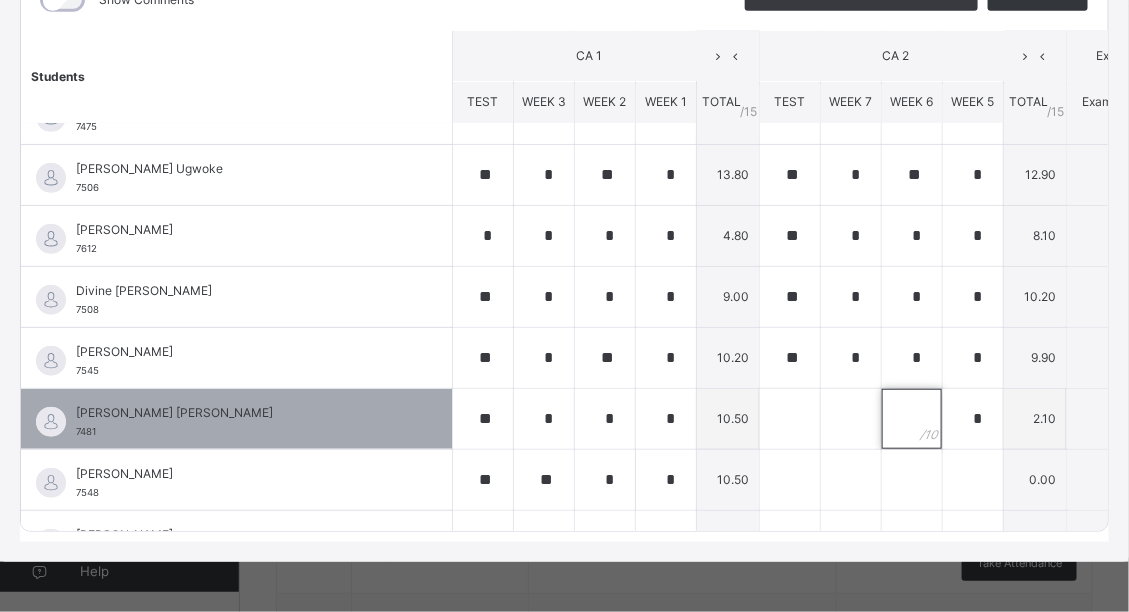 click at bounding box center [912, 419] 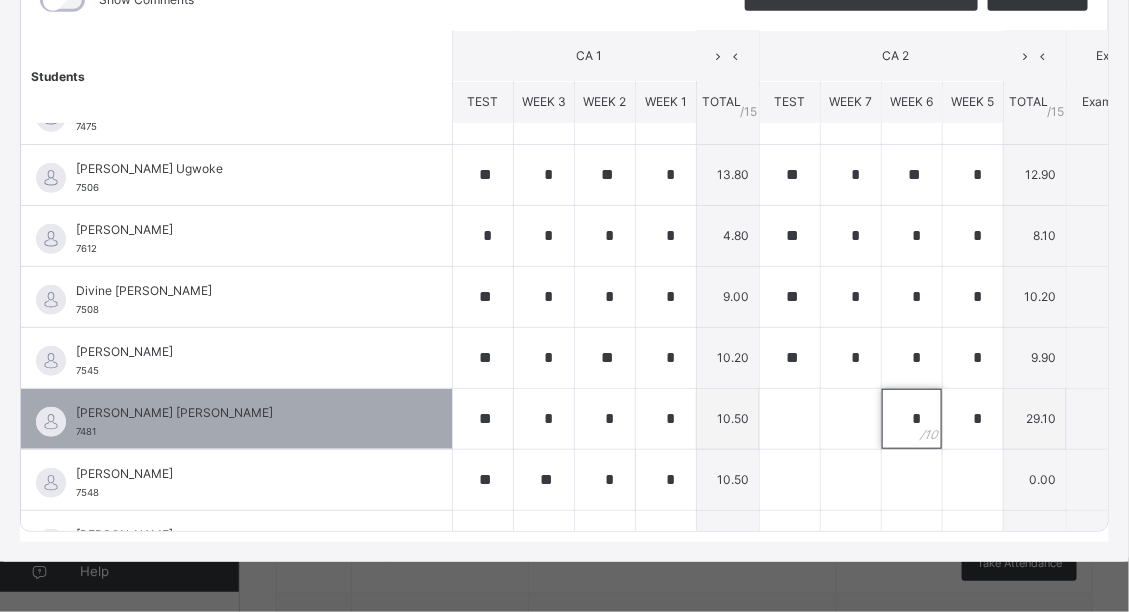 type on "*" 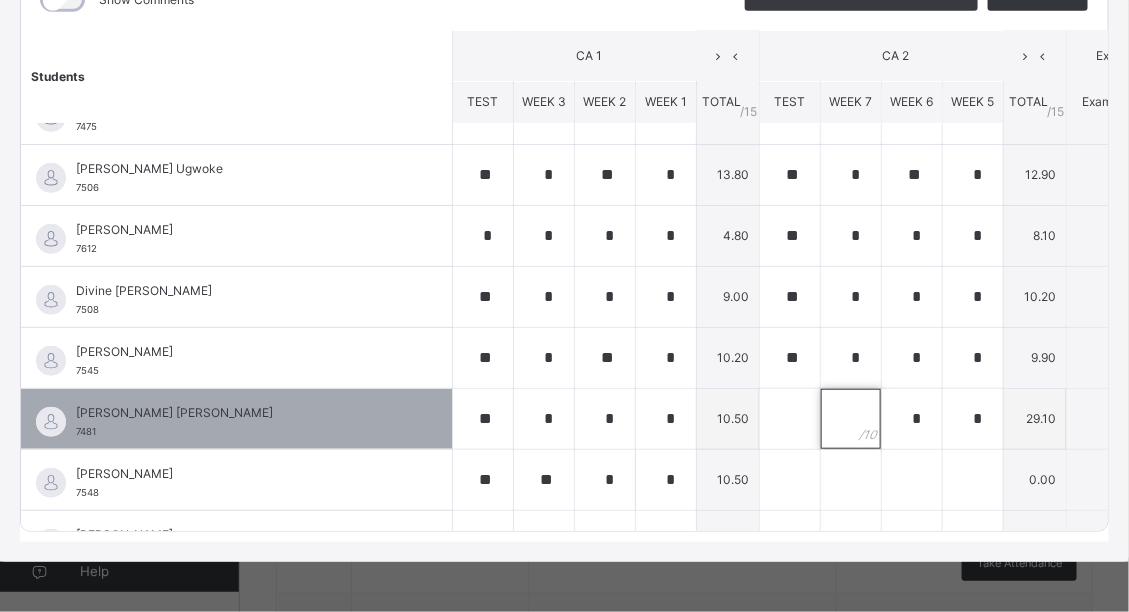 drag, startPoint x: 698, startPoint y: 404, endPoint x: 703, endPoint y: 427, distance: 23.537205 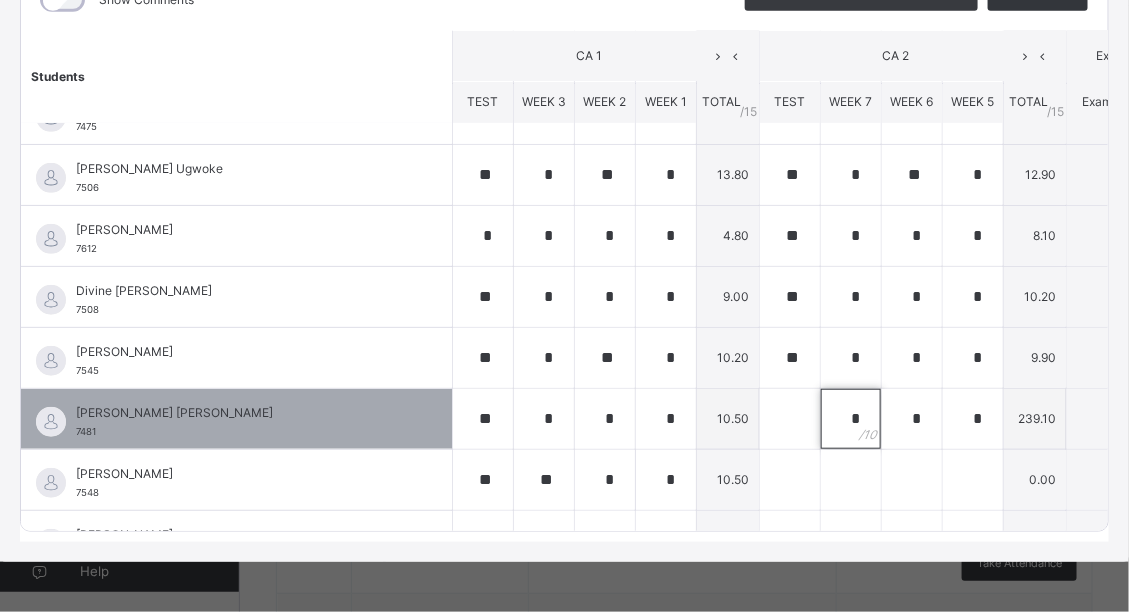 type on "*" 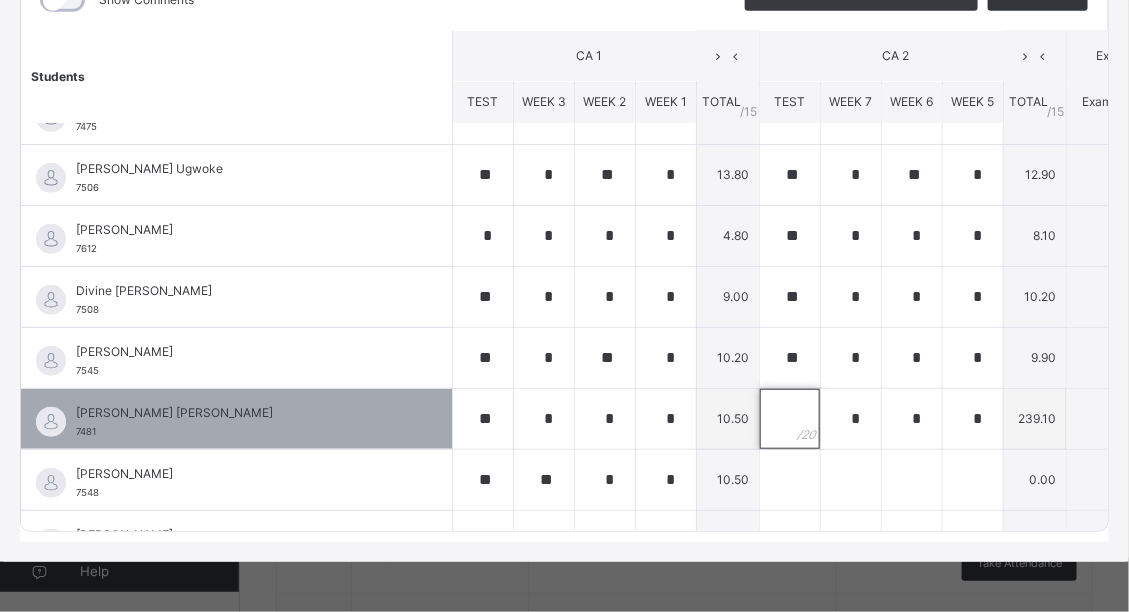 drag, startPoint x: 632, startPoint y: 423, endPoint x: 647, endPoint y: 427, distance: 15.524175 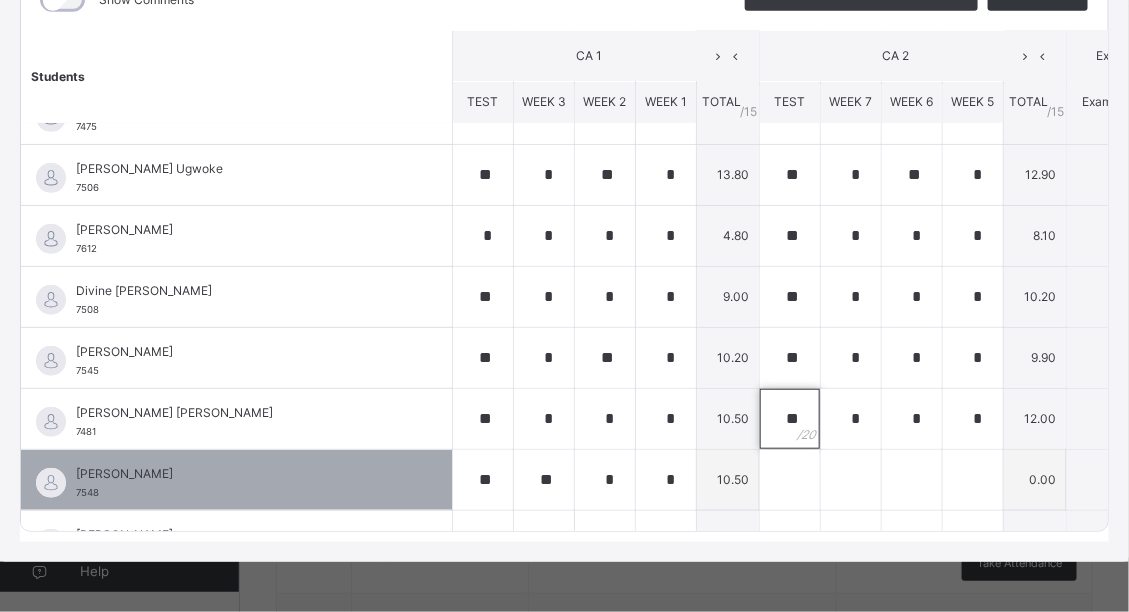 type on "**" 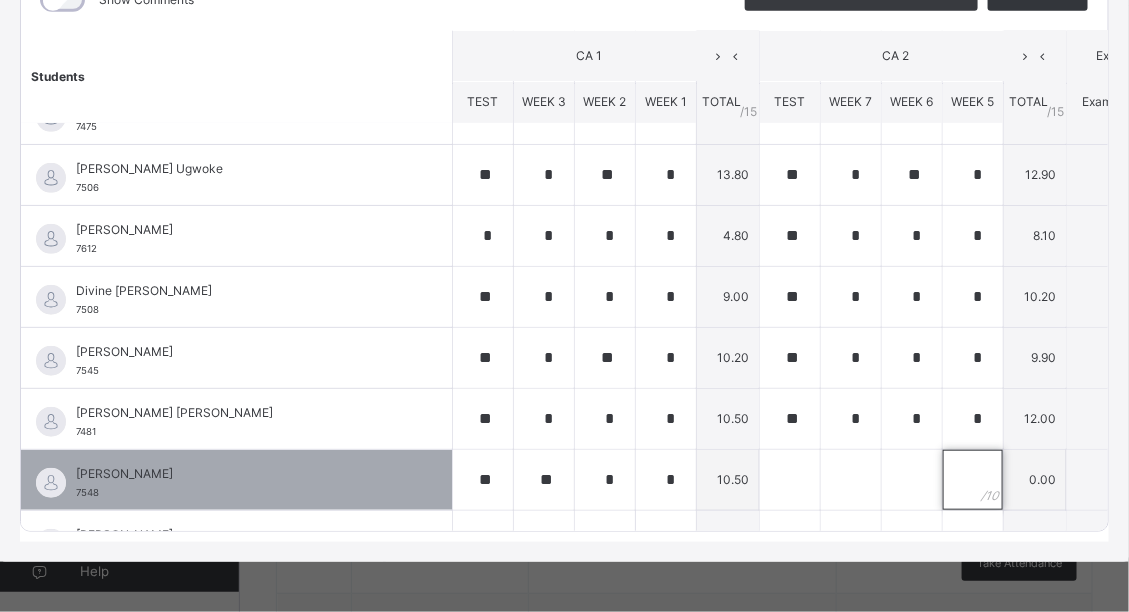 click at bounding box center [973, 480] 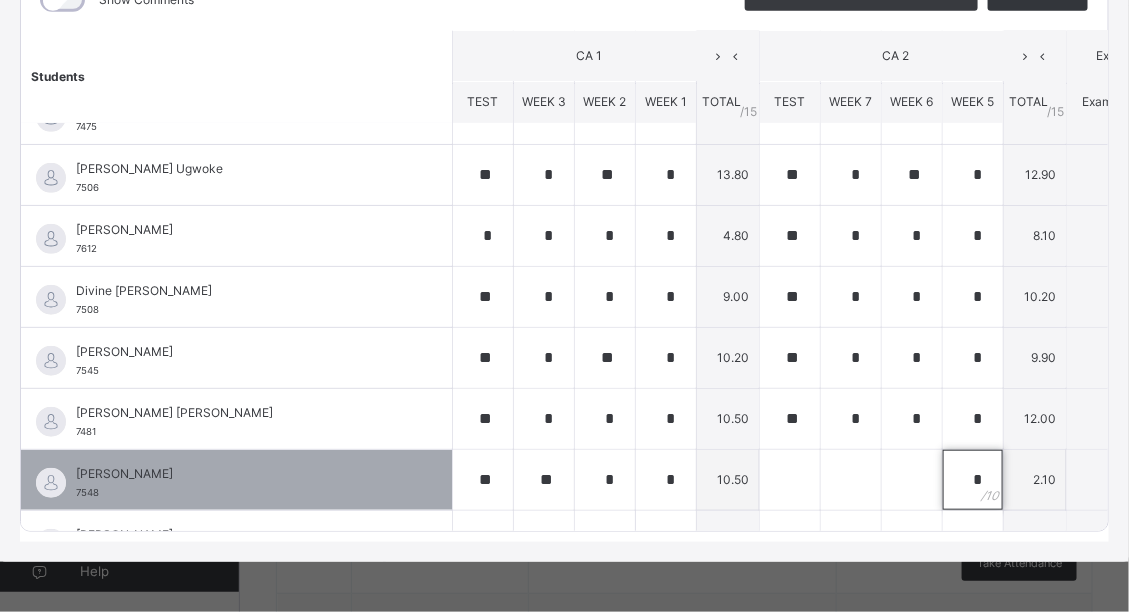 type on "*" 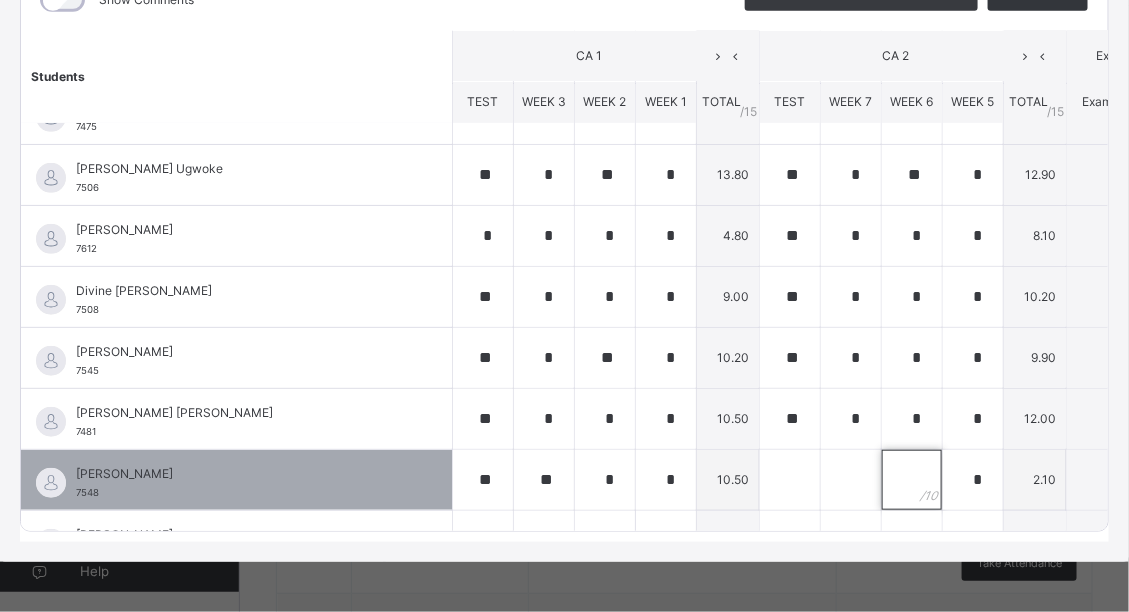 click at bounding box center (912, 480) 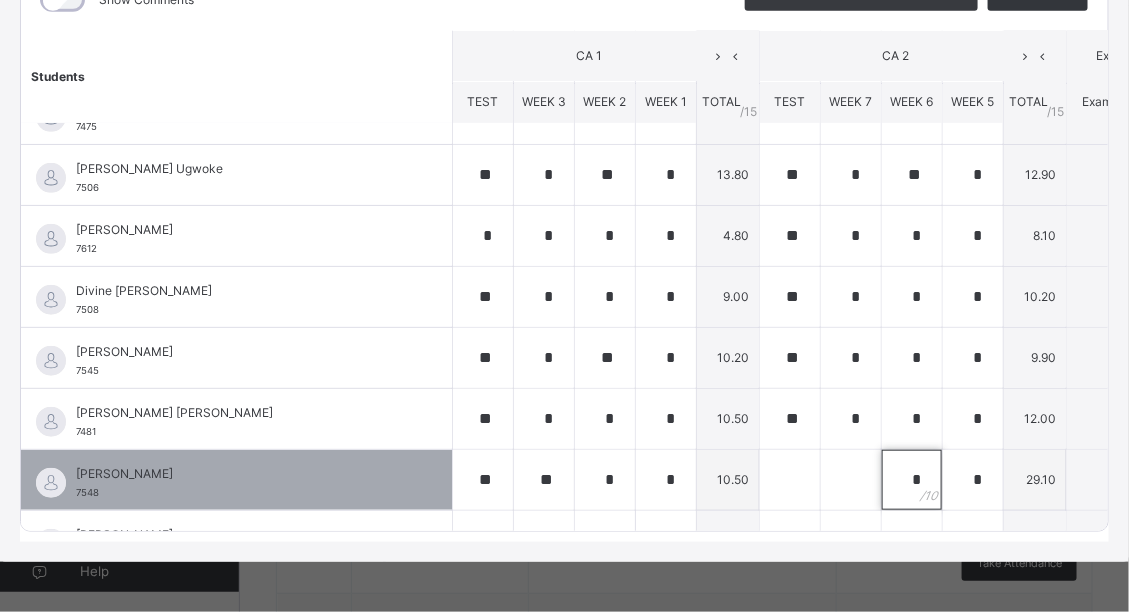 type on "*" 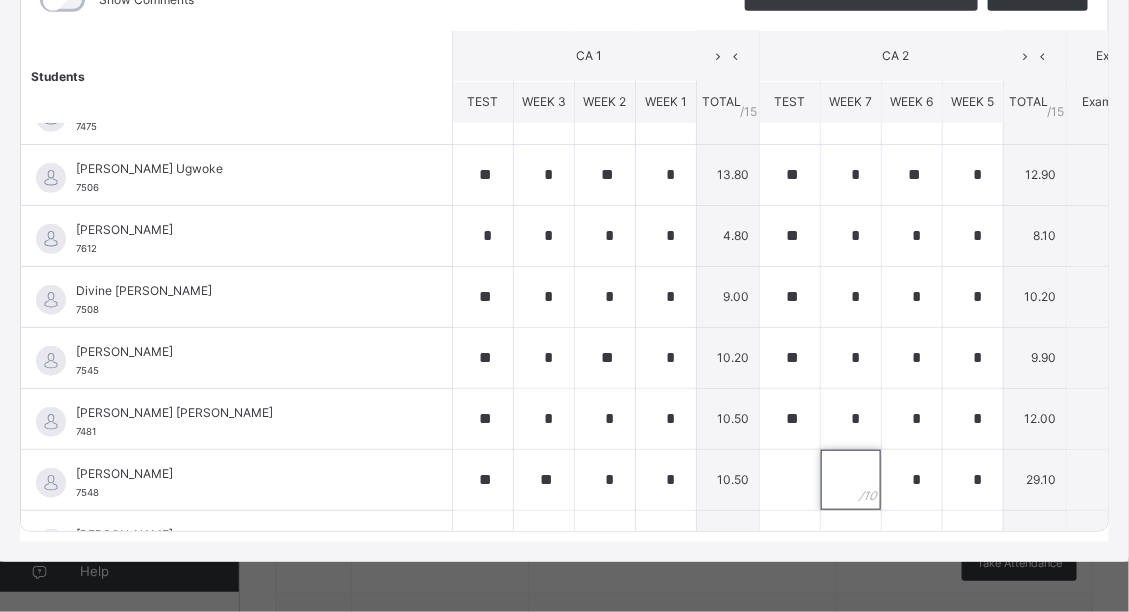 drag, startPoint x: 710, startPoint y: 452, endPoint x: 741, endPoint y: 514, distance: 69.31811 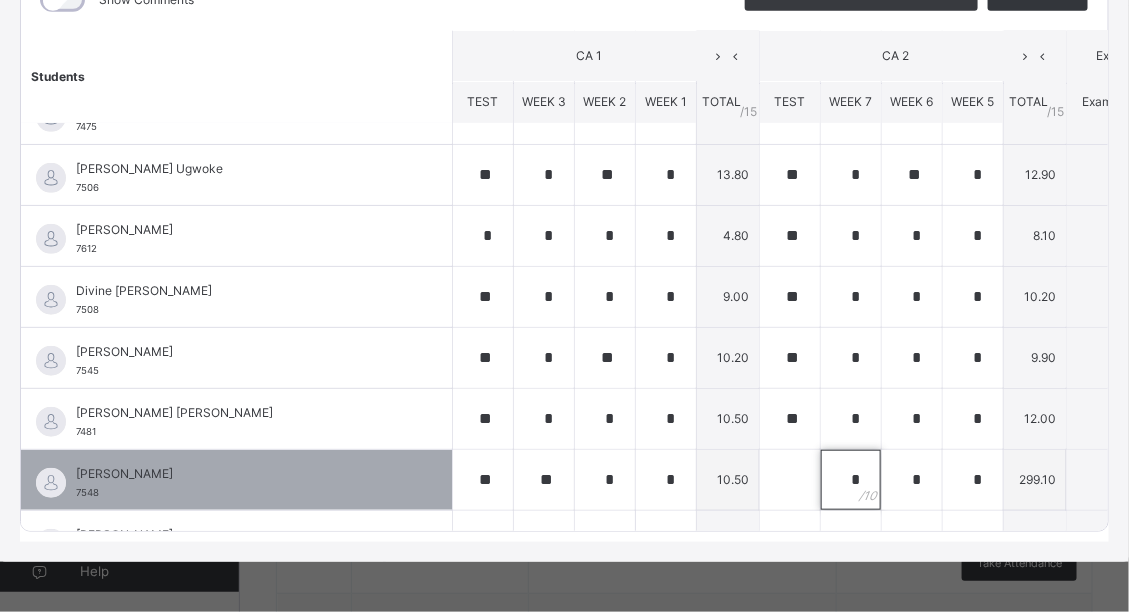 type on "*" 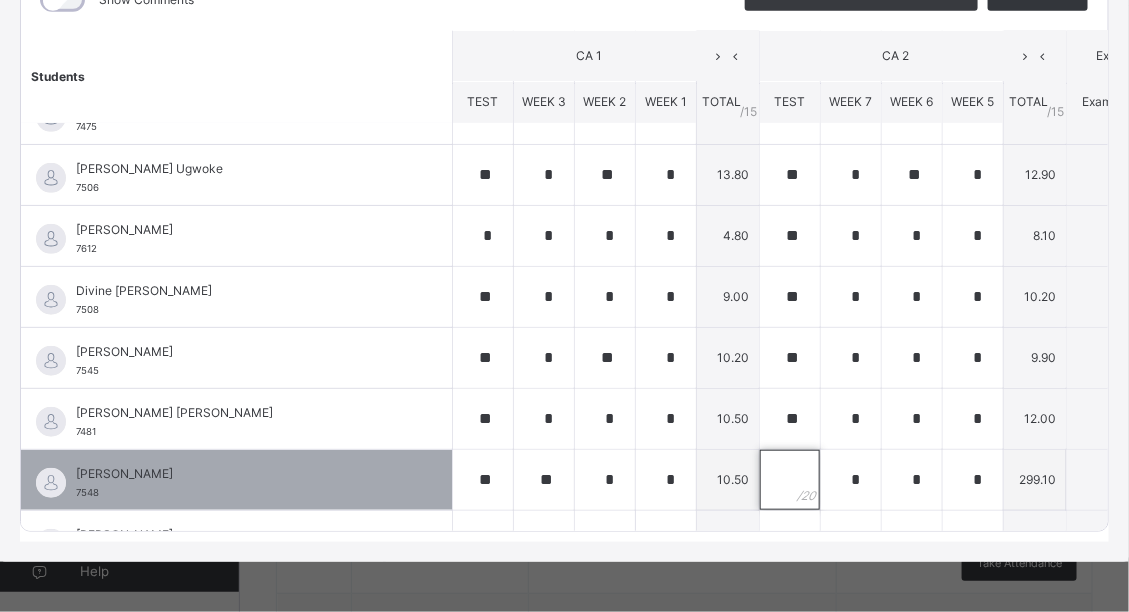 drag, startPoint x: 661, startPoint y: 461, endPoint x: 662, endPoint y: 471, distance: 10.049875 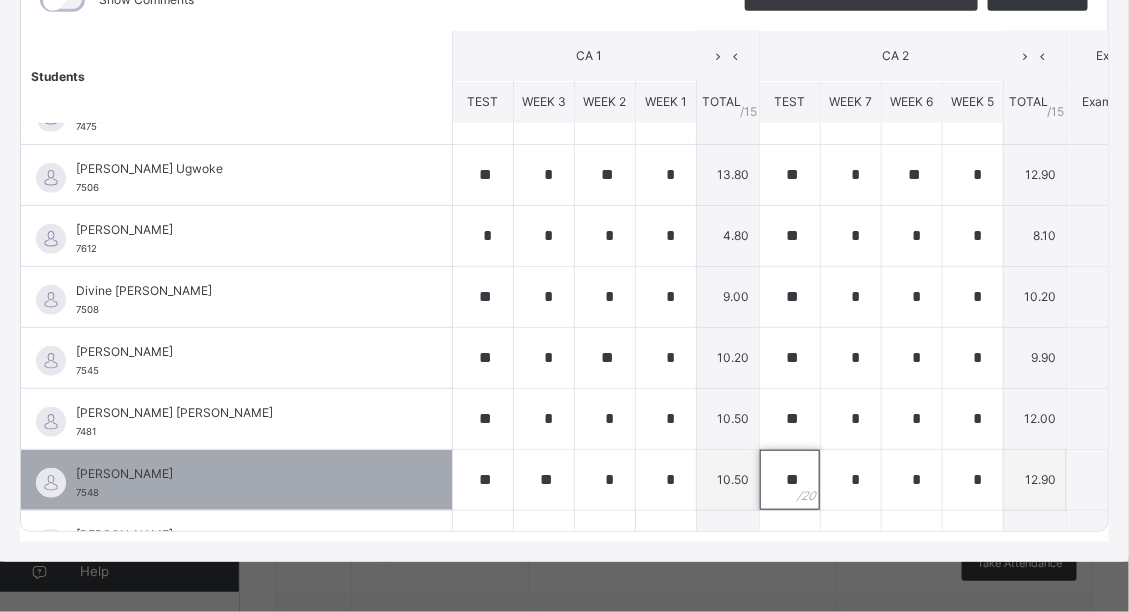 type on "**" 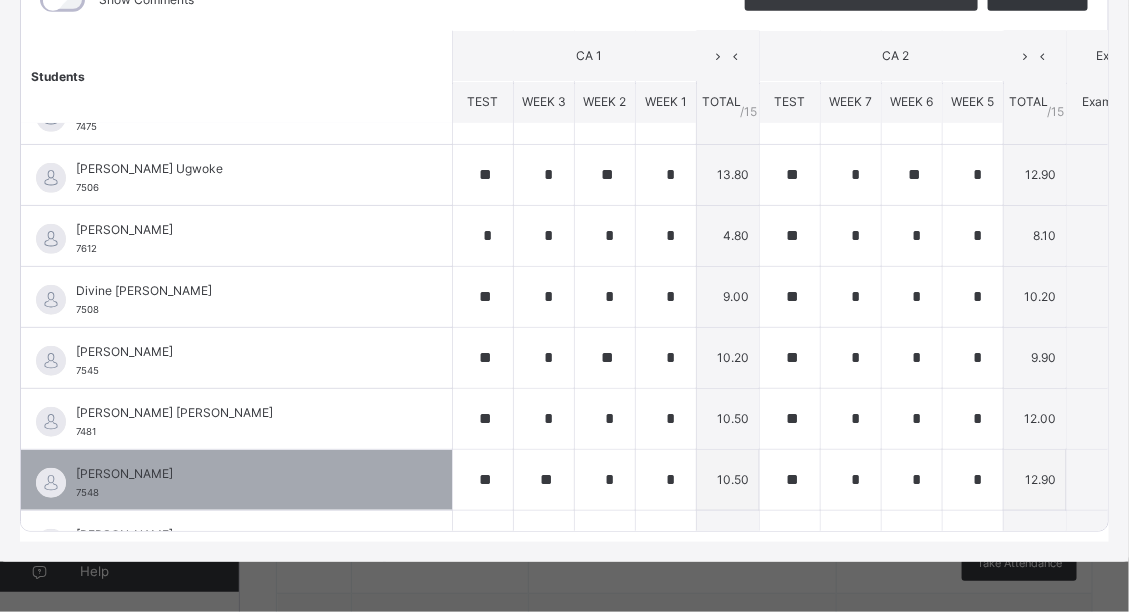 drag, startPoint x: 237, startPoint y: 452, endPoint x: 243, endPoint y: 475, distance: 23.769728 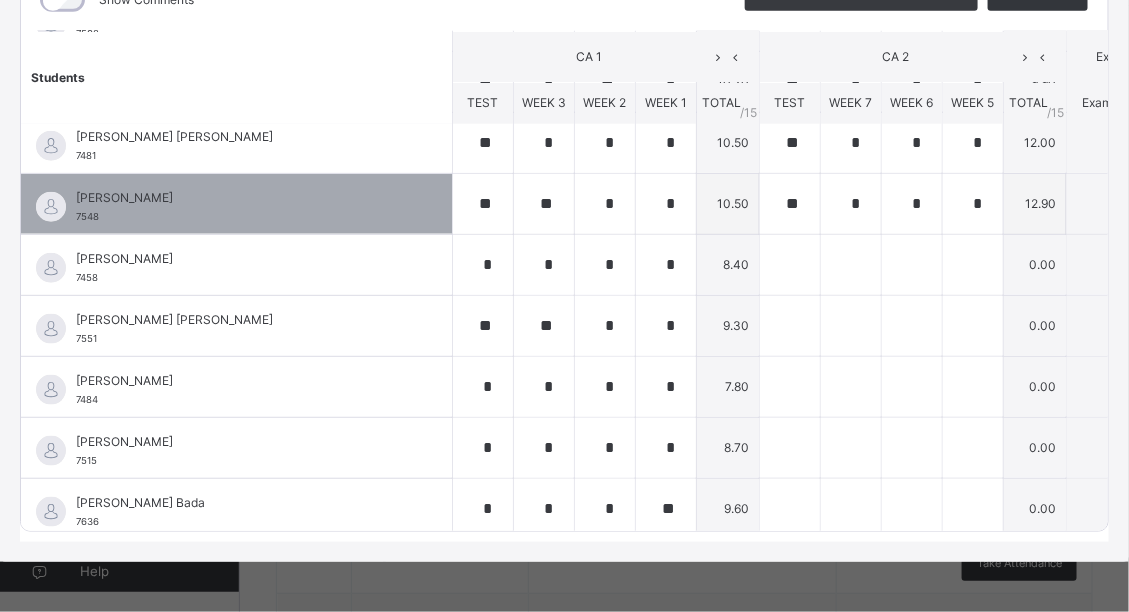 scroll, scrollTop: 570, scrollLeft: 0, axis: vertical 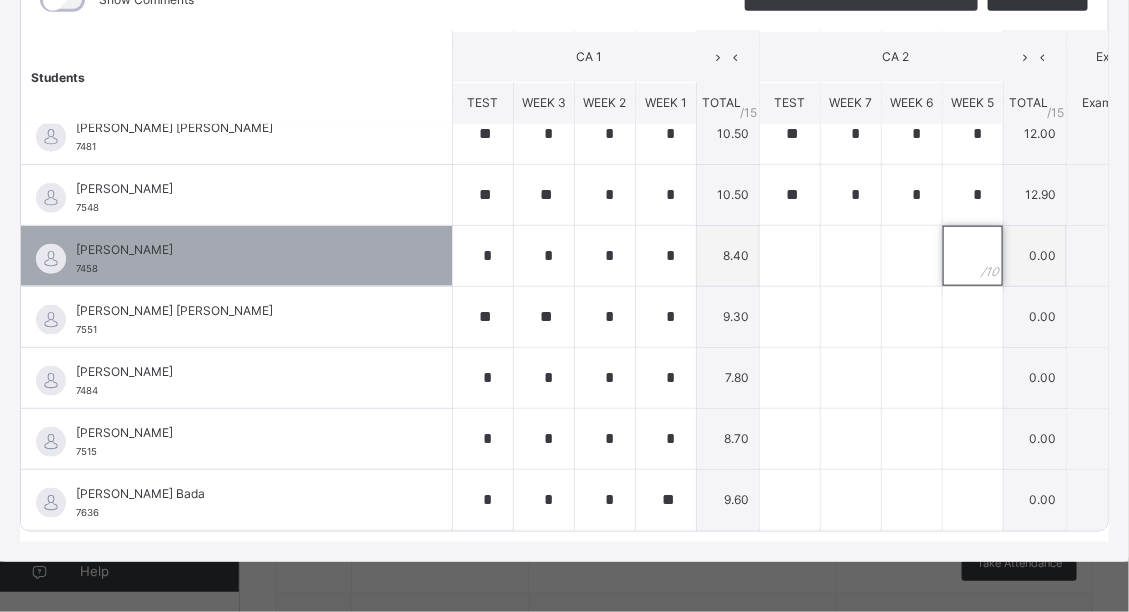 click at bounding box center (973, 256) 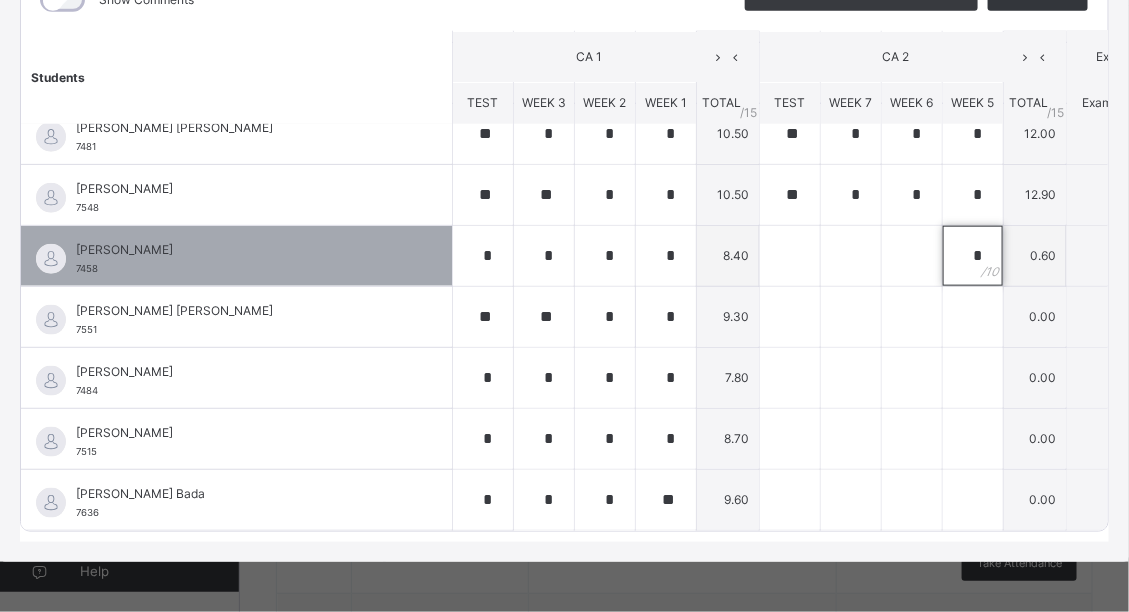 type on "*" 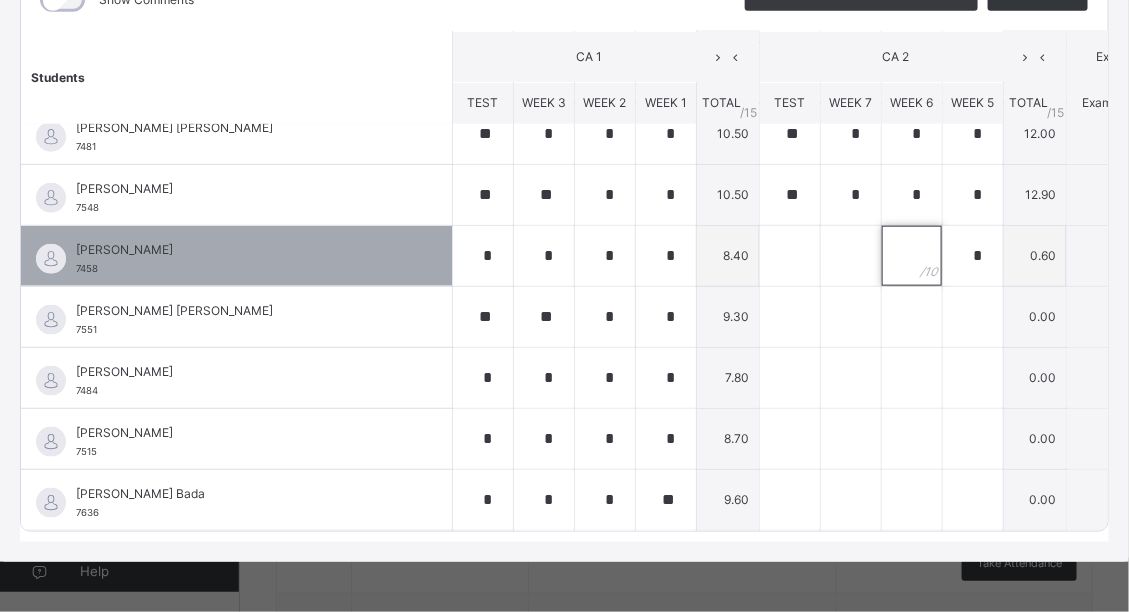 click at bounding box center (912, 256) 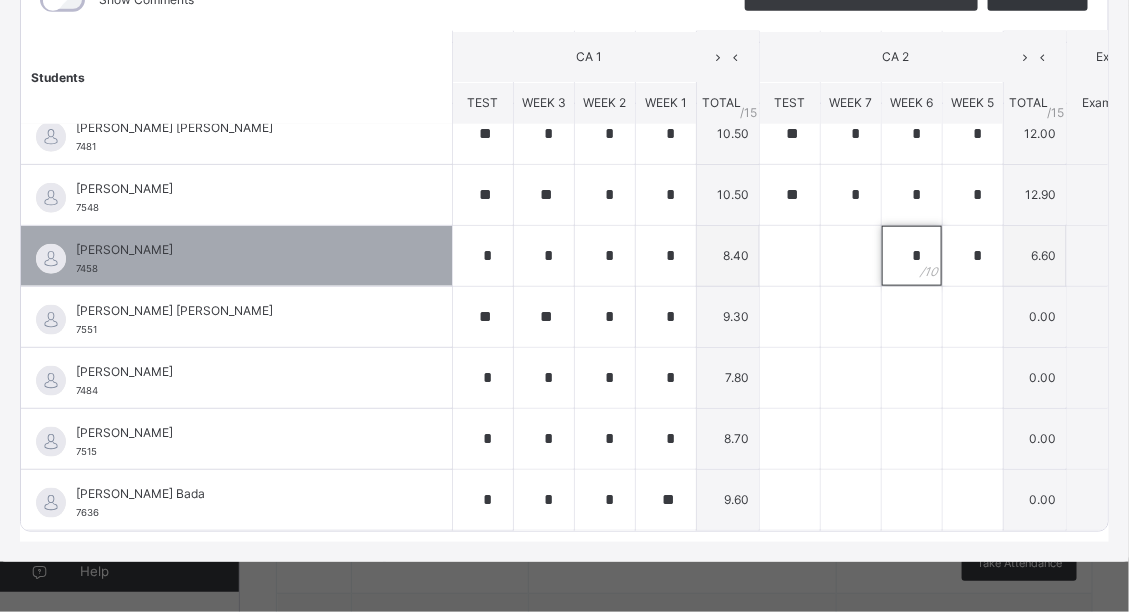 type on "*" 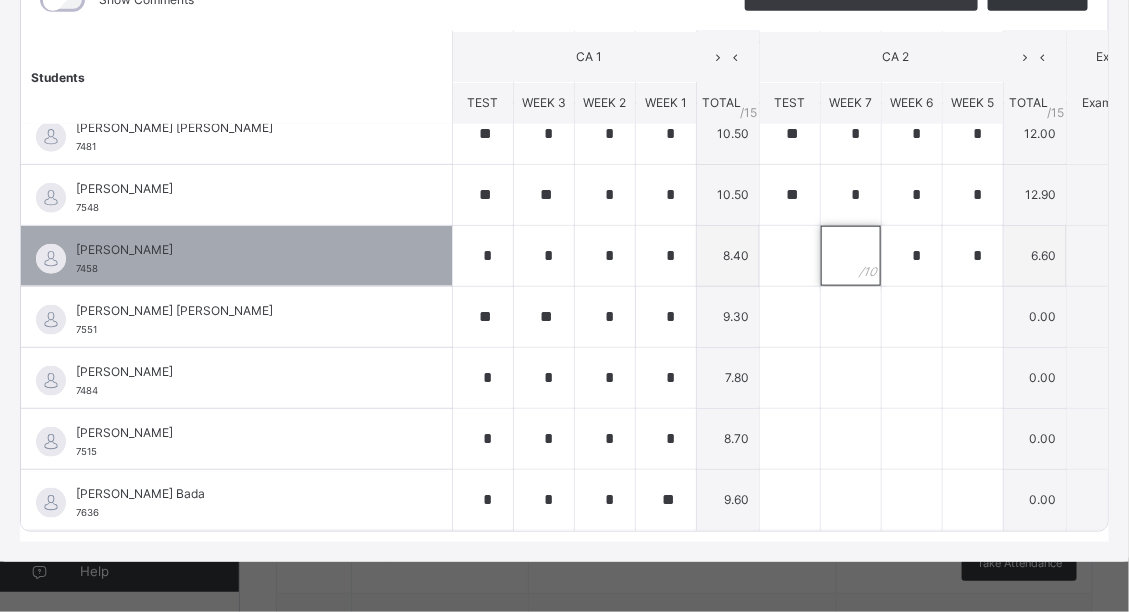 drag, startPoint x: 714, startPoint y: 248, endPoint x: 735, endPoint y: 265, distance: 27.018513 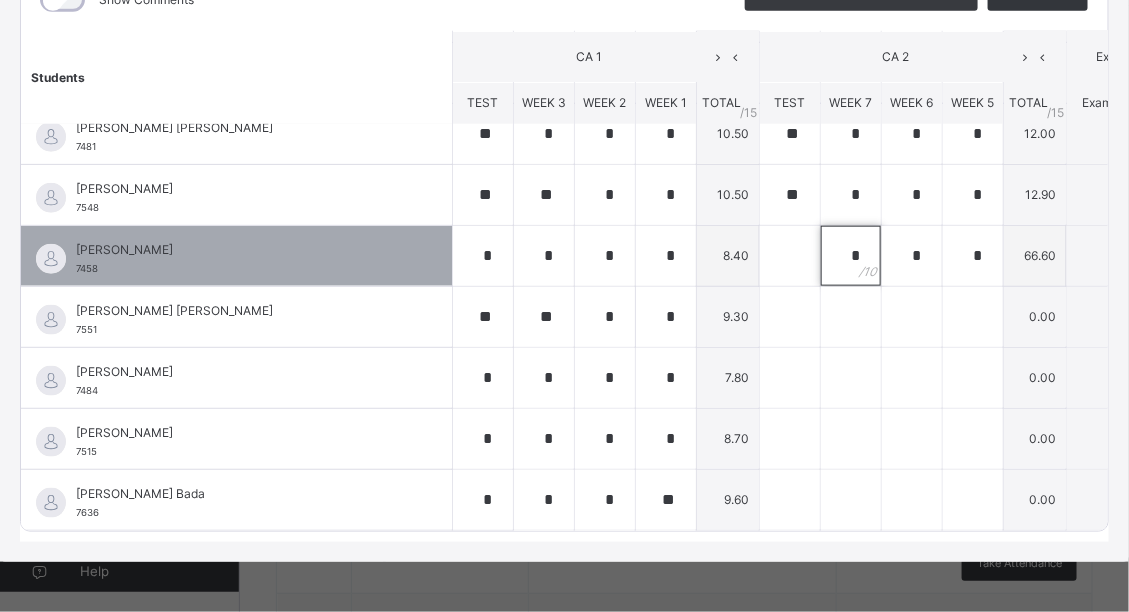 type on "*" 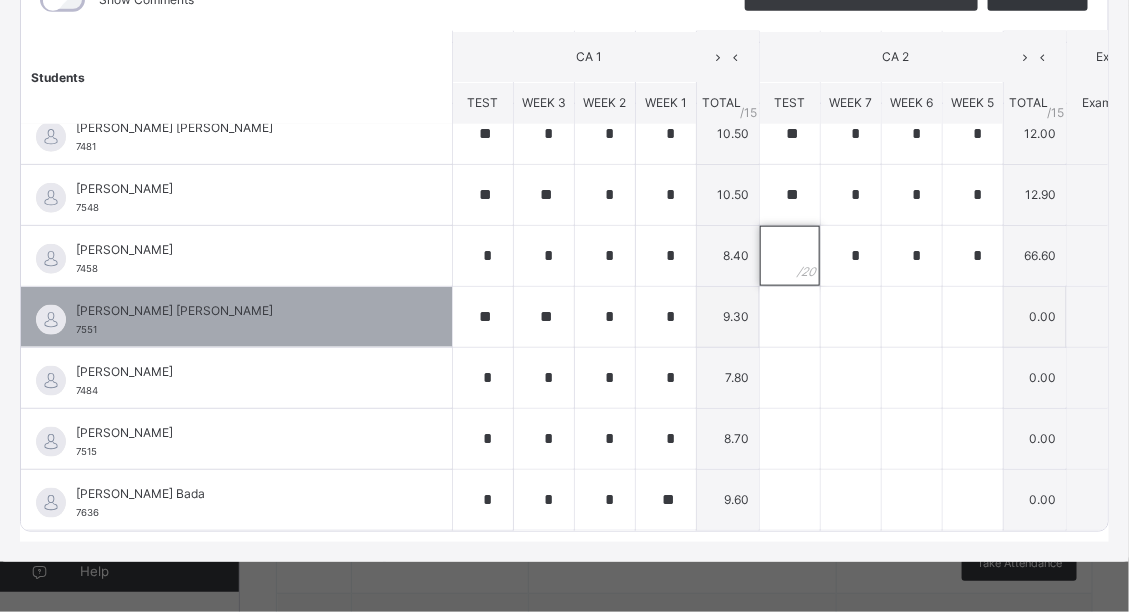 drag, startPoint x: 669, startPoint y: 261, endPoint x: 677, endPoint y: 272, distance: 13.601471 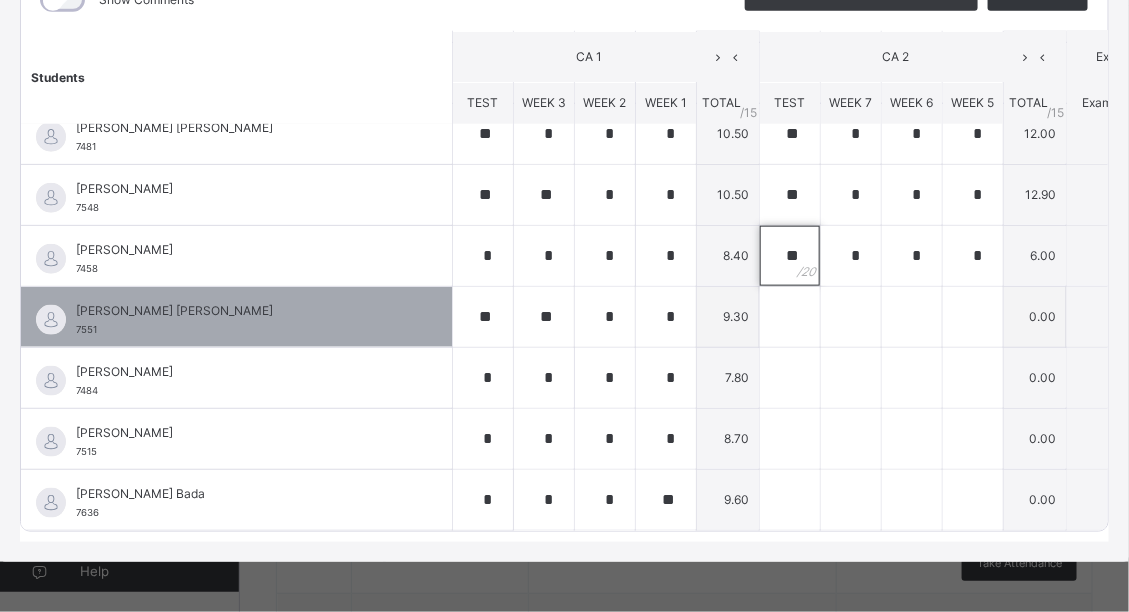 type on "**" 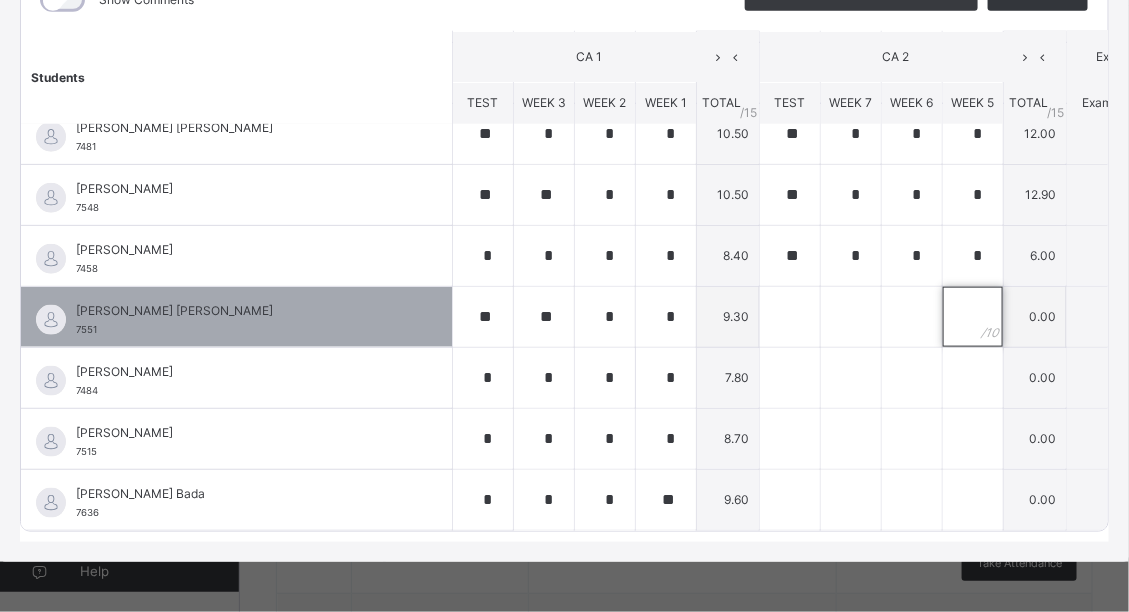 click at bounding box center (973, 317) 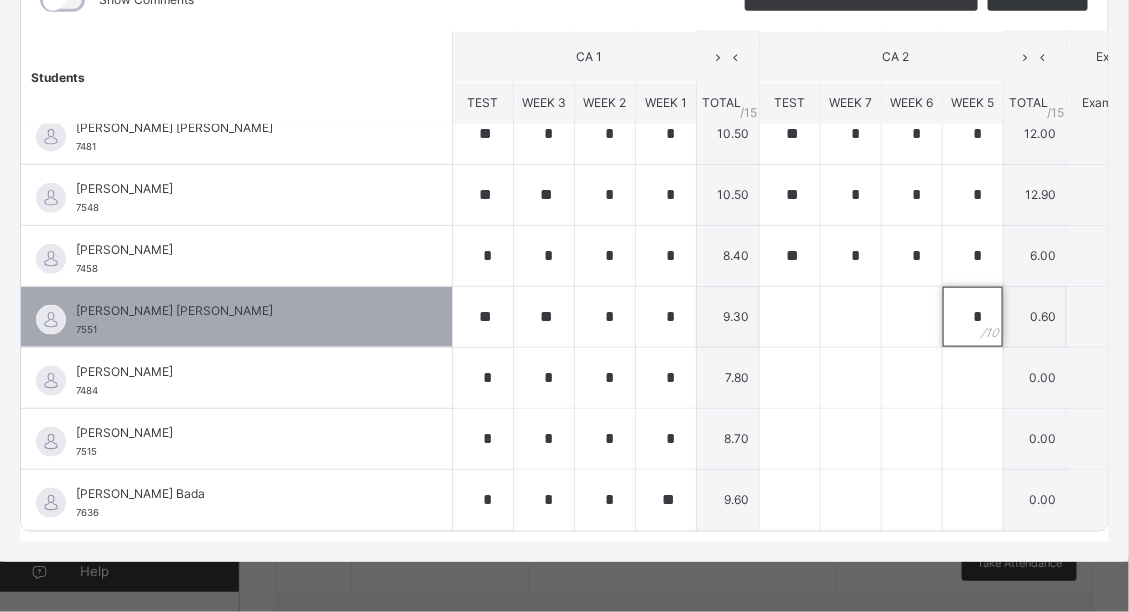 type on "*" 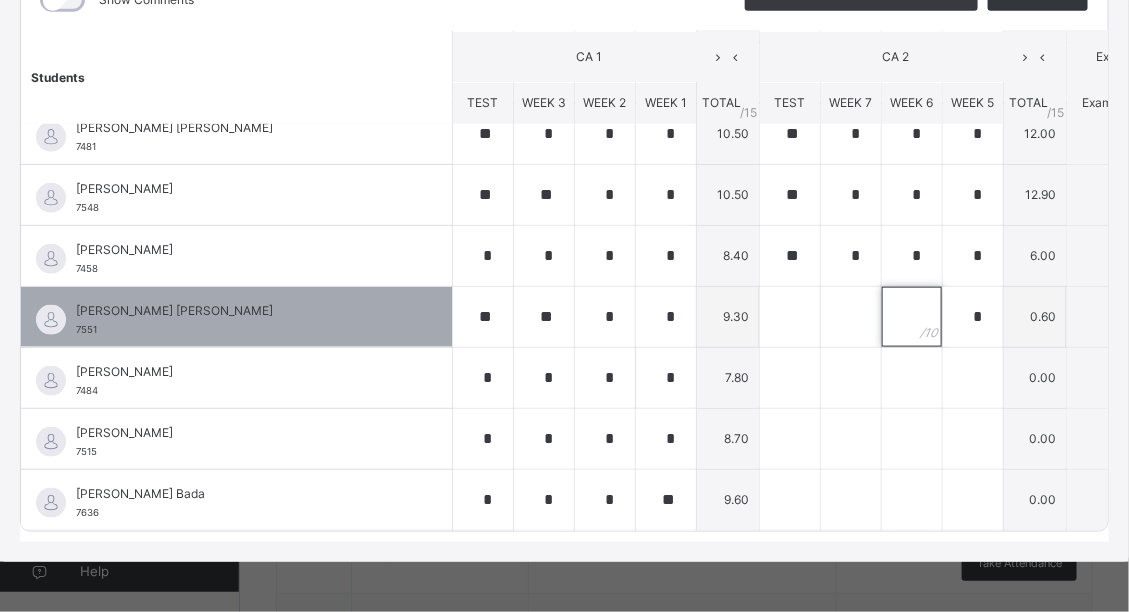 click at bounding box center [912, 317] 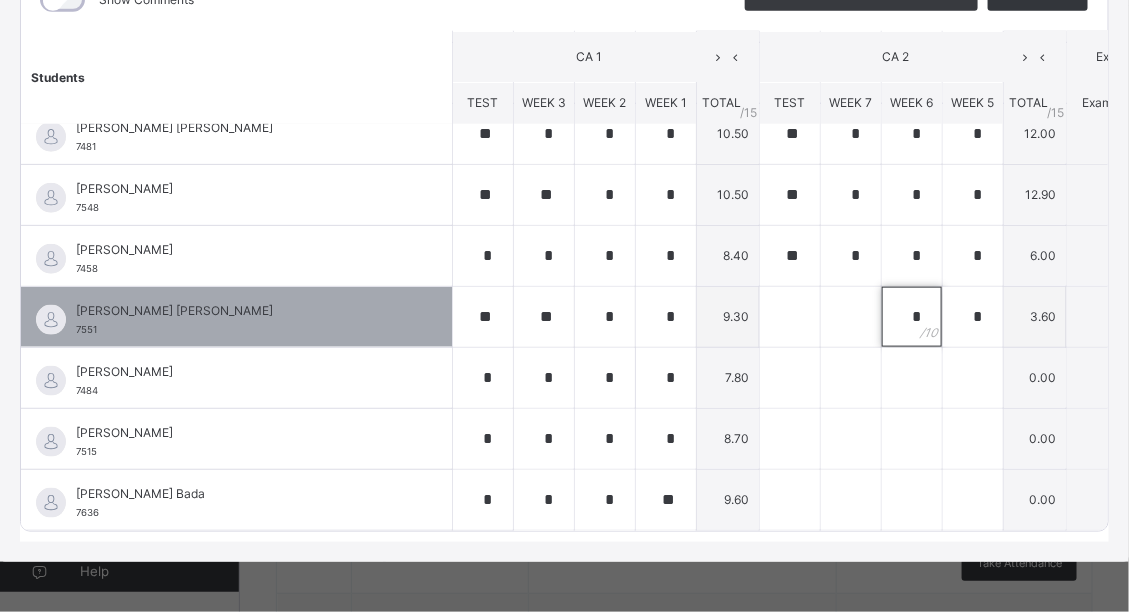 type on "*" 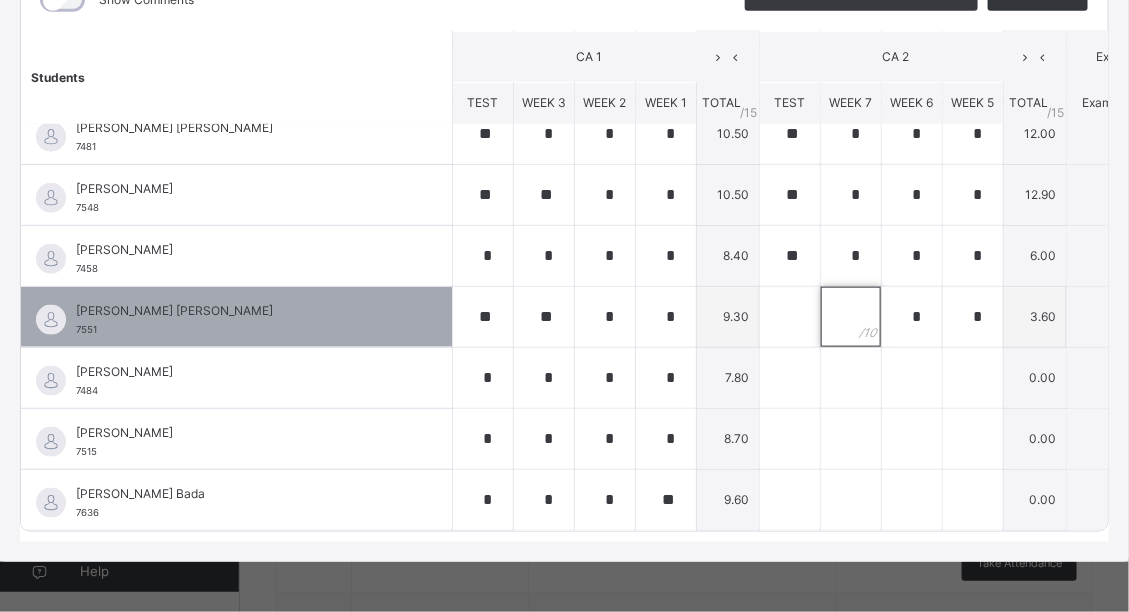 click at bounding box center [851, 317] 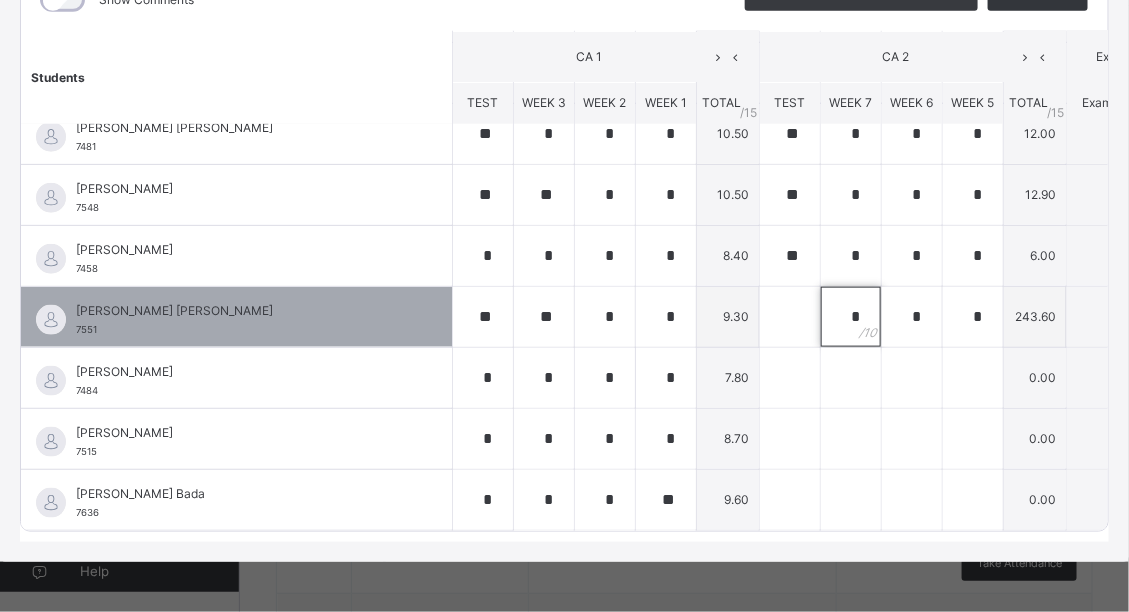type on "*" 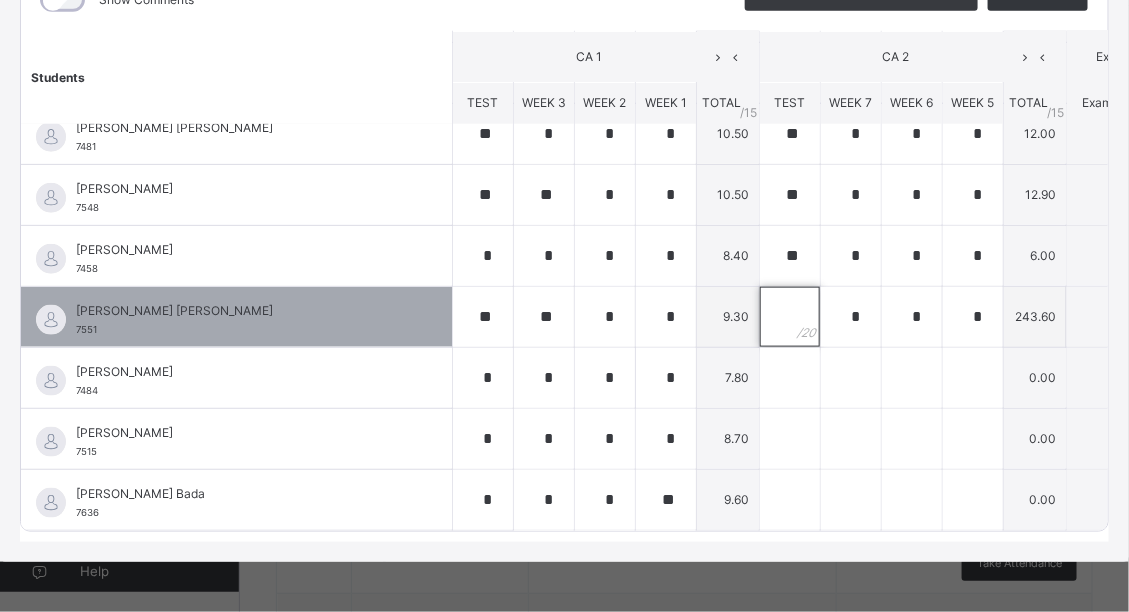 click at bounding box center (790, 317) 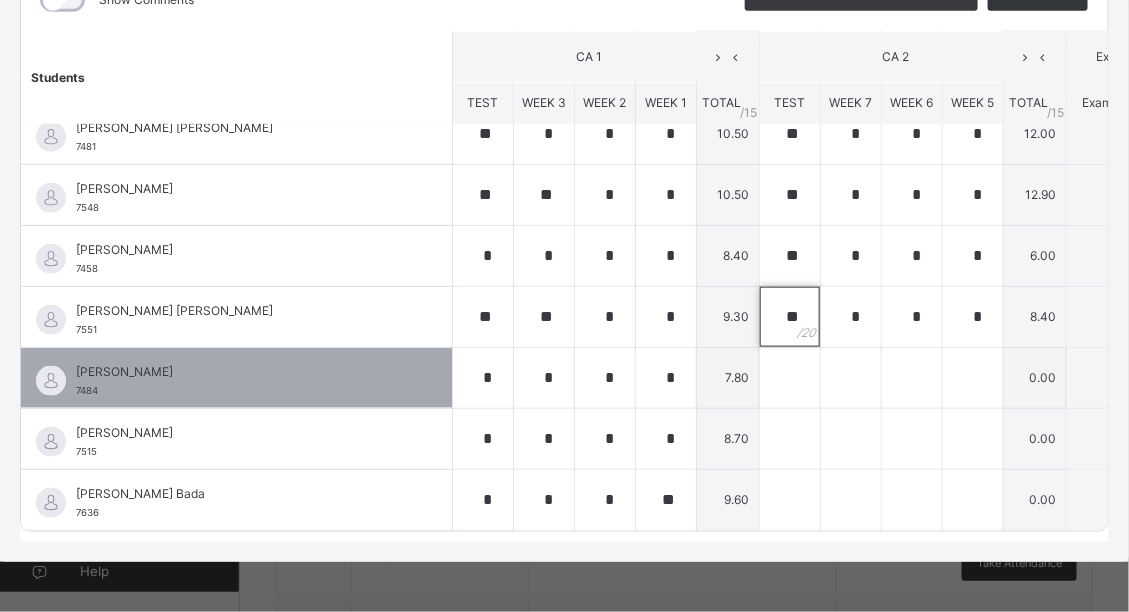 type on "**" 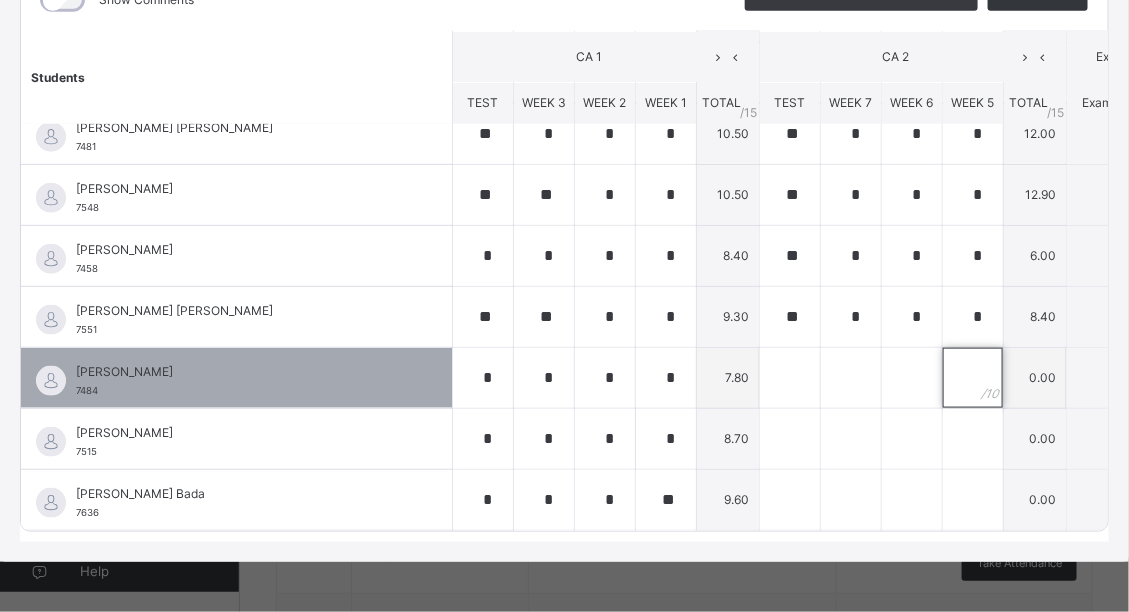 click at bounding box center [973, 378] 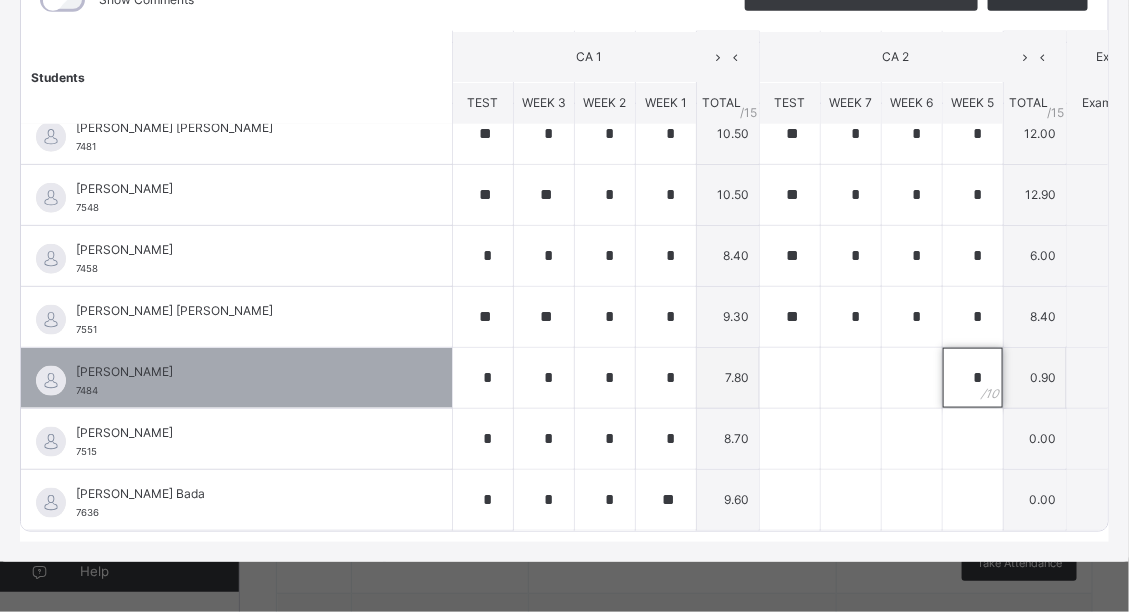 type on "*" 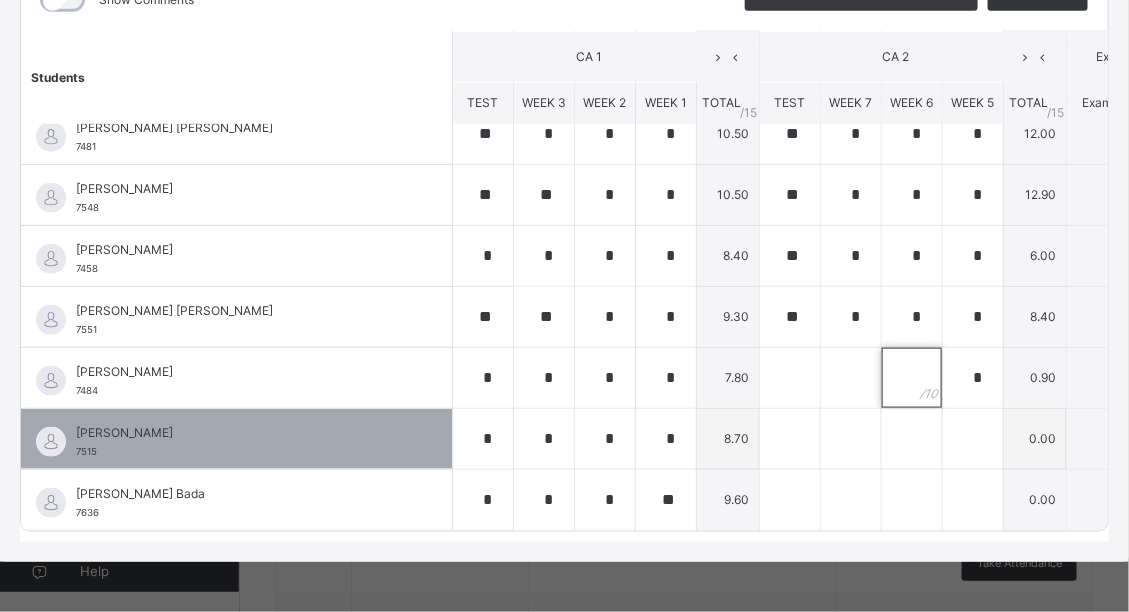 drag, startPoint x: 771, startPoint y: 357, endPoint x: 779, endPoint y: 412, distance: 55.578773 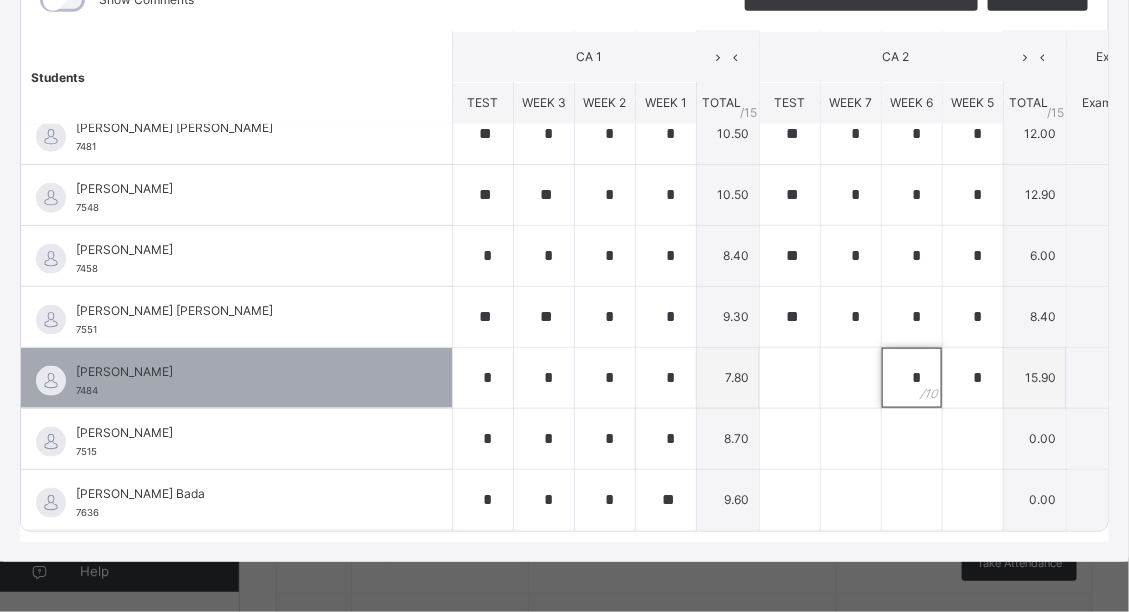 type on "*" 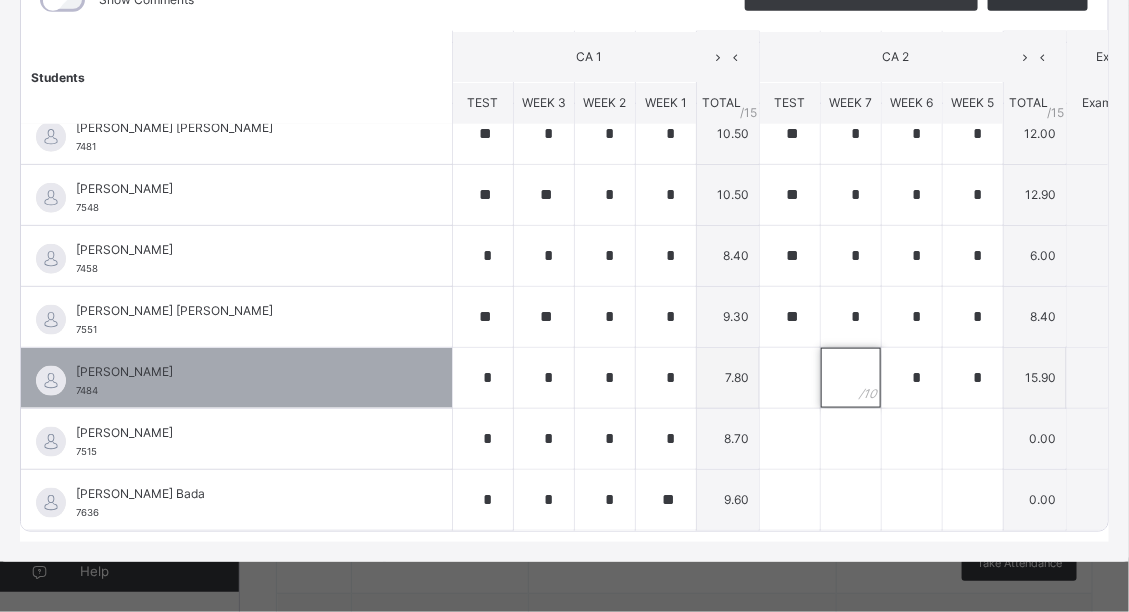 click at bounding box center (851, 378) 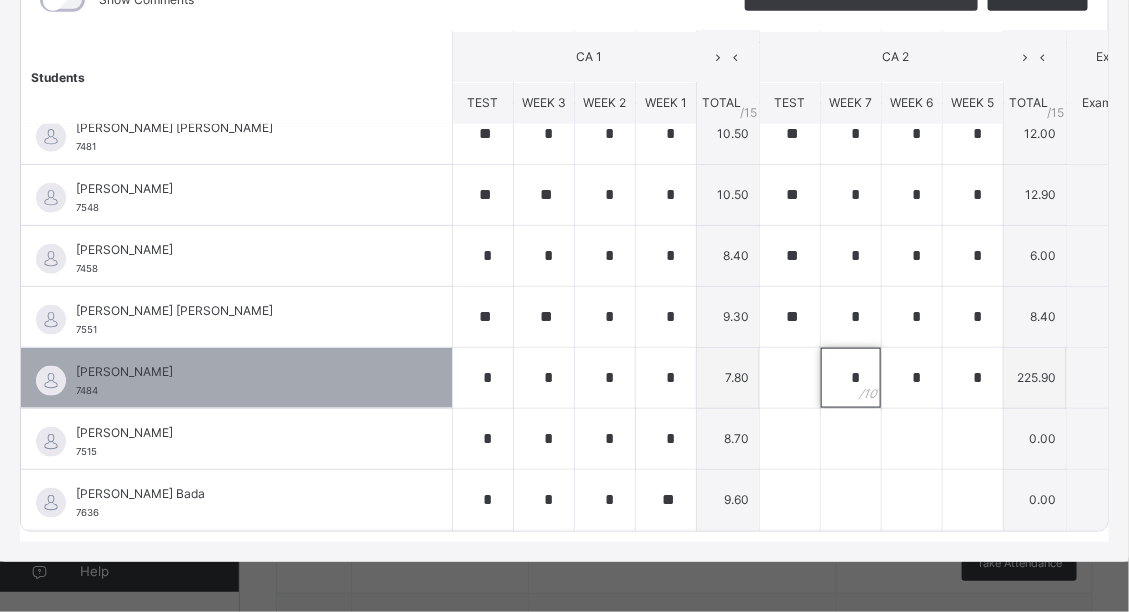 type on "*" 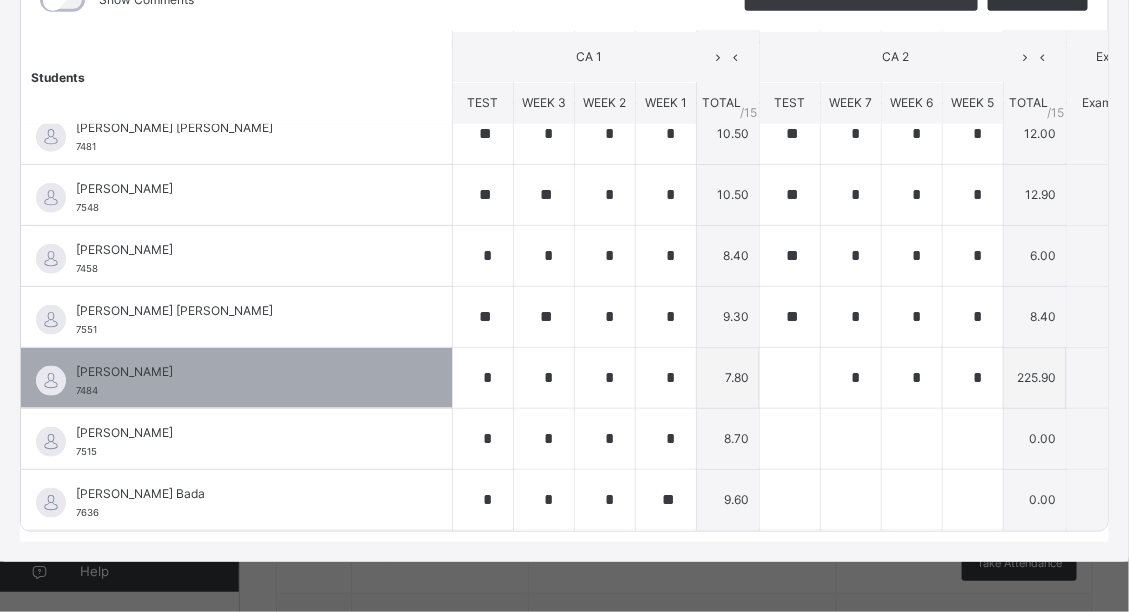 click on "[PERSON_NAME] 7484 [PERSON_NAME] 7484 * * * * 7.80 * * * 225.90 0.00 12.30 Generate comment 0 / 250" at bounding box center (643, 377) 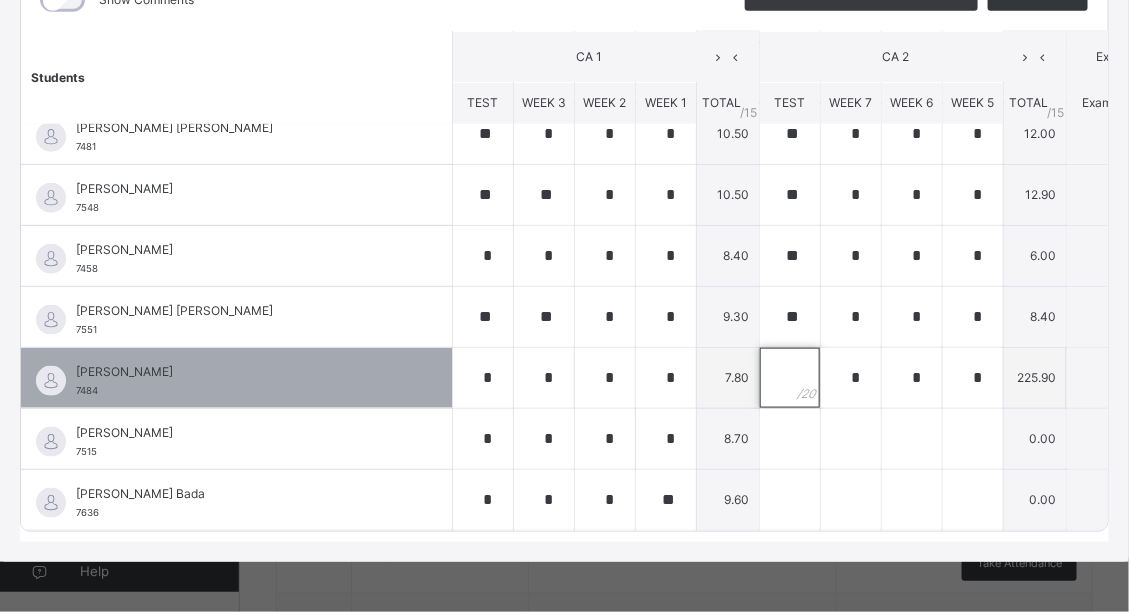 click at bounding box center [790, 378] 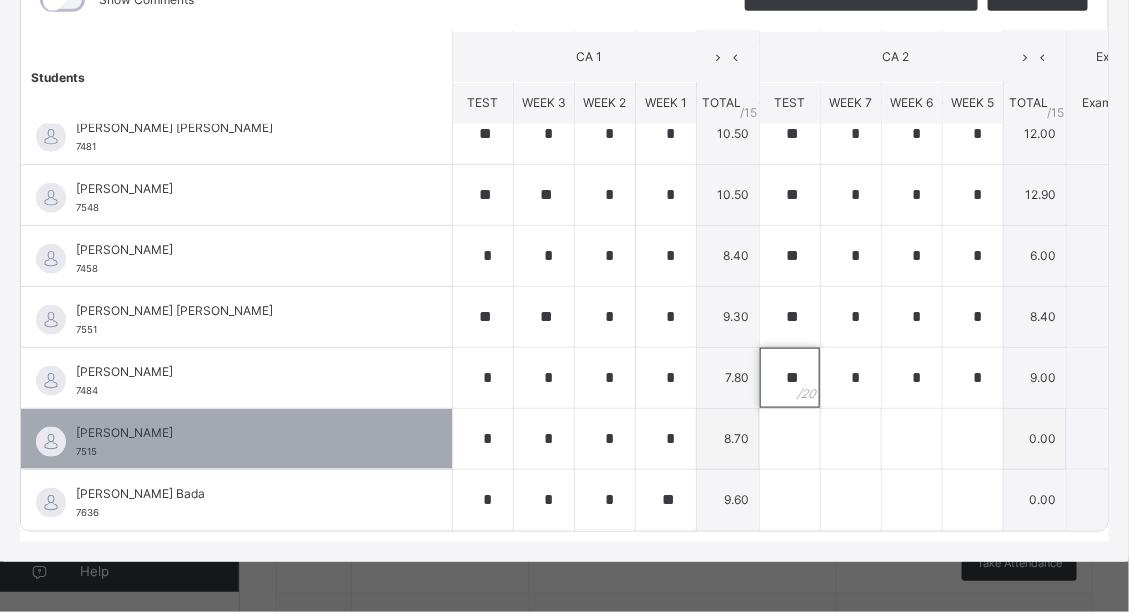 type on "**" 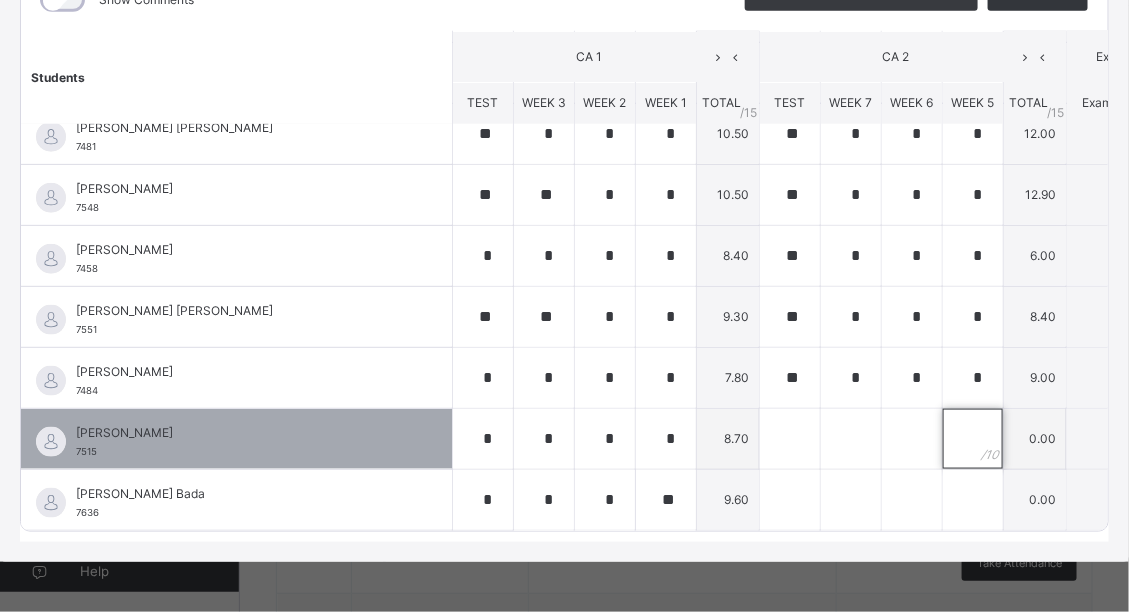 click at bounding box center [973, 439] 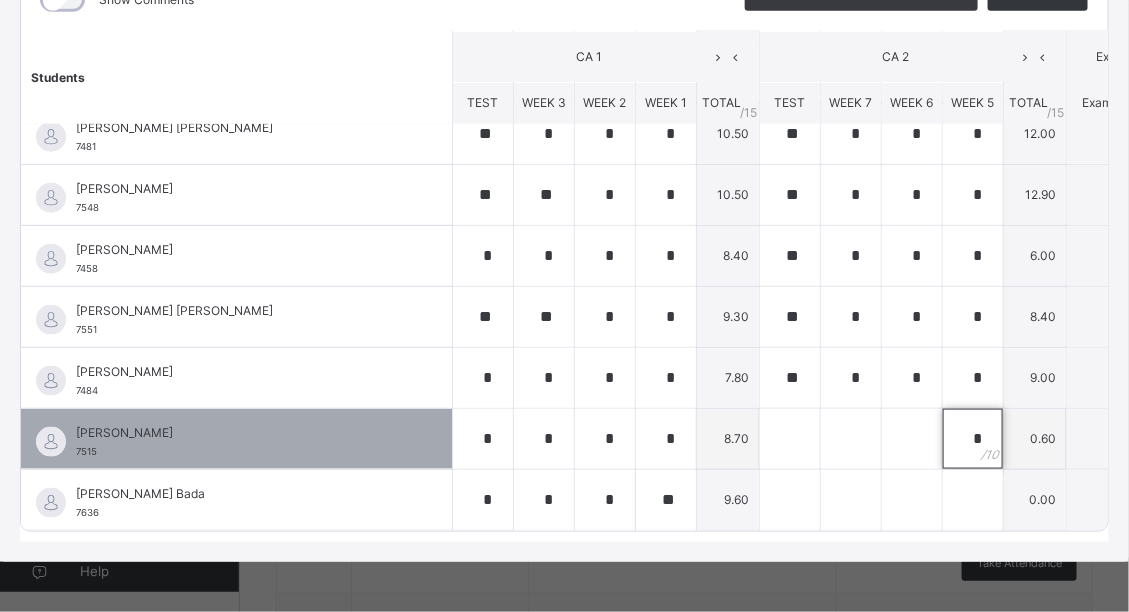 type on "*" 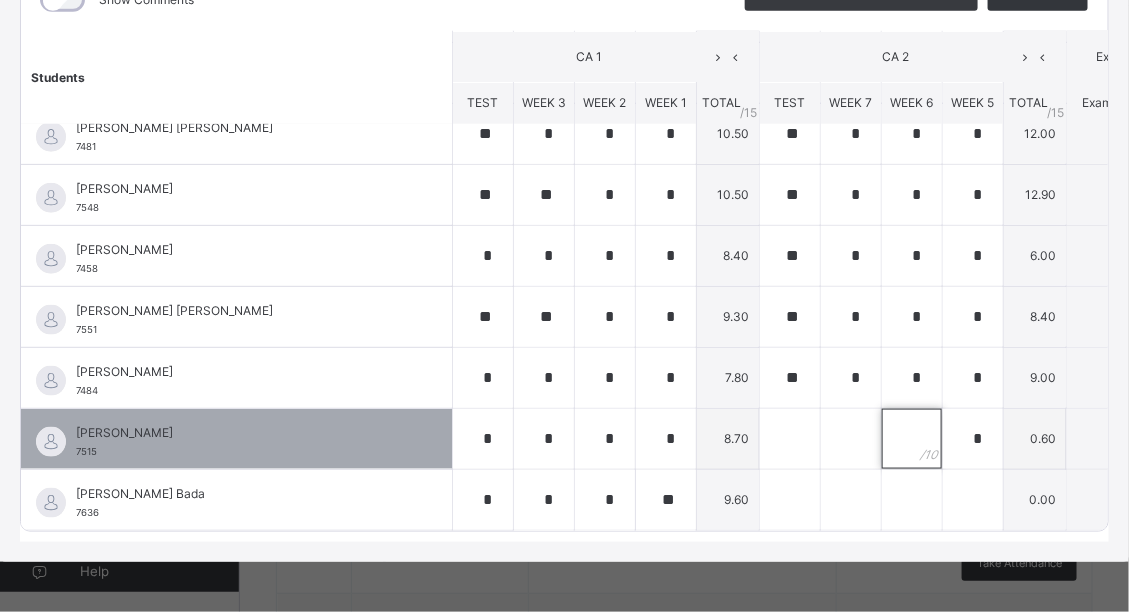 drag, startPoint x: 769, startPoint y: 423, endPoint x: 780, endPoint y: 443, distance: 22.825424 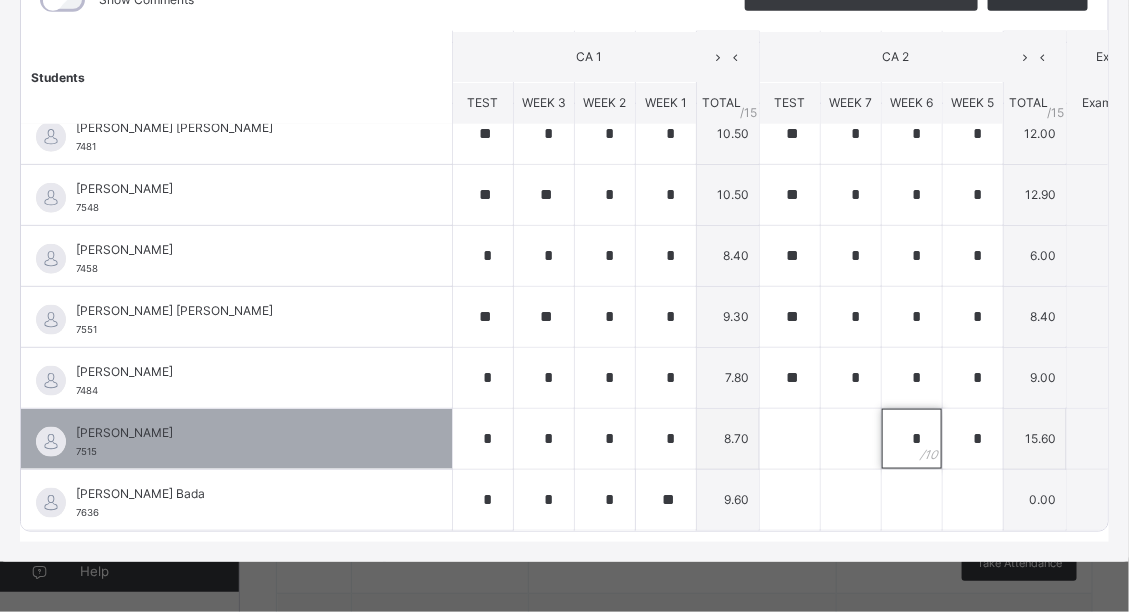 type on "*" 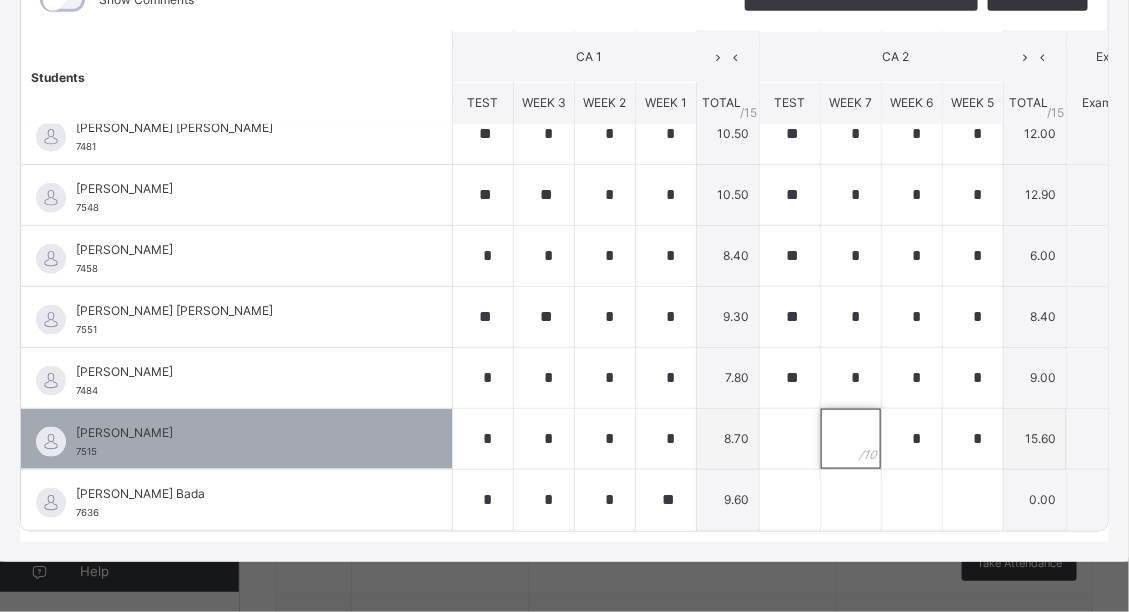click at bounding box center (851, 439) 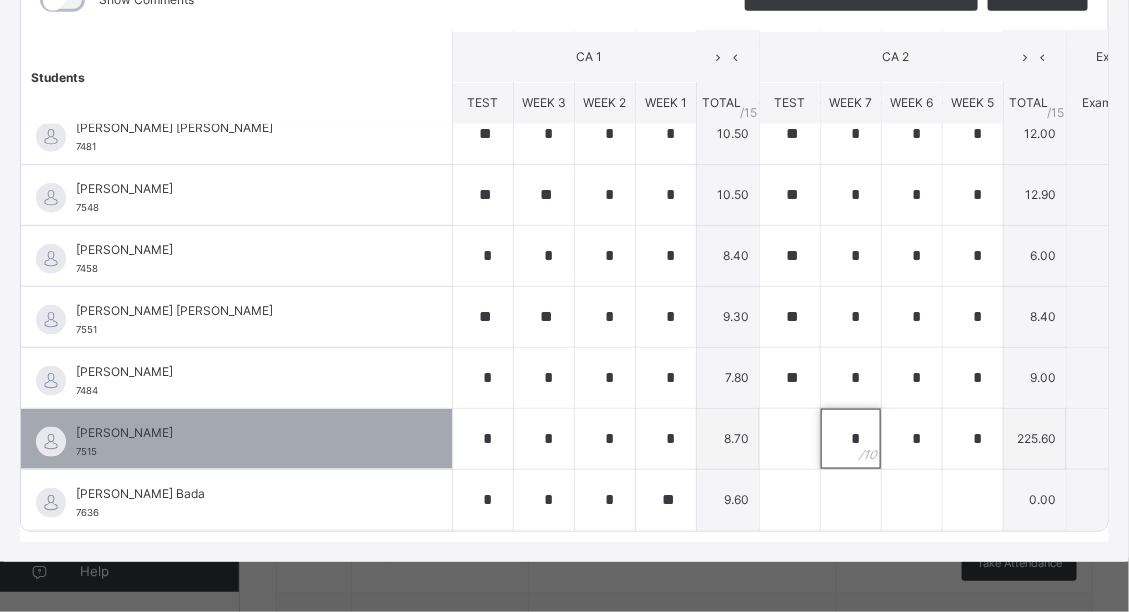 type on "*" 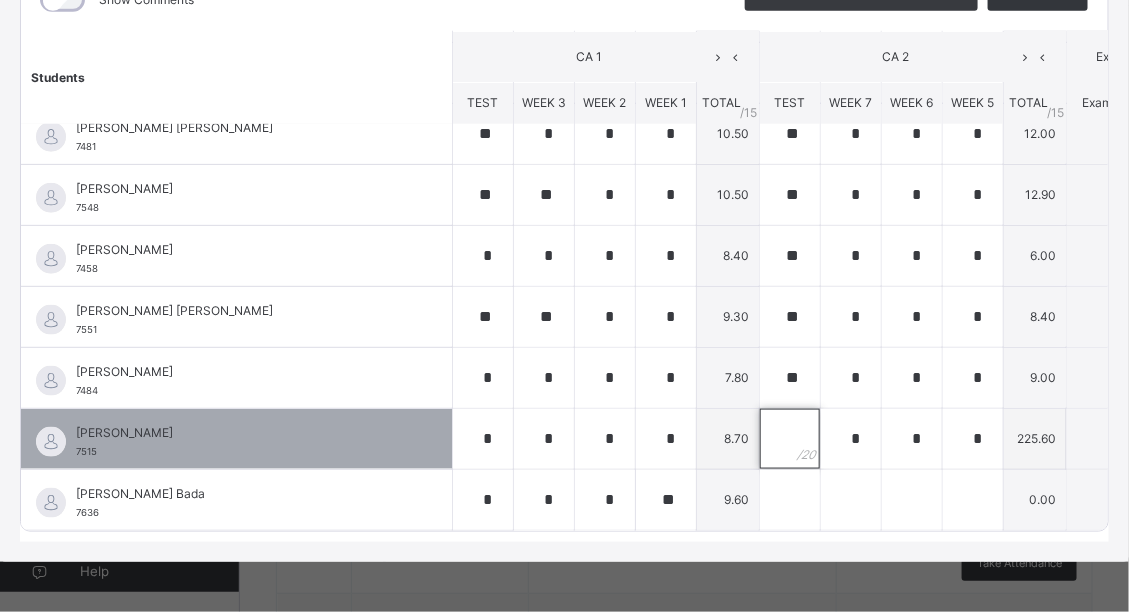 click at bounding box center (790, 439) 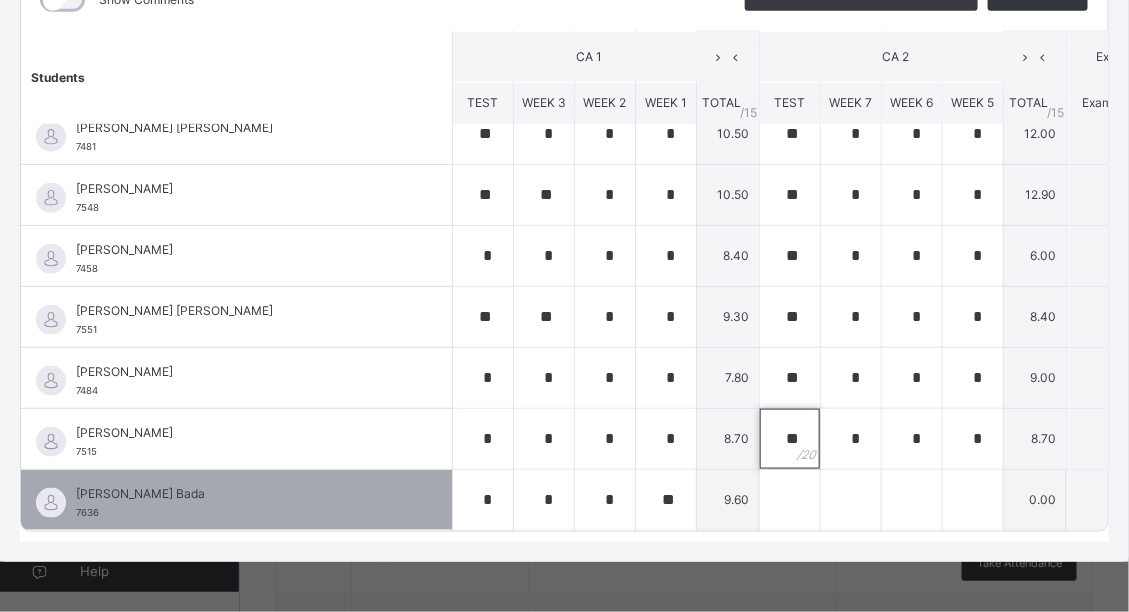 type on "**" 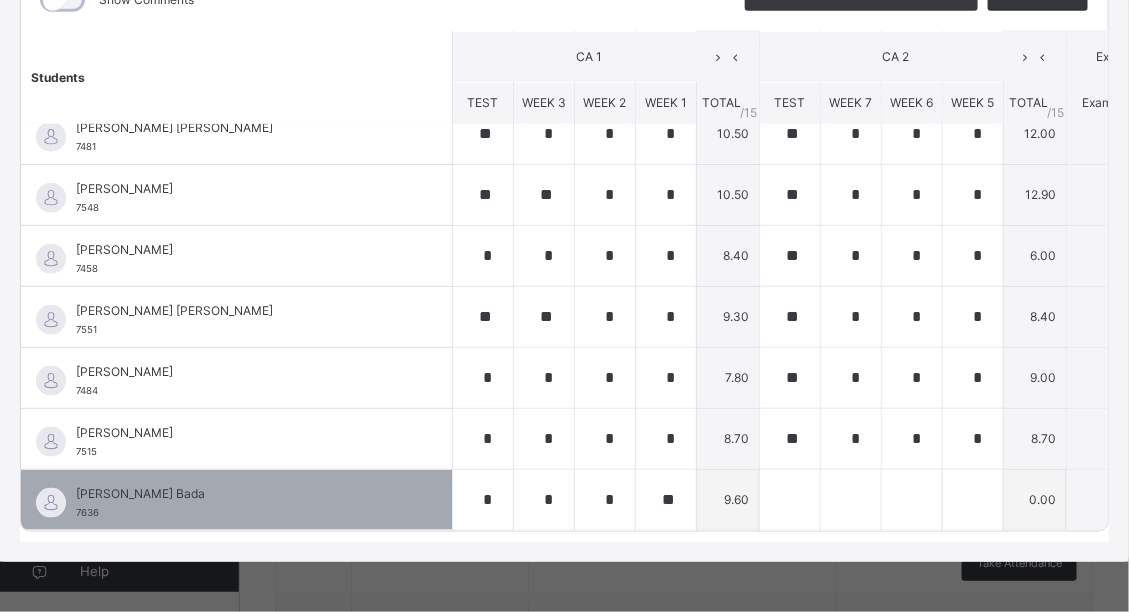 click on "[PERSON_NAME] Bada" at bounding box center [241, 494] 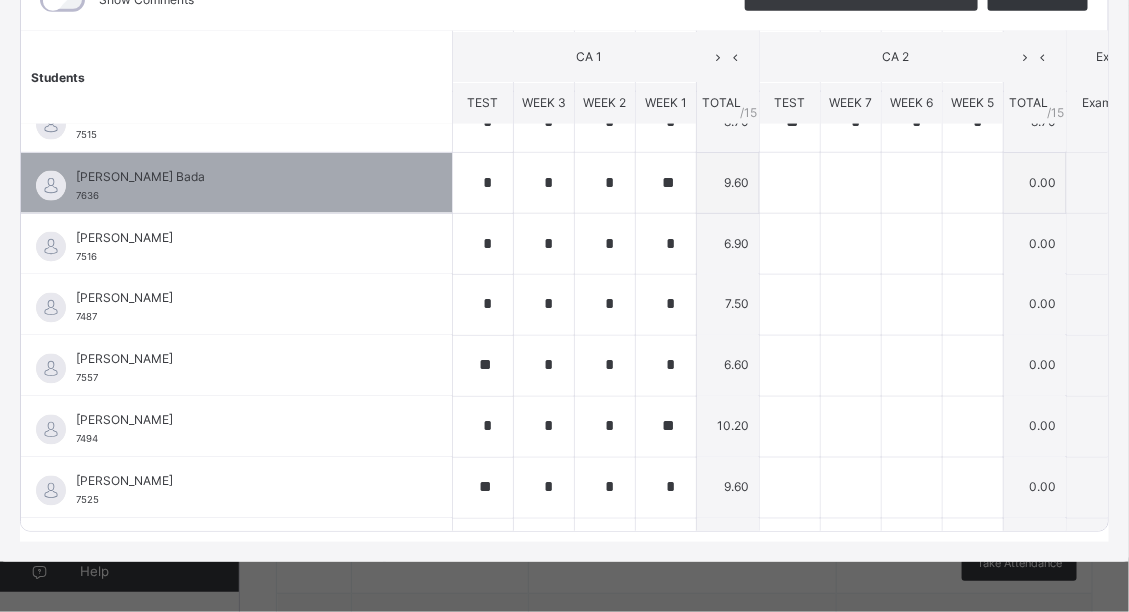 scroll, scrollTop: 855, scrollLeft: 0, axis: vertical 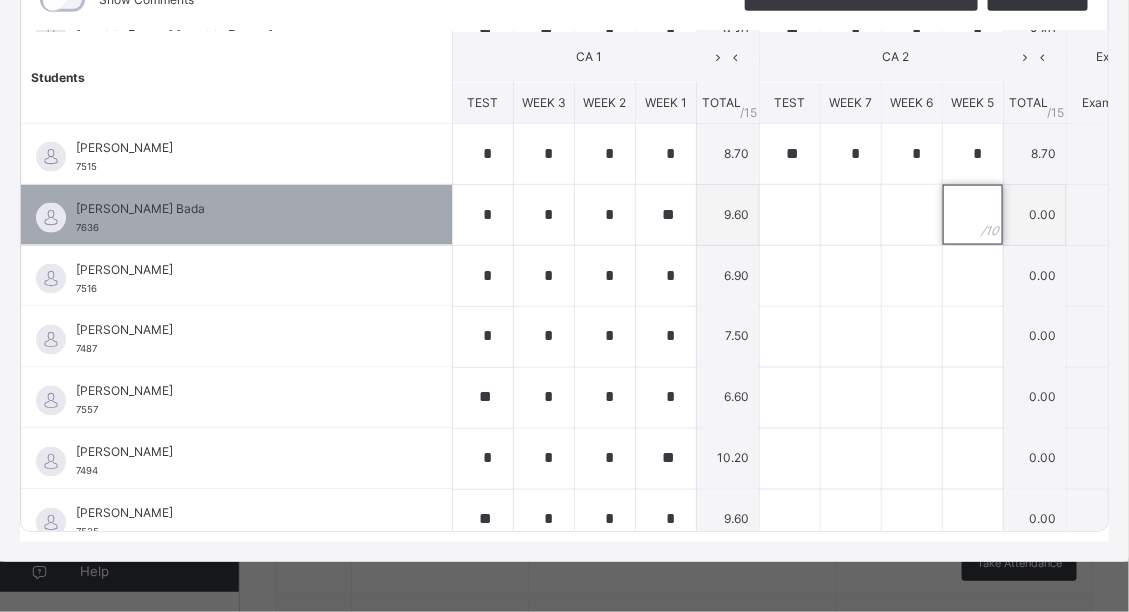 click at bounding box center (973, 215) 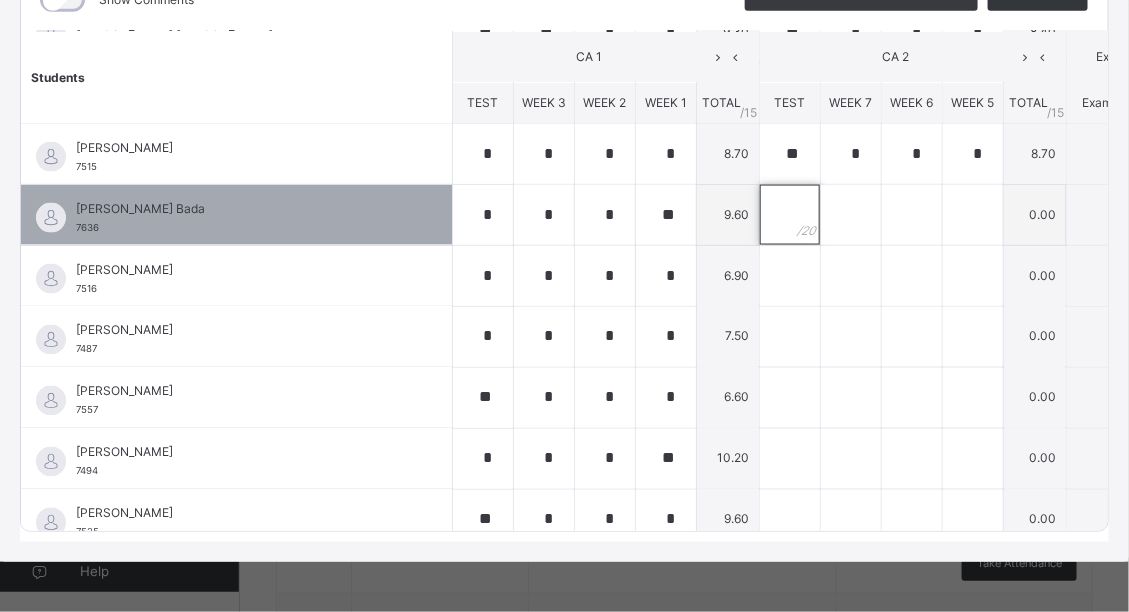 drag, startPoint x: 660, startPoint y: 184, endPoint x: 647, endPoint y: 186, distance: 13.152946 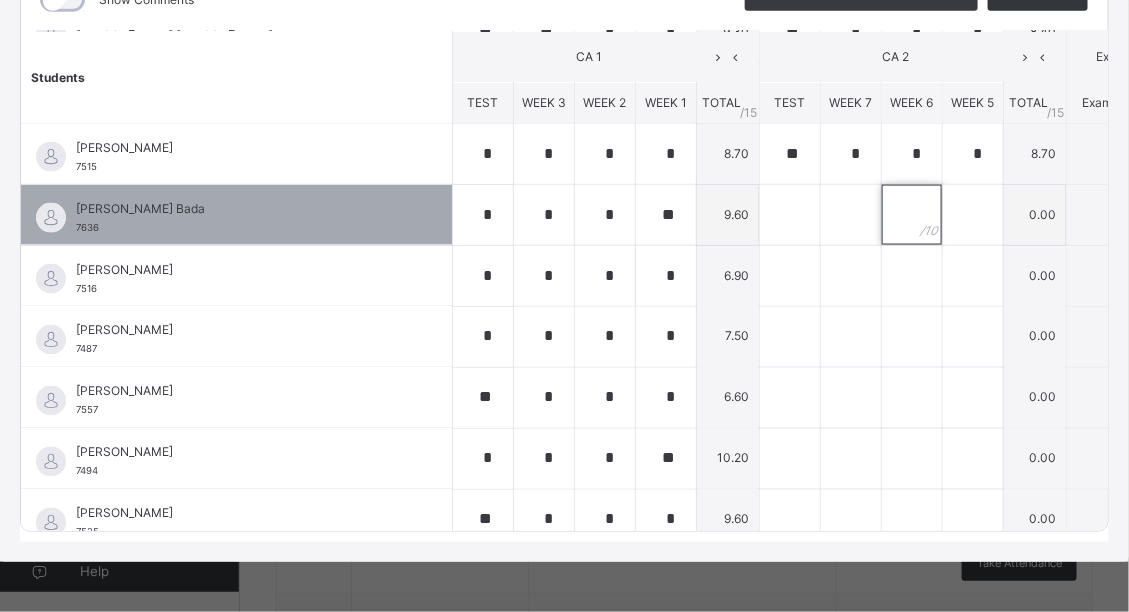 type on "*" 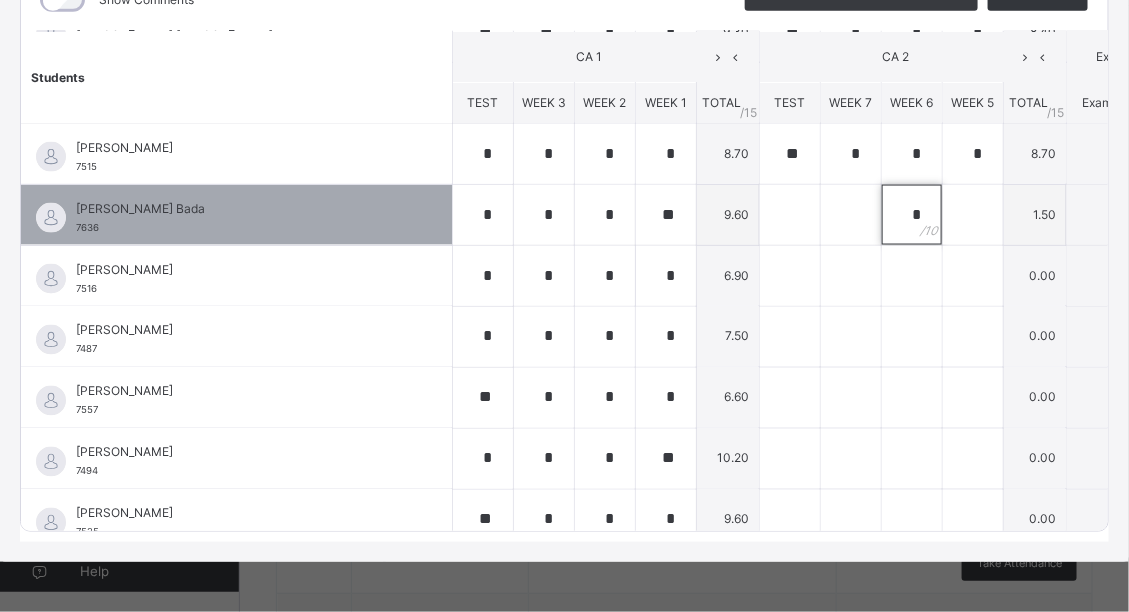 type 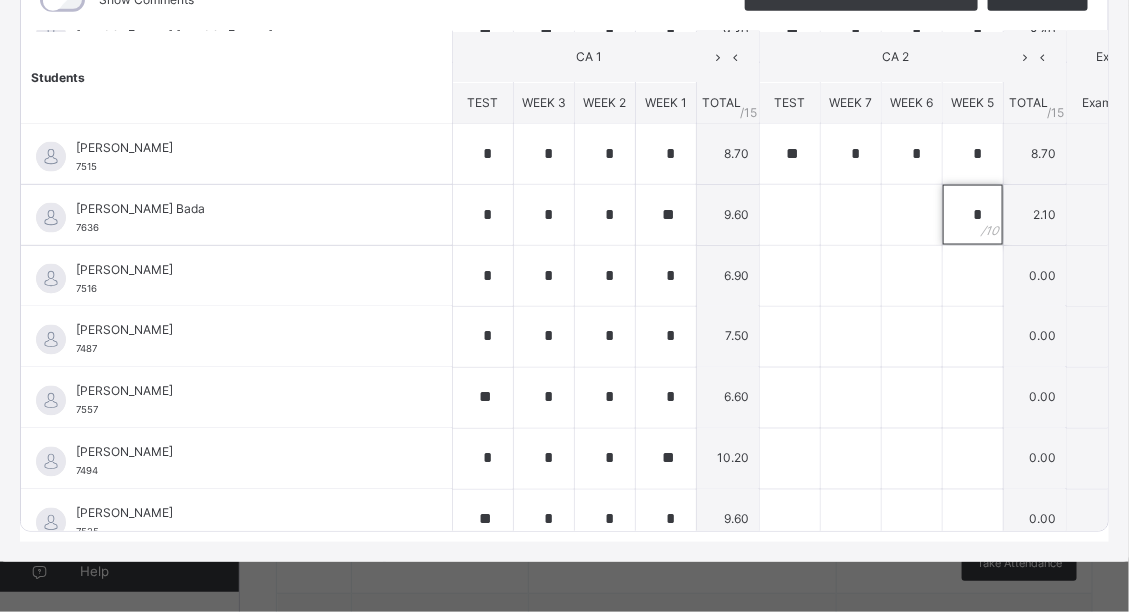 type on "*" 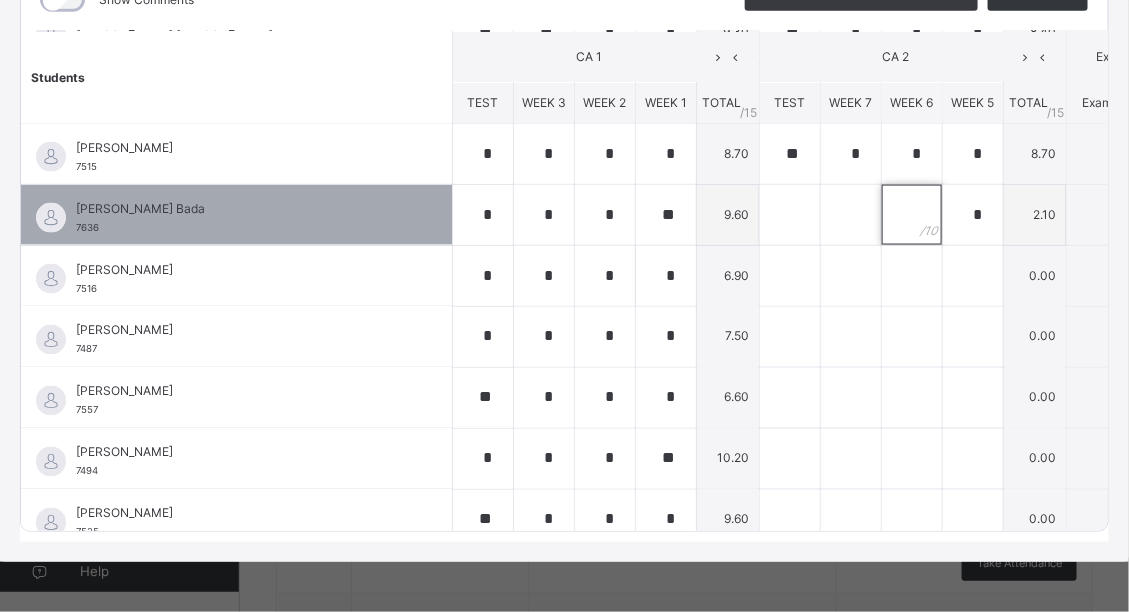 click at bounding box center (912, 215) 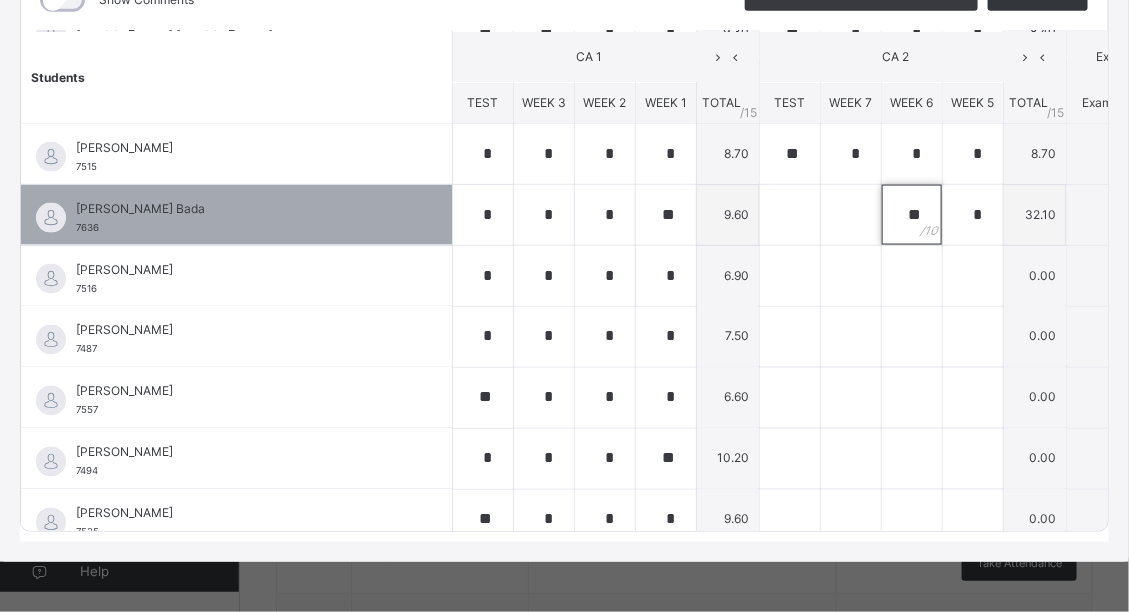 type on "**" 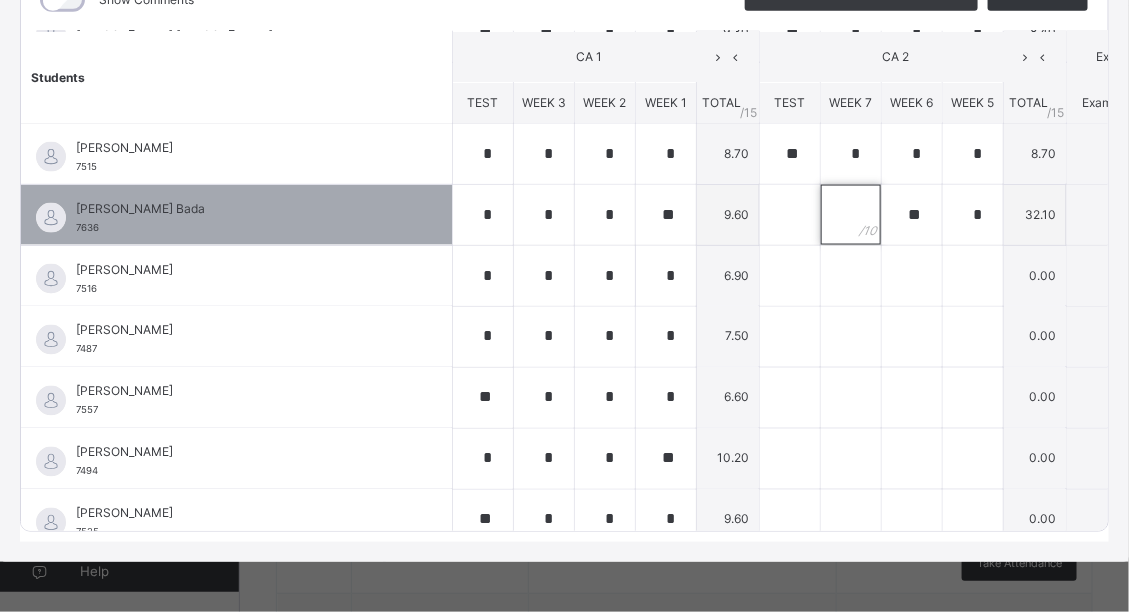 click at bounding box center [851, 215] 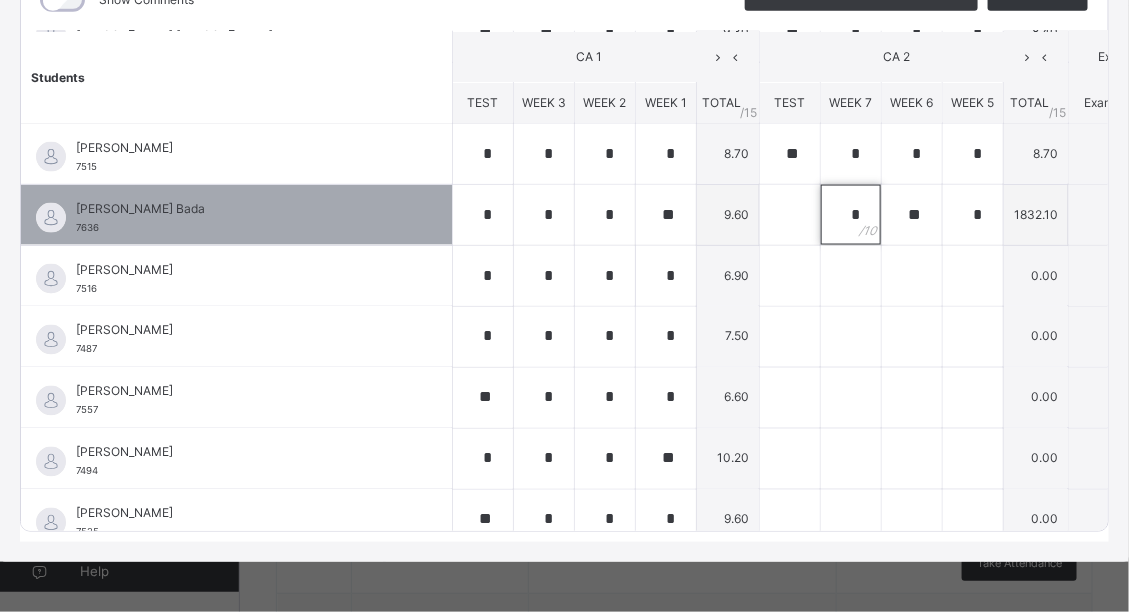 type on "*" 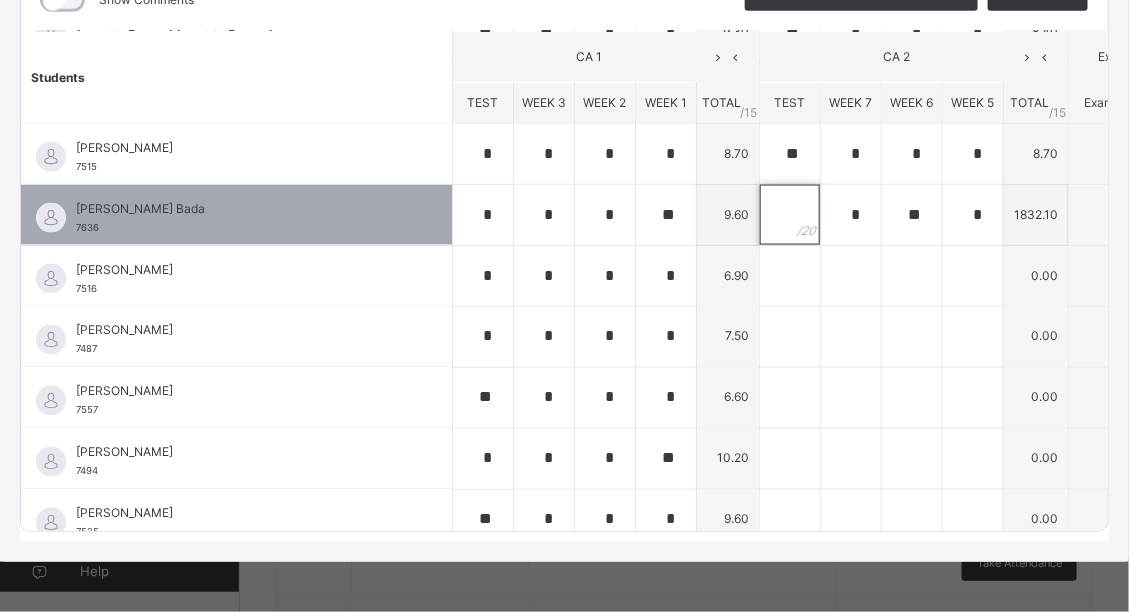 click at bounding box center (790, 215) 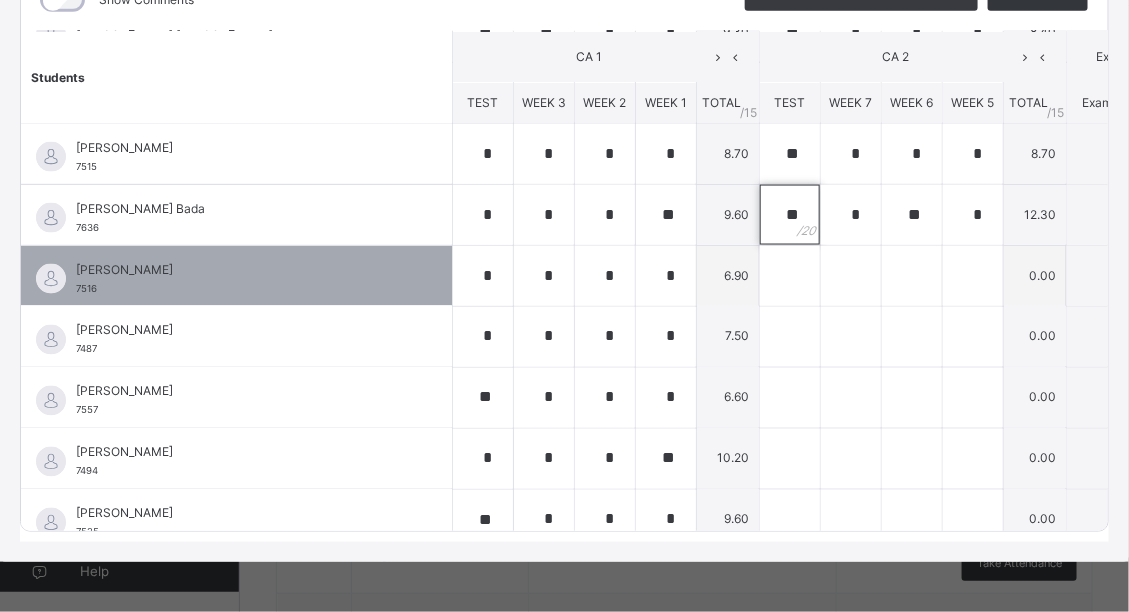 type on "**" 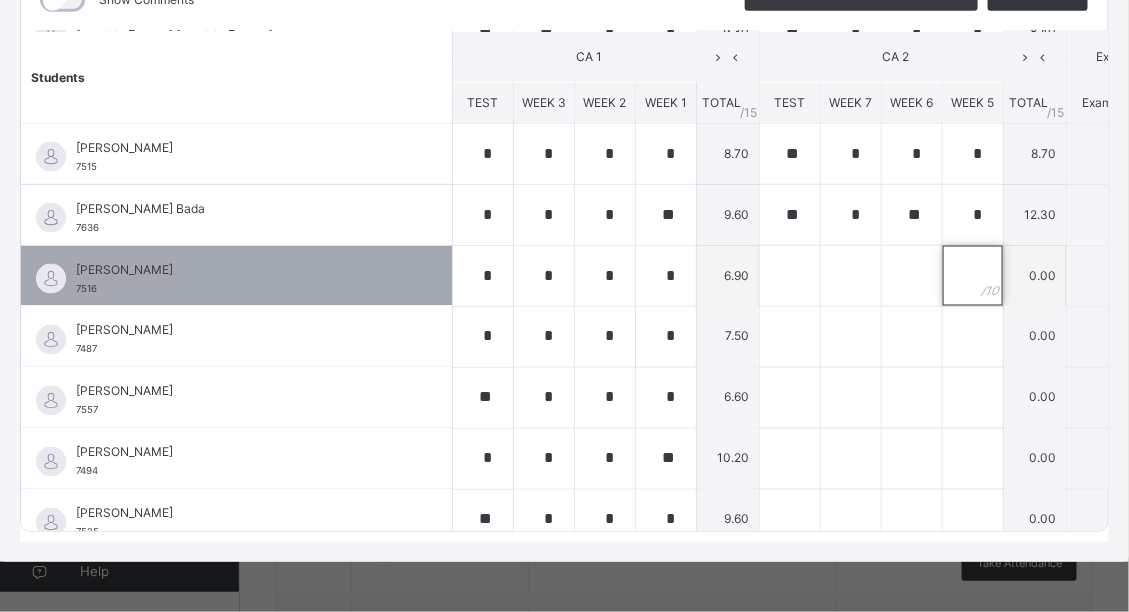 click at bounding box center [973, 276] 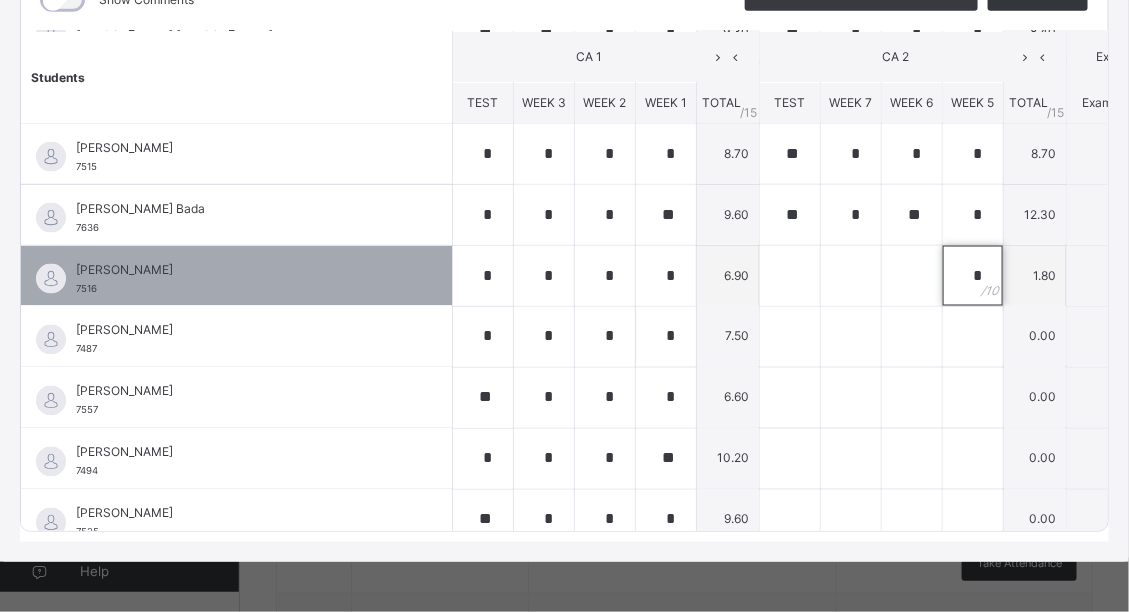 type on "*" 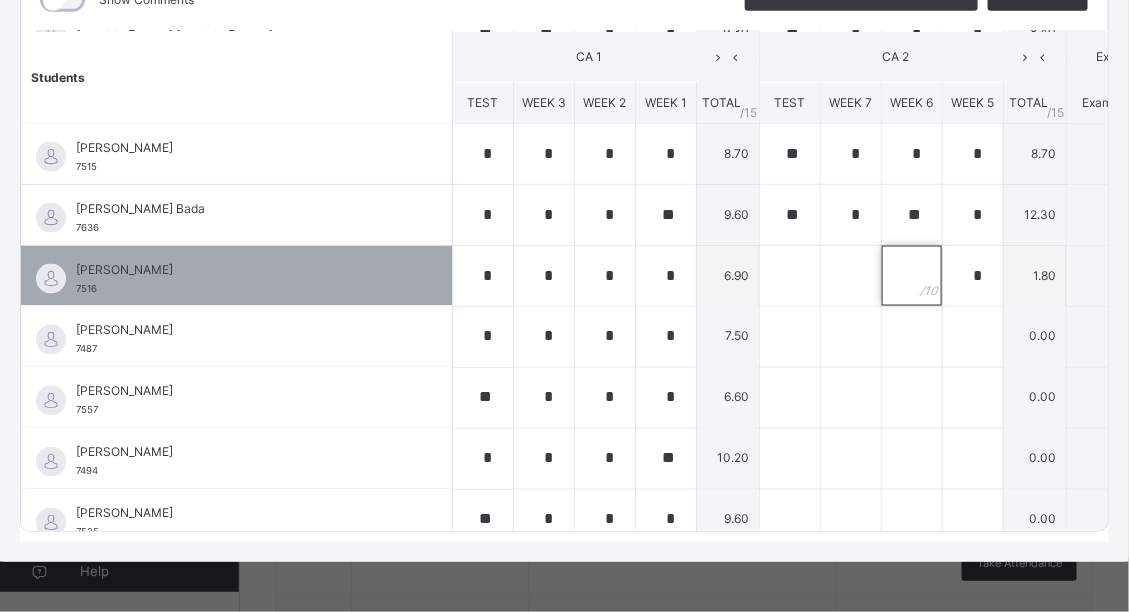 click at bounding box center (912, 276) 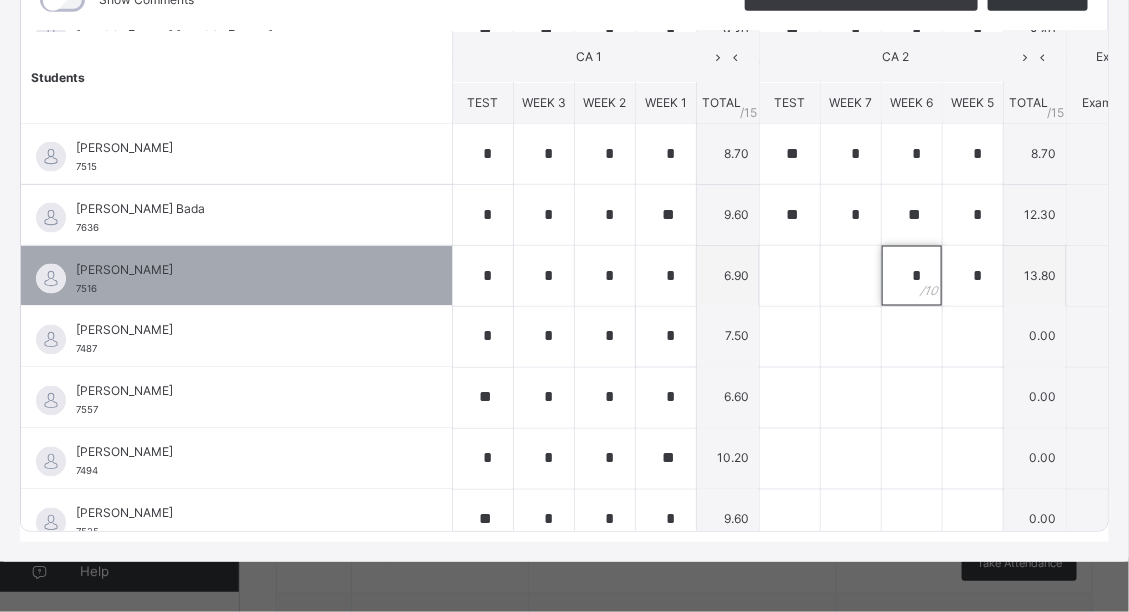 type on "*" 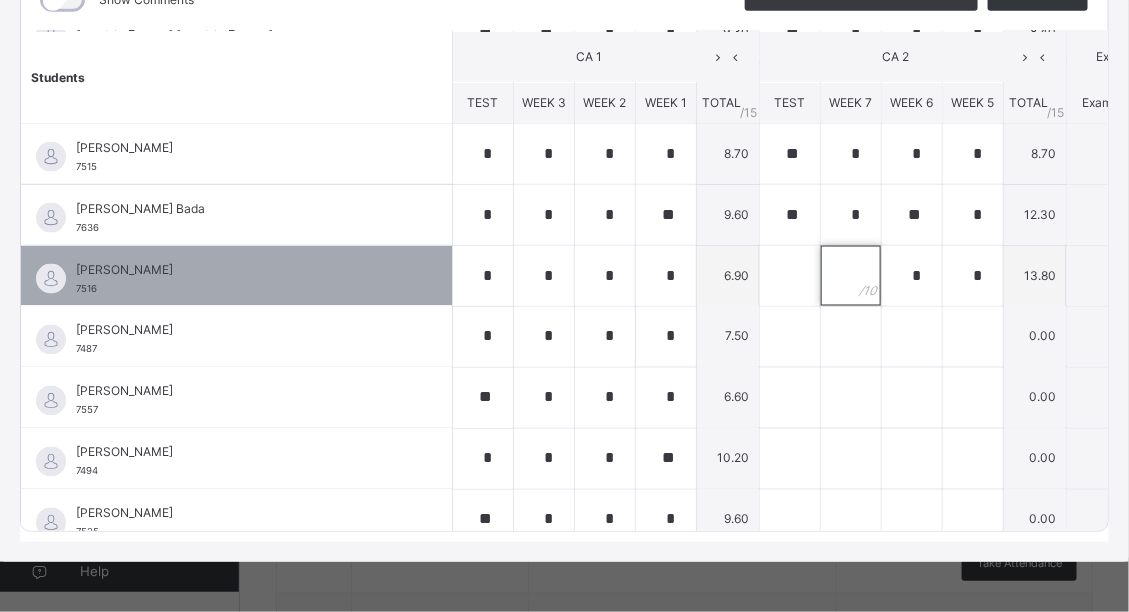 drag, startPoint x: 712, startPoint y: 265, endPoint x: 699, endPoint y: 267, distance: 13.152946 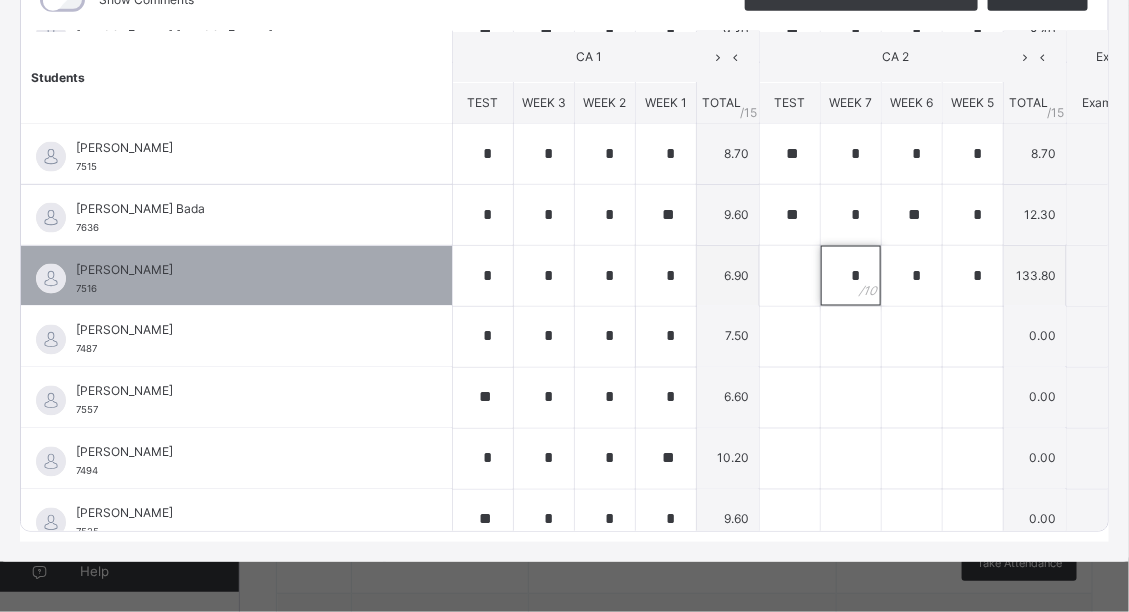 type on "*" 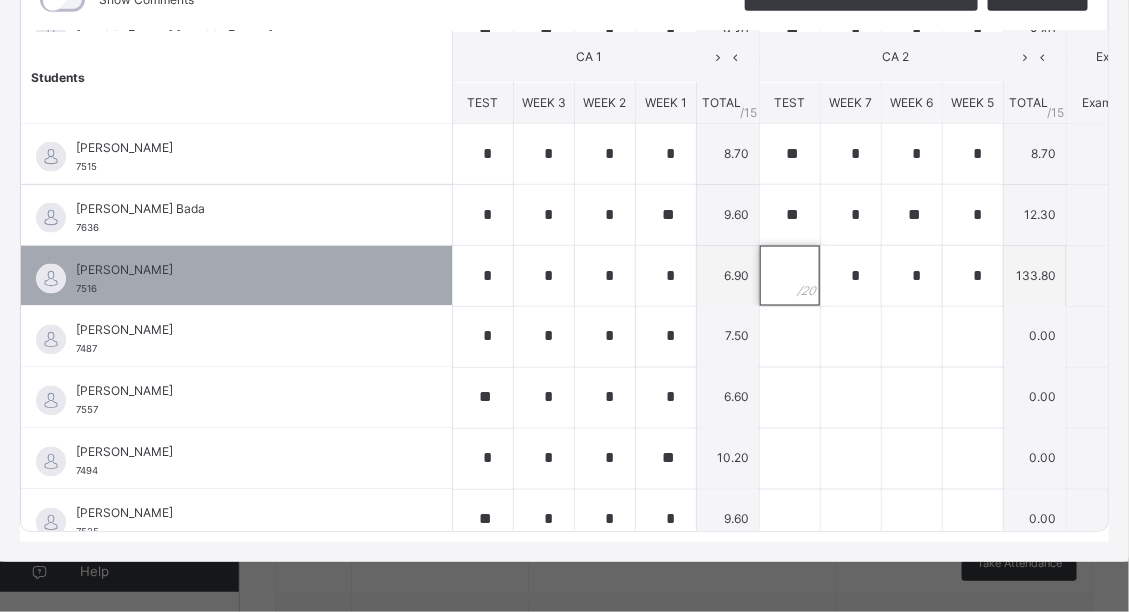click at bounding box center [790, 276] 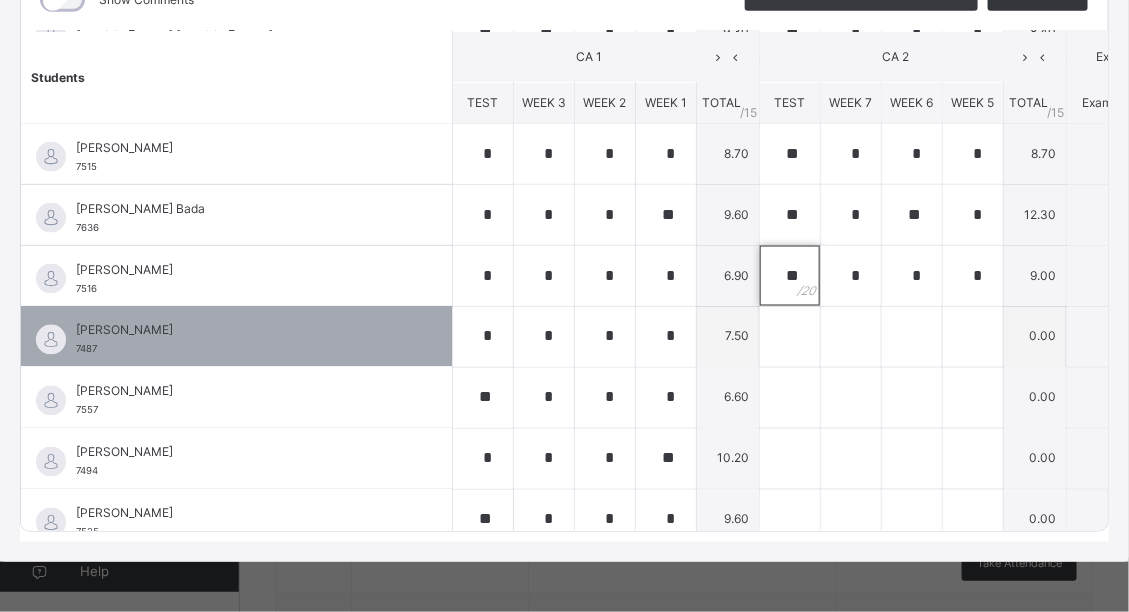 type on "**" 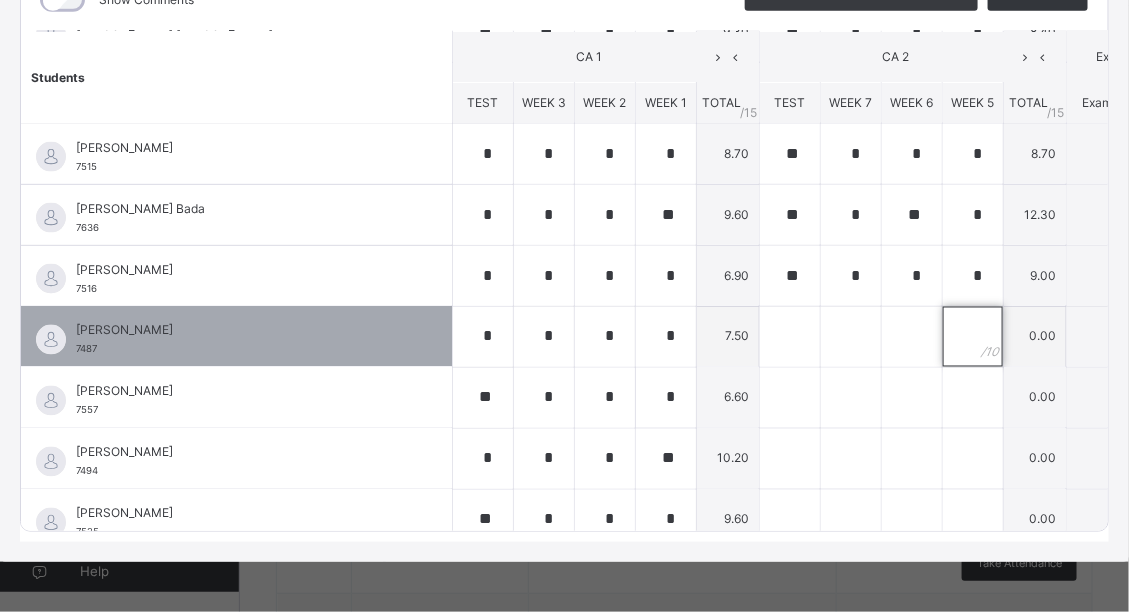 click at bounding box center (973, 337) 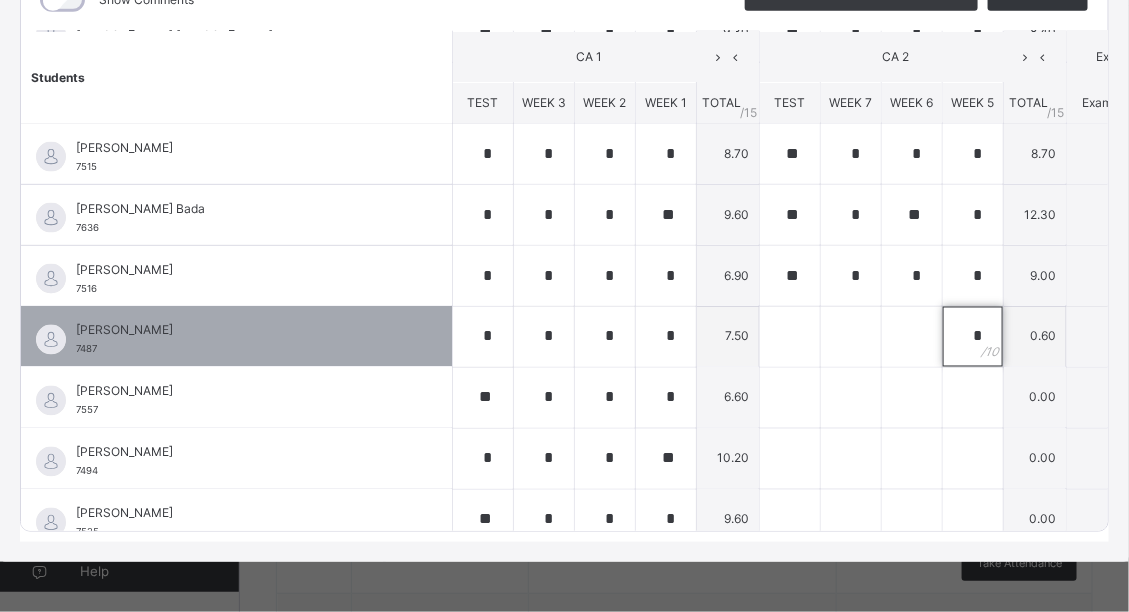 type on "*" 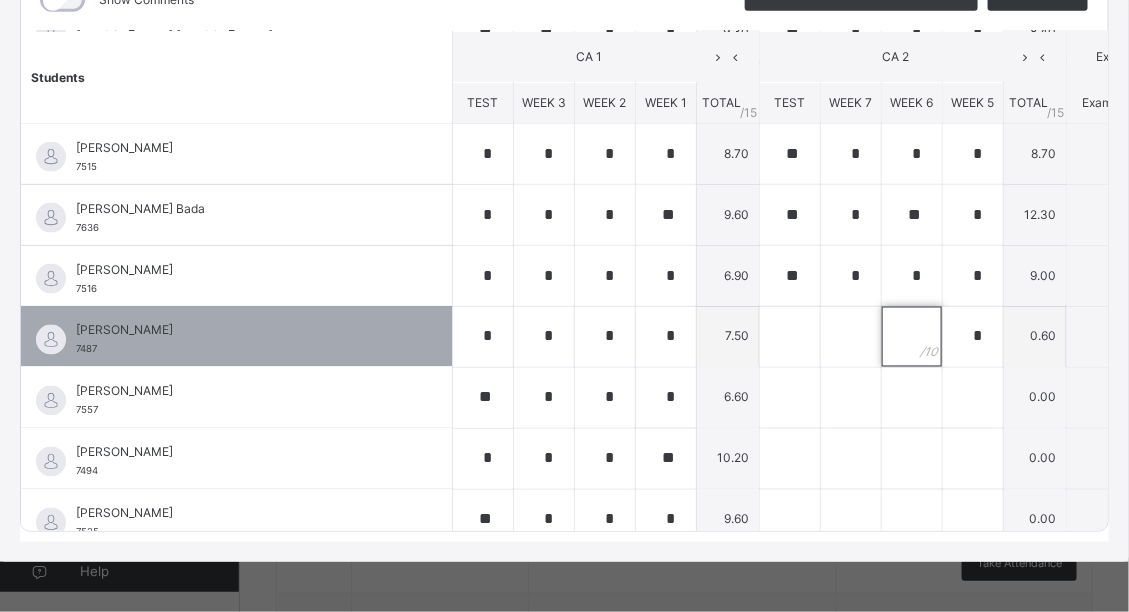 click at bounding box center (912, 337) 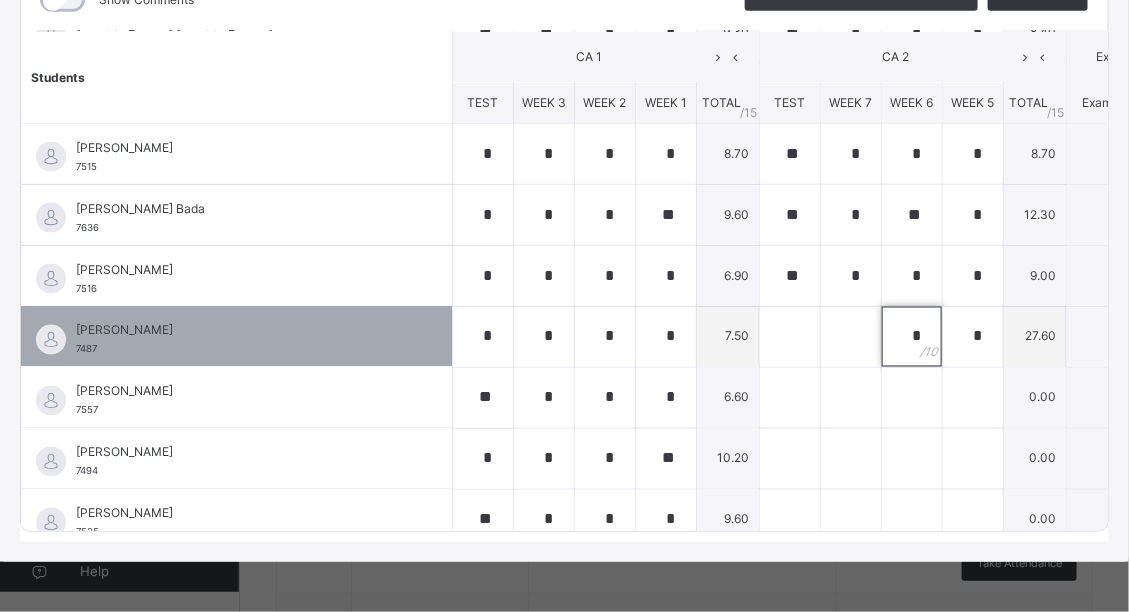 type on "*" 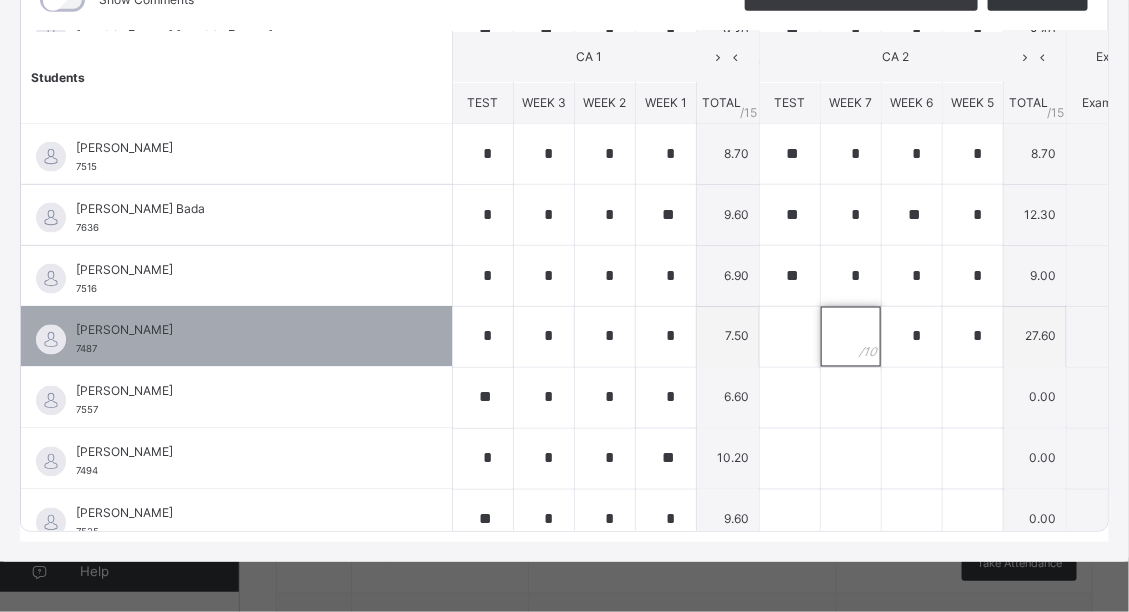 drag, startPoint x: 719, startPoint y: 307, endPoint x: 725, endPoint y: 322, distance: 16.155495 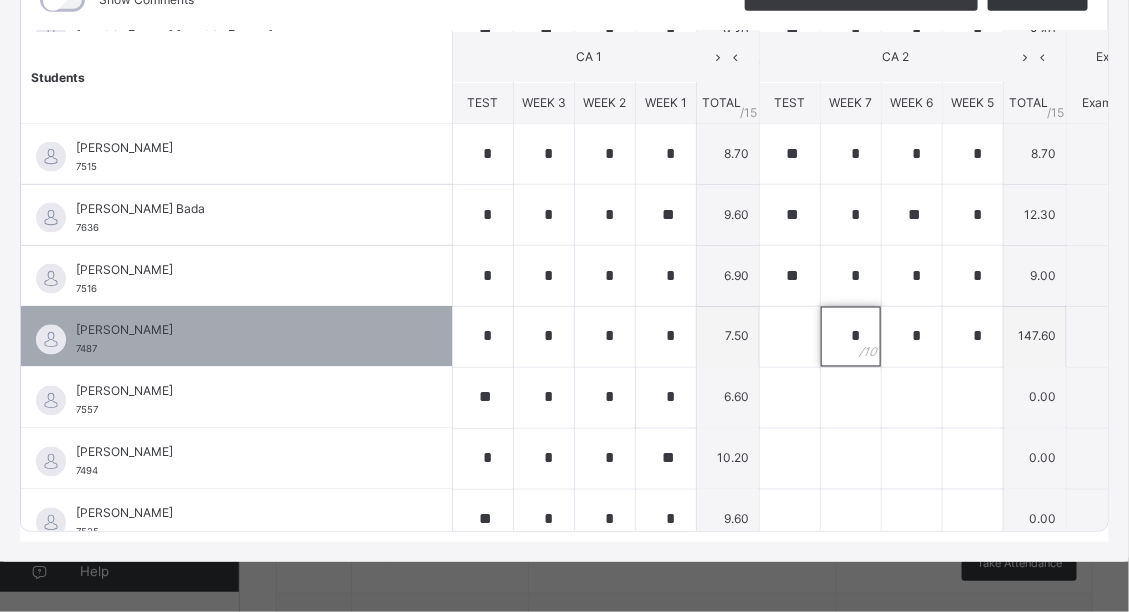 type on "*" 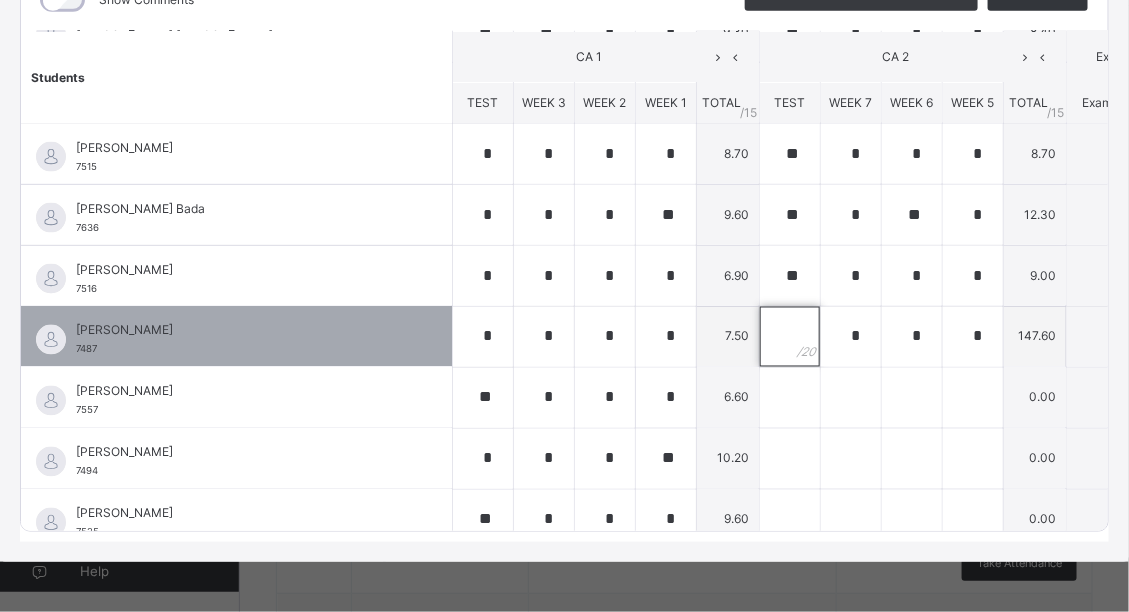 click at bounding box center [790, 337] 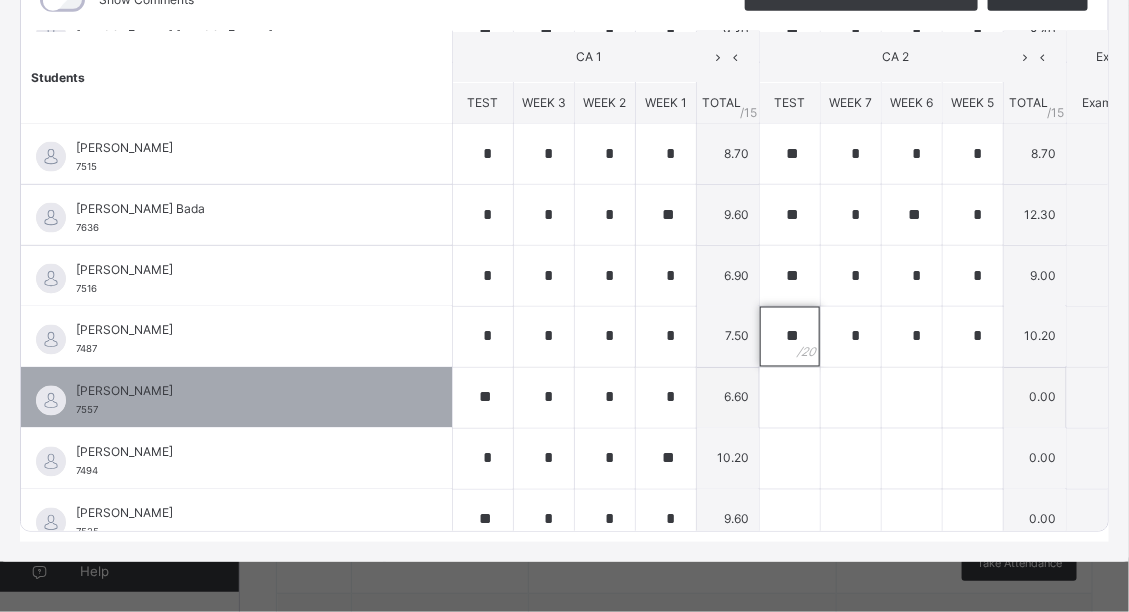 type on "**" 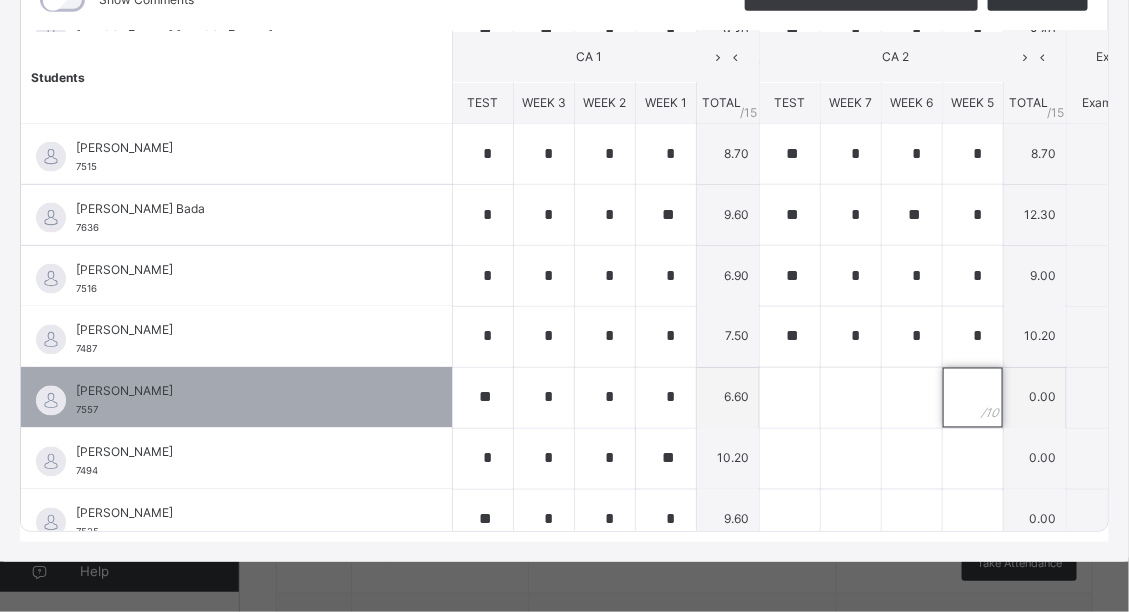 click at bounding box center [973, 398] 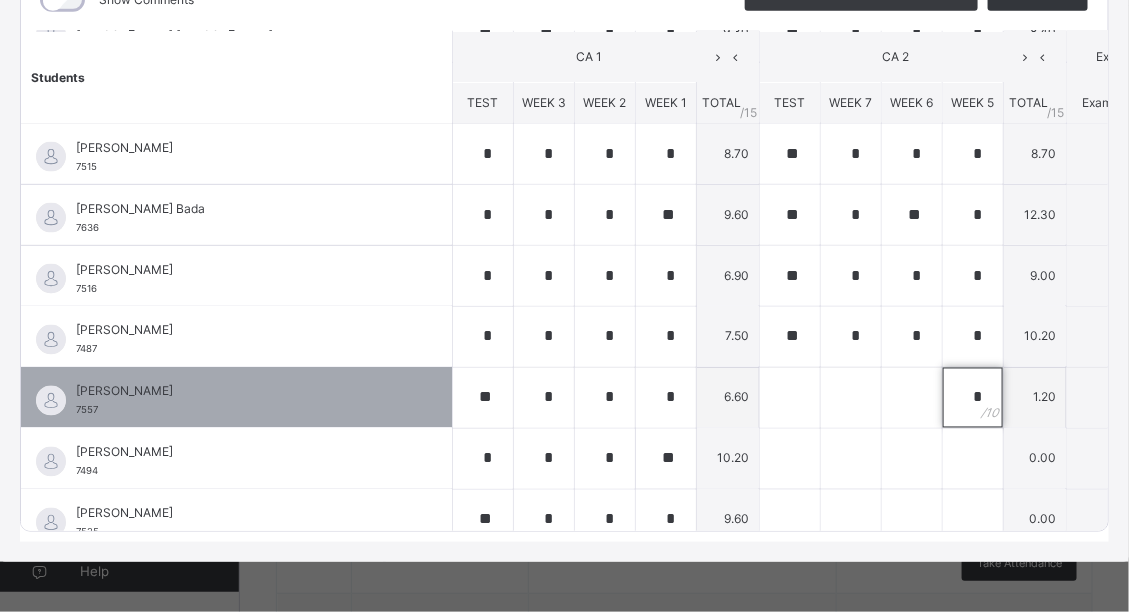 type on "*" 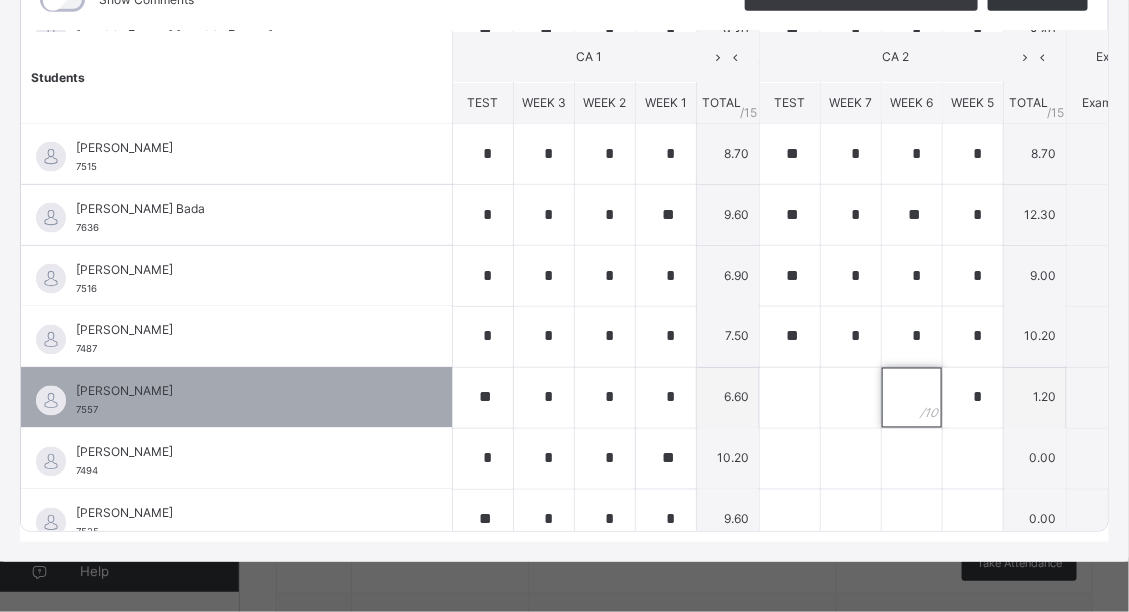 click at bounding box center (912, 398) 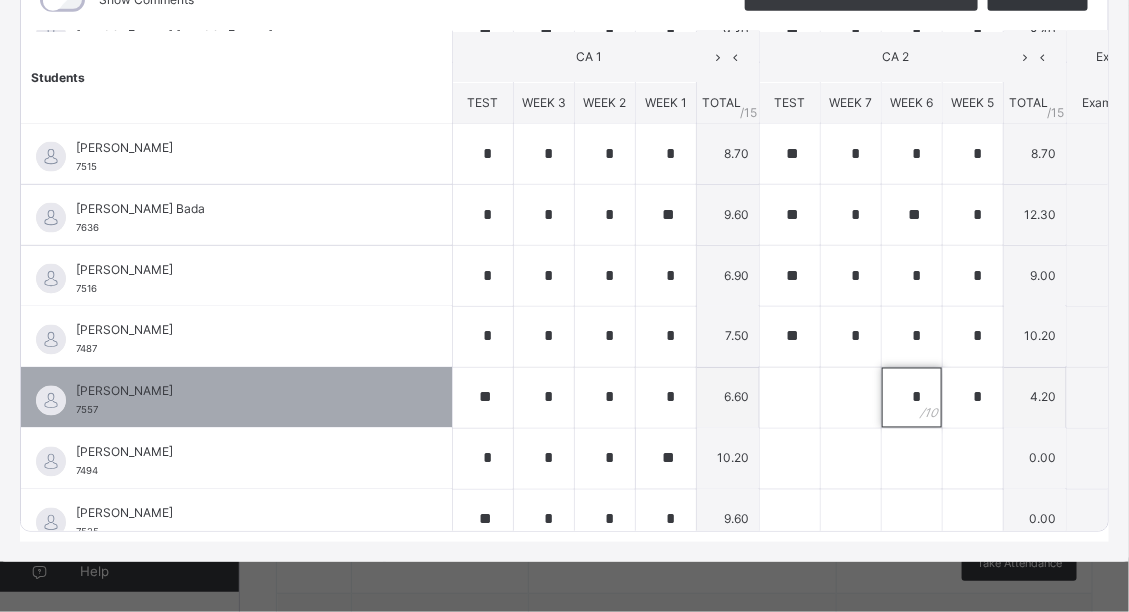 type on "*" 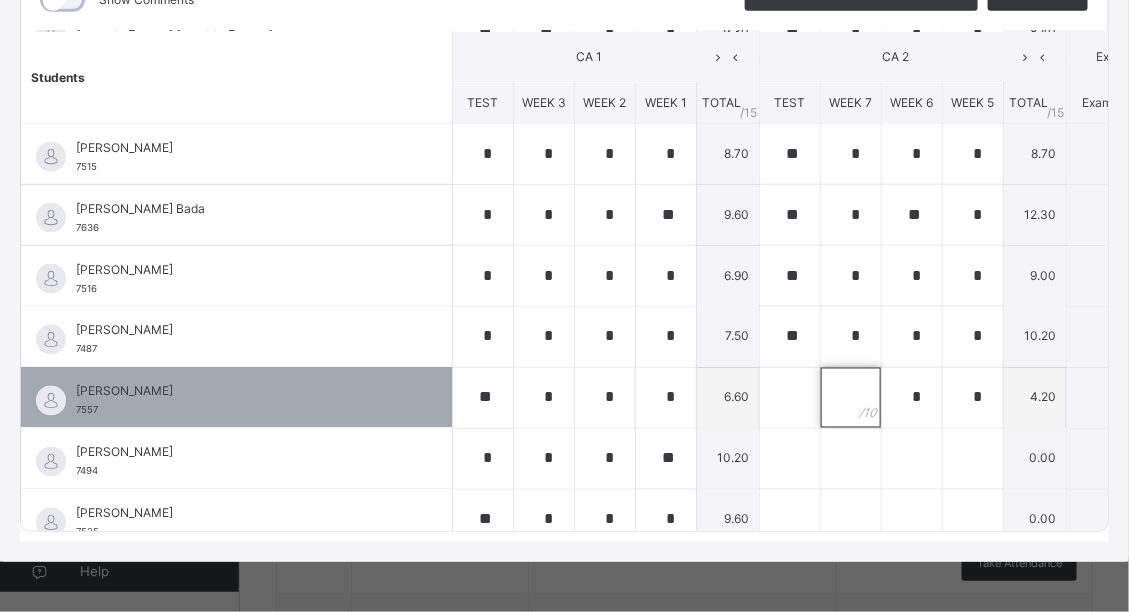click at bounding box center [851, 398] 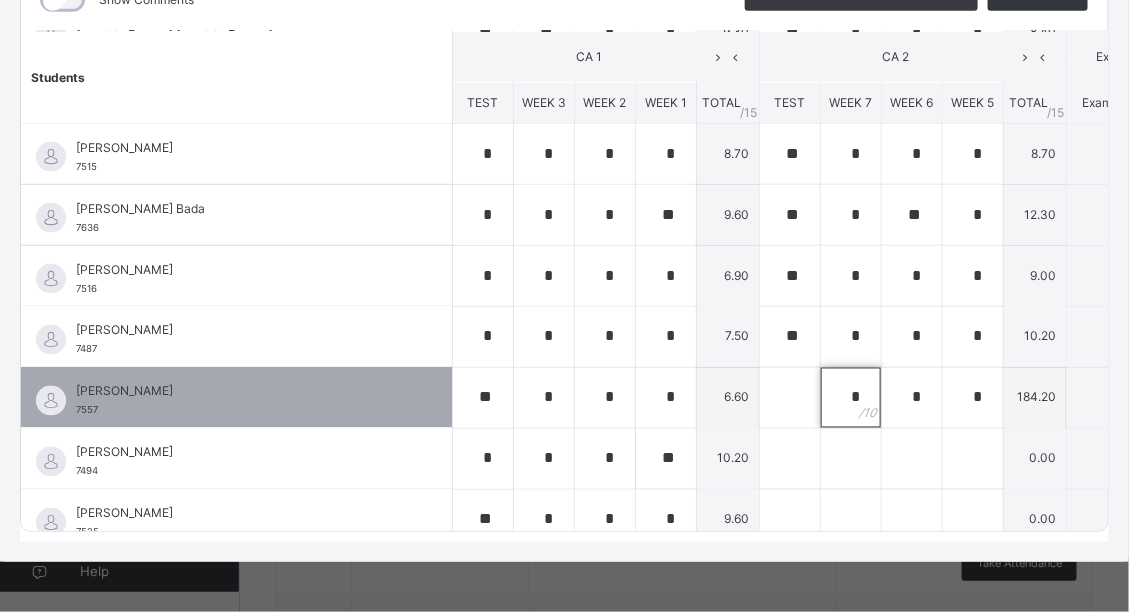 type on "*" 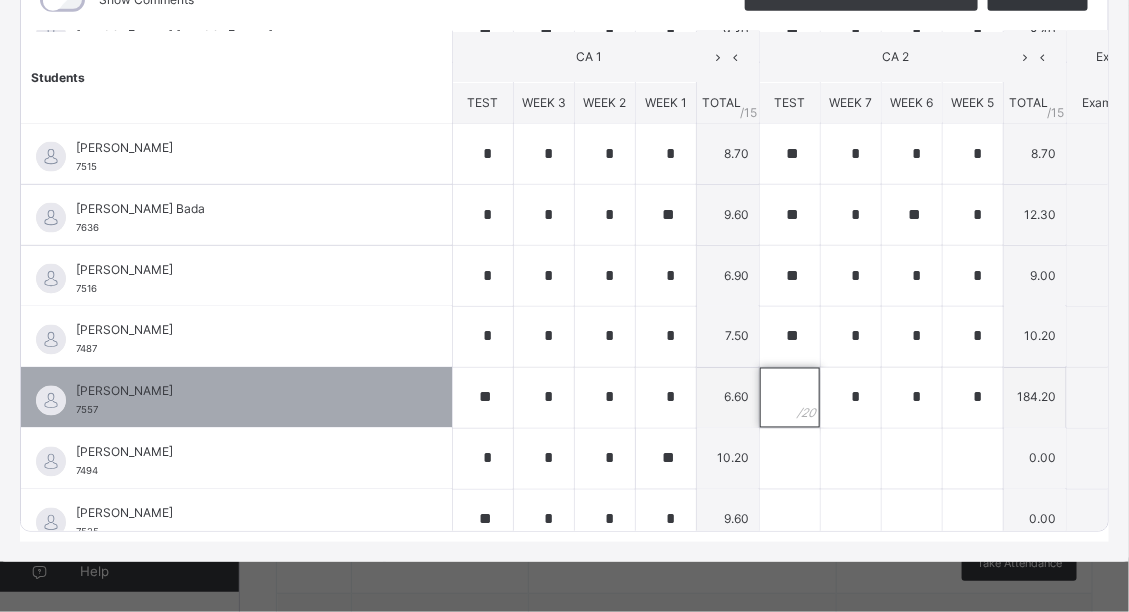 click at bounding box center (790, 398) 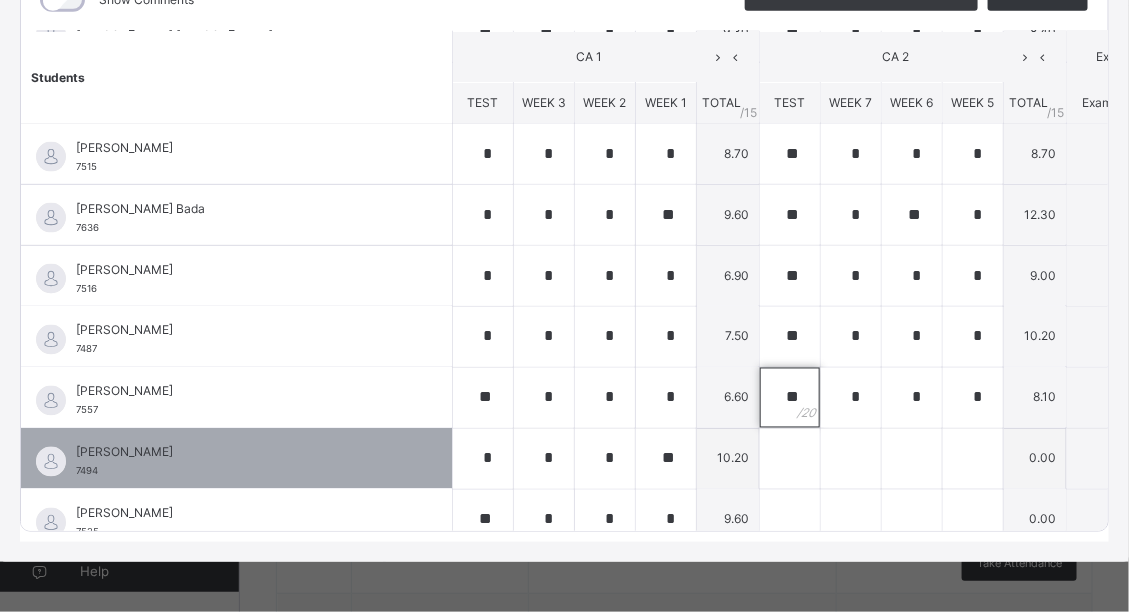 type on "**" 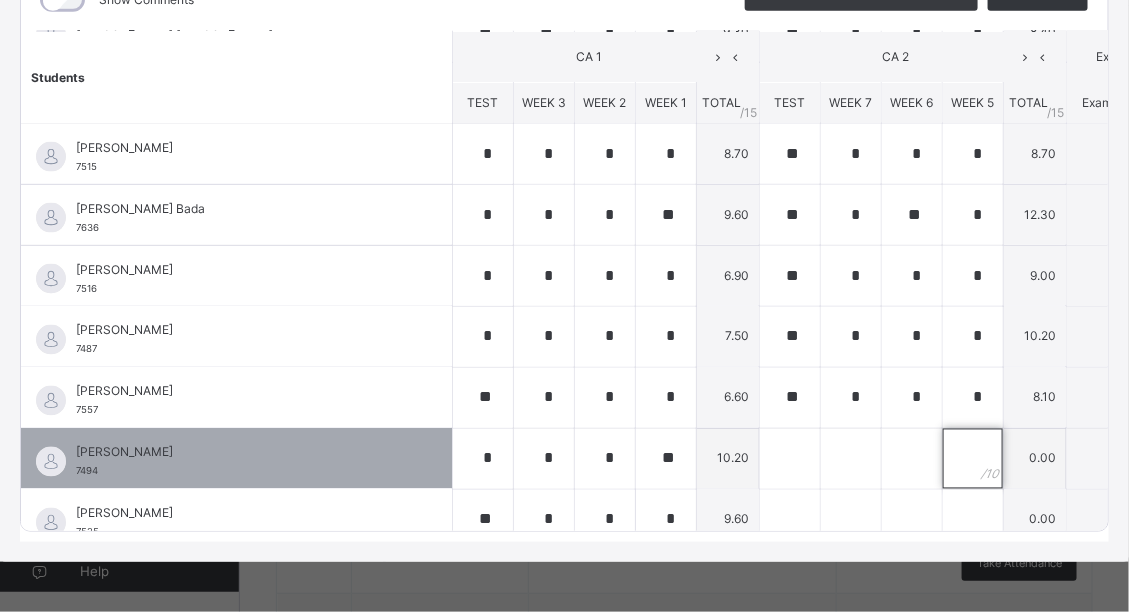 click at bounding box center [973, 459] 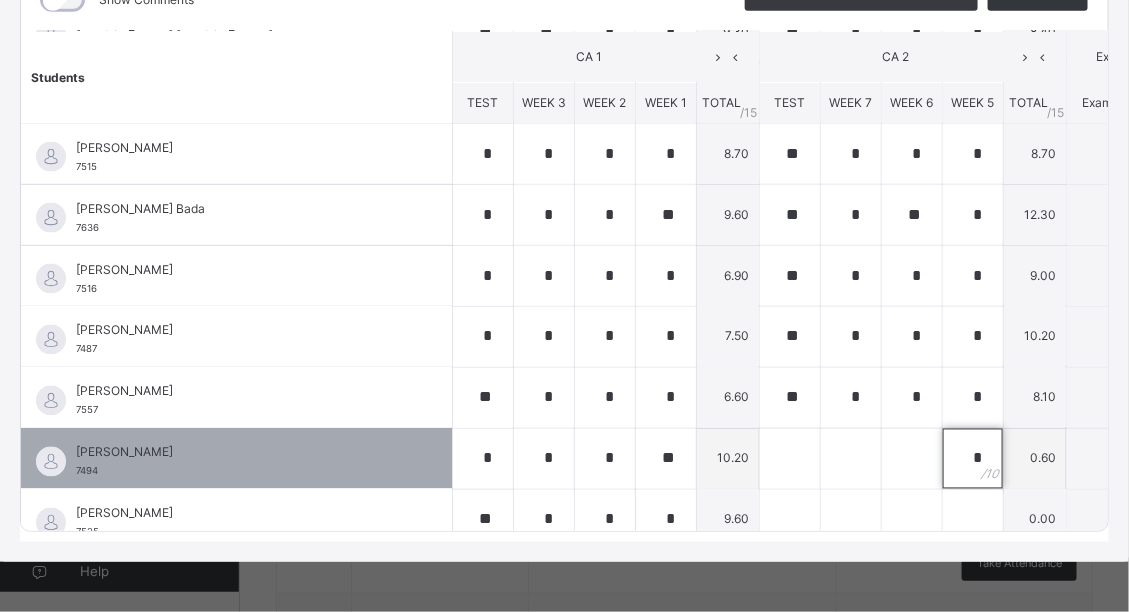 type on "*" 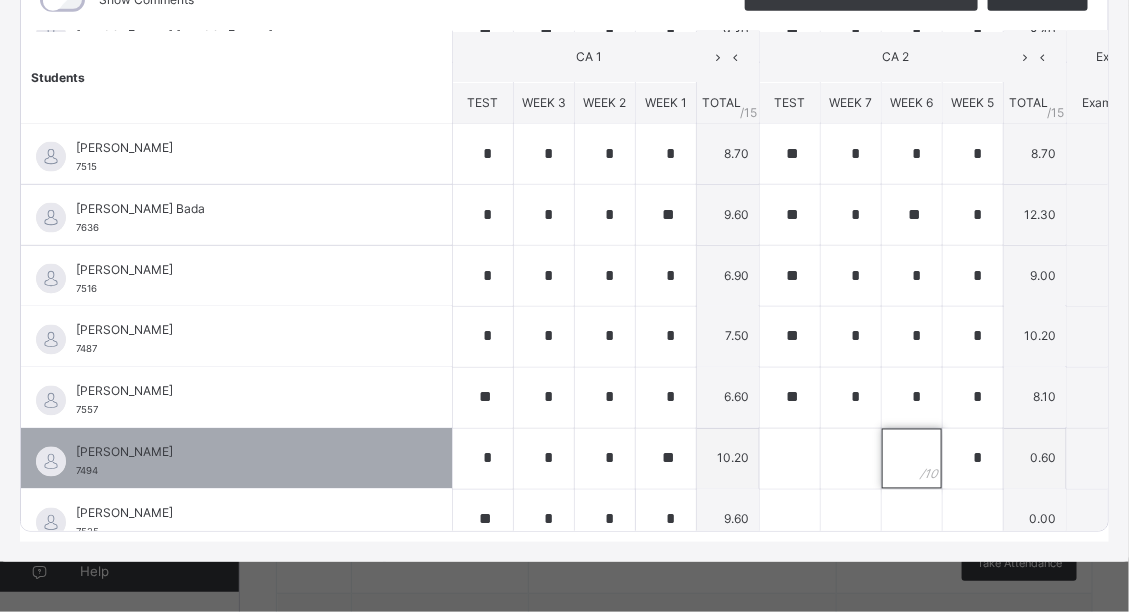 click at bounding box center (912, 459) 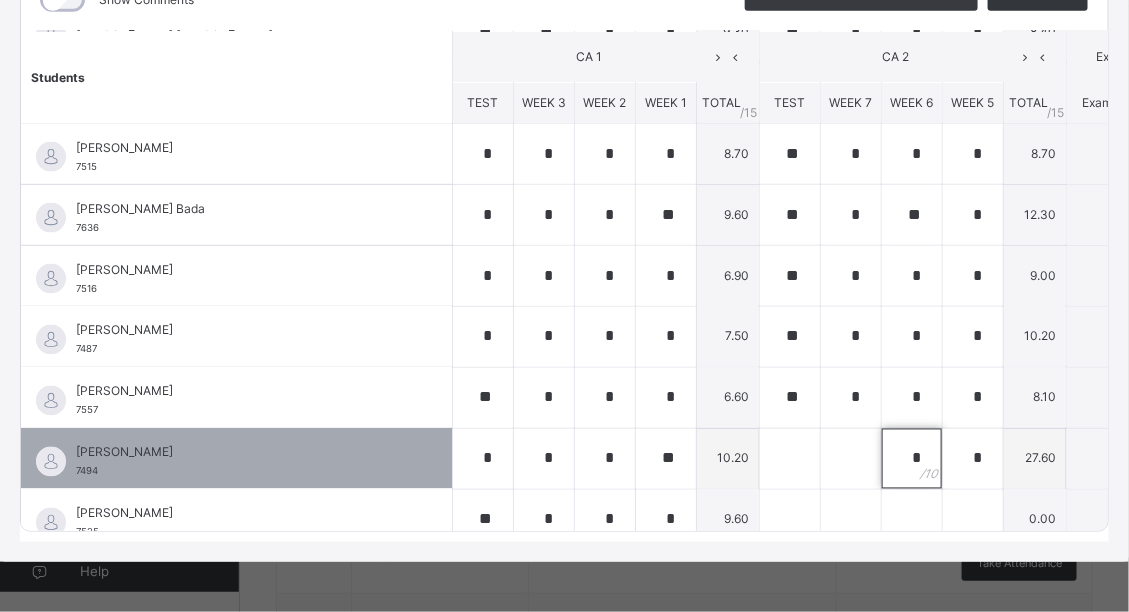 type on "*" 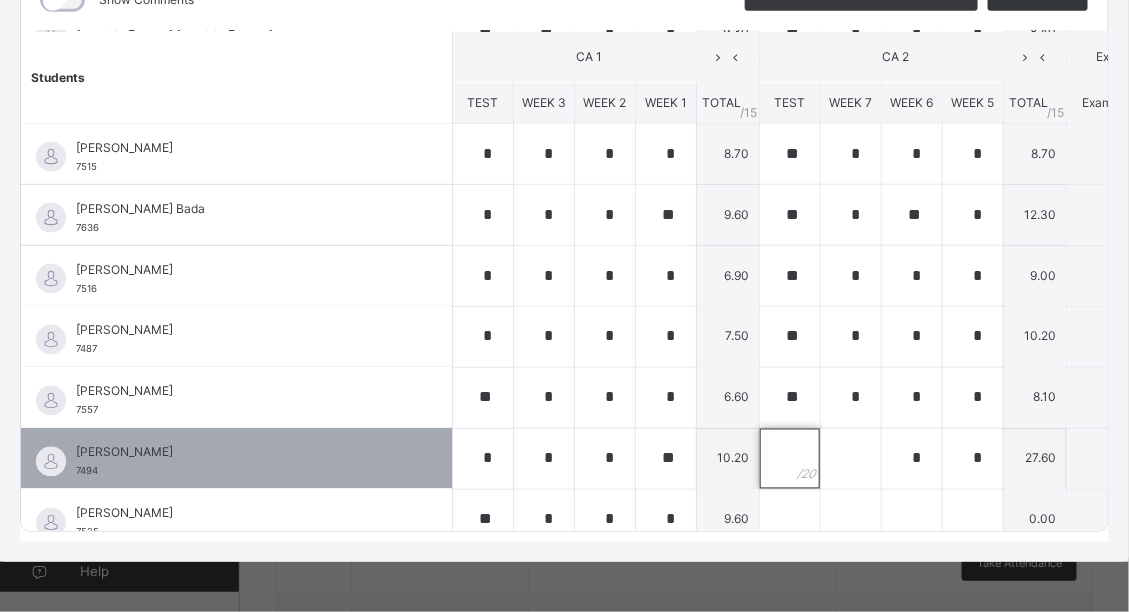 click at bounding box center [790, 459] 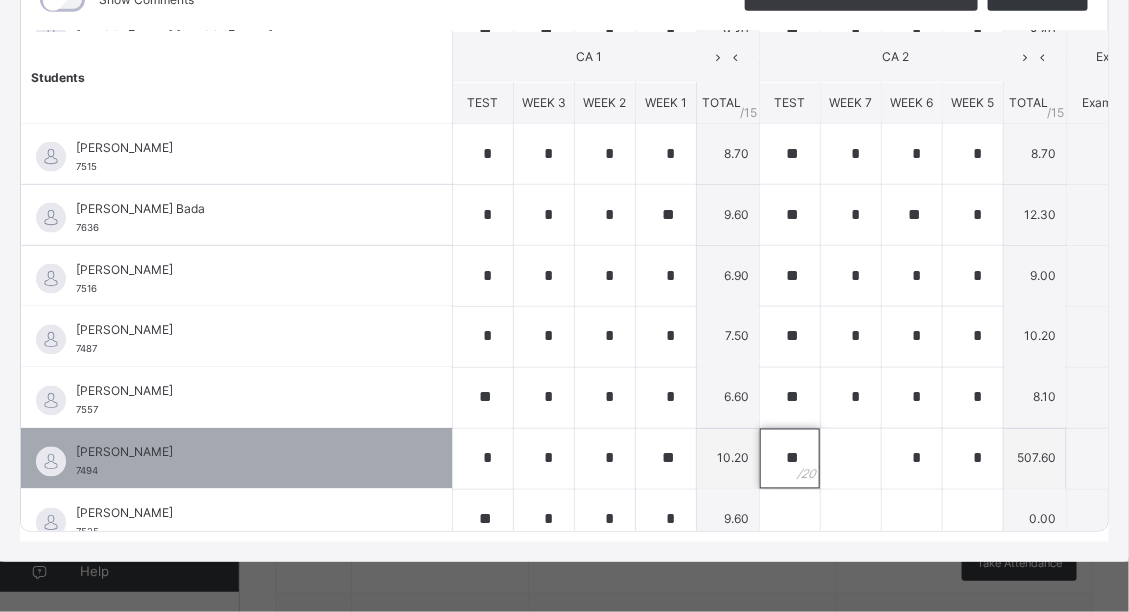 type on "**" 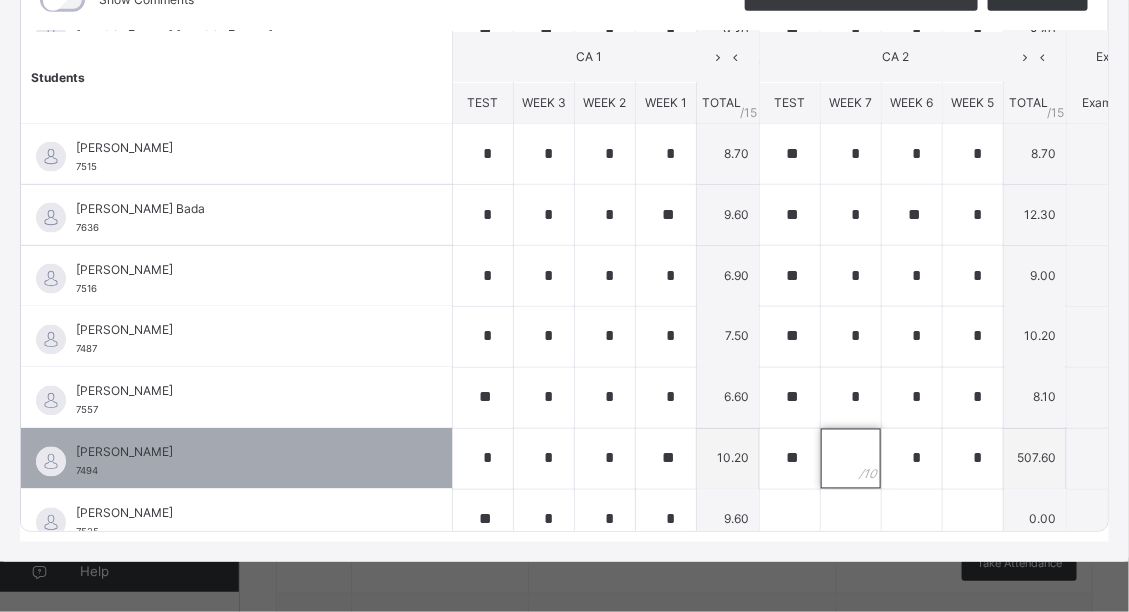 click at bounding box center [851, 459] 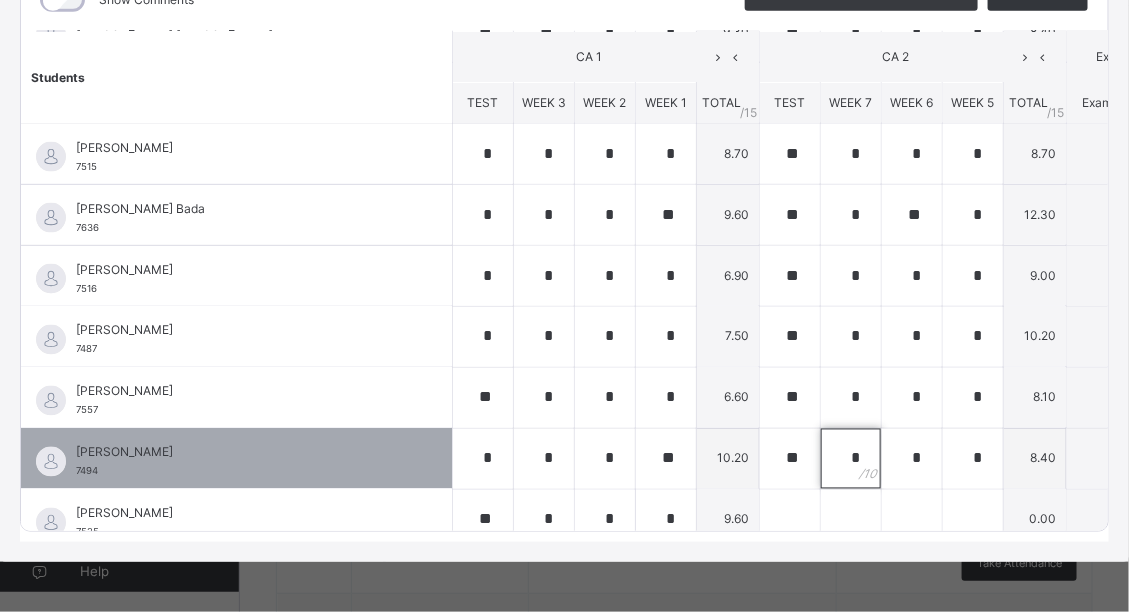 type on "*" 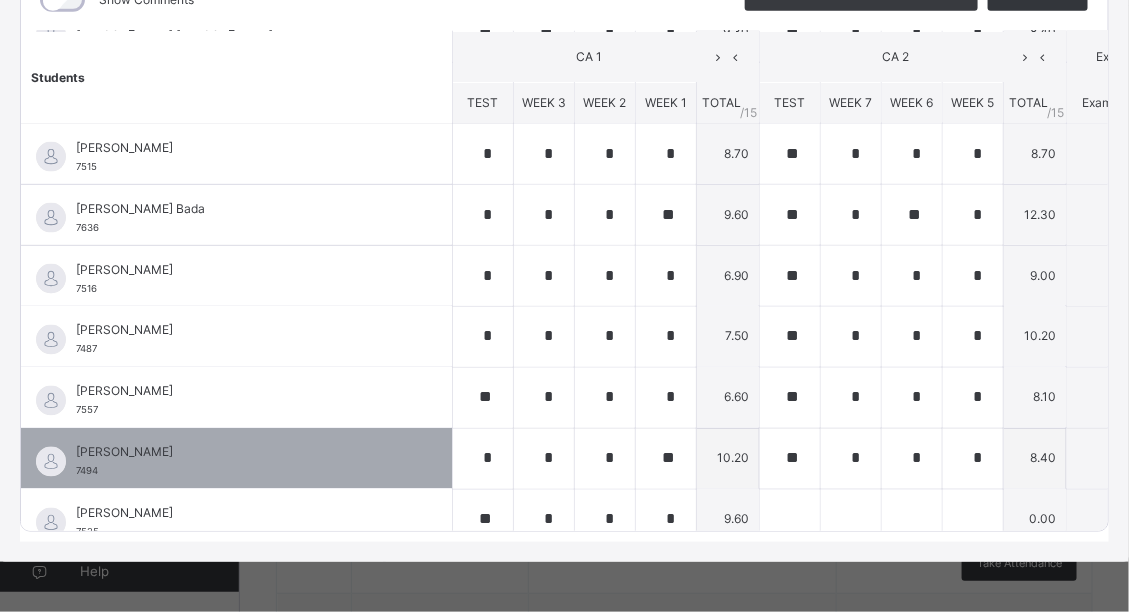 click on "[PERSON_NAME] 7494" at bounding box center (236, 459) 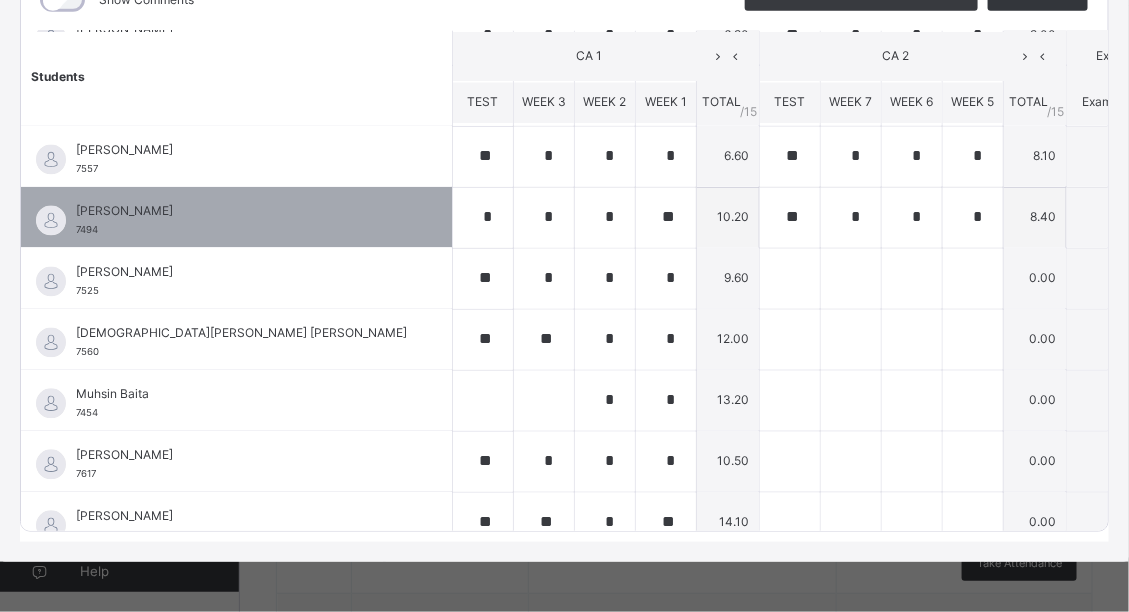 scroll, scrollTop: 1108, scrollLeft: 0, axis: vertical 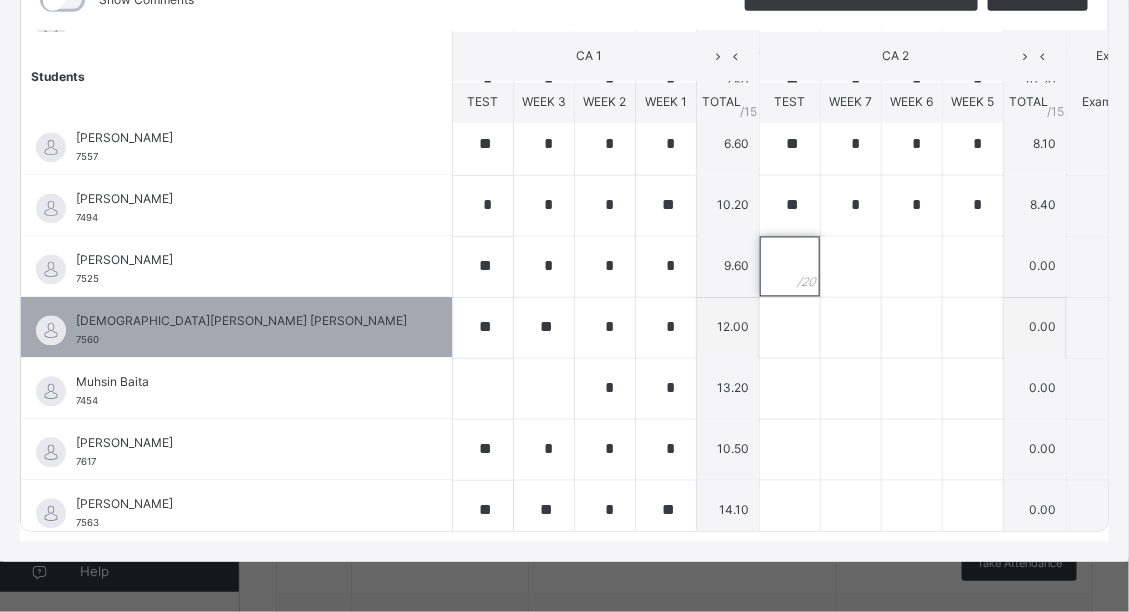 drag, startPoint x: 642, startPoint y: 251, endPoint x: 617, endPoint y: 298, distance: 53.235325 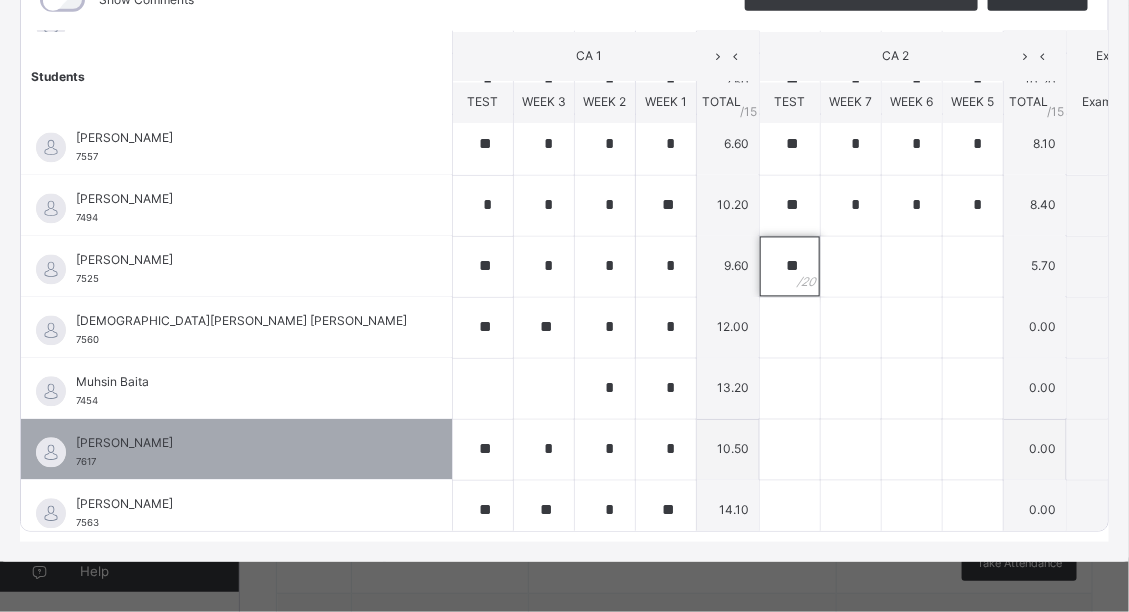 type on "**" 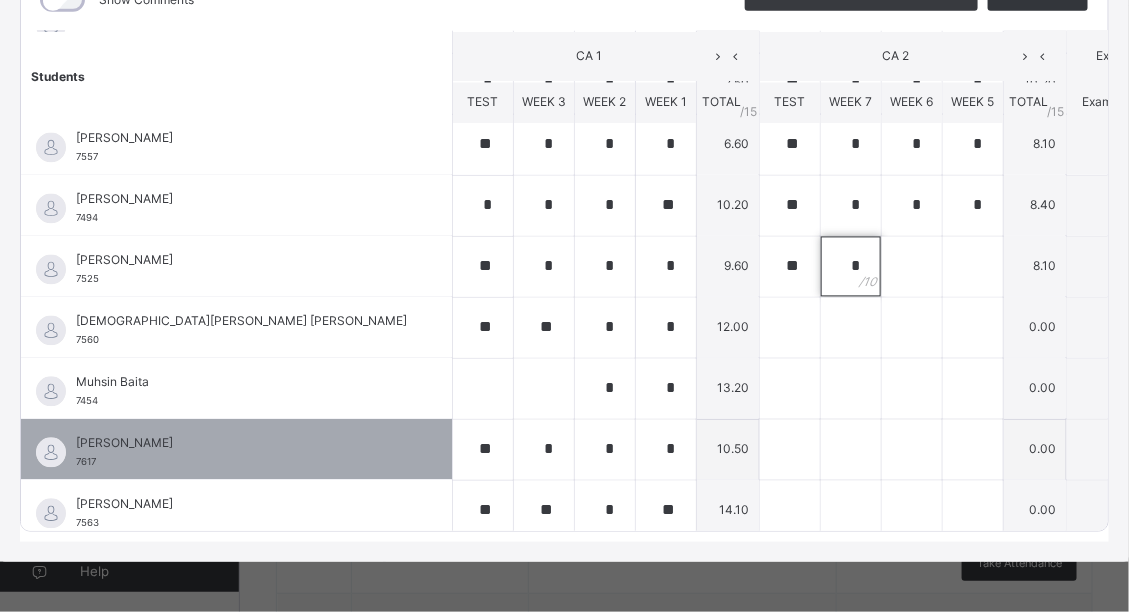 type on "*" 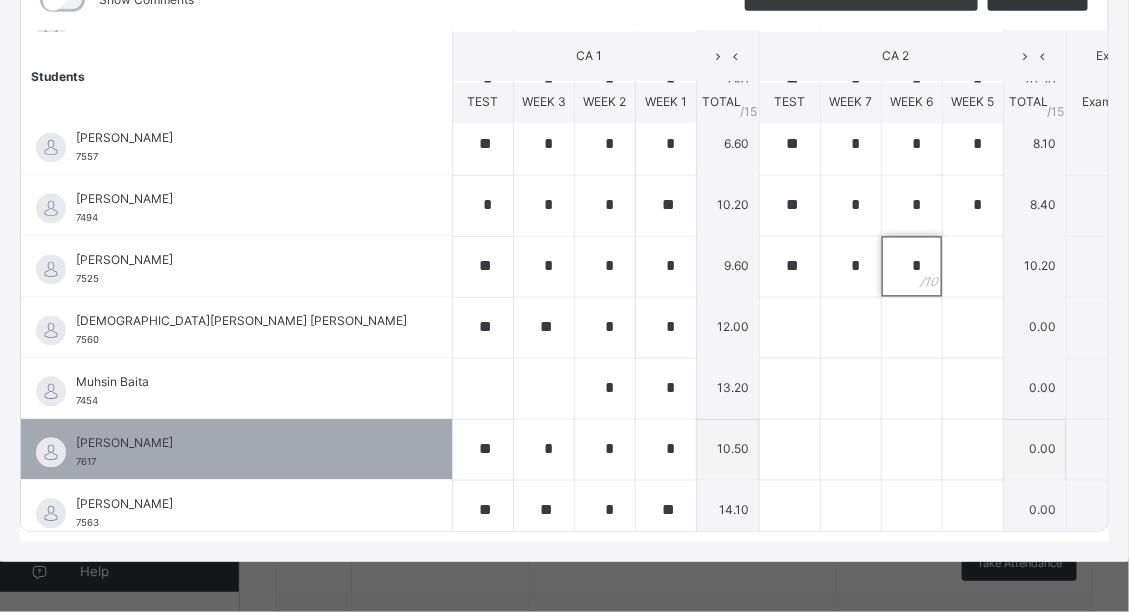 type on "*" 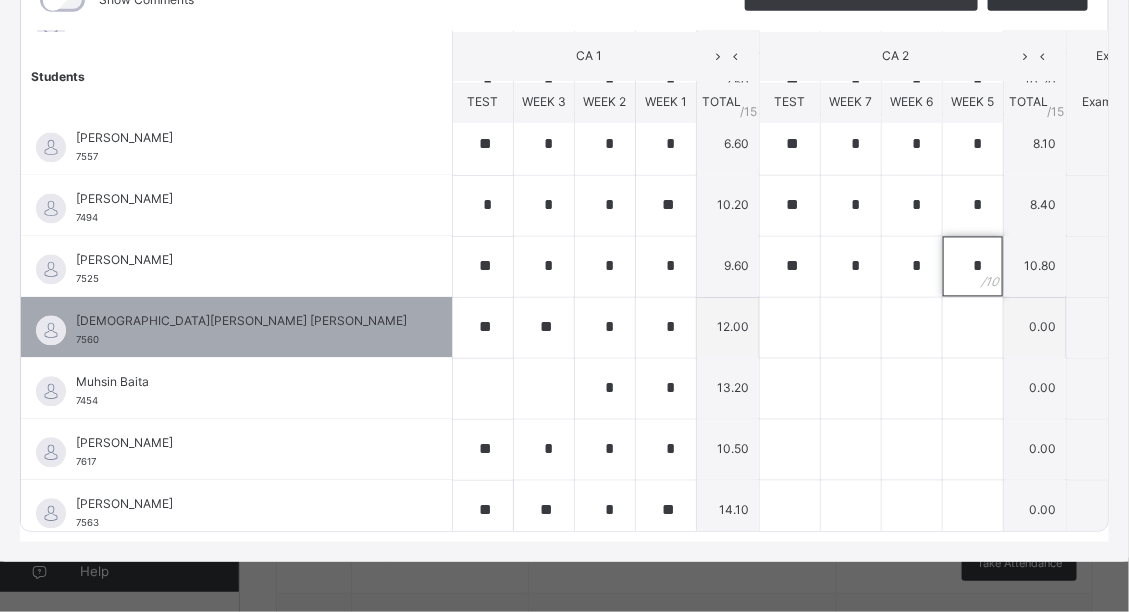type on "*" 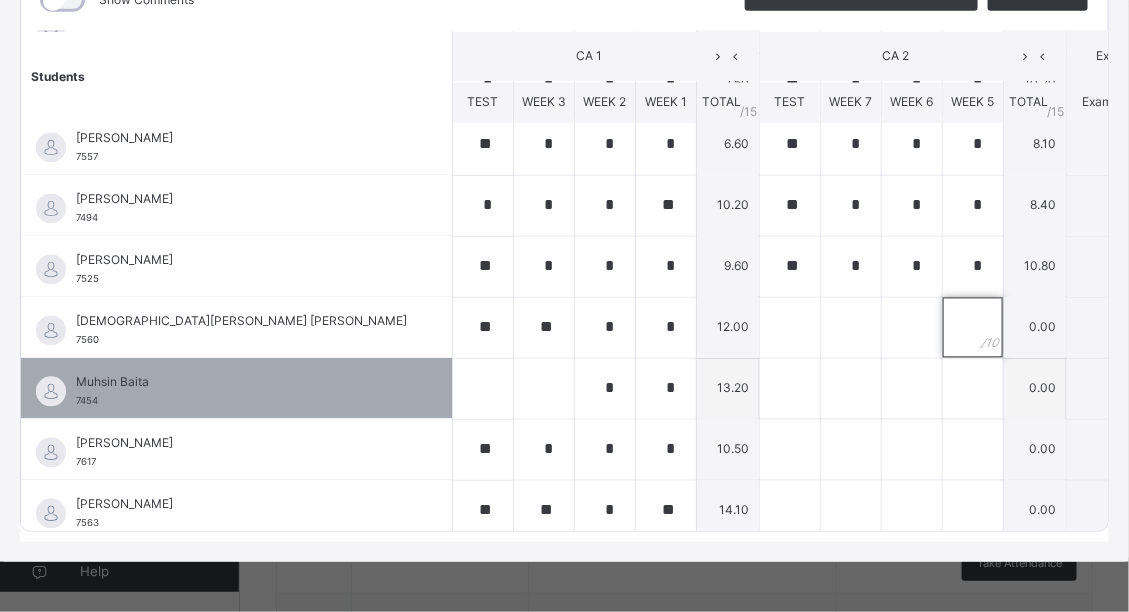 drag, startPoint x: 845, startPoint y: 324, endPoint x: 843, endPoint y: 350, distance: 26.076809 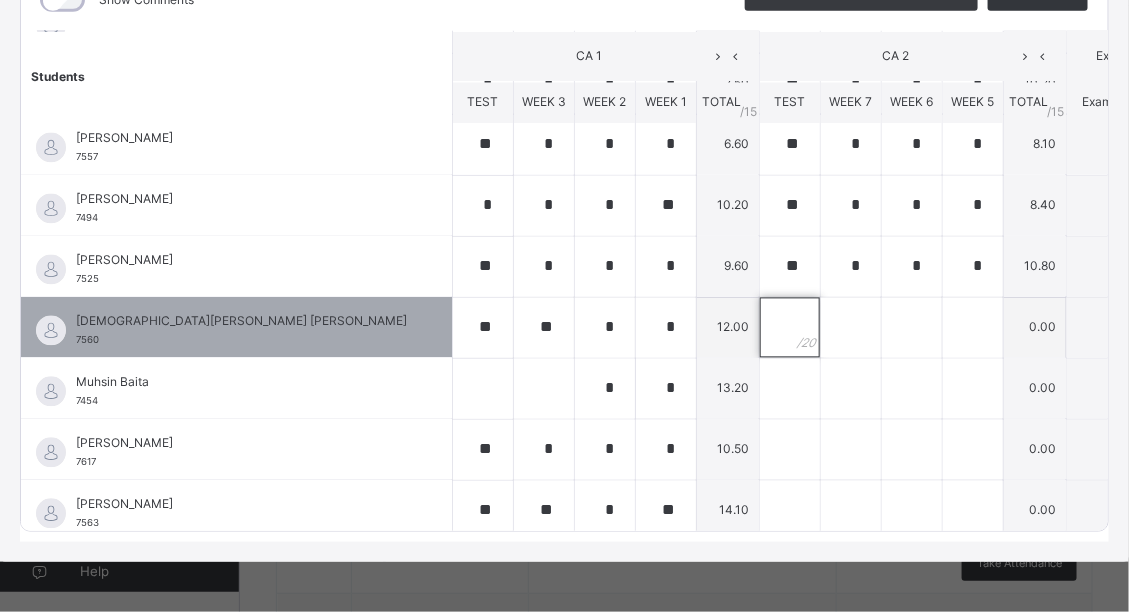 click at bounding box center (790, 328) 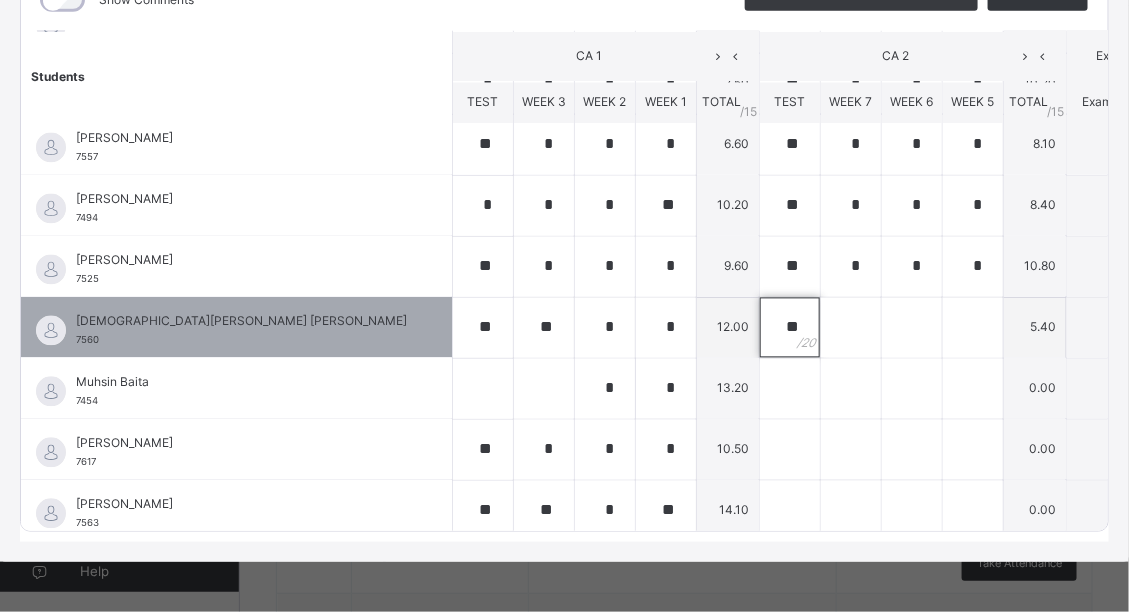 type 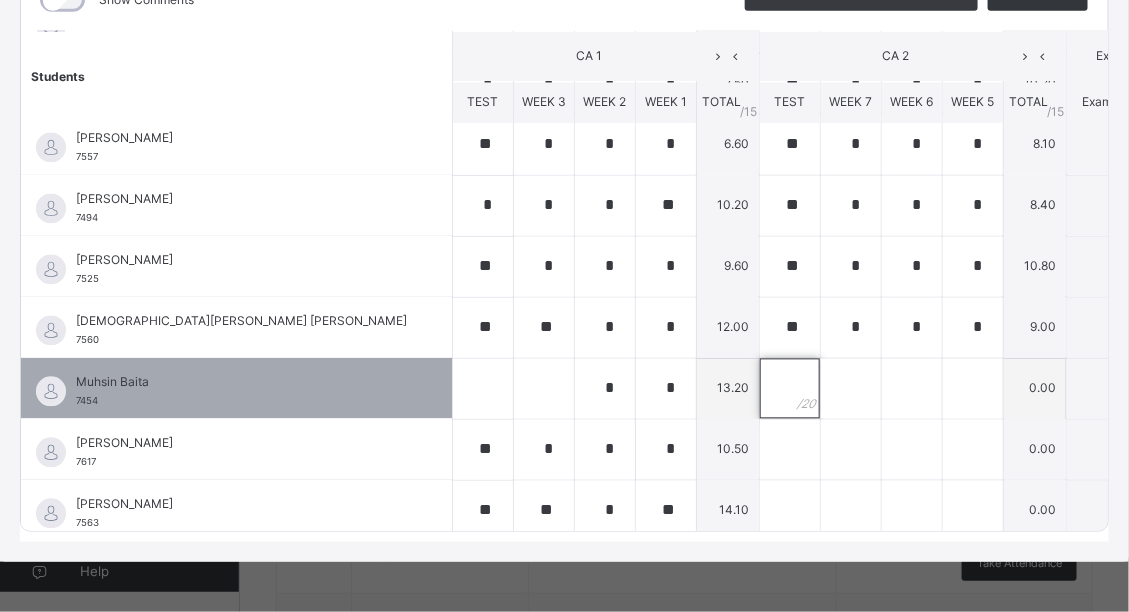 click at bounding box center (790, 389) 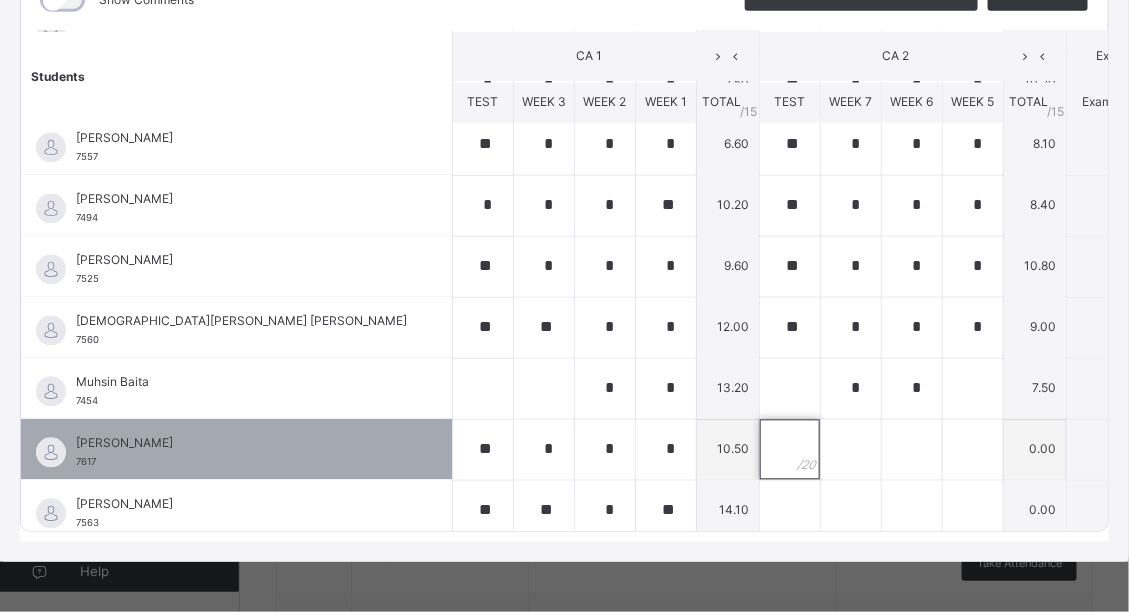 click at bounding box center (790, 450) 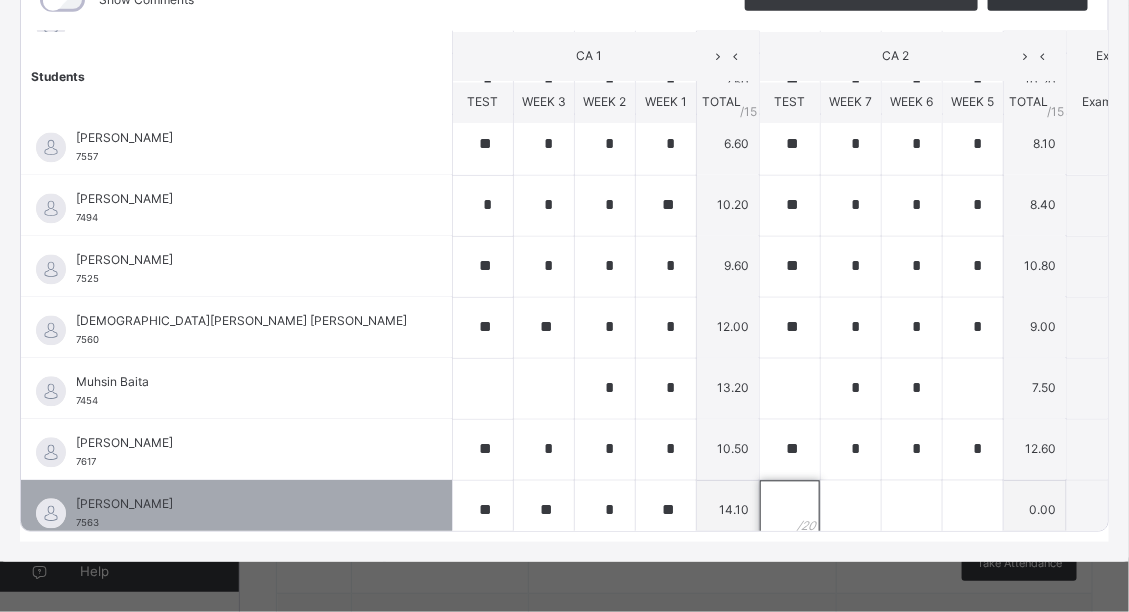 click at bounding box center [790, 511] 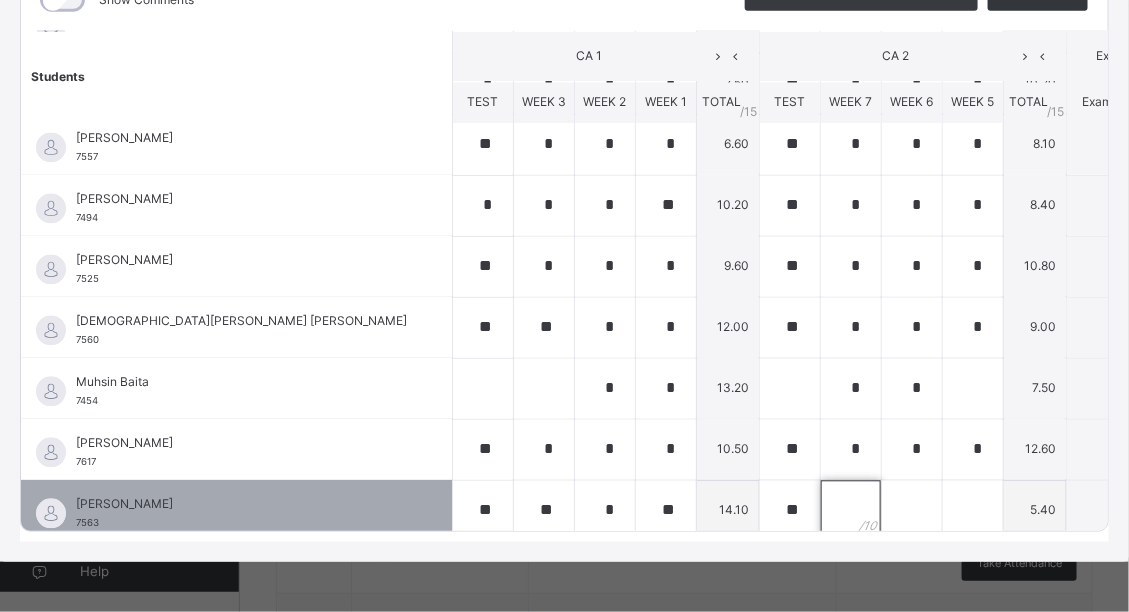 scroll, scrollTop: 1123, scrollLeft: 0, axis: vertical 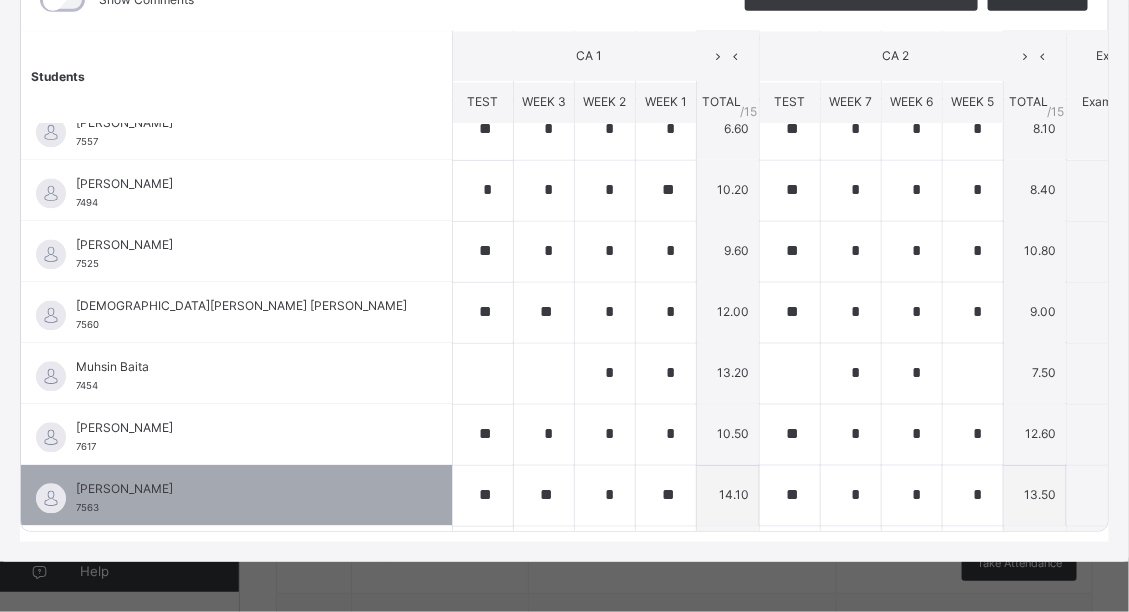 click on "[PERSON_NAME] 7563" at bounding box center [241, 499] 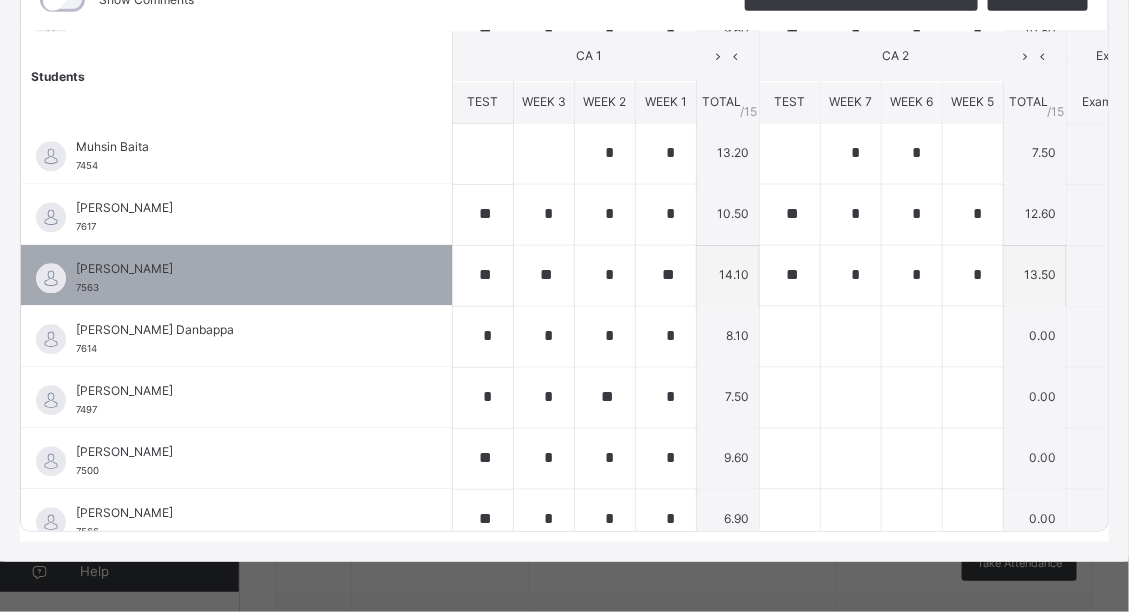 scroll, scrollTop: 1367, scrollLeft: 0, axis: vertical 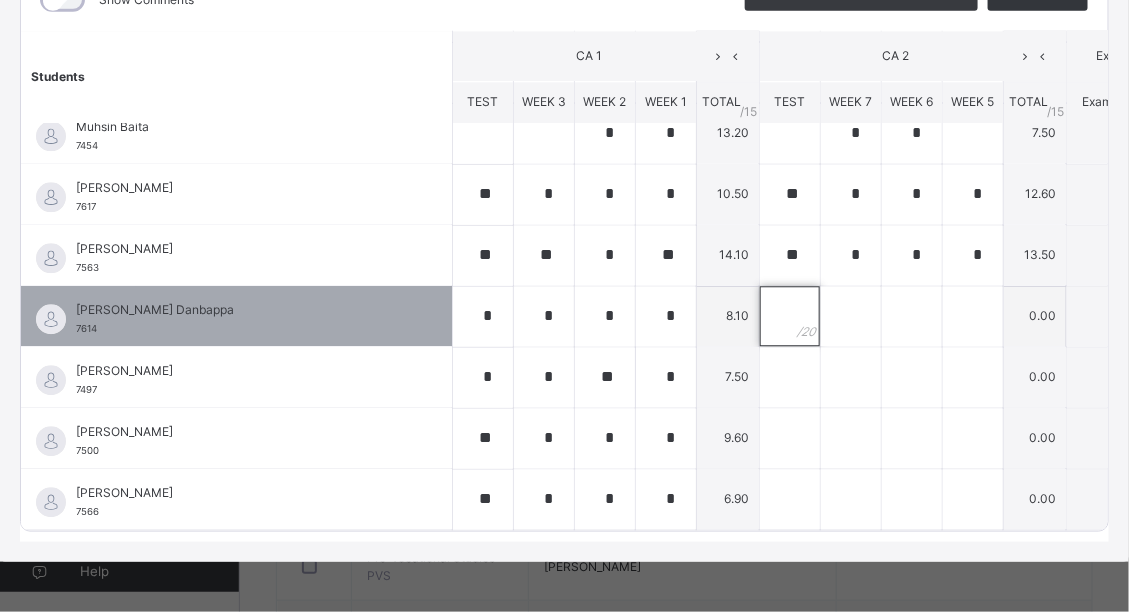 click at bounding box center [790, 317] 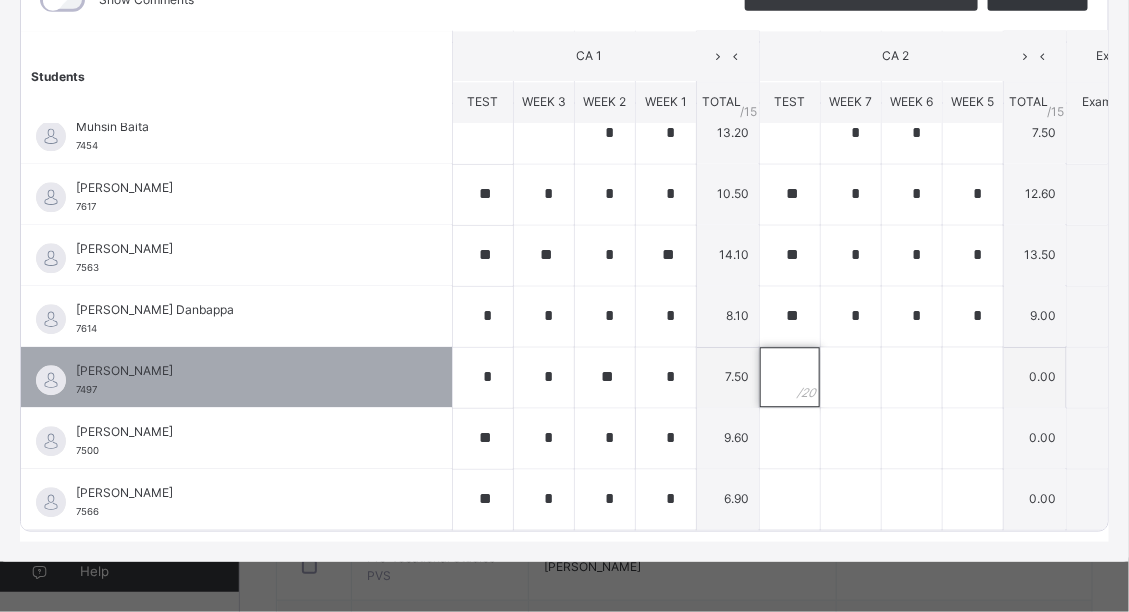 click at bounding box center (790, 378) 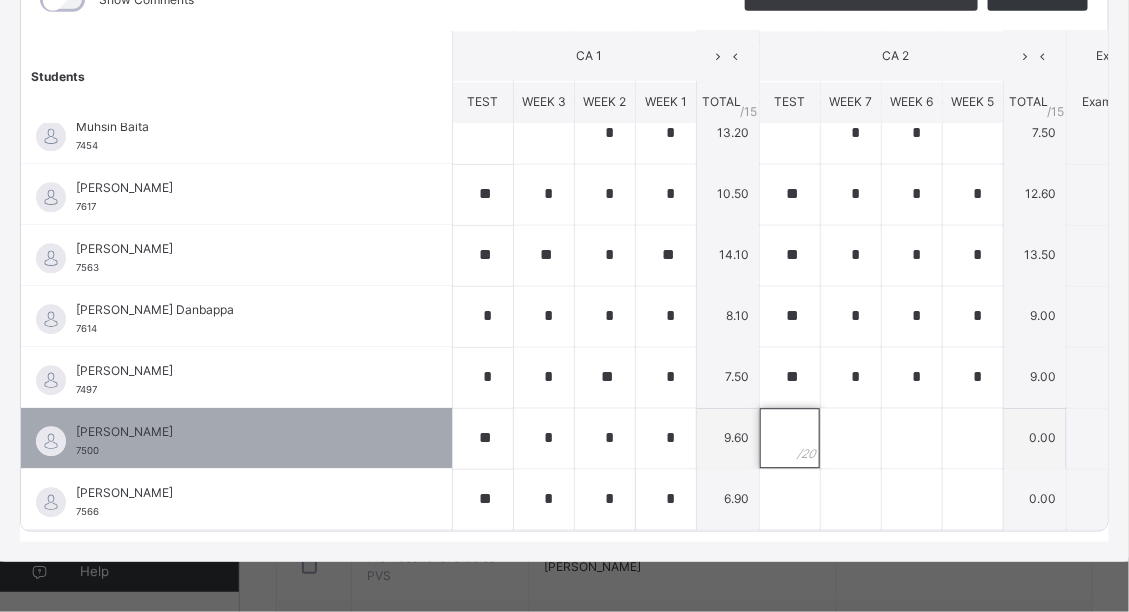 click at bounding box center (790, 439) 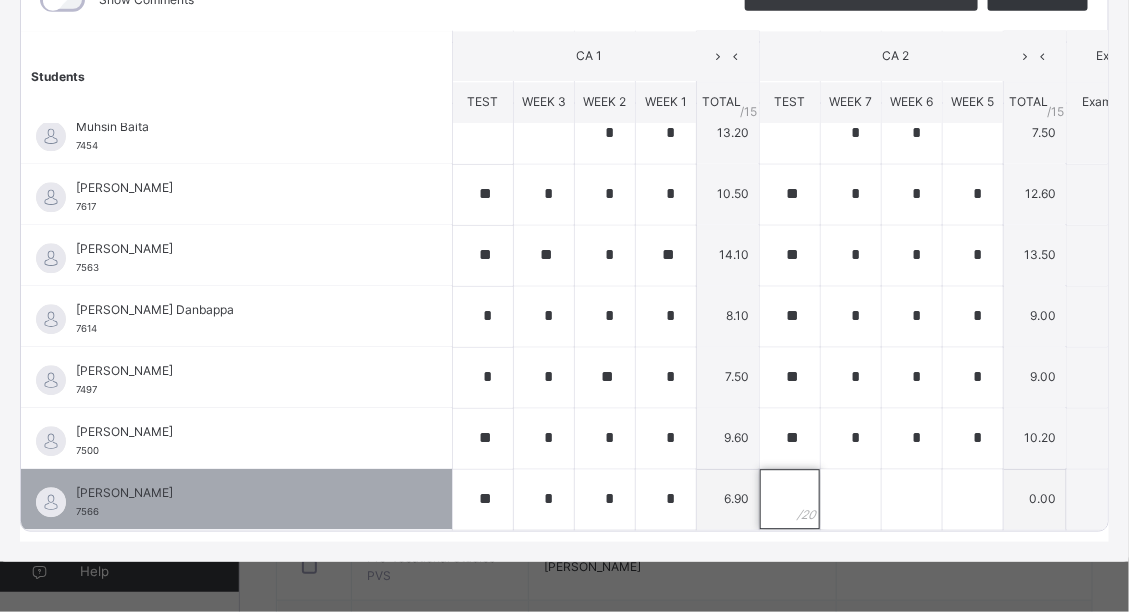 click at bounding box center (790, 500) 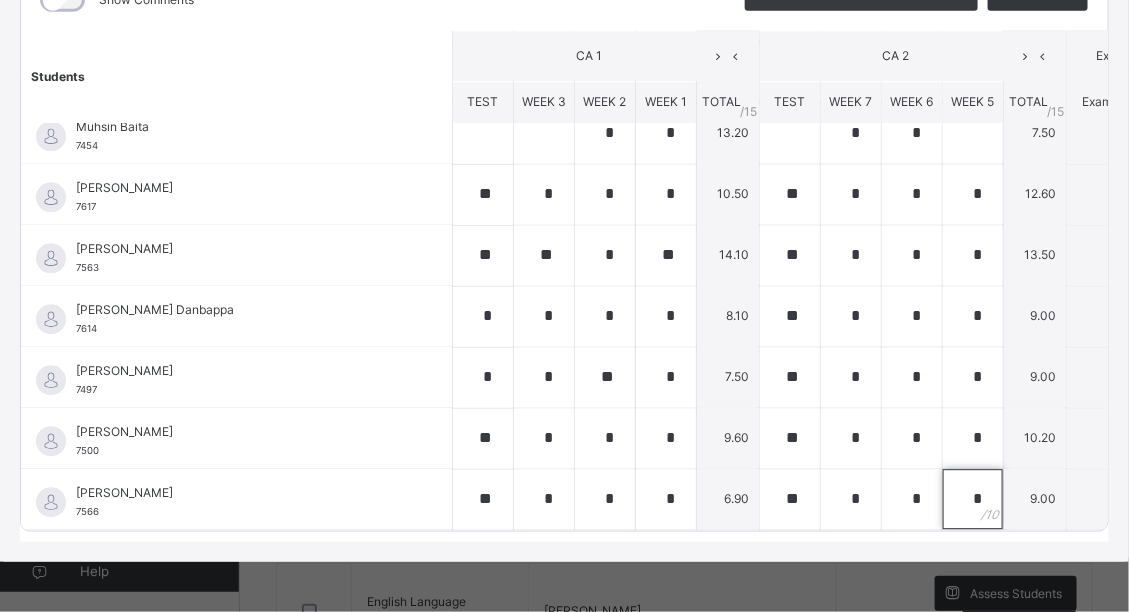 scroll, scrollTop: 0, scrollLeft: 0, axis: both 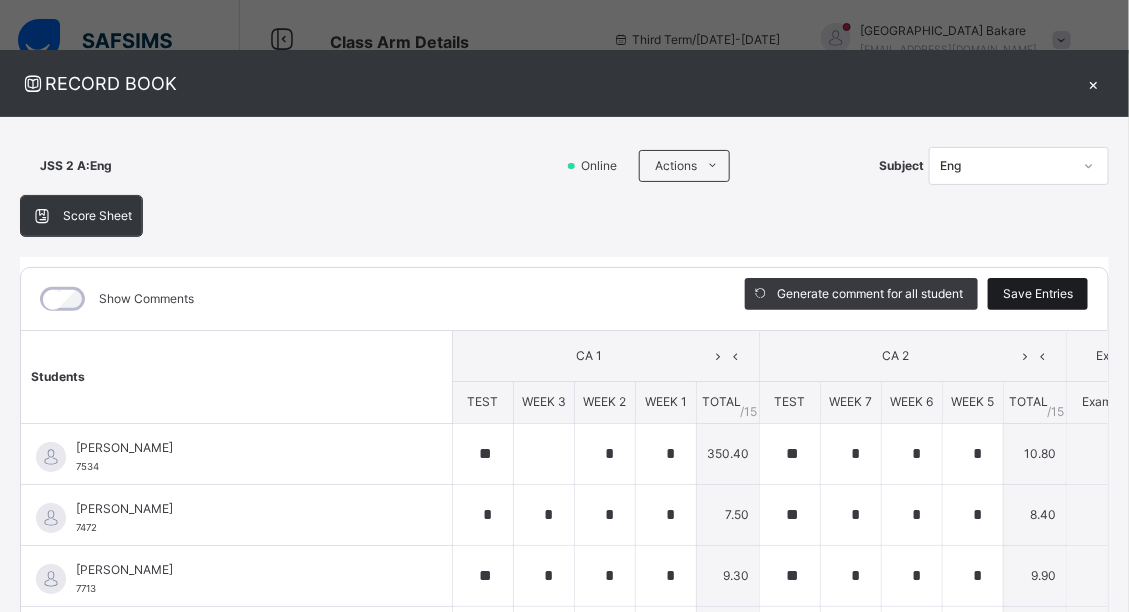 click on "Save Entries" at bounding box center (1038, 294) 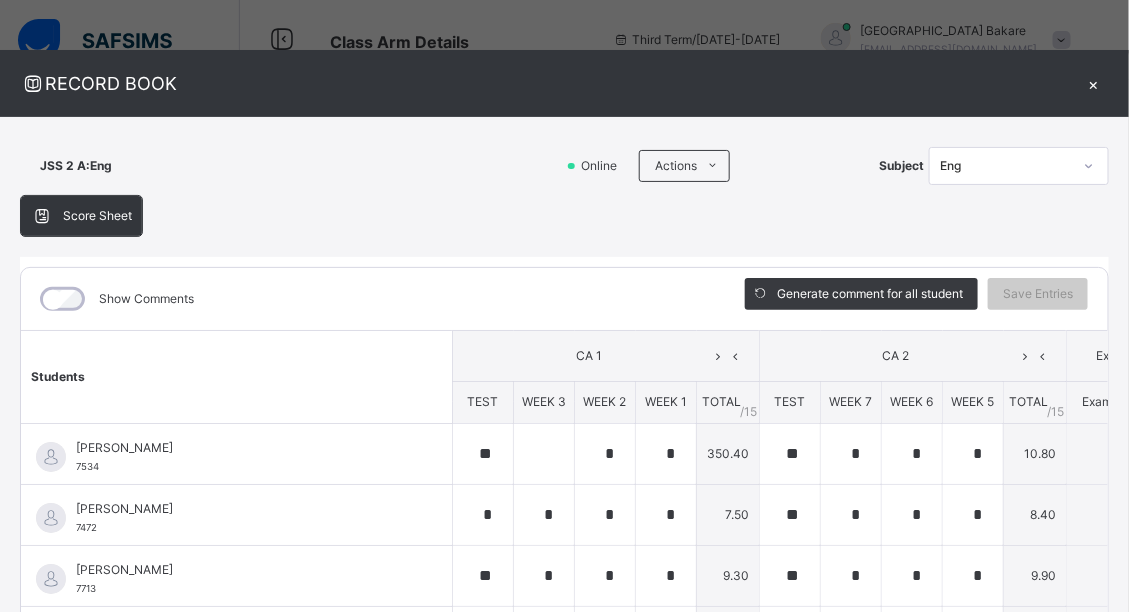 click on "×" at bounding box center (1094, 83) 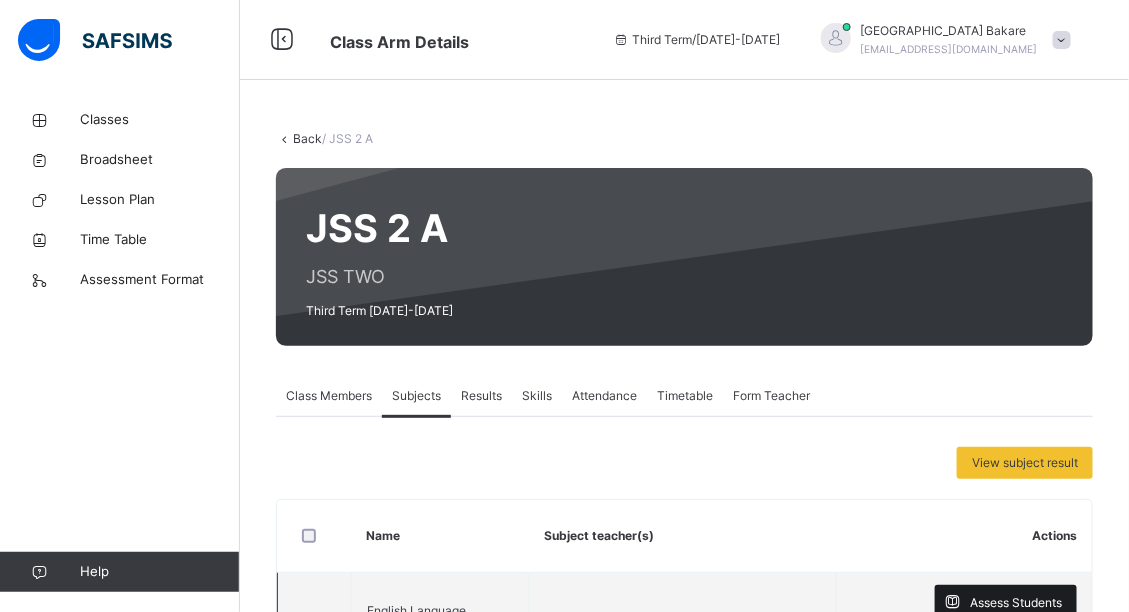 click on "Assess Students" at bounding box center (1016, 603) 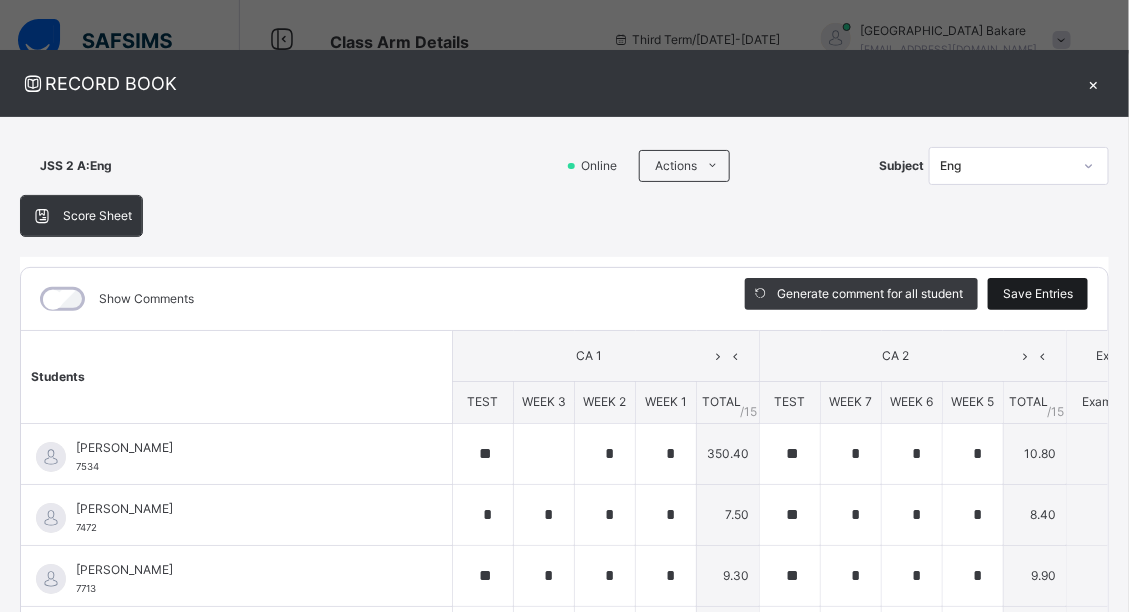 click on "Save Entries" at bounding box center (1038, 294) 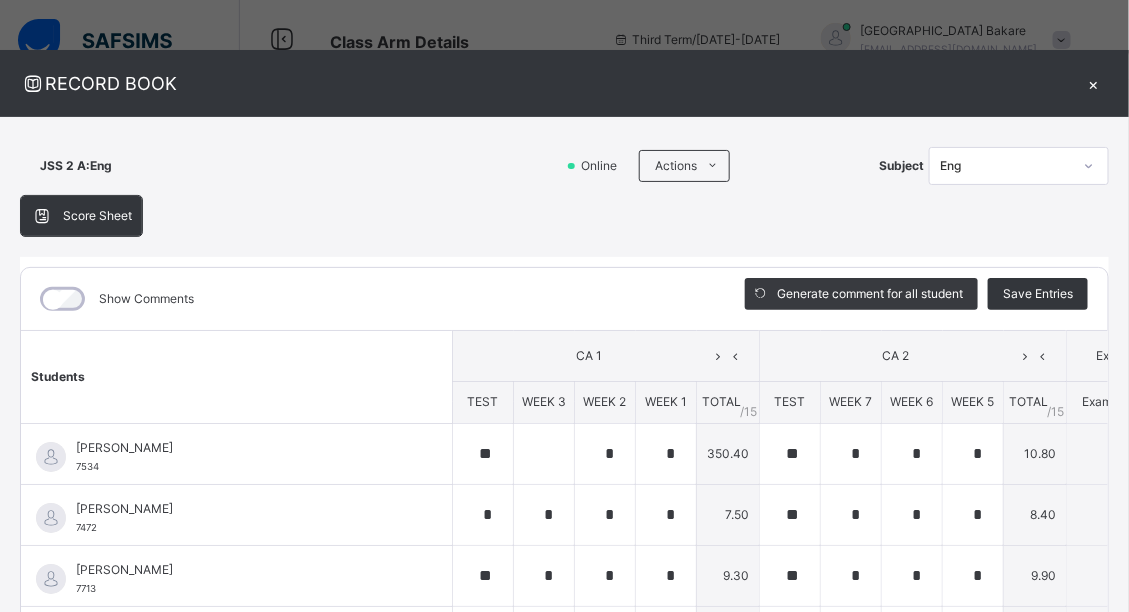 click on "×" at bounding box center [1094, 83] 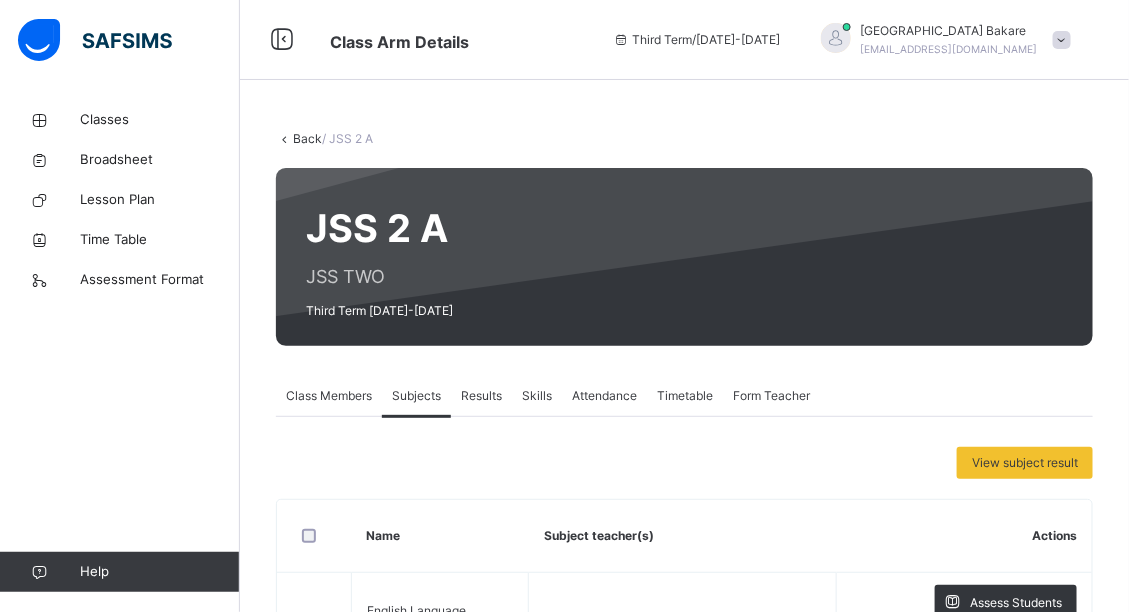 click on "JSS 2 A JSS TWO Third Term [DATE]-[DATE]" at bounding box center [684, 257] 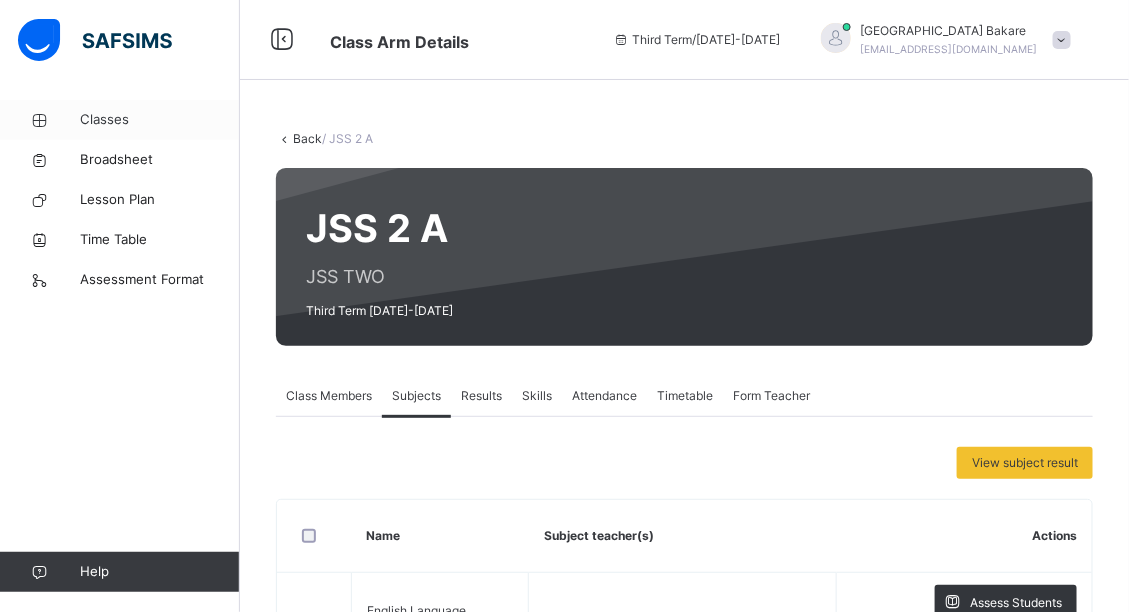 click on "Classes" at bounding box center [160, 120] 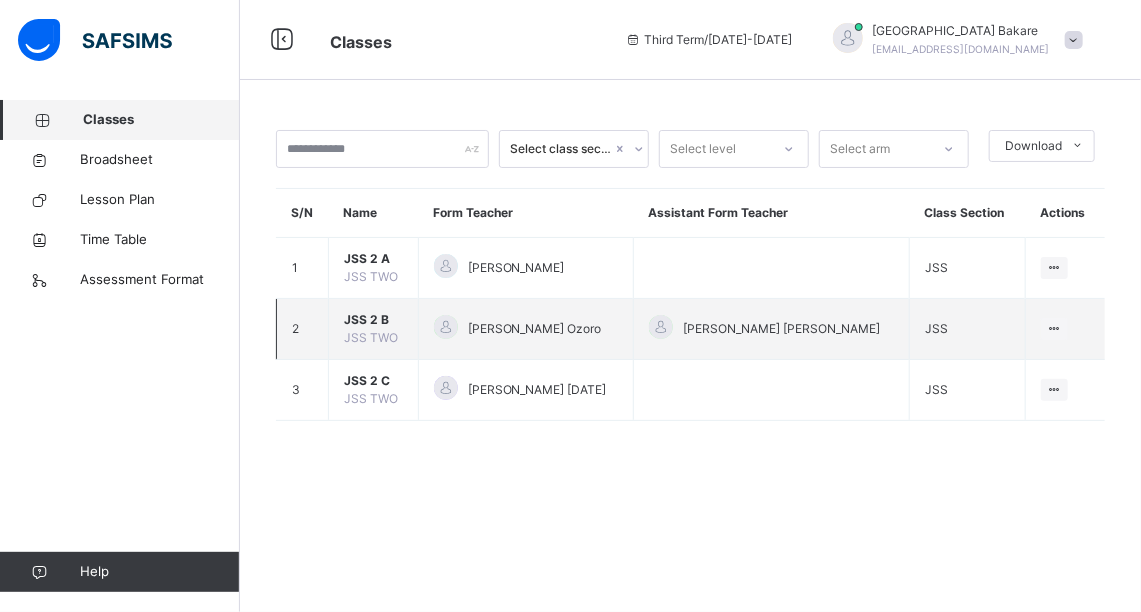 click on "JSS 2   B" at bounding box center (373, 320) 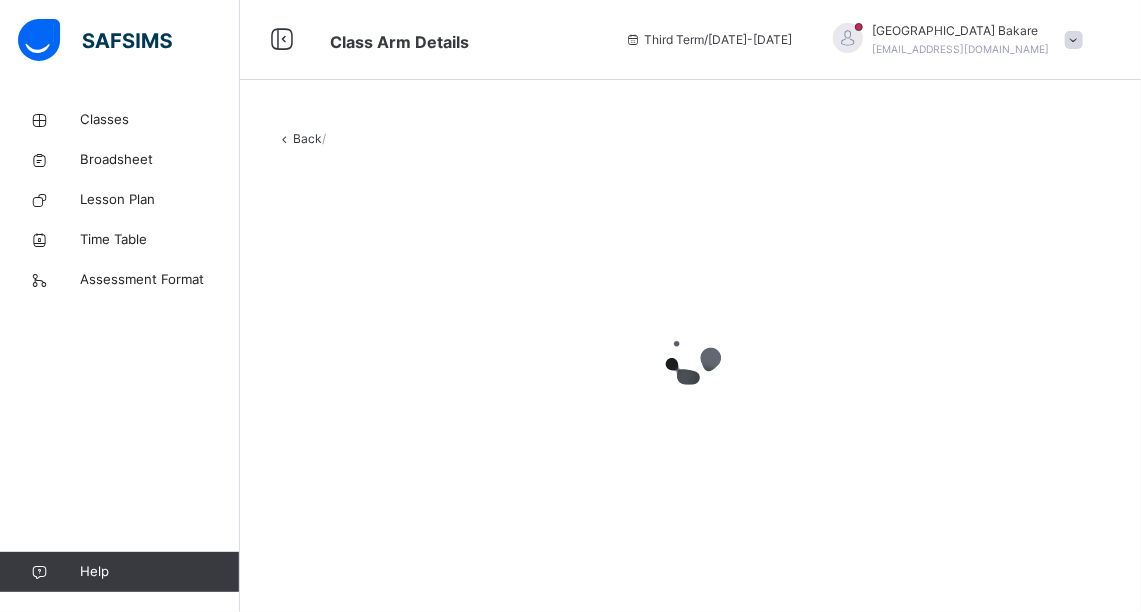 click at bounding box center [690, 358] 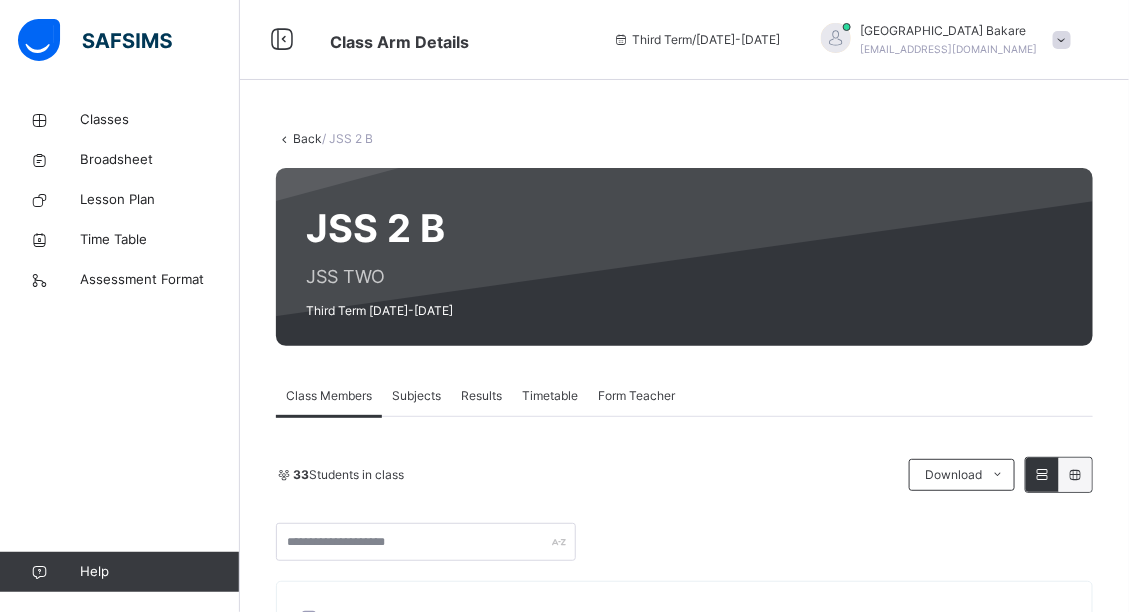click on "Subjects" at bounding box center [416, 396] 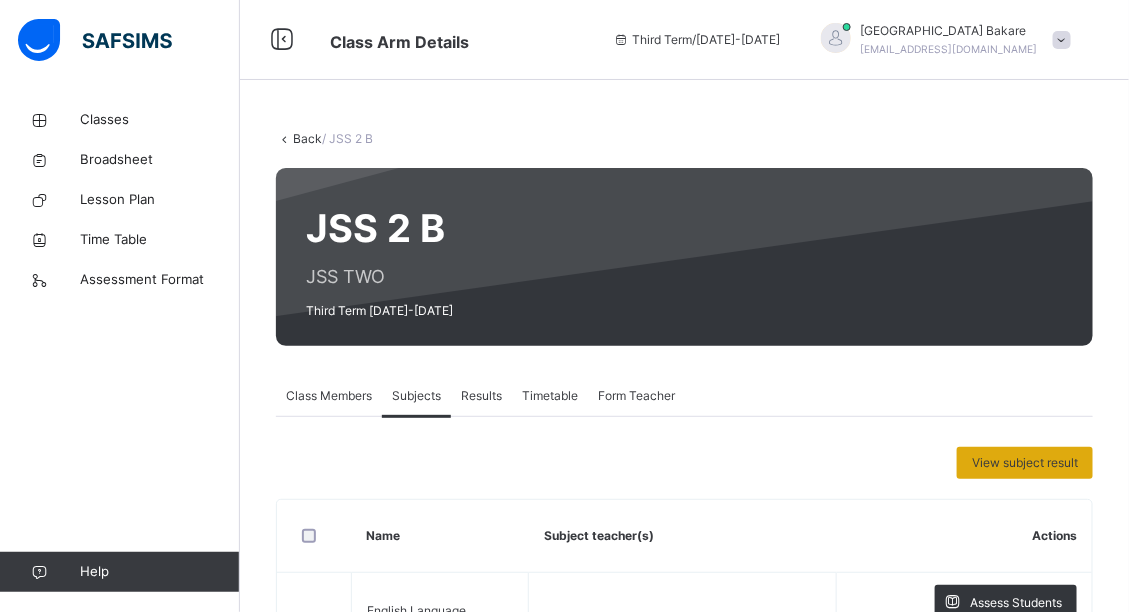 click on "View subject result" at bounding box center [1025, 463] 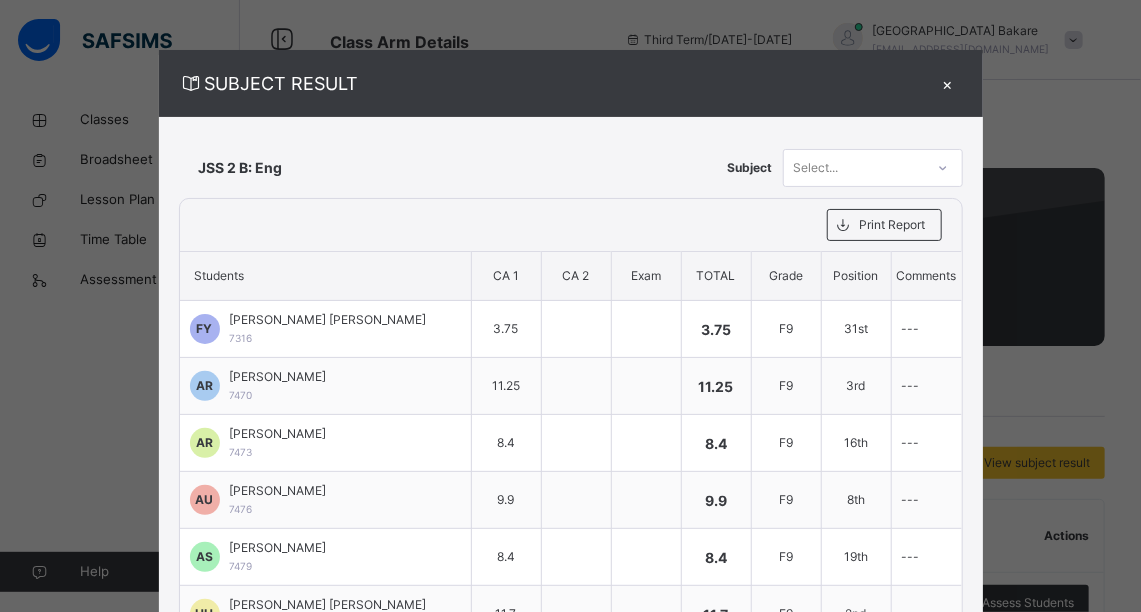 click on "×" at bounding box center [948, 83] 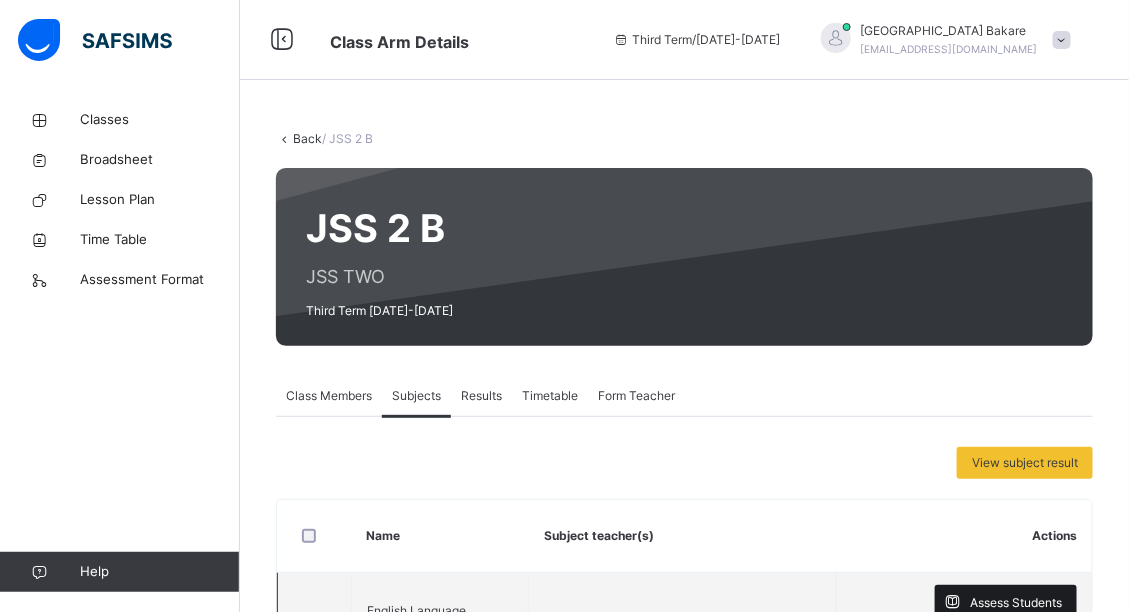 click on "Assess Students" at bounding box center [1016, 603] 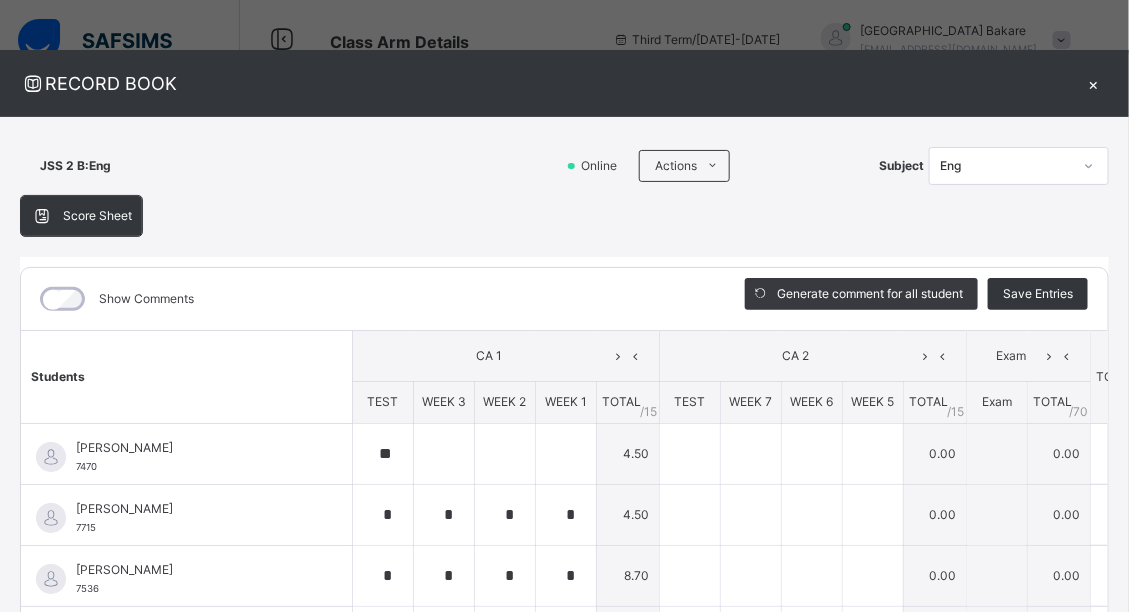 scroll, scrollTop: 437, scrollLeft: 0, axis: vertical 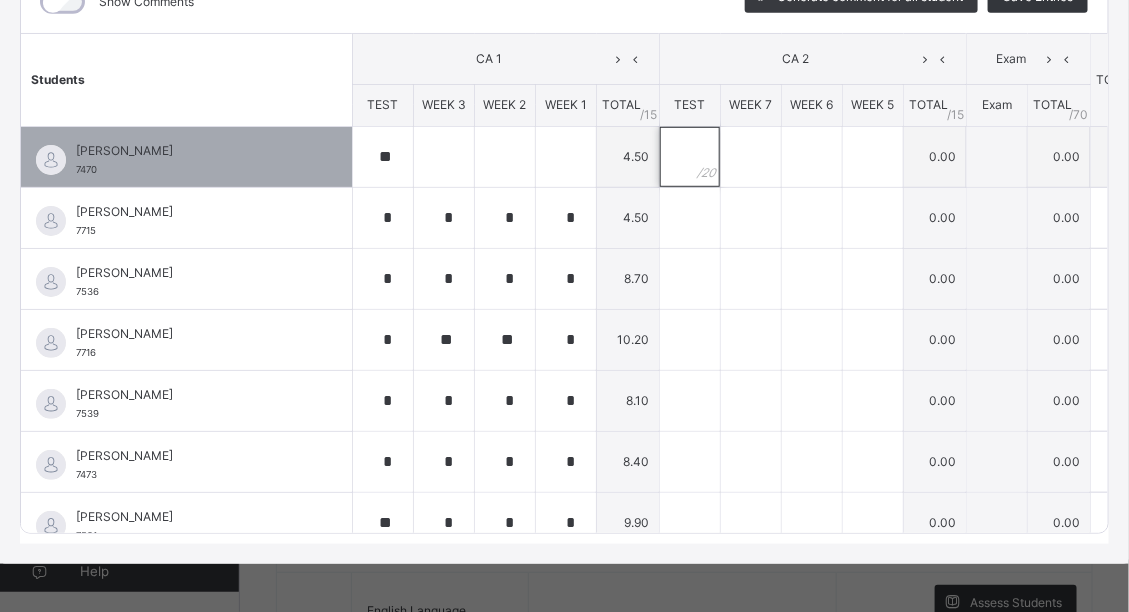 click at bounding box center [690, 157] 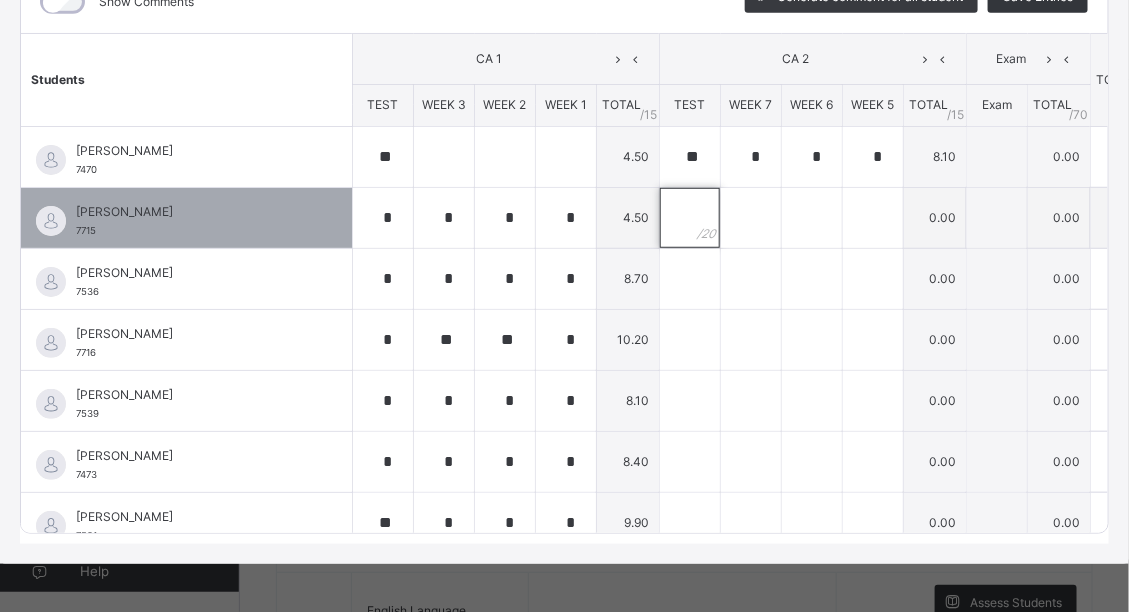 click at bounding box center (690, 218) 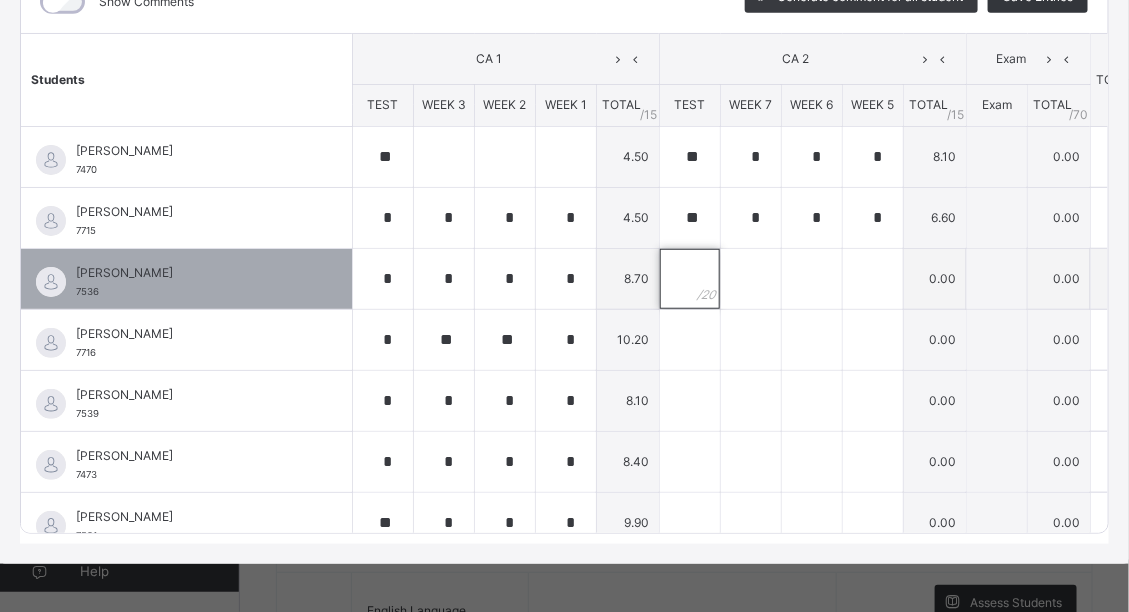 click at bounding box center [690, 279] 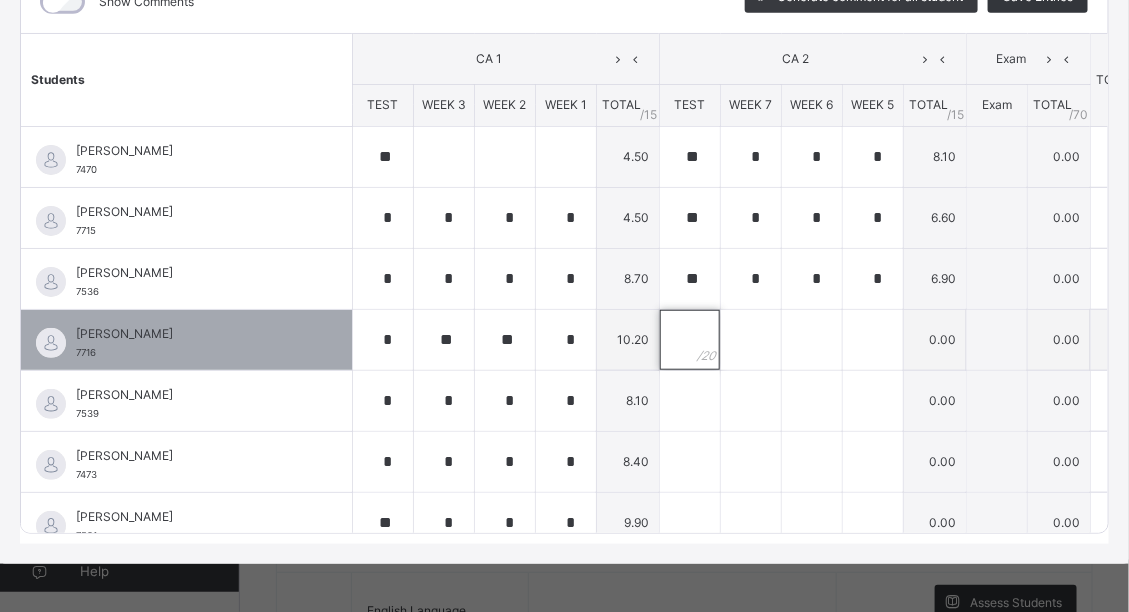 click at bounding box center [690, 340] 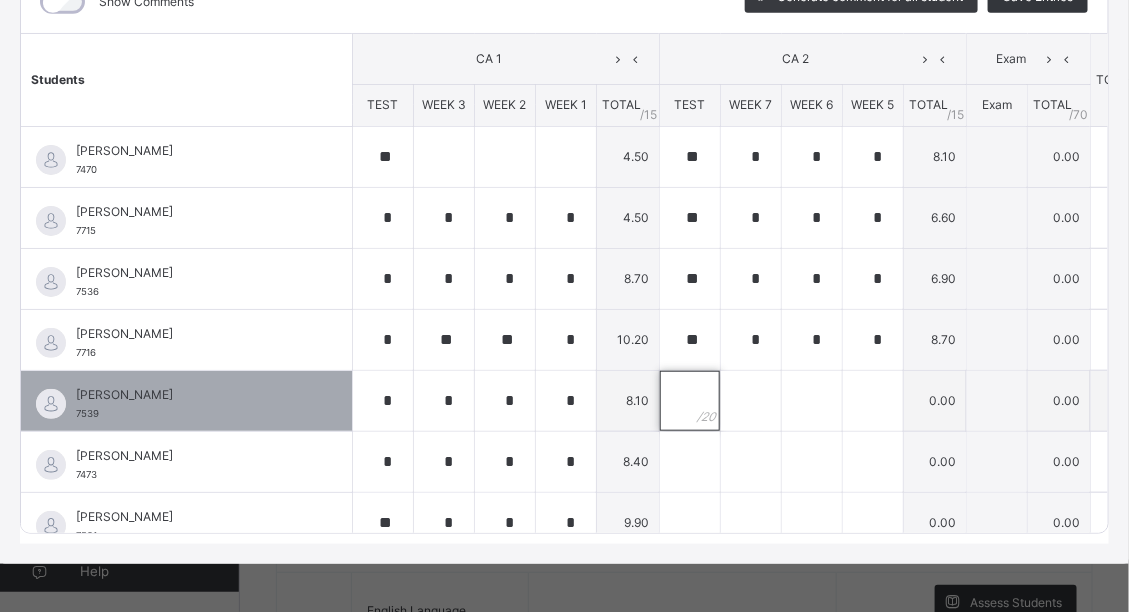 click at bounding box center (690, 401) 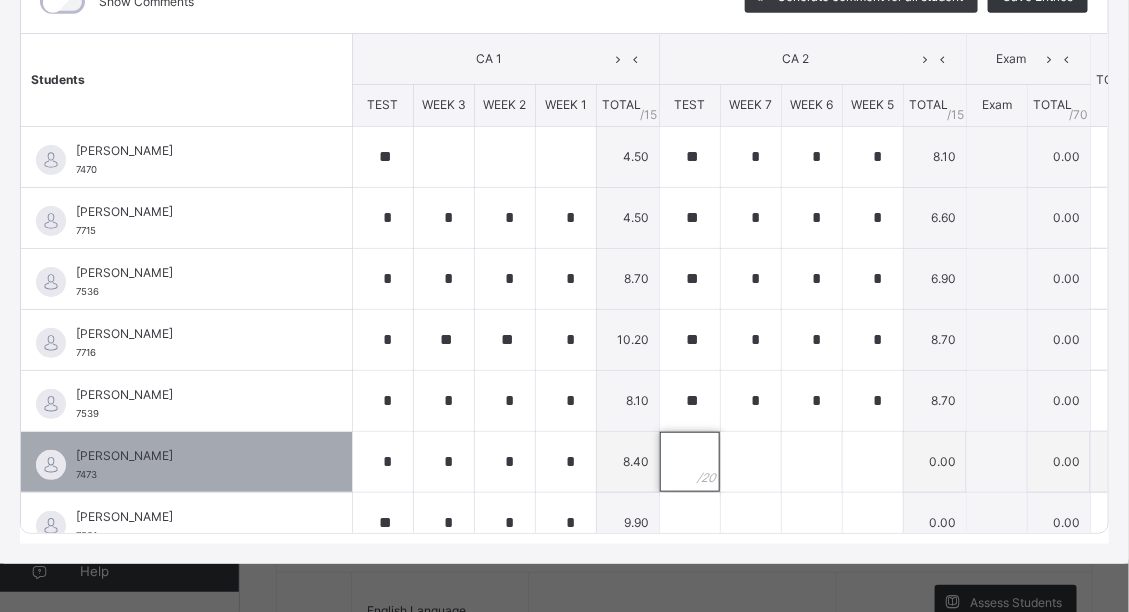 click at bounding box center (690, 462) 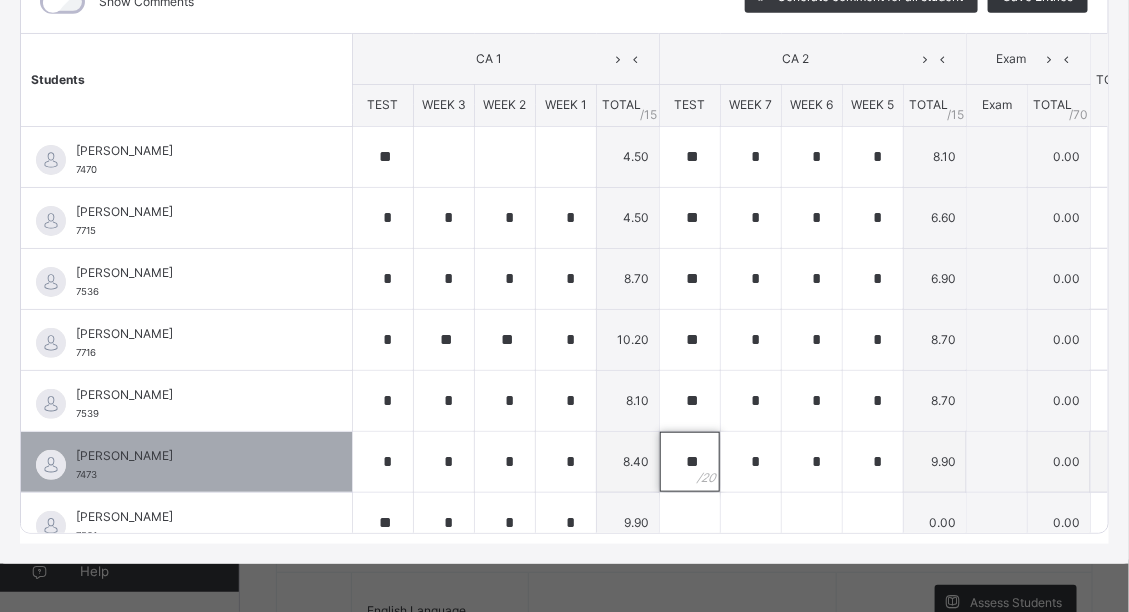 click on "**" at bounding box center (690, 462) 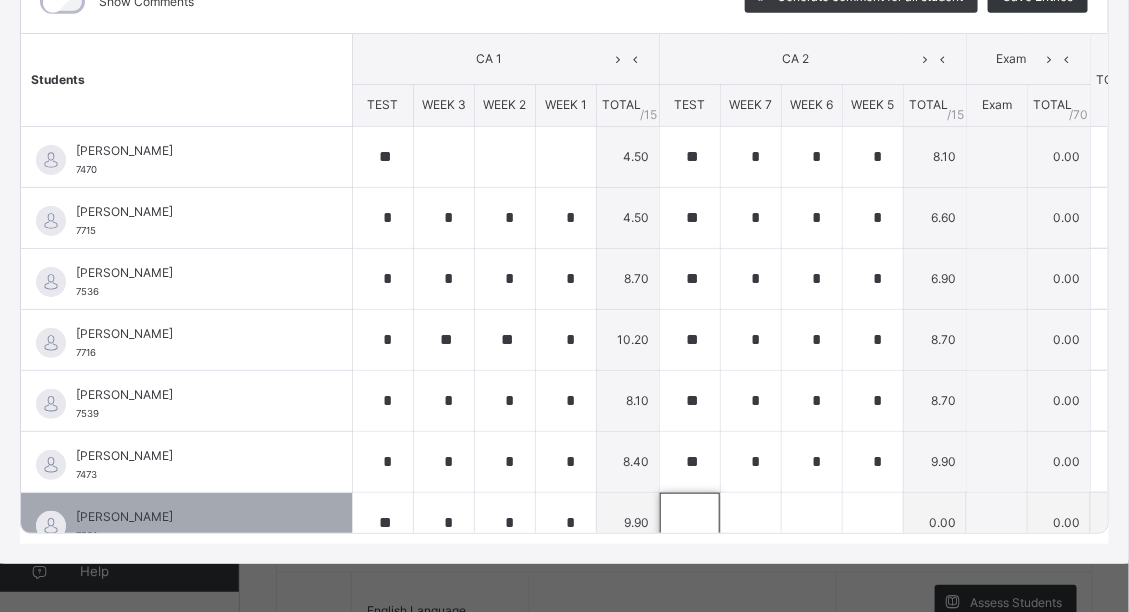 click at bounding box center (690, 523) 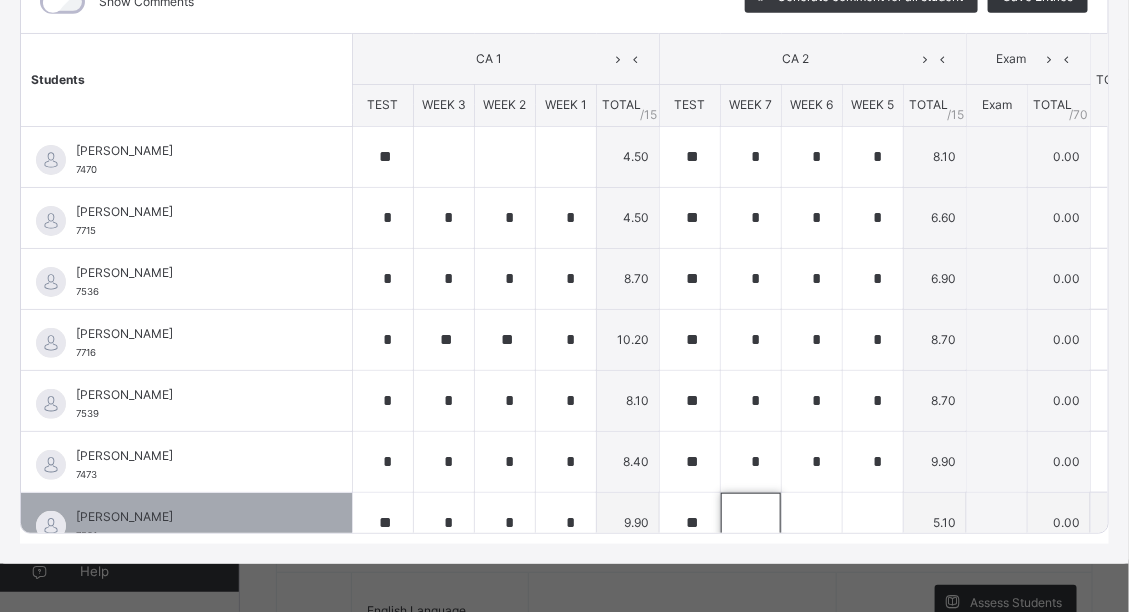 scroll, scrollTop: 17, scrollLeft: 0, axis: vertical 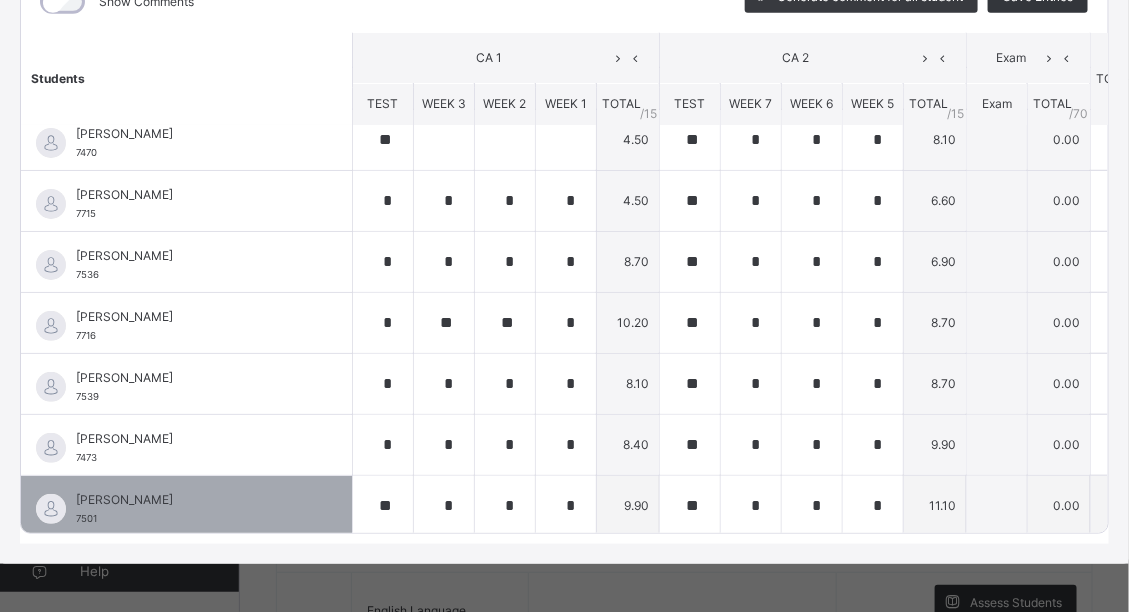 click on "[PERSON_NAME] 7501" at bounding box center [186, 506] 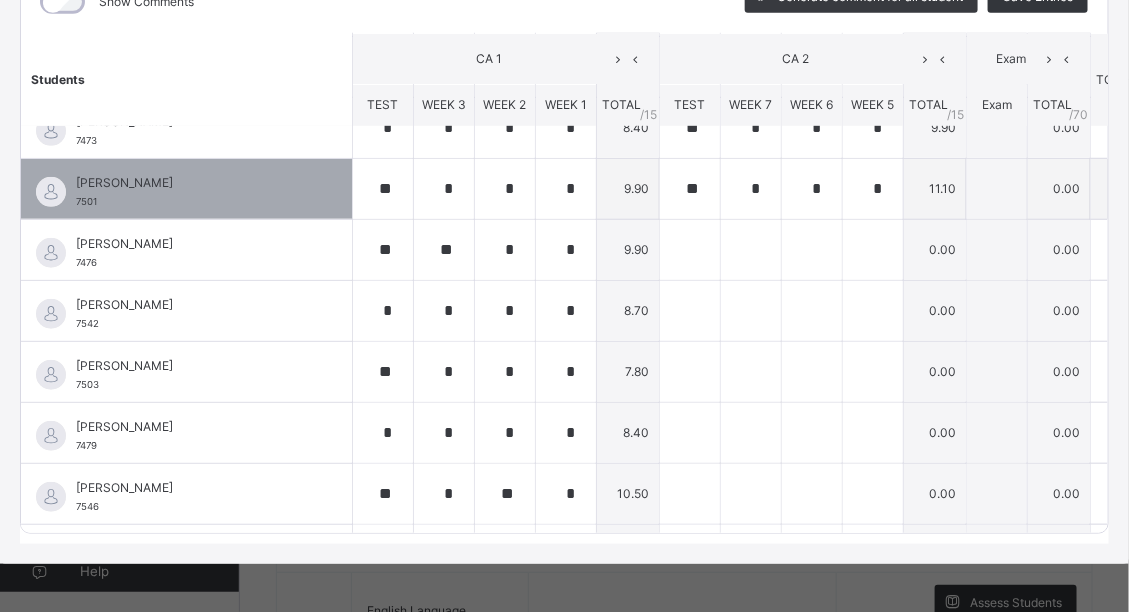 scroll, scrollTop: 365, scrollLeft: 0, axis: vertical 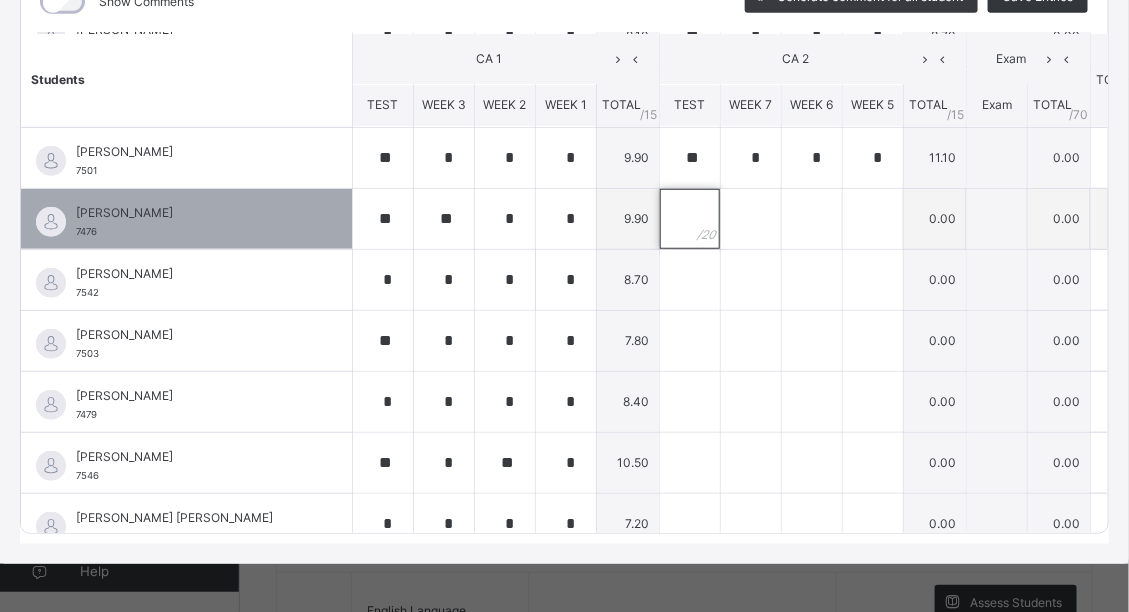 click at bounding box center [690, 219] 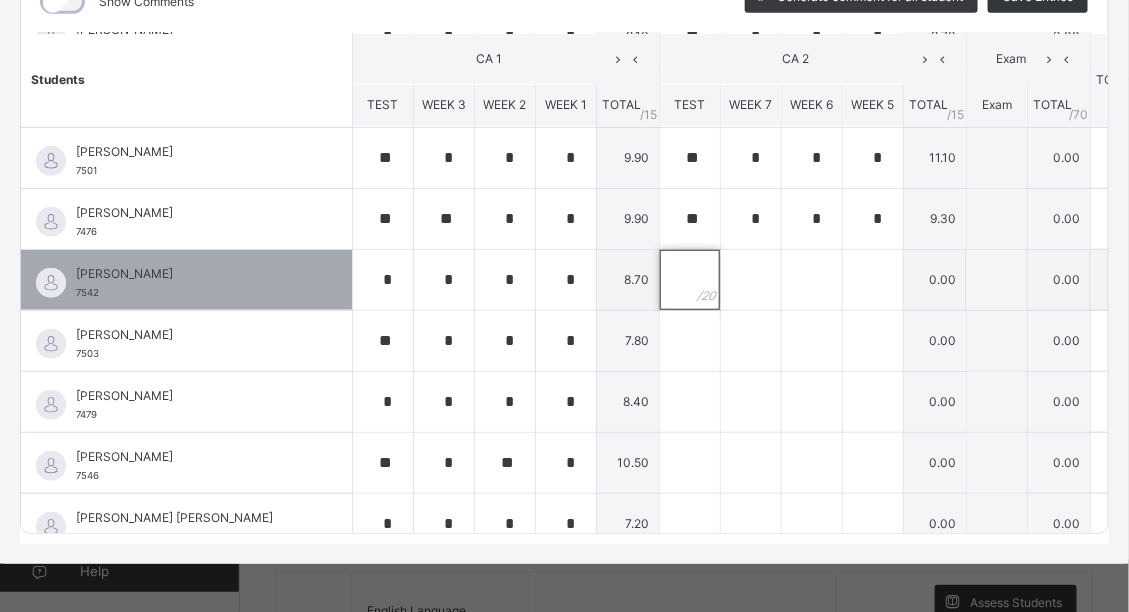 click at bounding box center [690, 280] 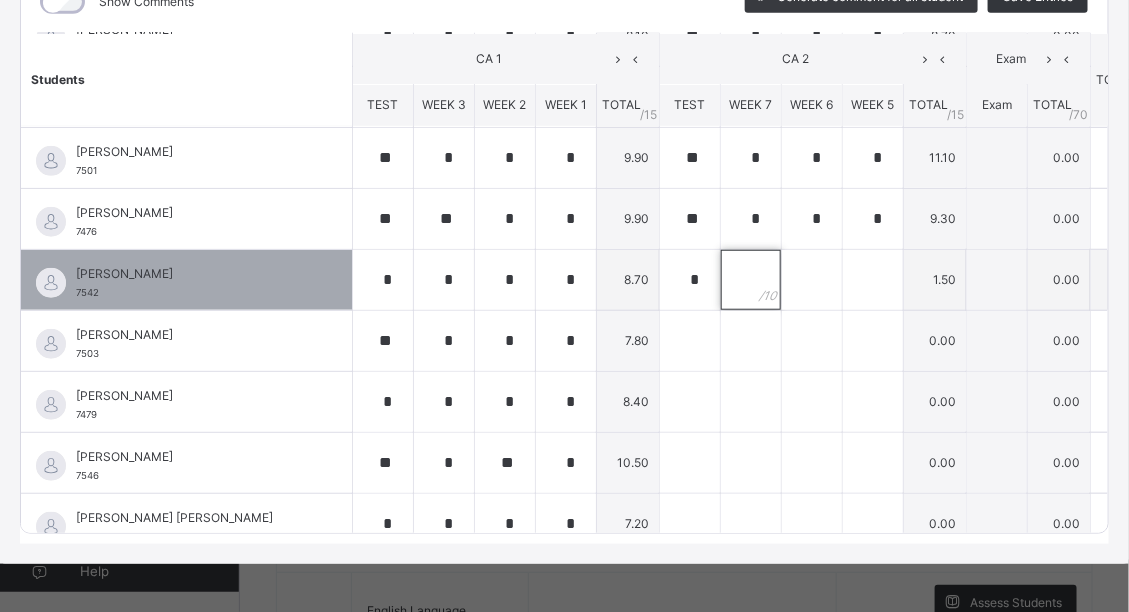 click at bounding box center [751, 280] 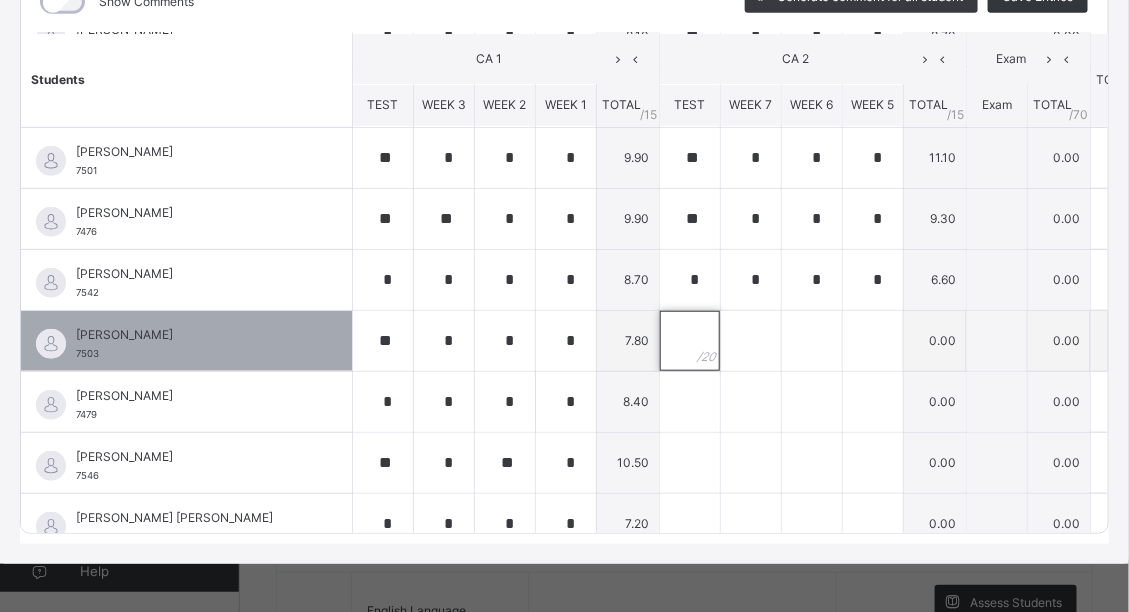 click at bounding box center [690, 341] 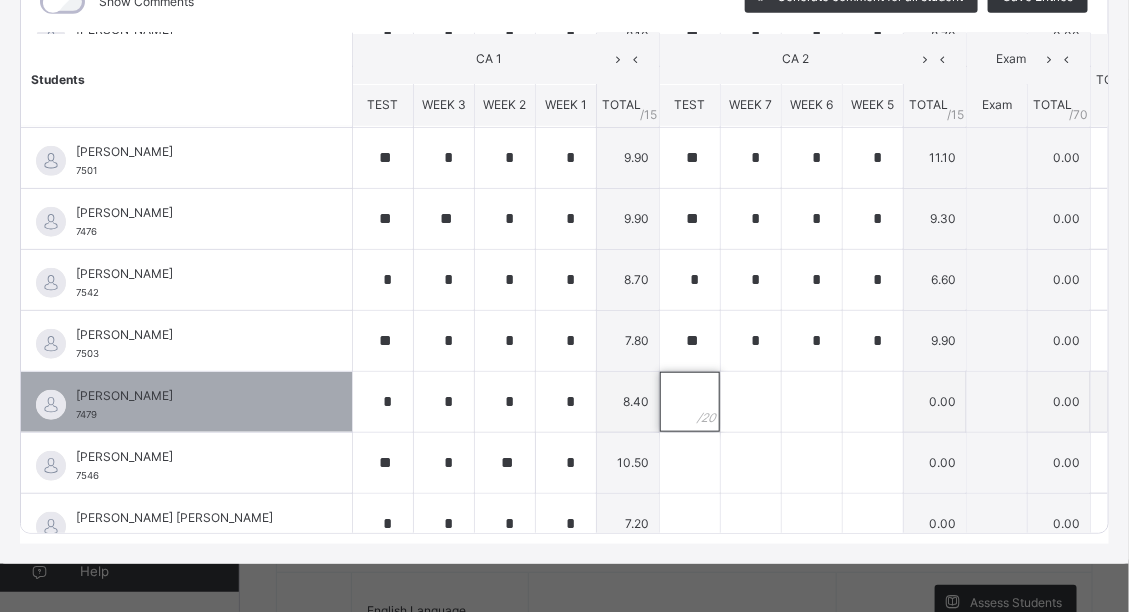 click at bounding box center (690, 402) 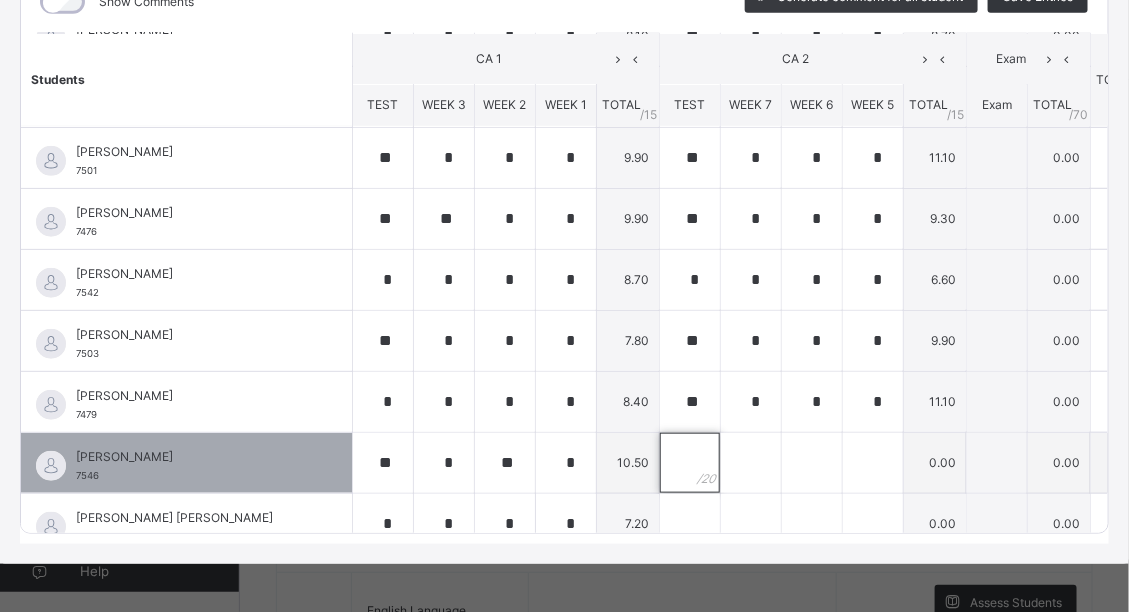 click at bounding box center [690, 463] 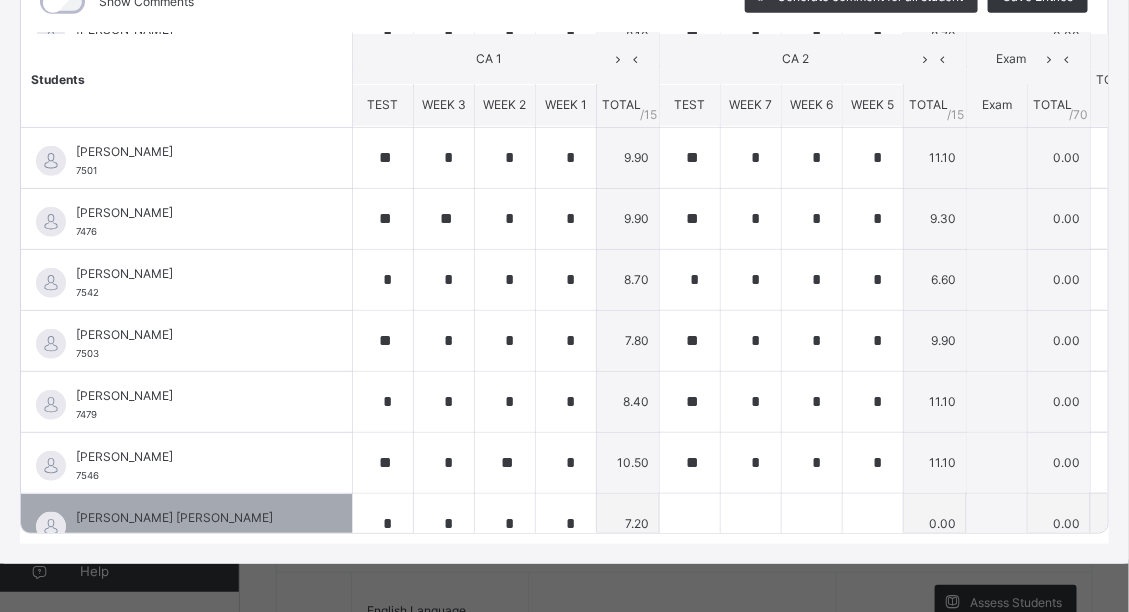 click on "[PERSON_NAME]  [PERSON_NAME]" at bounding box center [191, 518] 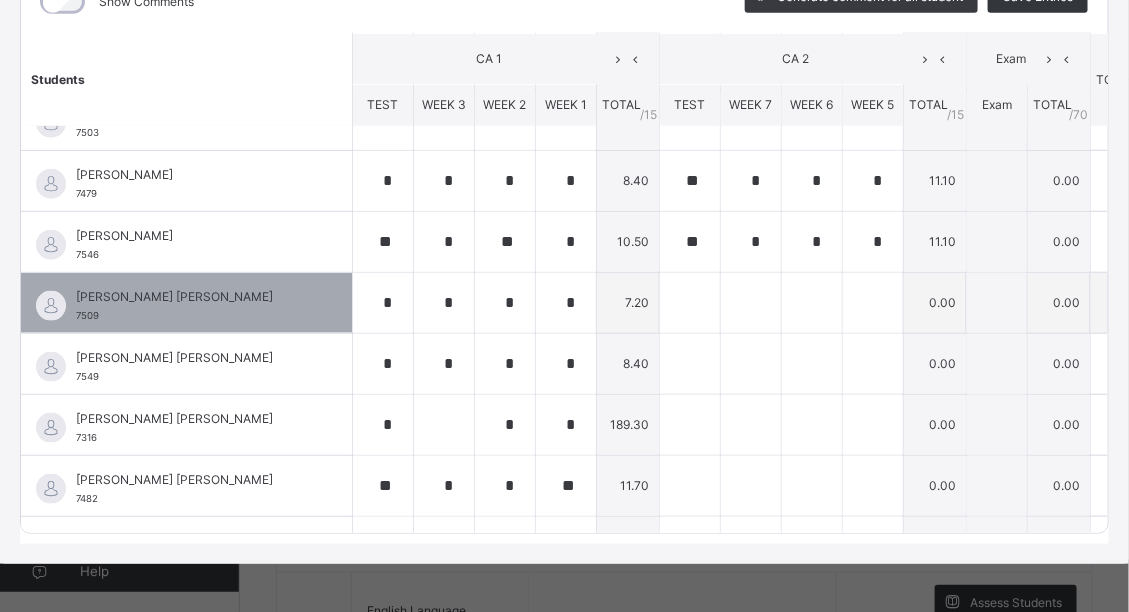 scroll, scrollTop: 587, scrollLeft: 0, axis: vertical 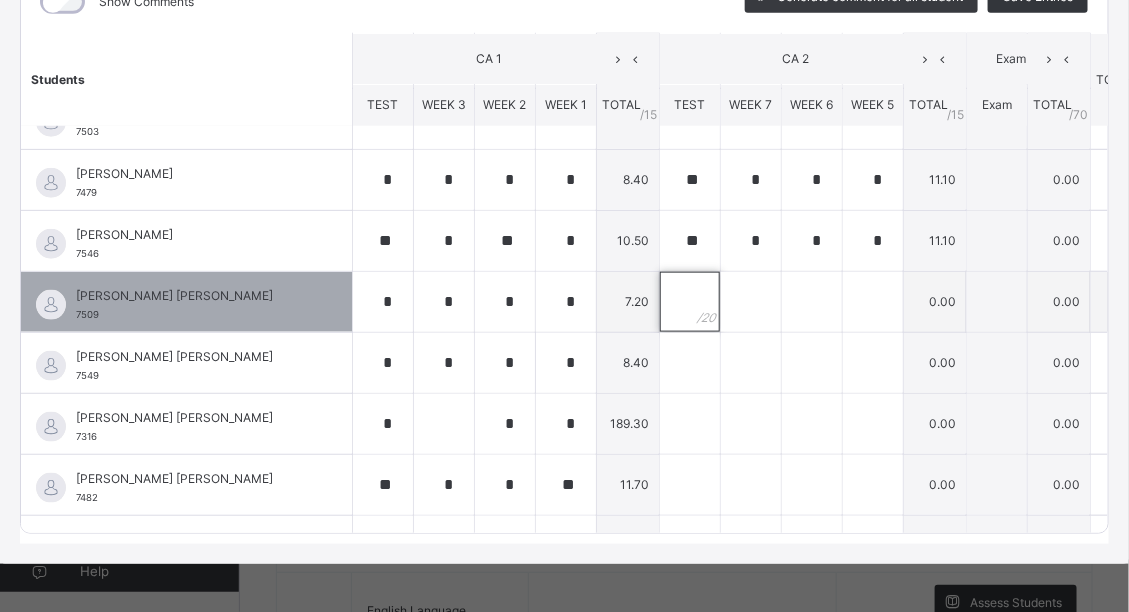 click at bounding box center (690, 302) 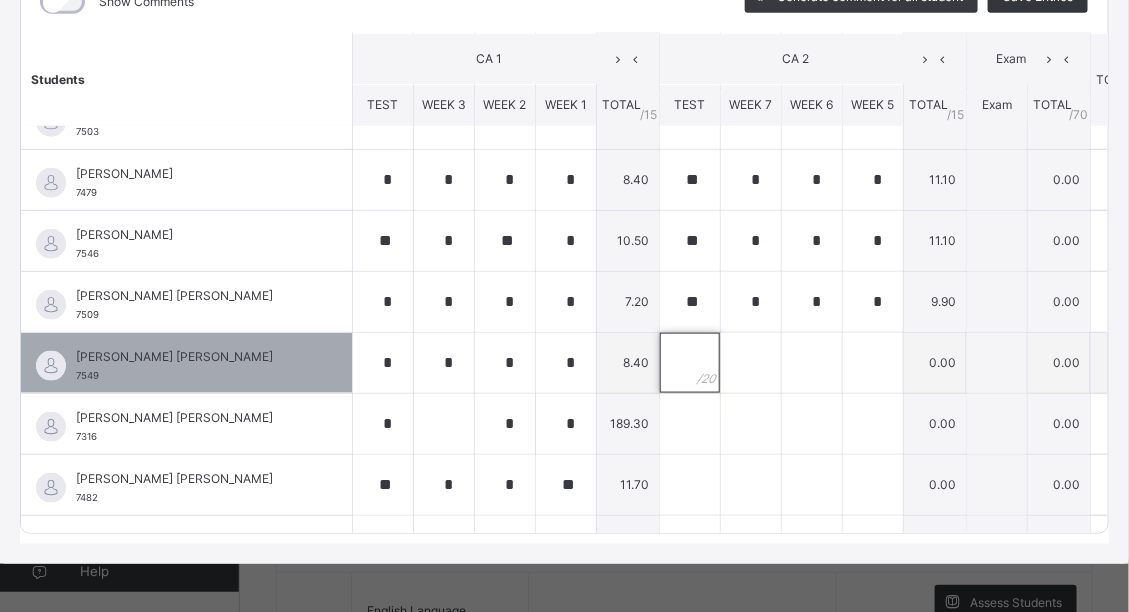 click at bounding box center [690, 363] 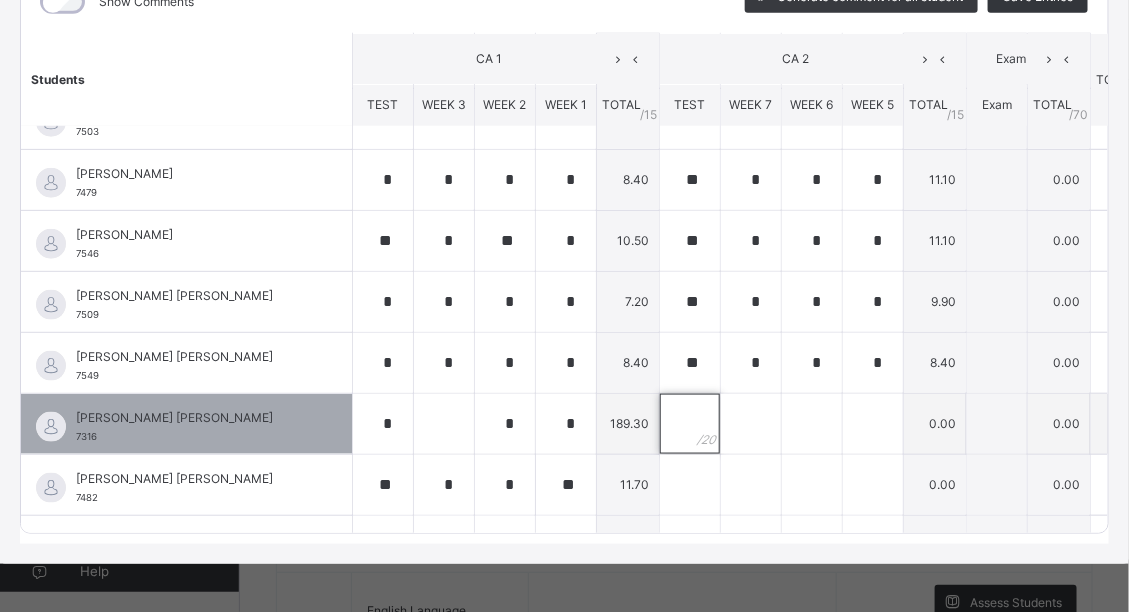 click at bounding box center (690, 424) 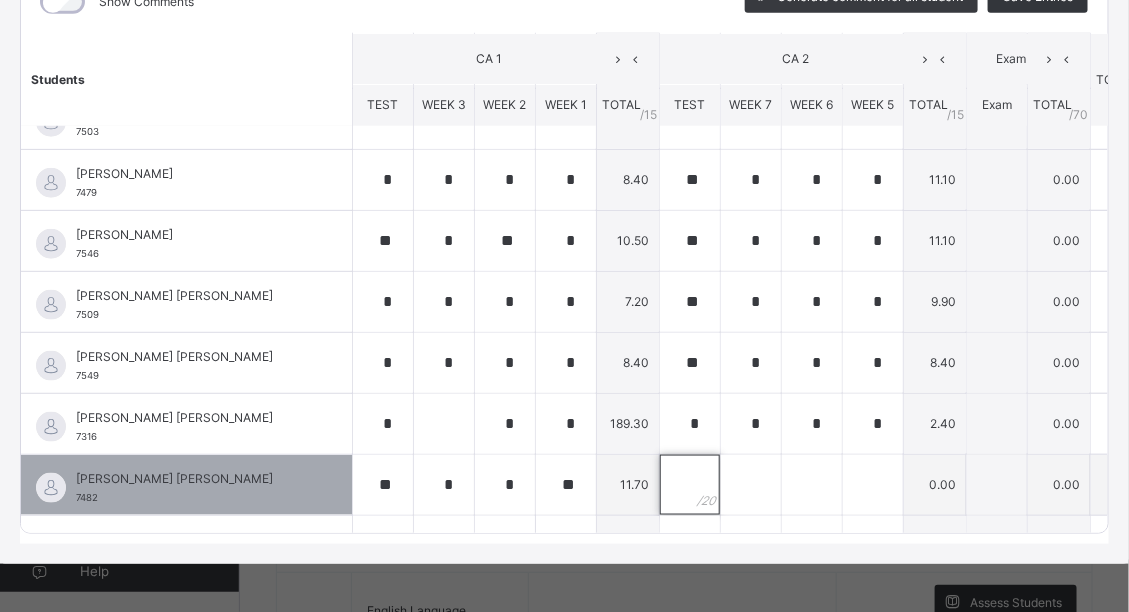click at bounding box center [690, 485] 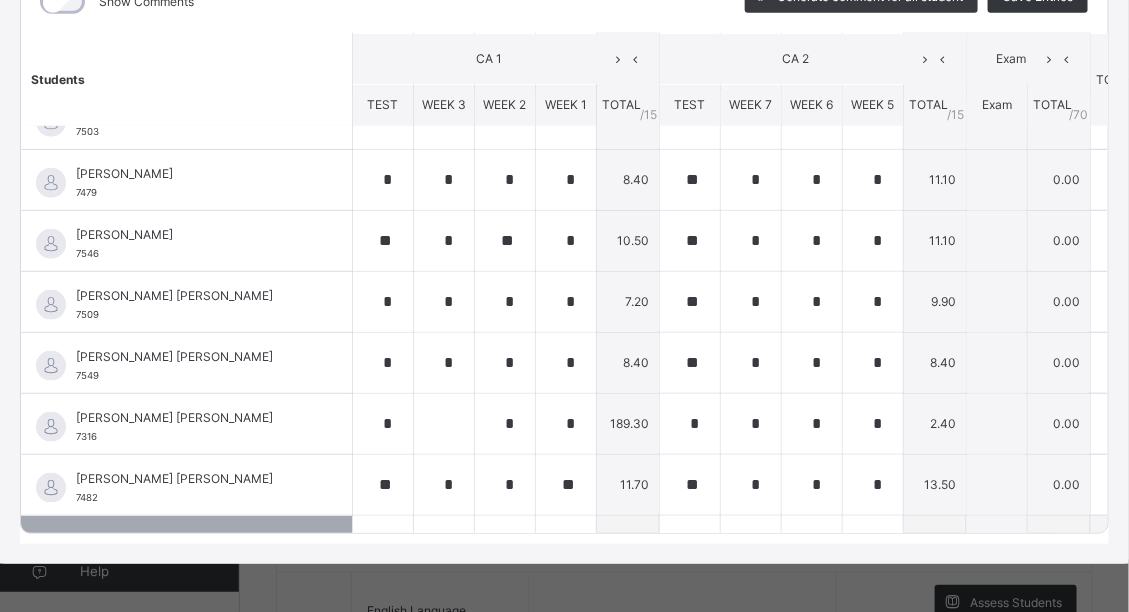 click on "[PERSON_NAME] 7552" at bounding box center [186, 546] 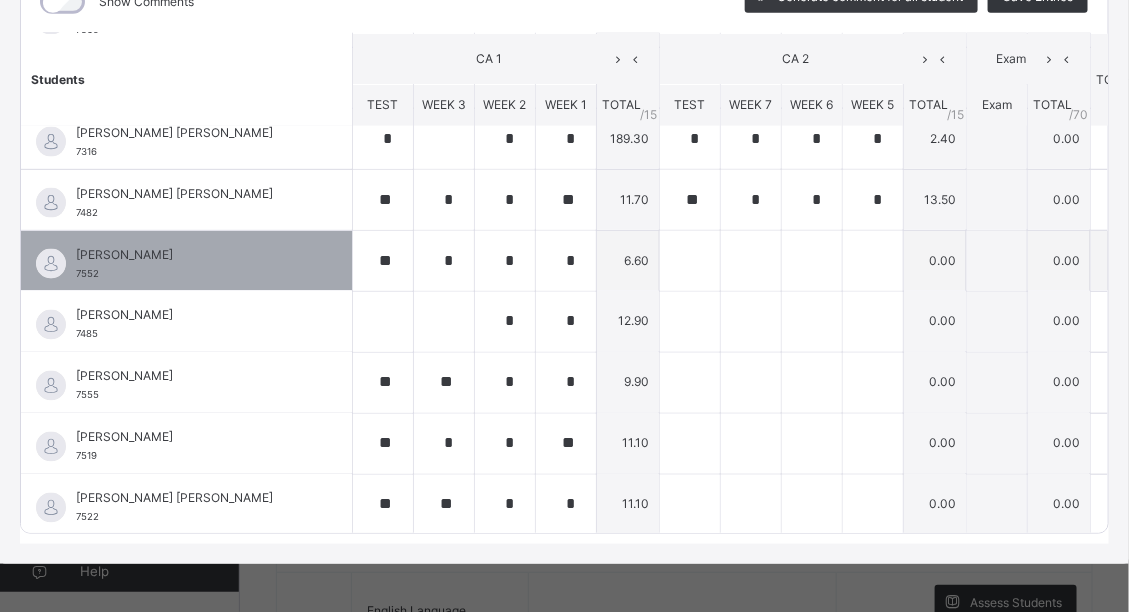 scroll, scrollTop: 904, scrollLeft: 0, axis: vertical 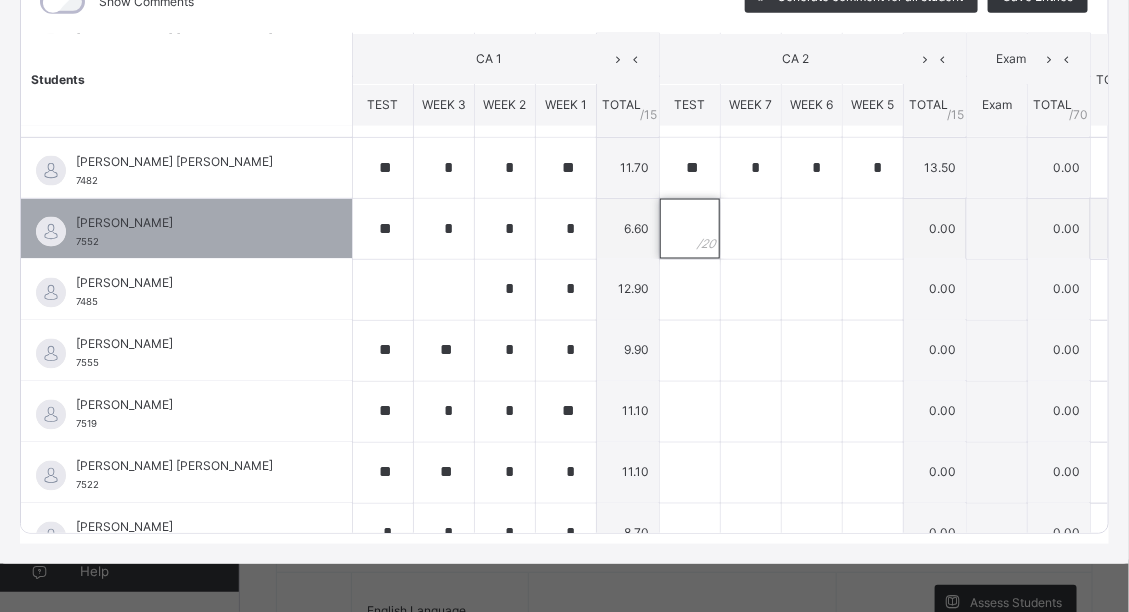 click at bounding box center [690, 229] 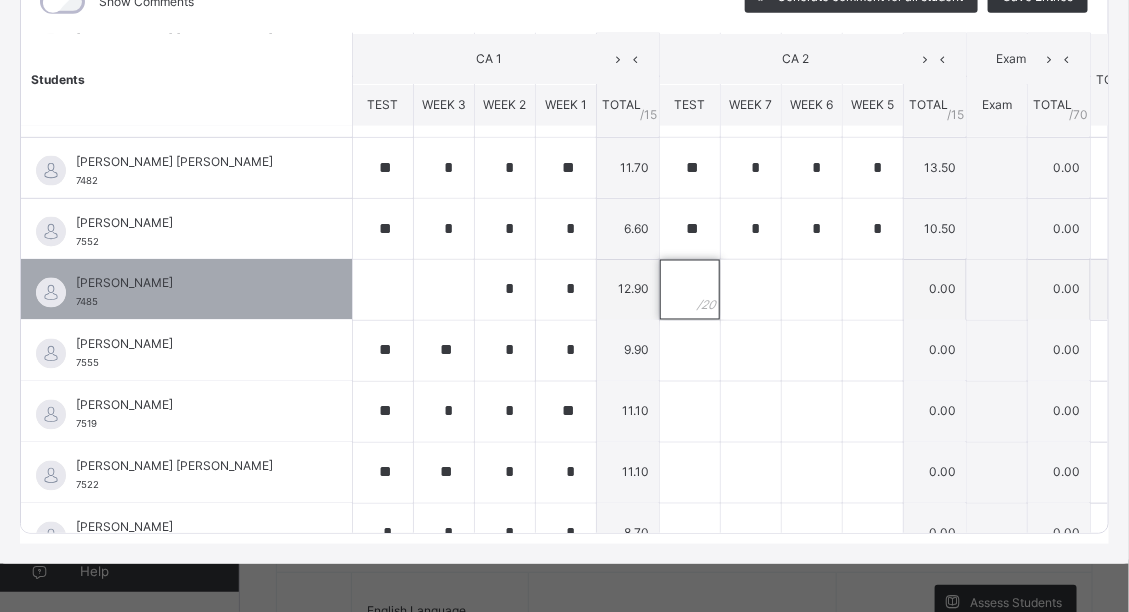 click at bounding box center (690, 290) 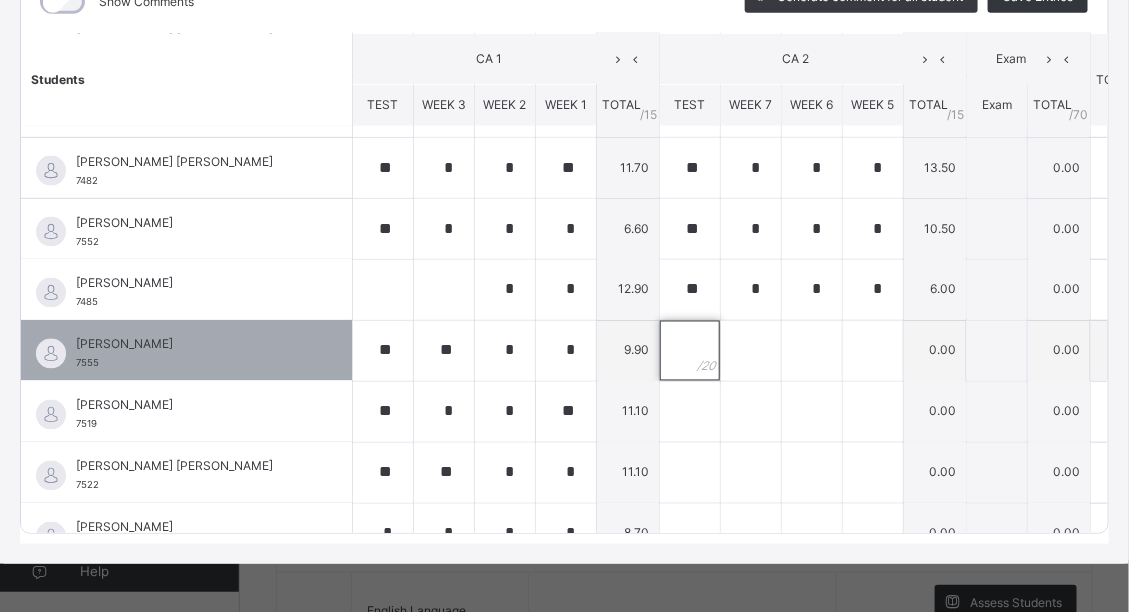 click at bounding box center [690, 351] 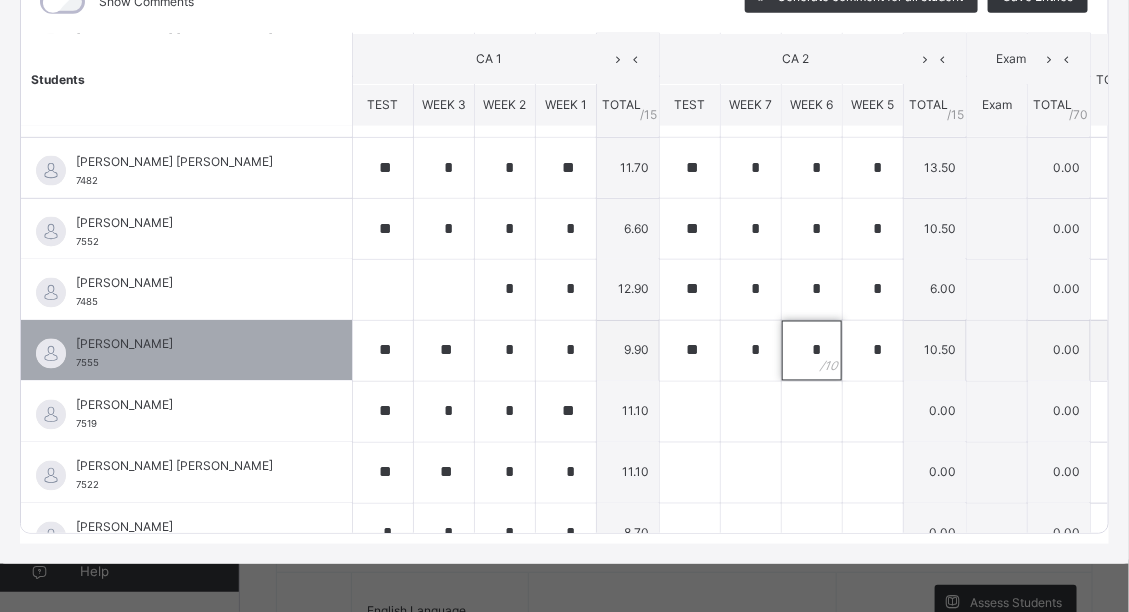 click on "*" at bounding box center (812, 351) 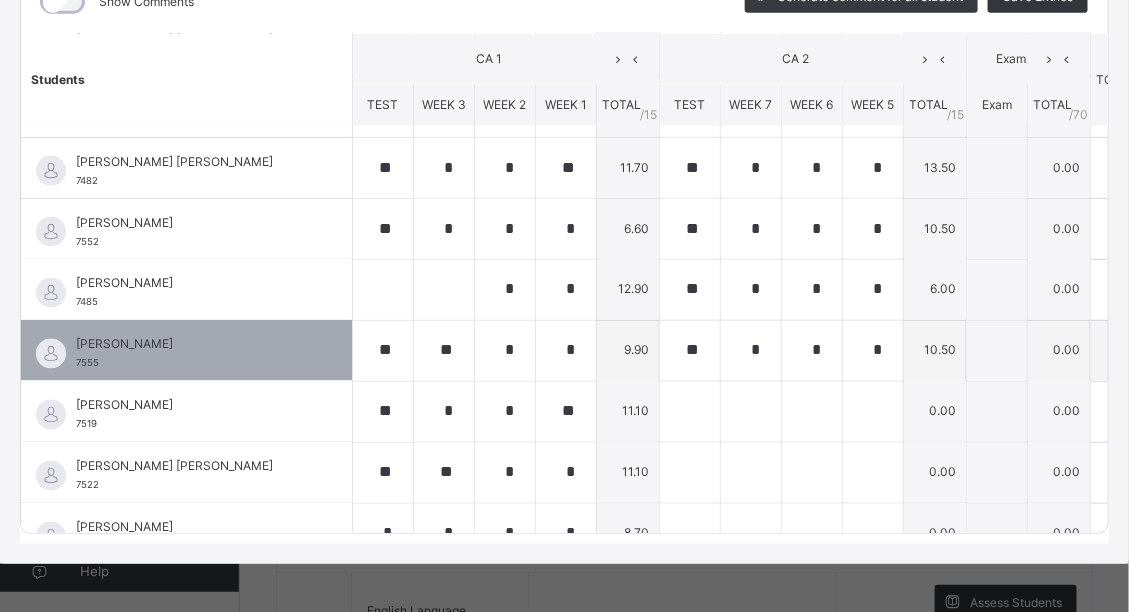 click on "*" at bounding box center [812, 351] 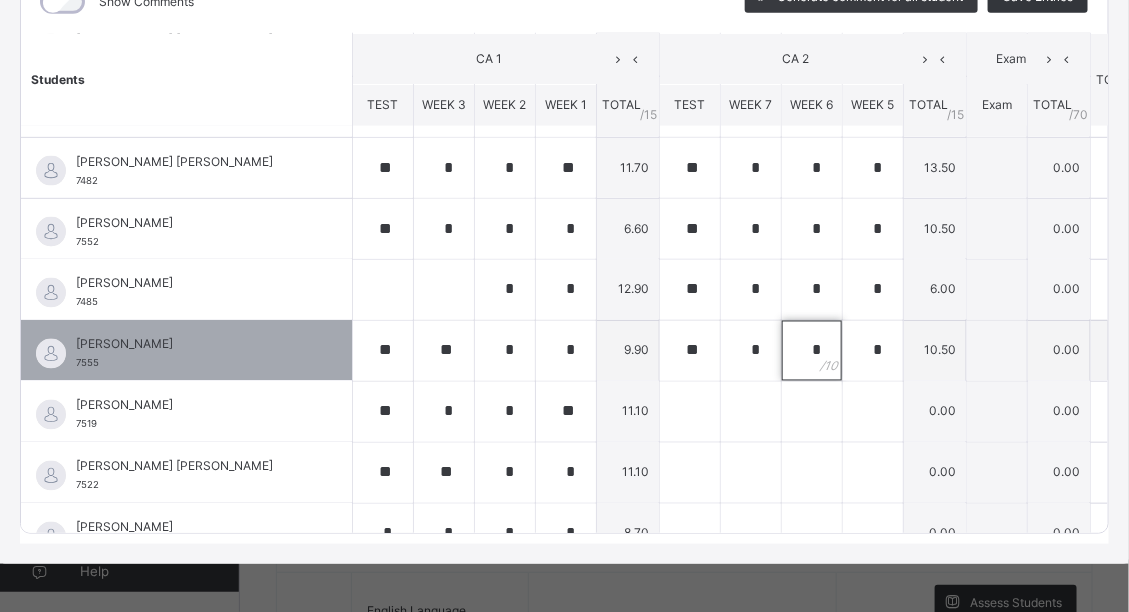 click on "*" at bounding box center [812, 351] 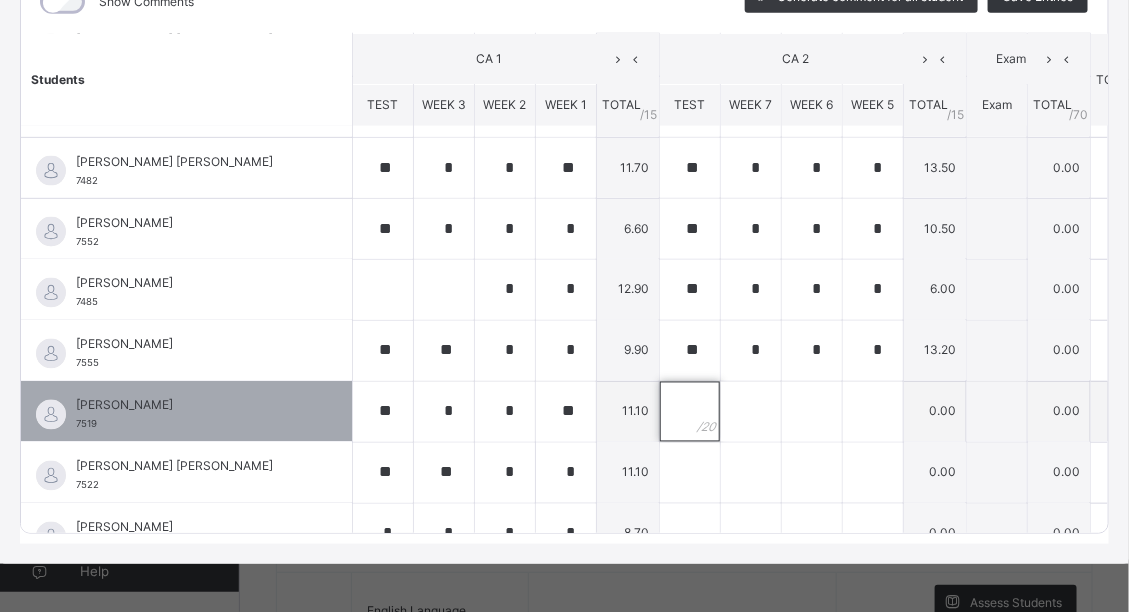 click at bounding box center [690, 412] 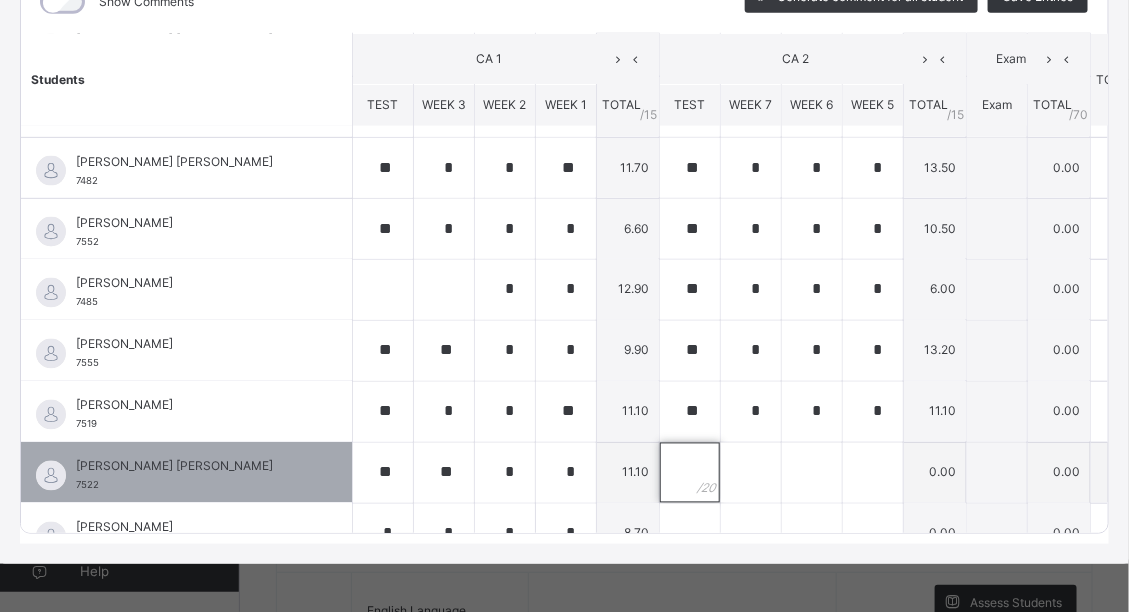 click at bounding box center [690, 473] 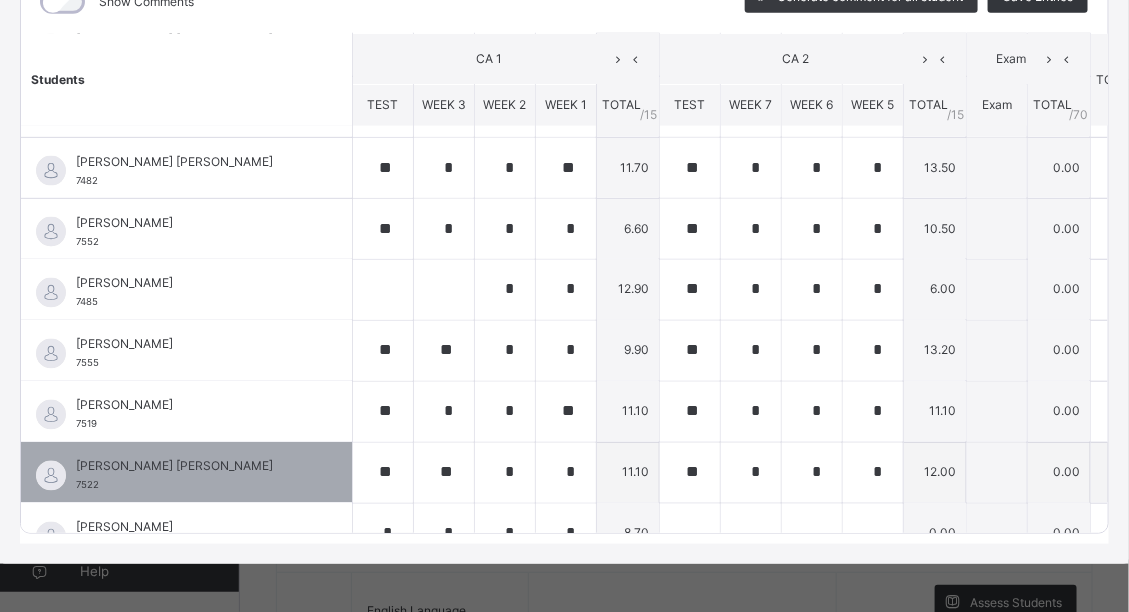 click on "[PERSON_NAME] [PERSON_NAME]" at bounding box center (191, 467) 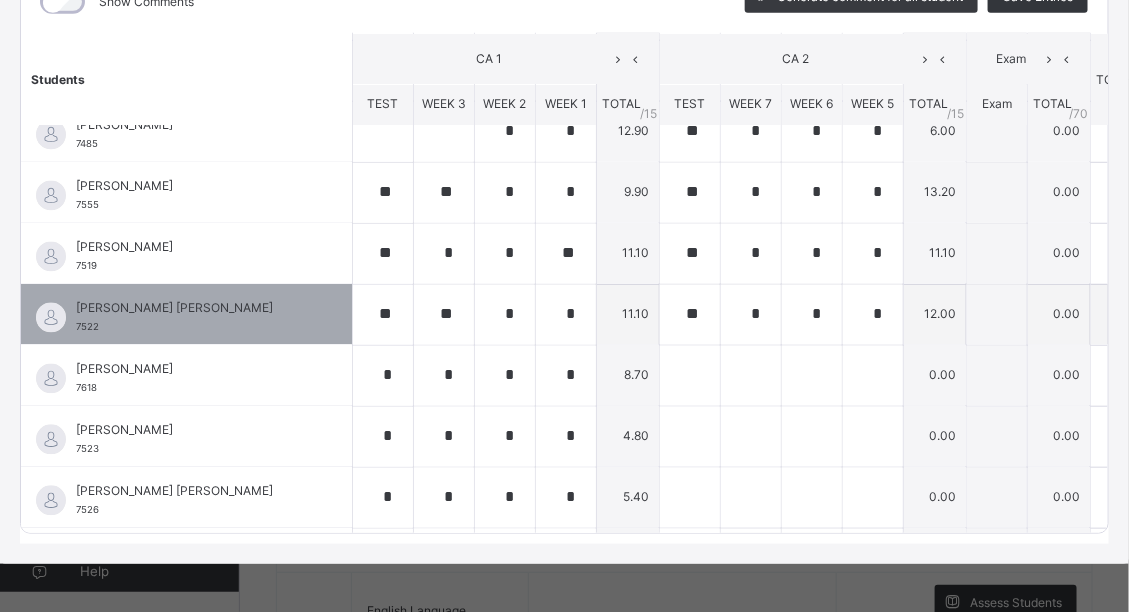 scroll, scrollTop: 1094, scrollLeft: 0, axis: vertical 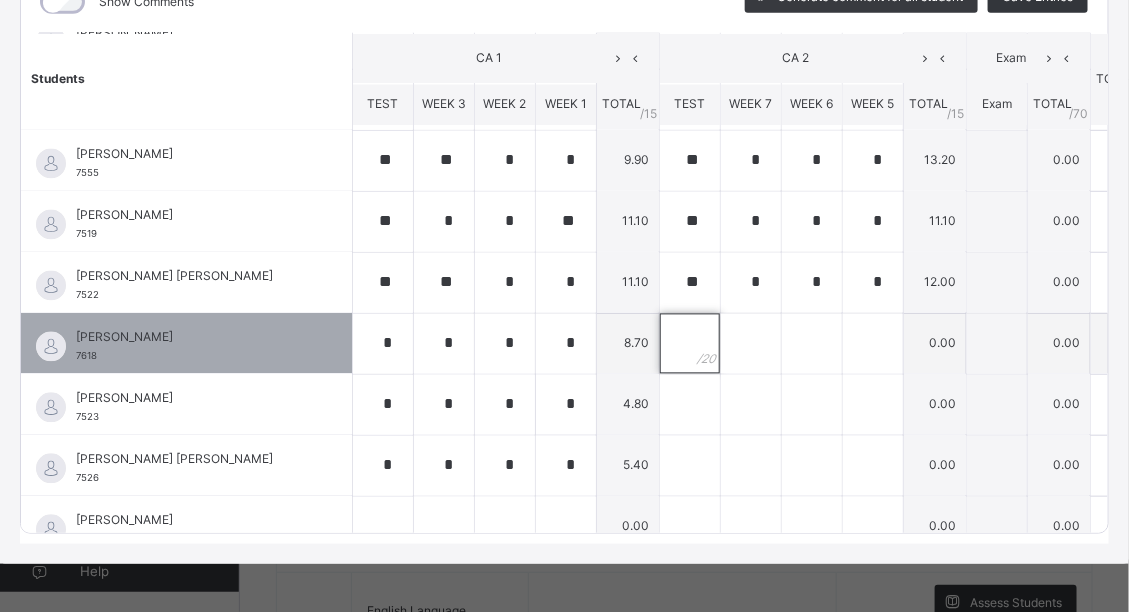 click at bounding box center [690, 344] 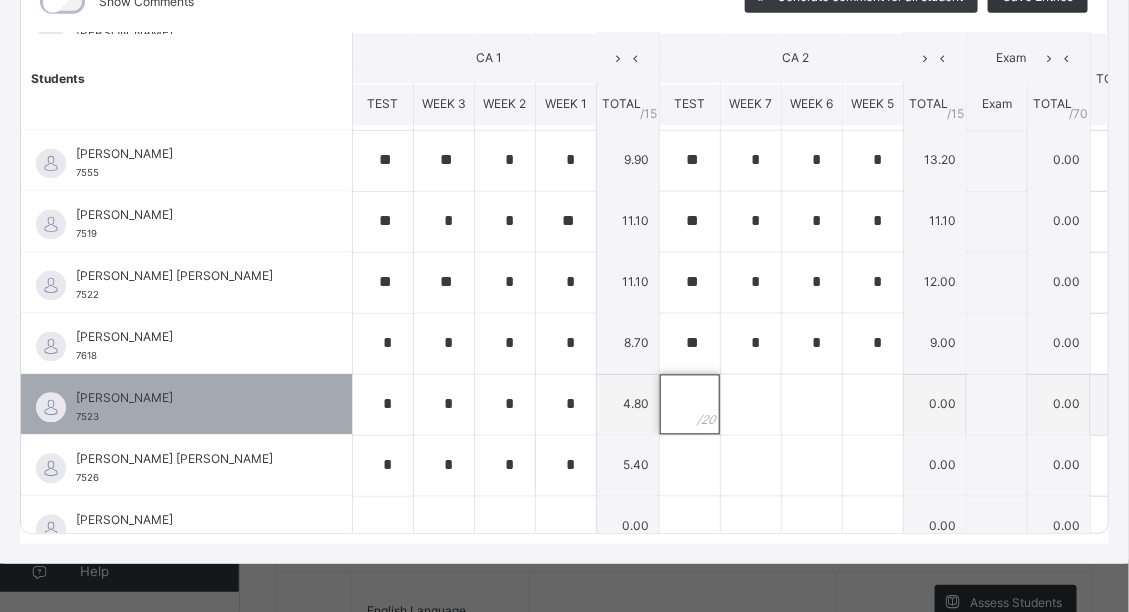 click at bounding box center [690, 405] 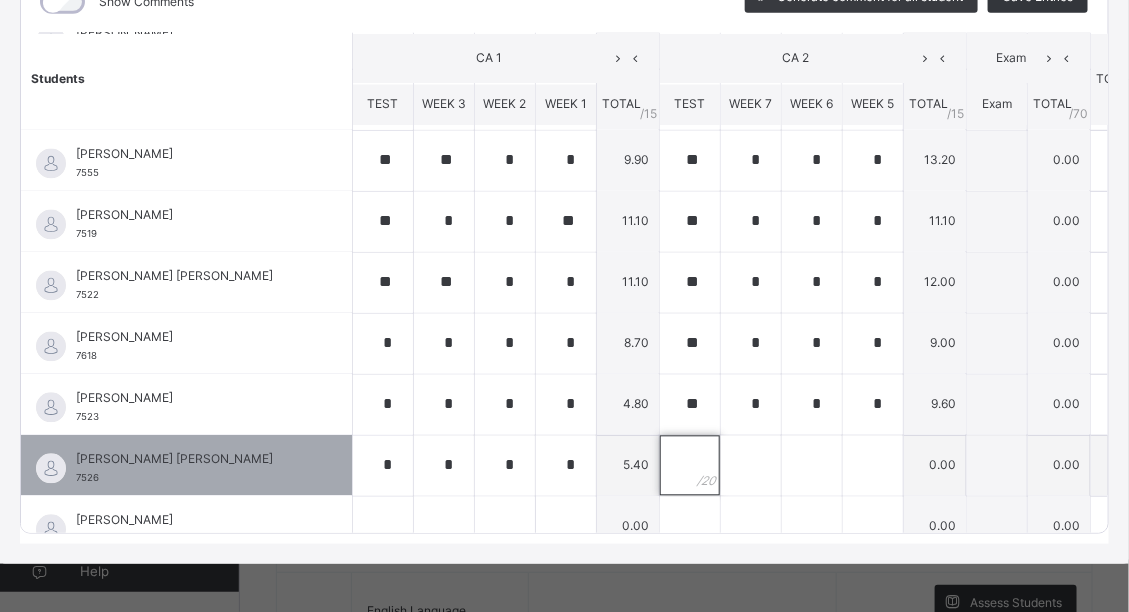 click at bounding box center (690, 466) 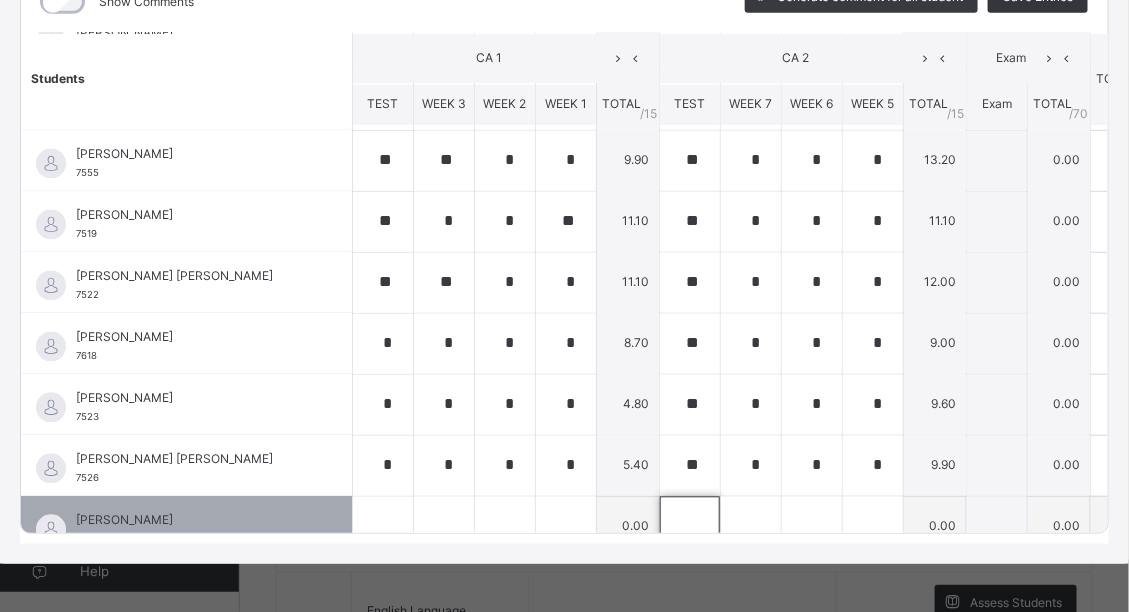 click at bounding box center (690, 527) 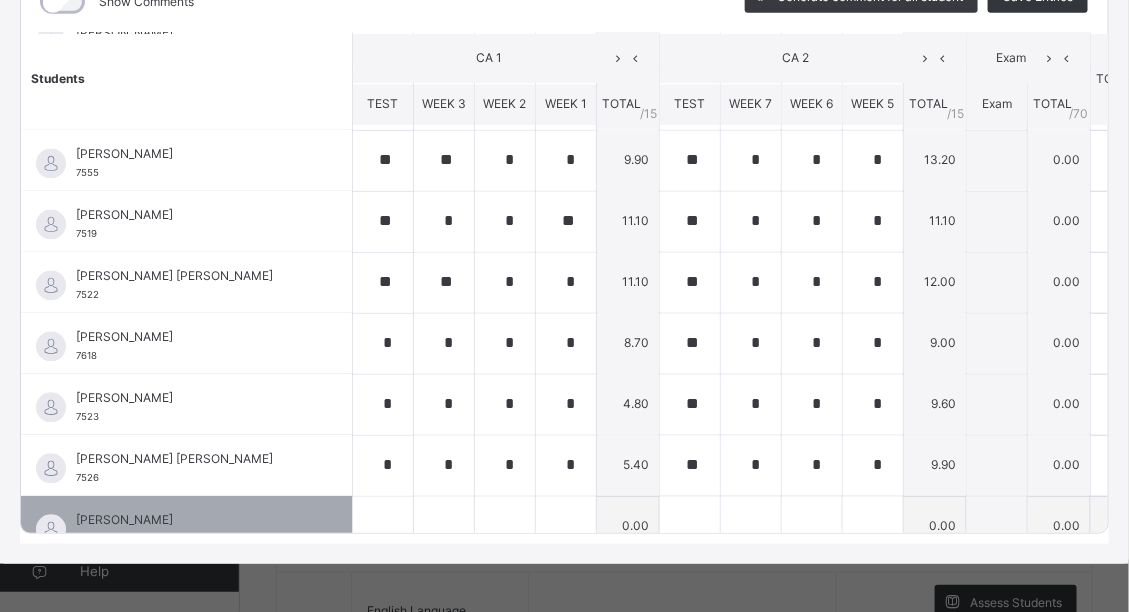 click on "[PERSON_NAME]" at bounding box center [191, 521] 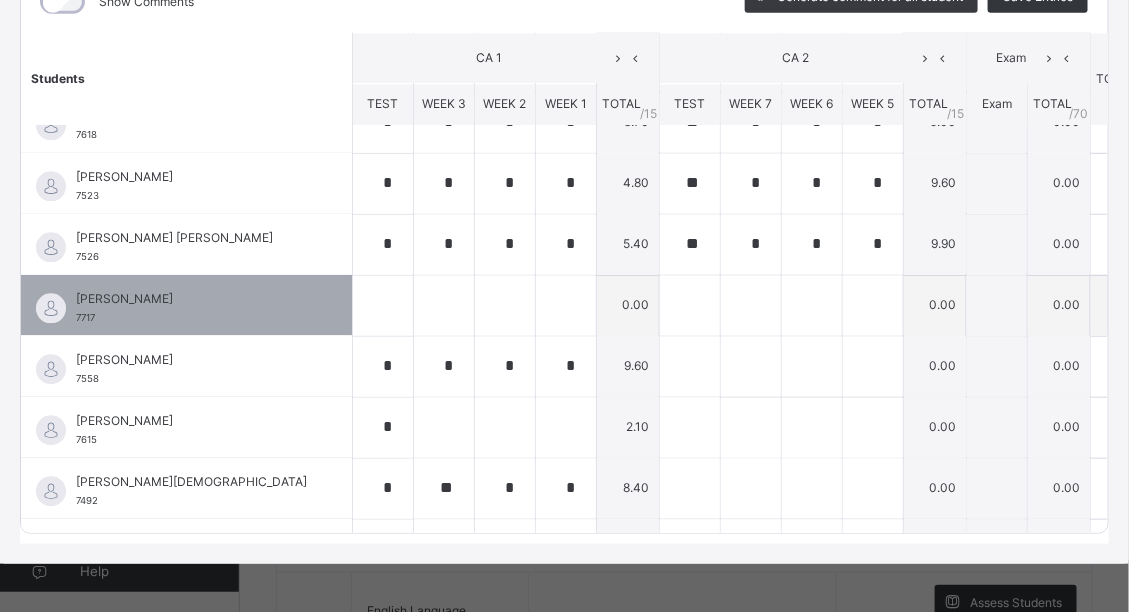 scroll, scrollTop: 1348, scrollLeft: 0, axis: vertical 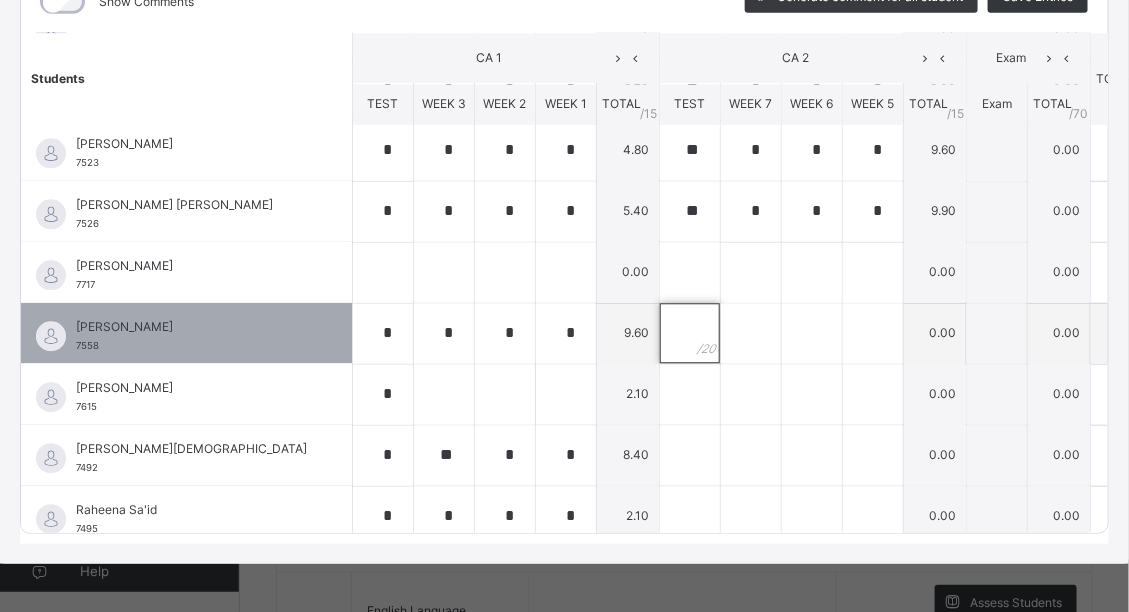 click at bounding box center [690, 334] 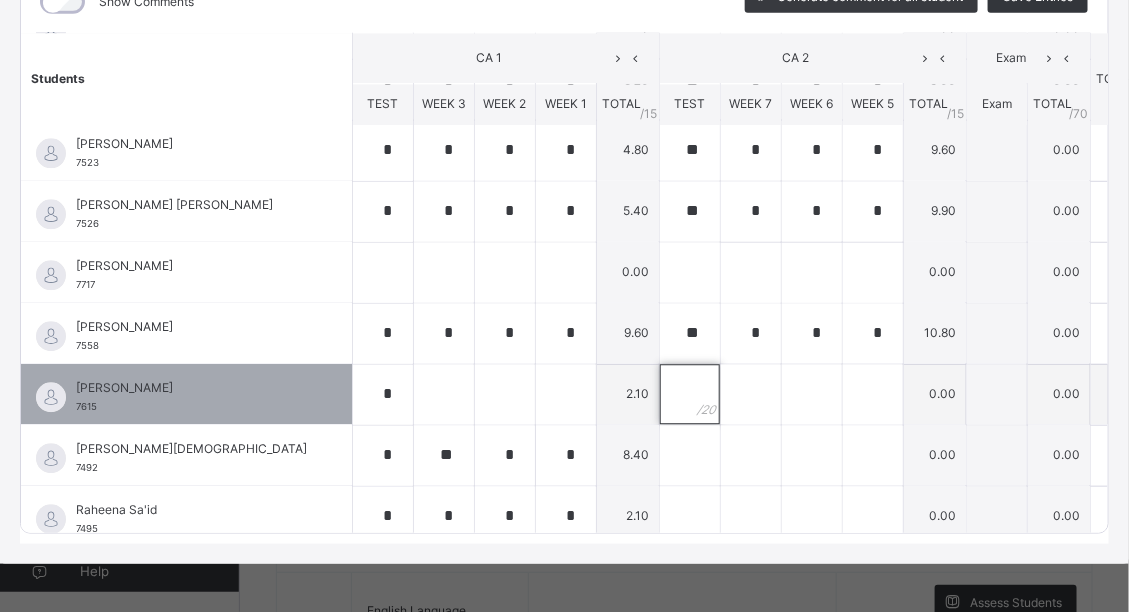click at bounding box center [690, 395] 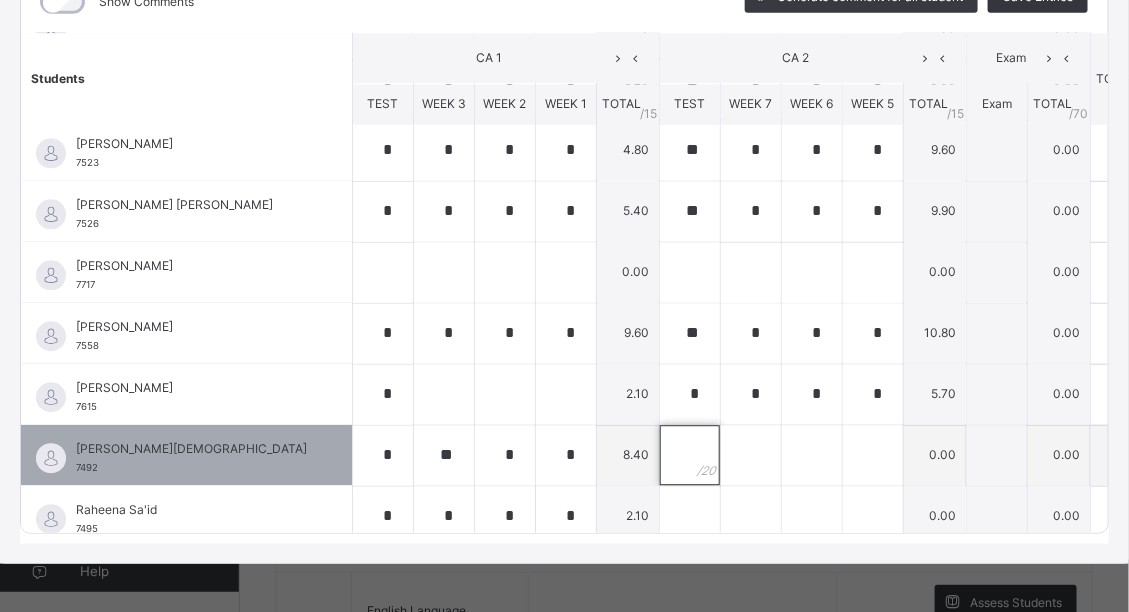 click at bounding box center [690, 456] 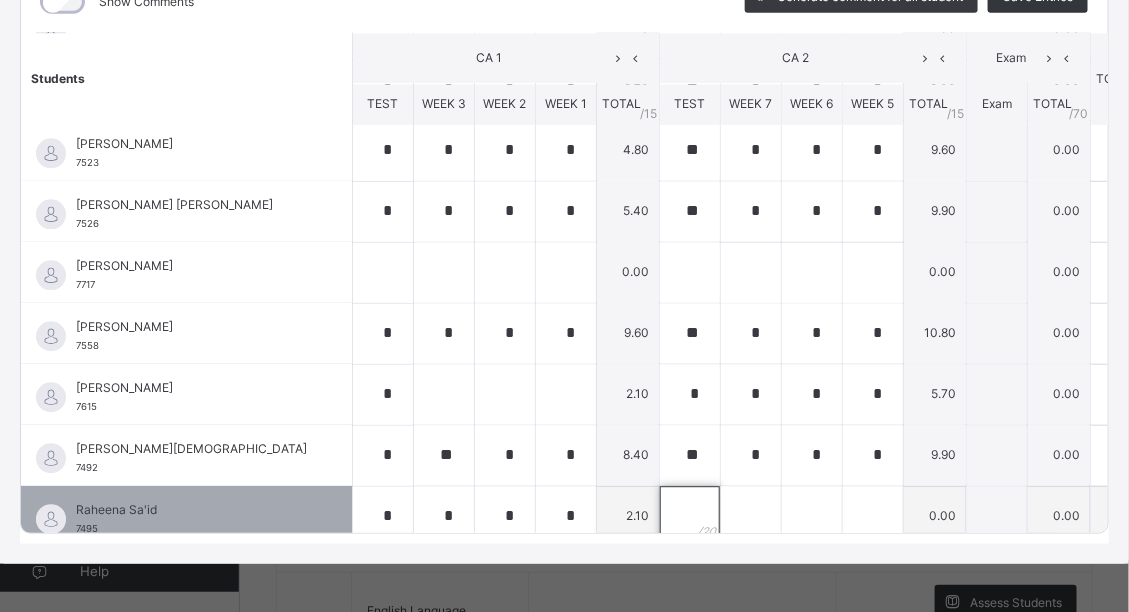 click at bounding box center [690, 517] 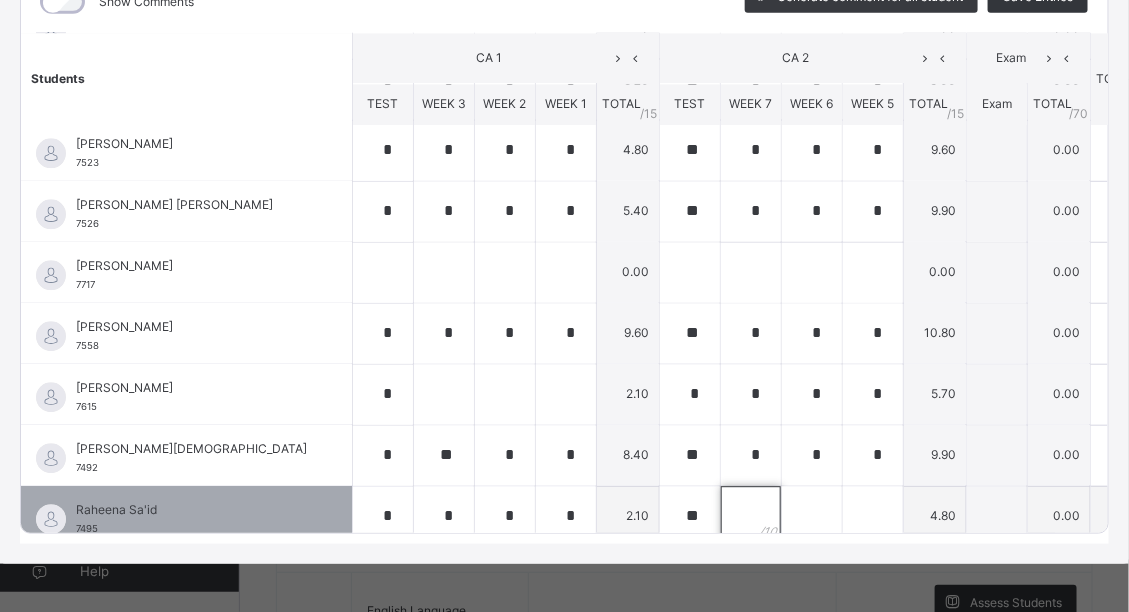 scroll, scrollTop: 1355, scrollLeft: 0, axis: vertical 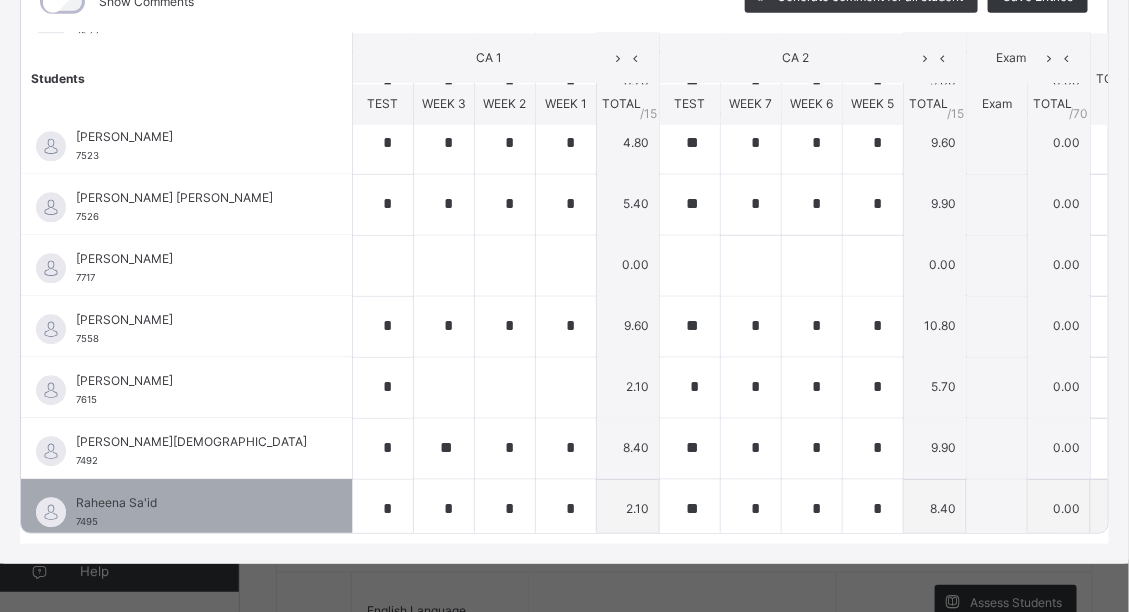 click on "Raheena  Sa'id" at bounding box center [191, 504] 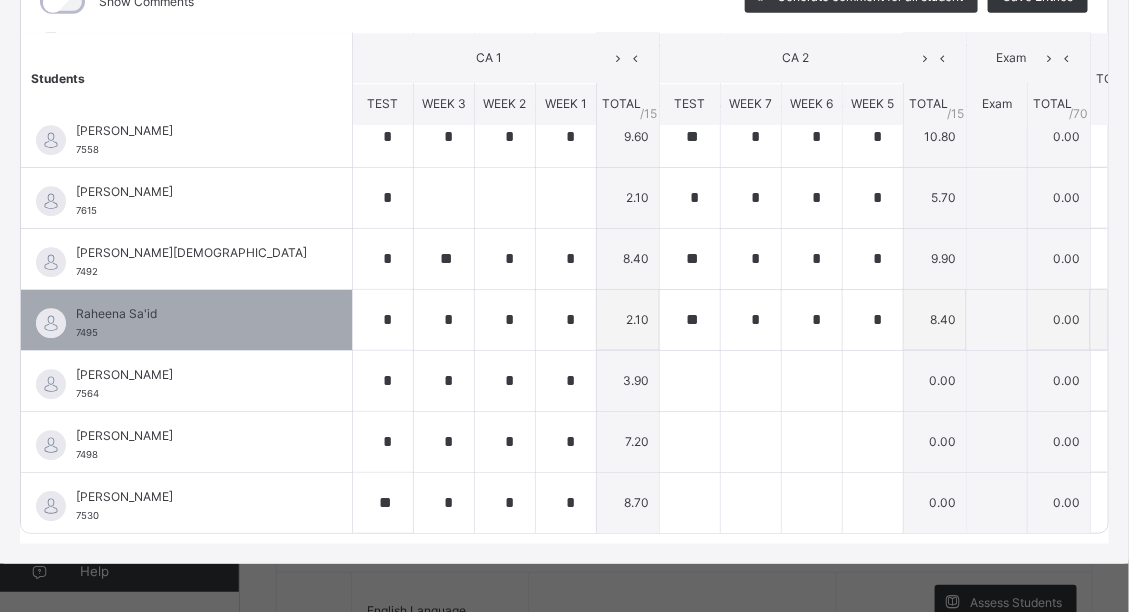 scroll, scrollTop: 1577, scrollLeft: 0, axis: vertical 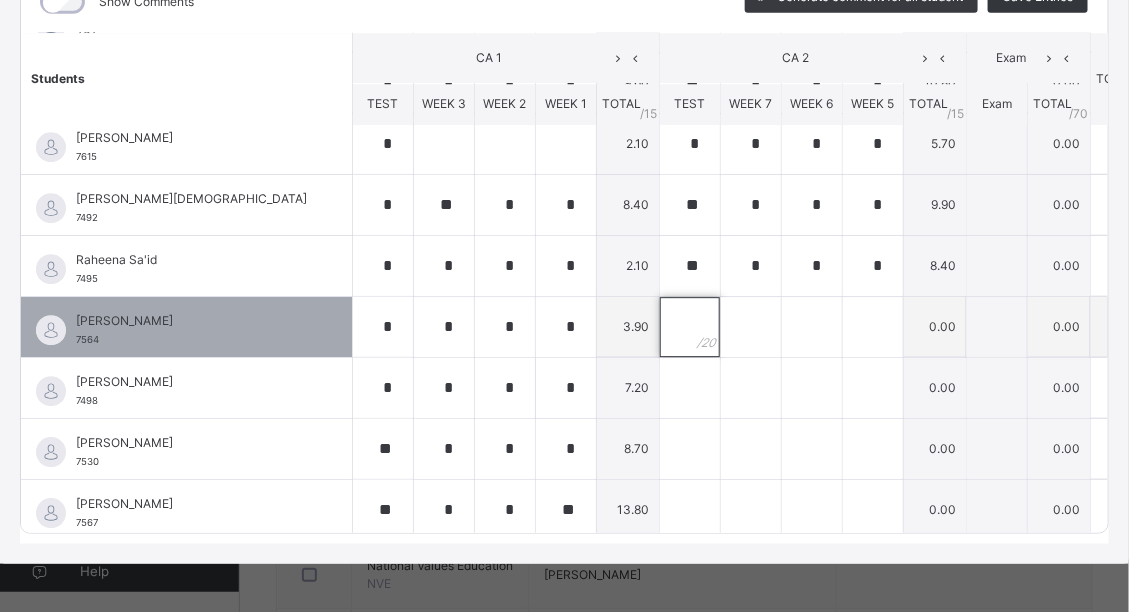 click at bounding box center (690, 327) 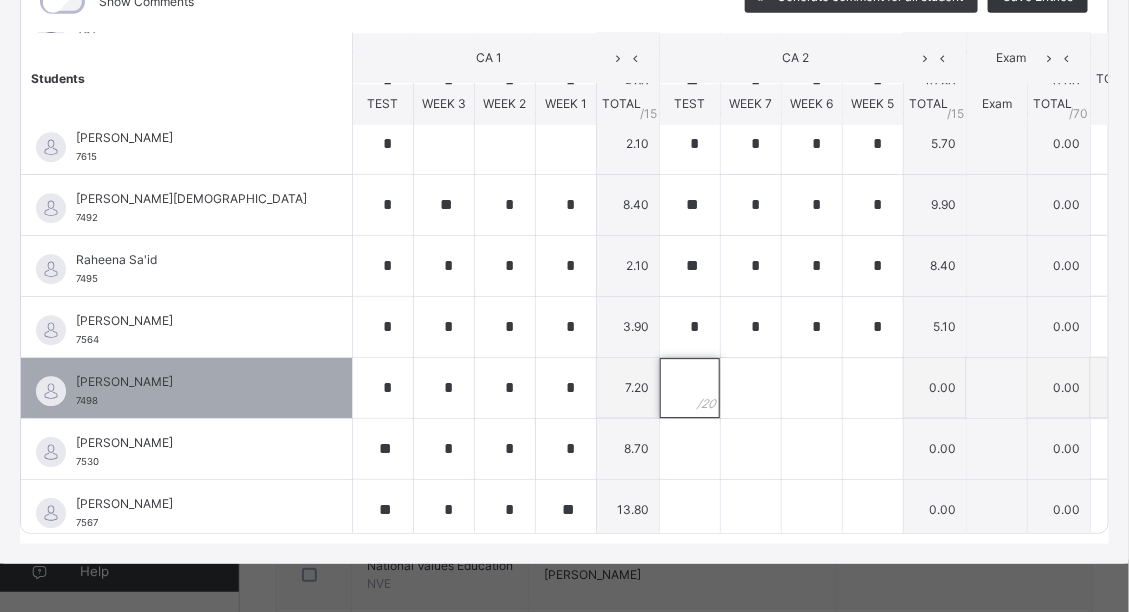 click at bounding box center [690, 388] 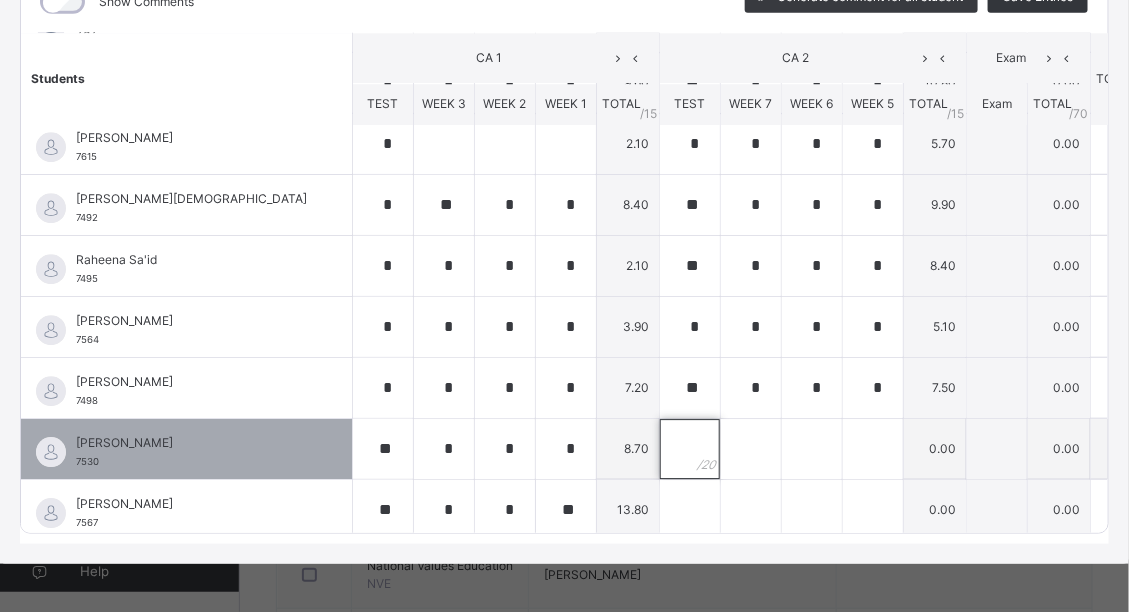 click at bounding box center [690, 449] 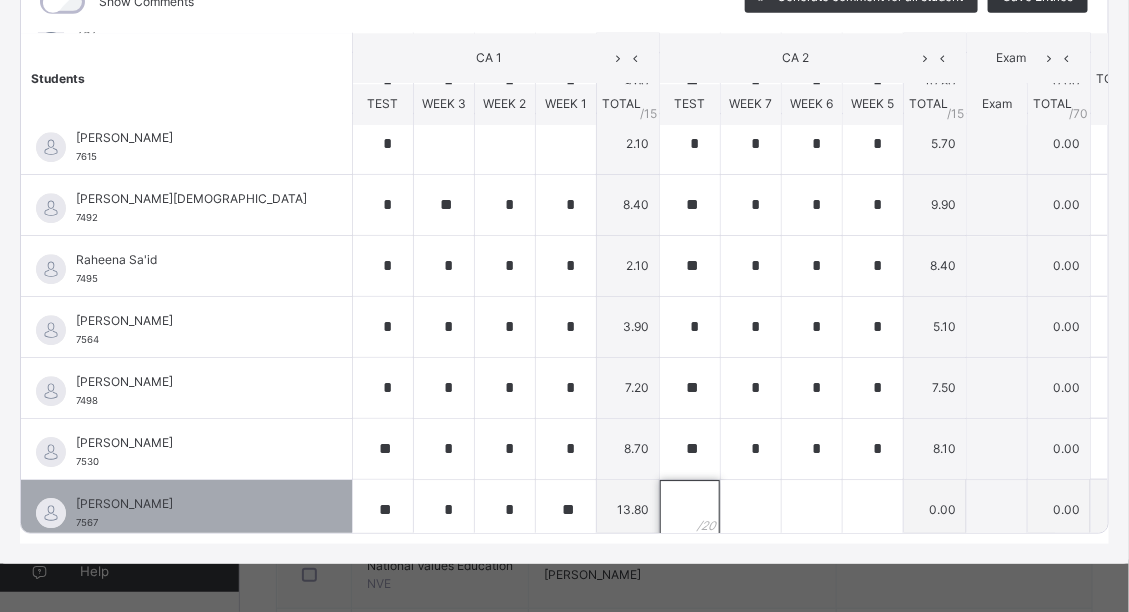 click at bounding box center (690, 510) 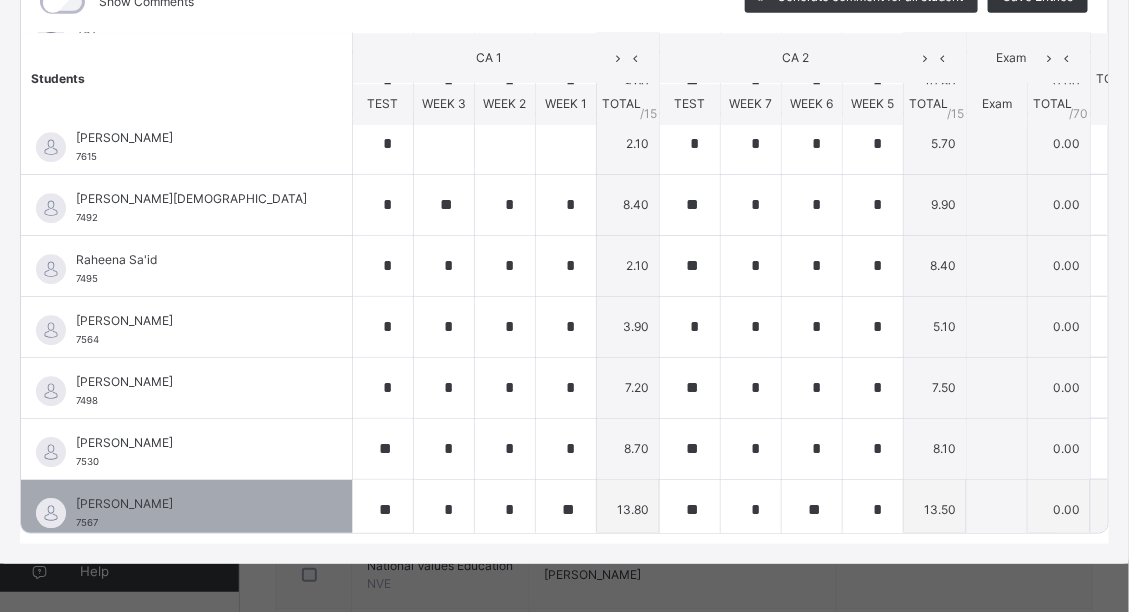 click on "[PERSON_NAME] 7567" at bounding box center [191, 513] 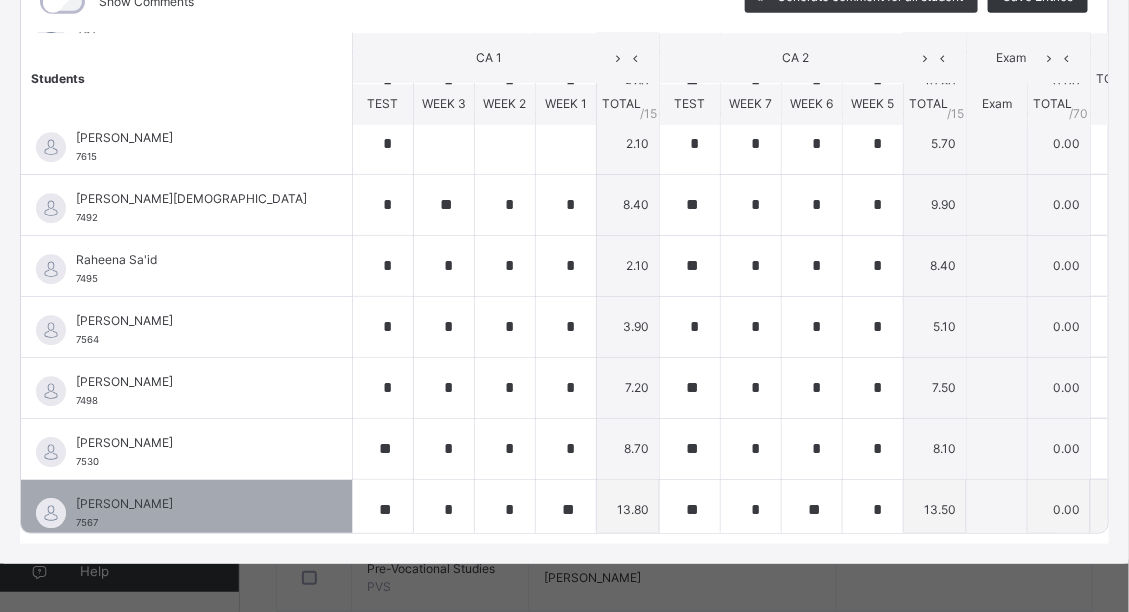 scroll, scrollTop: 221, scrollLeft: 0, axis: vertical 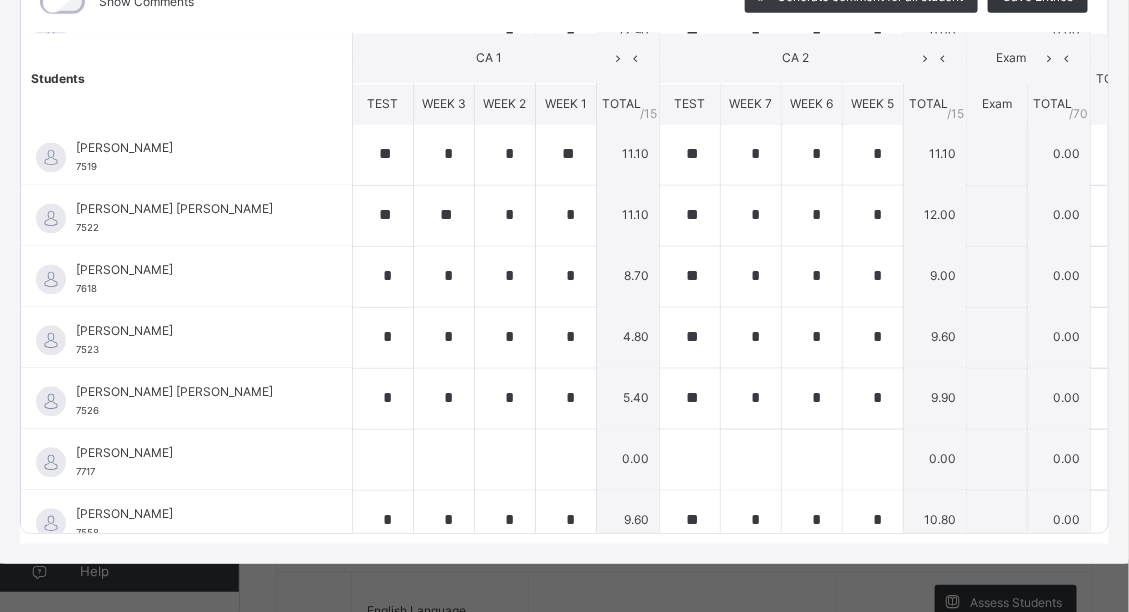 click on "RECORD BOOK × JSS 2   B :   Eng Online Actions  Download Empty Score Sheet  Upload/map score sheet Subject  Eng CRESCENT INTERNATIONAL SCHOOL, [GEOGRAPHIC_DATA] Date: [DATE] 12:20:34 pm Score Sheet Score Sheet Show Comments   Generate comment for all student   Save Entries Class Level:  JSS 2   B Subject:  Eng Session:  2024/2025 Session Session:  Third Term Students CA 1 CA 2 Exam TOTAL /100 Comment TEST WEEK 3 WEEK 2 WEEK 1 TOTAL / 15 TEST WEEK 7 WEEK 6 WEEK 5 TOTAL / 15 Exam TOTAL / 70 [PERSON_NAME] 7470 [PERSON_NAME] 7470 ** 4.50 ** * * * 8.10 0.00 12.60 Generate comment 0 / 250   ×   Subject Teacher’s Comment Generate and see in full the comment developed by the AI with an option to regenerate the comment [PERSON_NAME]  [PERSON_NAME]   7470   Total 12.60  / 100.00 [PERSON_NAME] Bot   Regenerate     Use this comment   [PERSON_NAME] 7715 [PERSON_NAME] 7715 * * * * 4.50 ** * * * 6.60 0.00 11.10 Generate comment 0 / 250   ×   Subject Teacher’s Comment [PERSON_NAME] [PERSON_NAME]   7715    /" at bounding box center (564, 306) 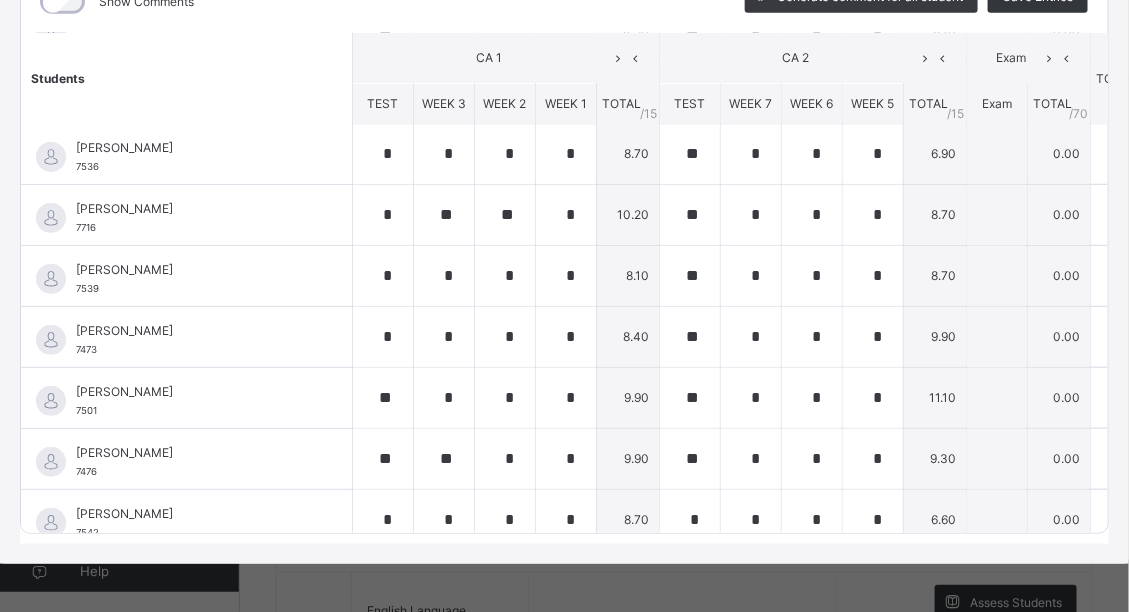 scroll, scrollTop: 0, scrollLeft: 0, axis: both 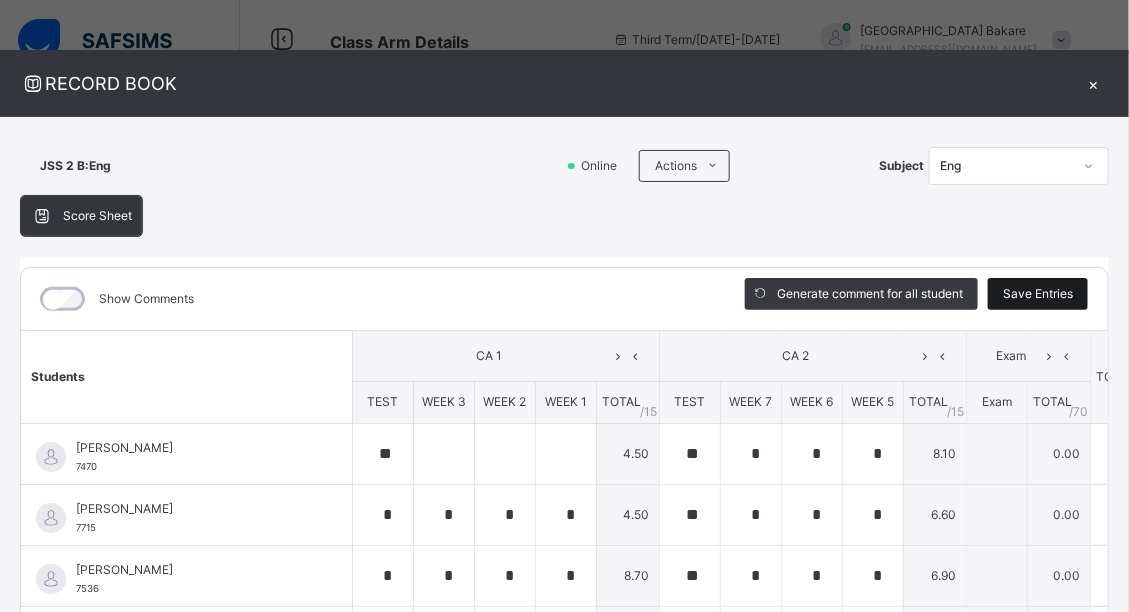 click on "Save Entries" at bounding box center [1038, 294] 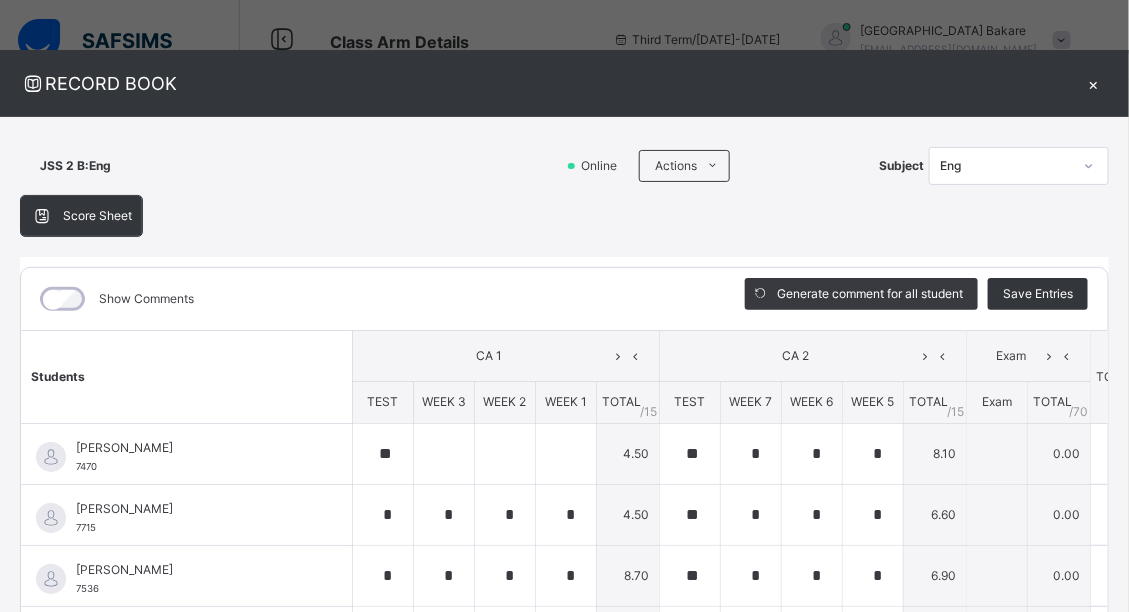 click on "×" at bounding box center [1094, 83] 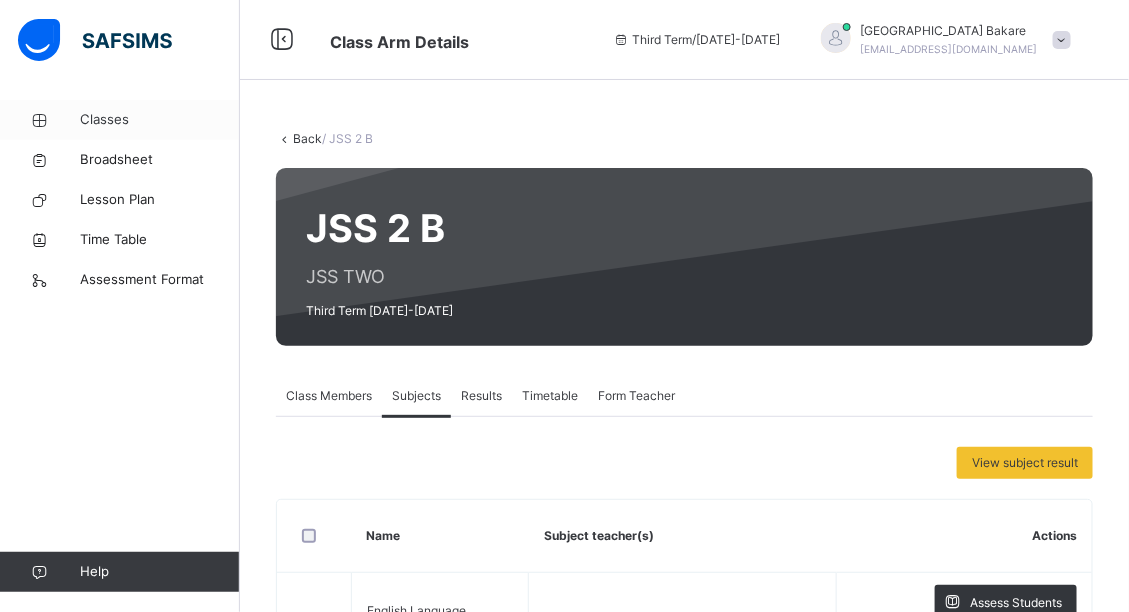 click on "Classes" at bounding box center (160, 120) 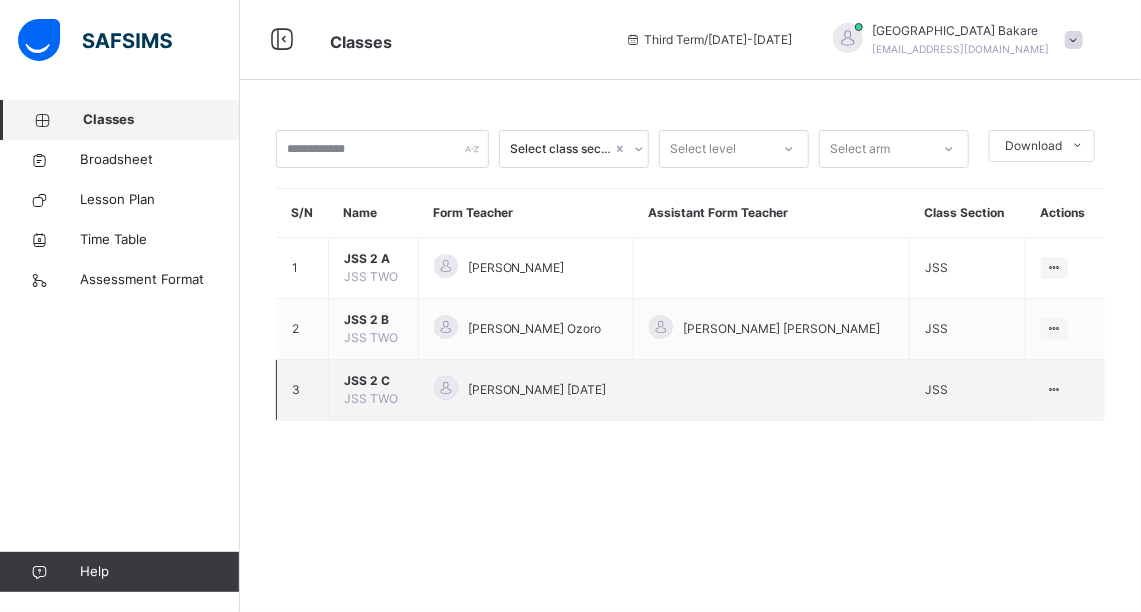 click on "JSS TWO" at bounding box center [371, 398] 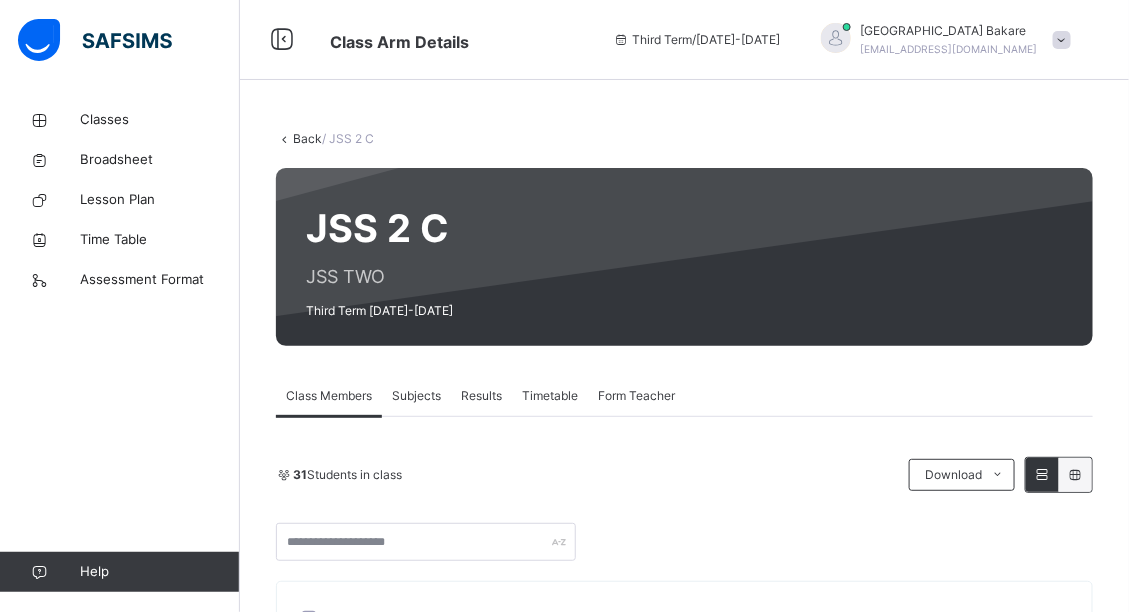 click on "Subjects" at bounding box center (416, 396) 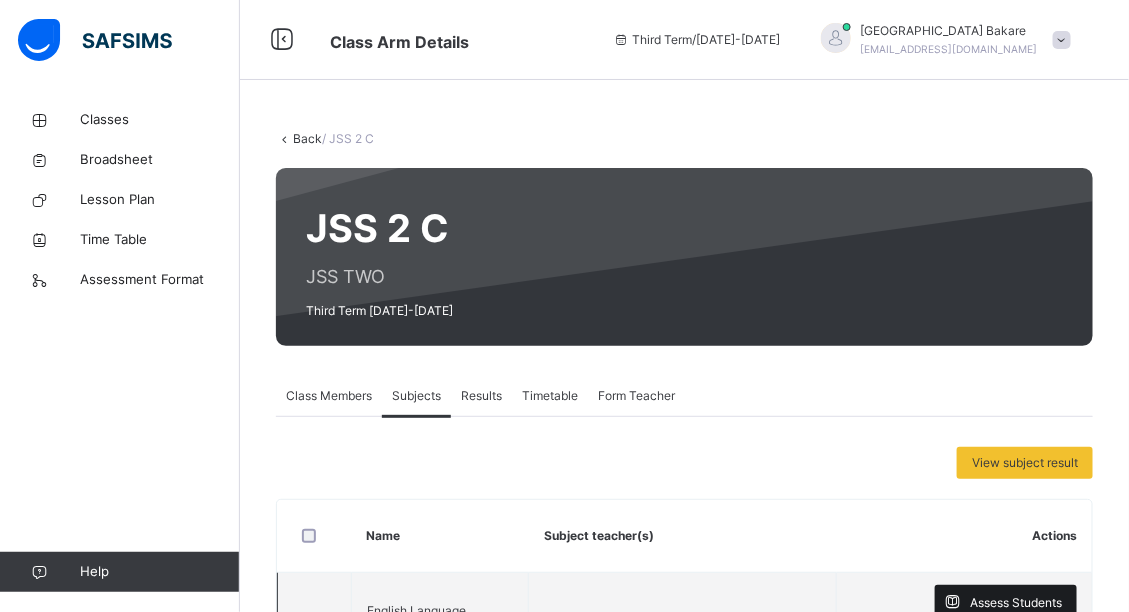 click on "Assess Students" at bounding box center [1016, 603] 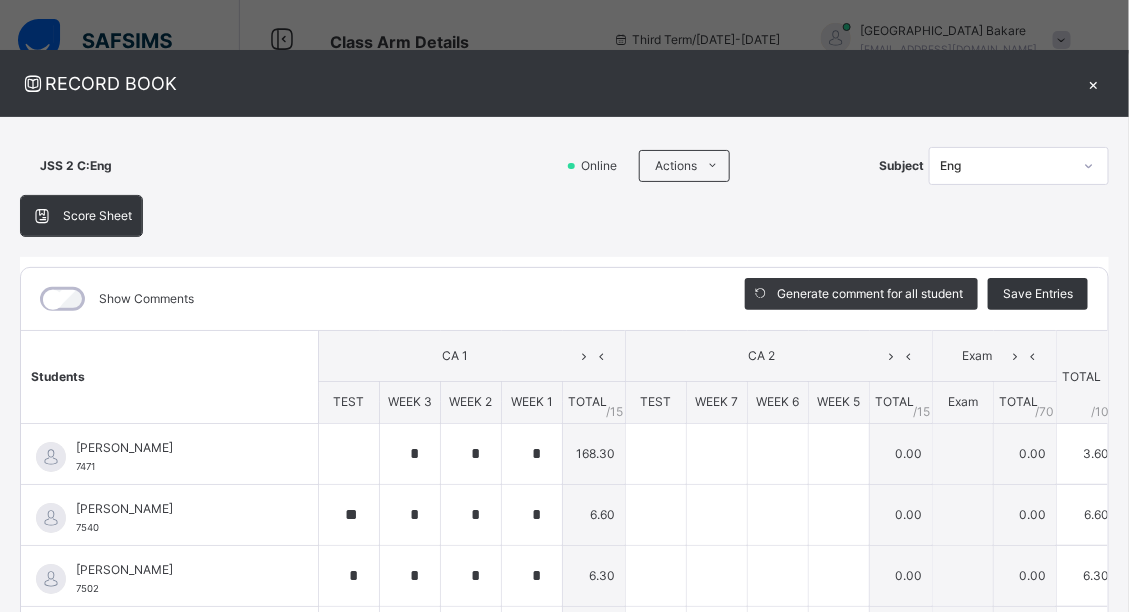 click on "JSS 2   C :   Eng Online Actions  Download Empty Score Sheet  Upload/map score sheet Subject  Eng CRESCENT INTERNATIONAL SCHOOL, [GEOGRAPHIC_DATA] Date: [DATE] 12:37:52 pm Score Sheet Score Sheet Show Comments   Generate comment for all student   Save Entries Class Level:  JSS 2   C Subject:  Eng Session:  2024/2025 Session Session:  Third Term Students CA 1 CA 2 Exam TOTAL /100 Comment TEST WEEK 3 WEEK 2 WEEK 1 TOTAL / 15 TEST WEEK 7 WEEK 6 WEEK 5 TOTAL / 15 Exam TOTAL / 70 [PERSON_NAME] 7471 [PERSON_NAME] 7471 * * * 168.30 0.00 0.00 3.60 Generate comment 0 / 250   ×   Subject Teacher’s Comment Generate and see in full the comment developed by the AI with an option to regenerate the comment [PERSON_NAME]  [PERSON_NAME]   7471   Total 3.60  / 100.00 [PERSON_NAME] Bot   Regenerate     Use this comment   [PERSON_NAME] 7540 [PERSON_NAME] 7540 ** * * * 6.60 0.00 0.00 6.60 Generate comment 0 / 250   ×   Subject Teacher’s Comment [PERSON_NAME]  [PERSON_NAME]   7540   Total 6.60  / 100.00 [PERSON_NAME] Bot   Regenerate" at bounding box center [564, 489] 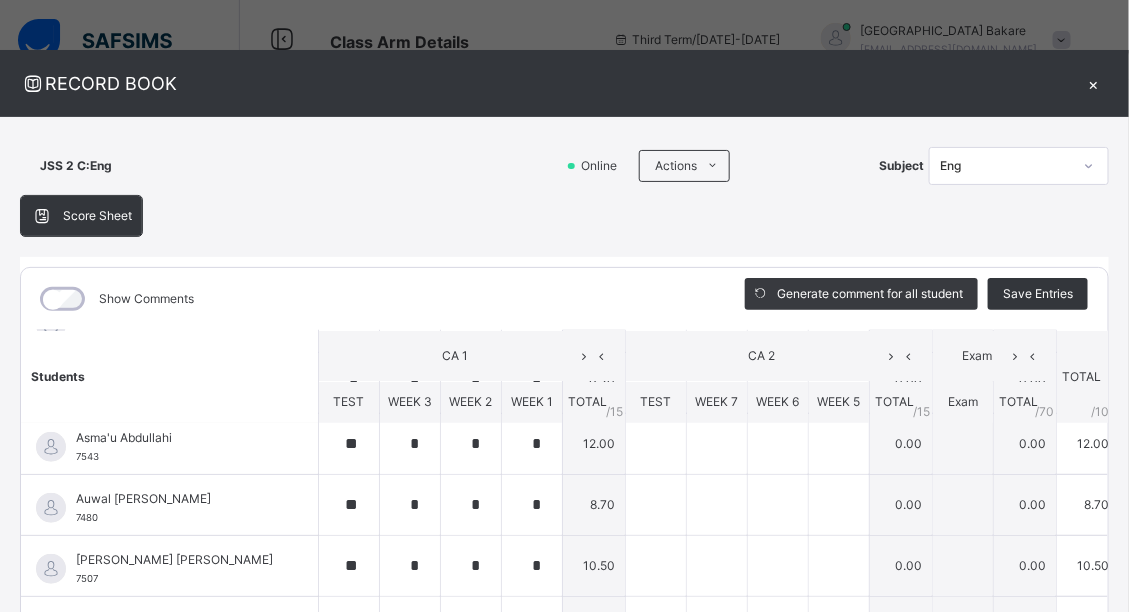 scroll, scrollTop: 0, scrollLeft: 0, axis: both 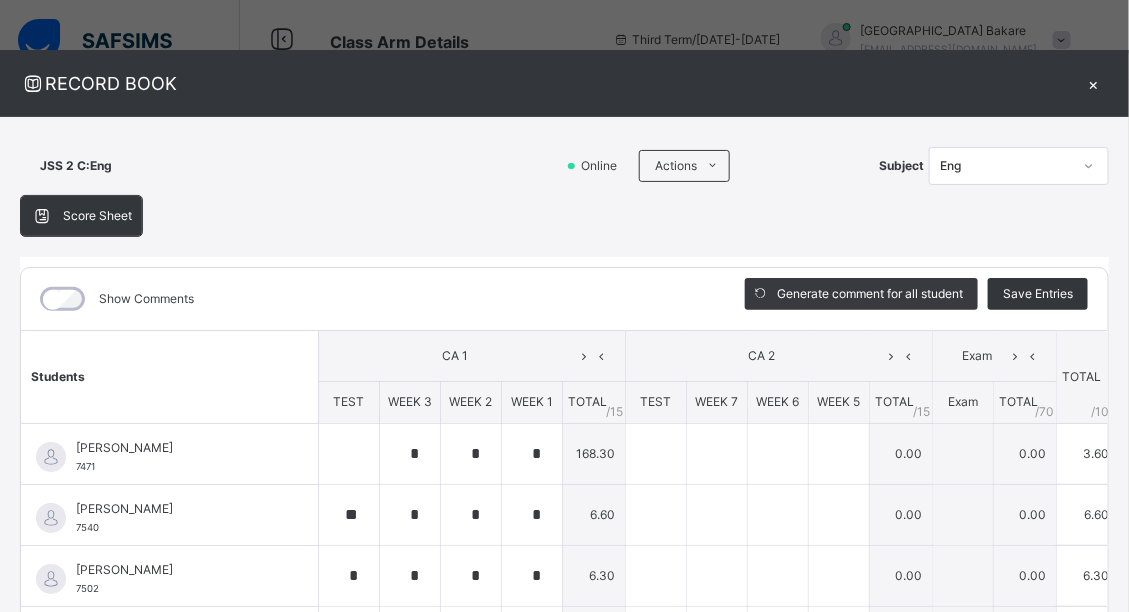click on "JSS 2   C :   Eng Online Actions  Download Empty Score Sheet  Upload/map score sheet Subject  Eng CRESCENT INTERNATIONAL SCHOOL, [GEOGRAPHIC_DATA] Date: [DATE] 12:37:52 pm Score Sheet Score Sheet Show Comments   Generate comment for all student   Save Entries Class Level:  JSS 2   C Subject:  Eng Session:  2024/2025 Session Session:  Third Term Students CA 1 CA 2 Exam TOTAL /100 Comment TEST WEEK 3 WEEK 2 WEEK 1 TOTAL / 15 TEST WEEK 7 WEEK 6 WEEK 5 TOTAL / 15 Exam TOTAL / 70 [PERSON_NAME] 7471 [PERSON_NAME] 7471 * * * 168.30 0.00 0.00 3.60 Generate comment 0 / 250   ×   Subject Teacher’s Comment Generate and see in full the comment developed by the AI with an option to regenerate the comment [PERSON_NAME]  [PERSON_NAME]   7471   Total 3.60  / 100.00 [PERSON_NAME] Bot   Regenerate     Use this comment   [PERSON_NAME] 7540 [PERSON_NAME] 7540 ** * * * 6.60 0.00 0.00 6.60 Generate comment 0 / 250   ×   Subject Teacher’s Comment [PERSON_NAME]  [PERSON_NAME]   7540   Total 6.60  / 100.00 [PERSON_NAME] Bot   Regenerate" at bounding box center [564, 489] 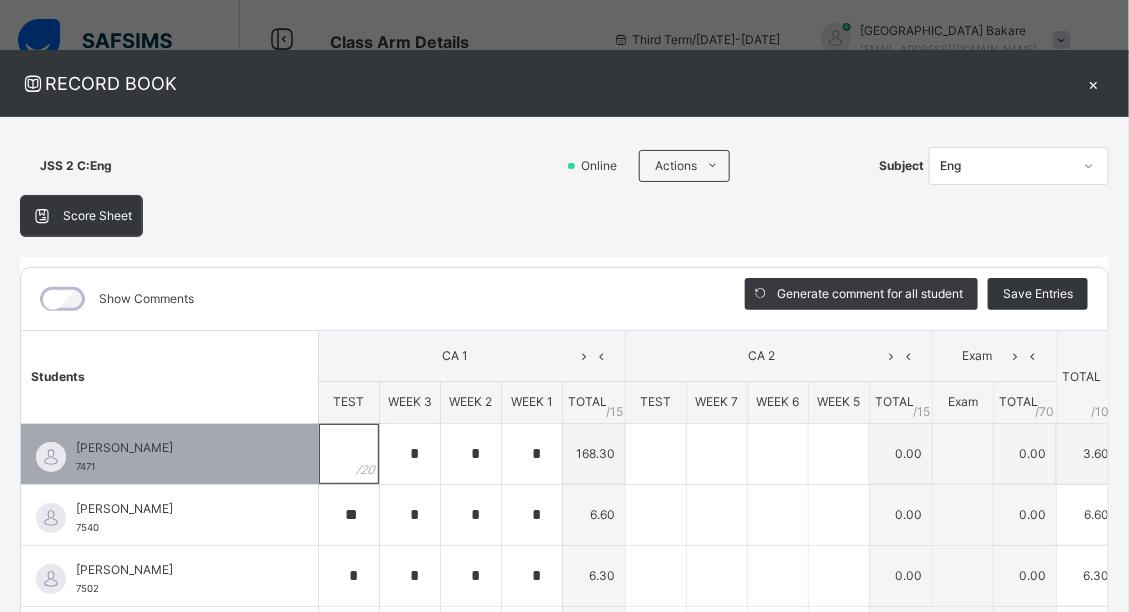 click at bounding box center [349, 454] 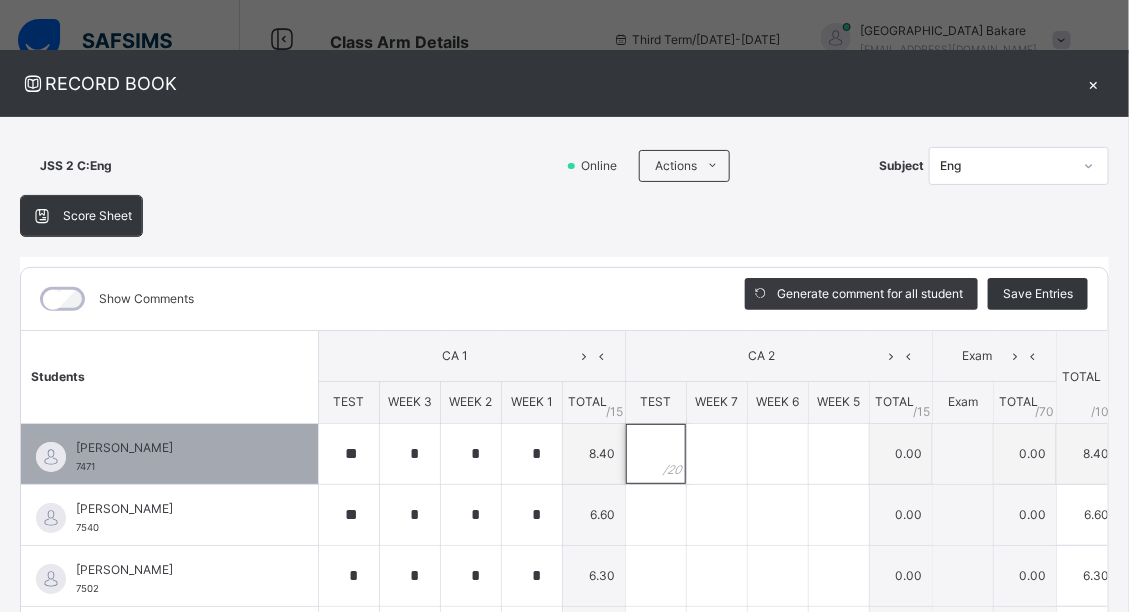 click at bounding box center [656, 454] 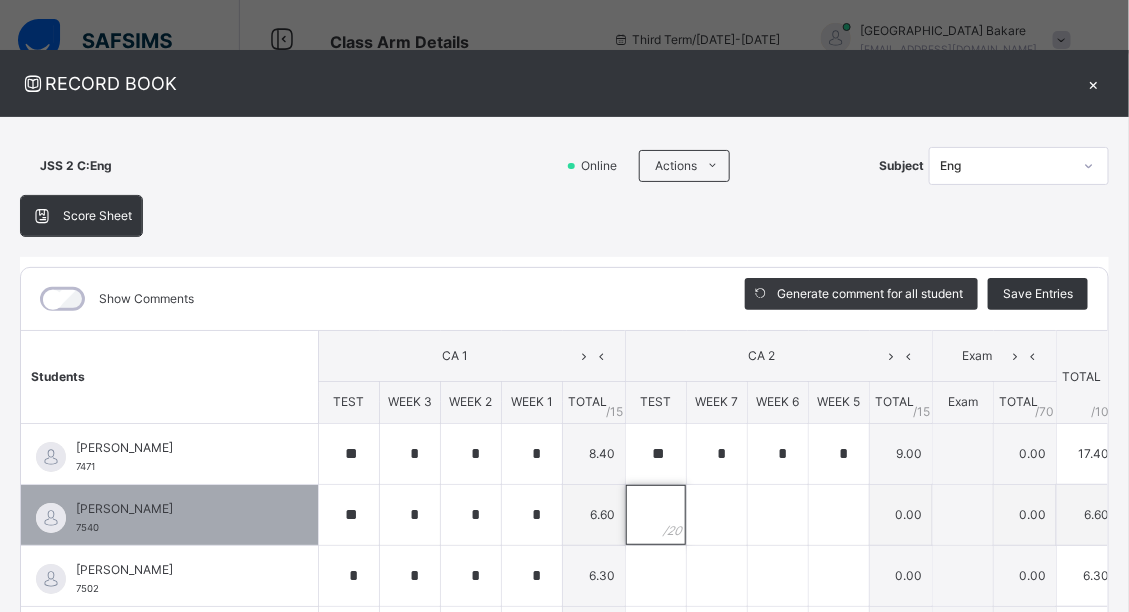 click at bounding box center (656, 515) 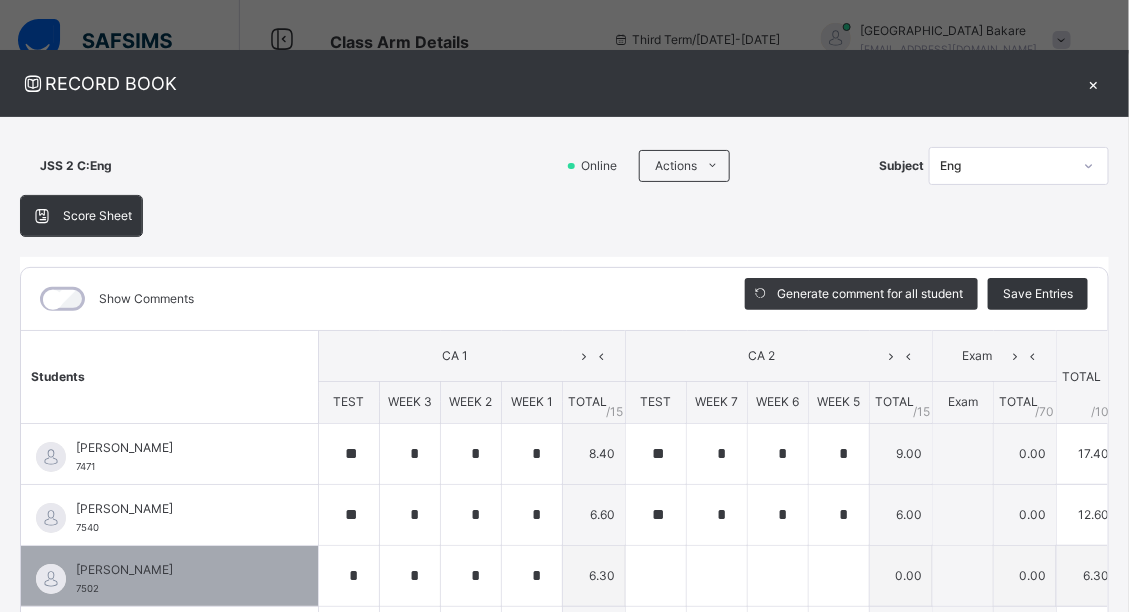 click on "[PERSON_NAME] 7502" at bounding box center [169, 576] 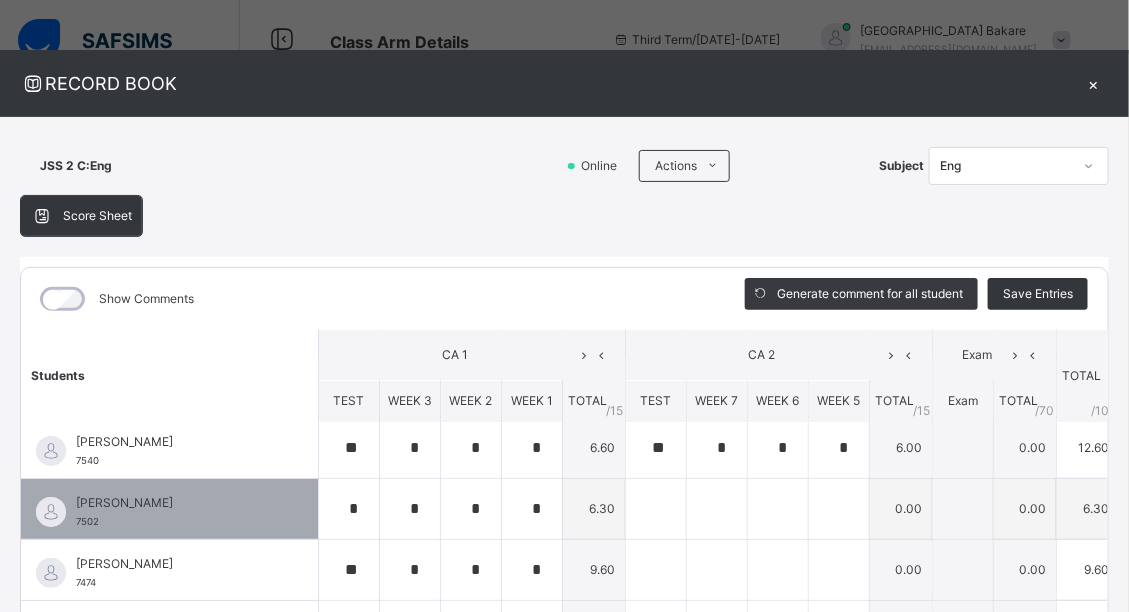 scroll, scrollTop: 95, scrollLeft: 0, axis: vertical 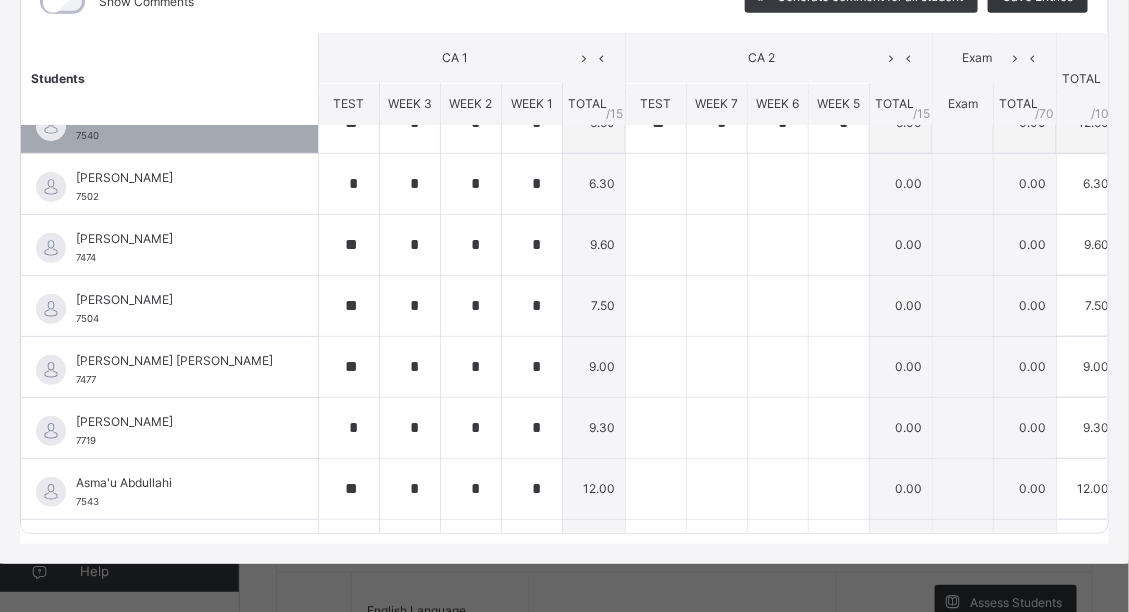 click on "[PERSON_NAME] 7540" at bounding box center [169, 123] 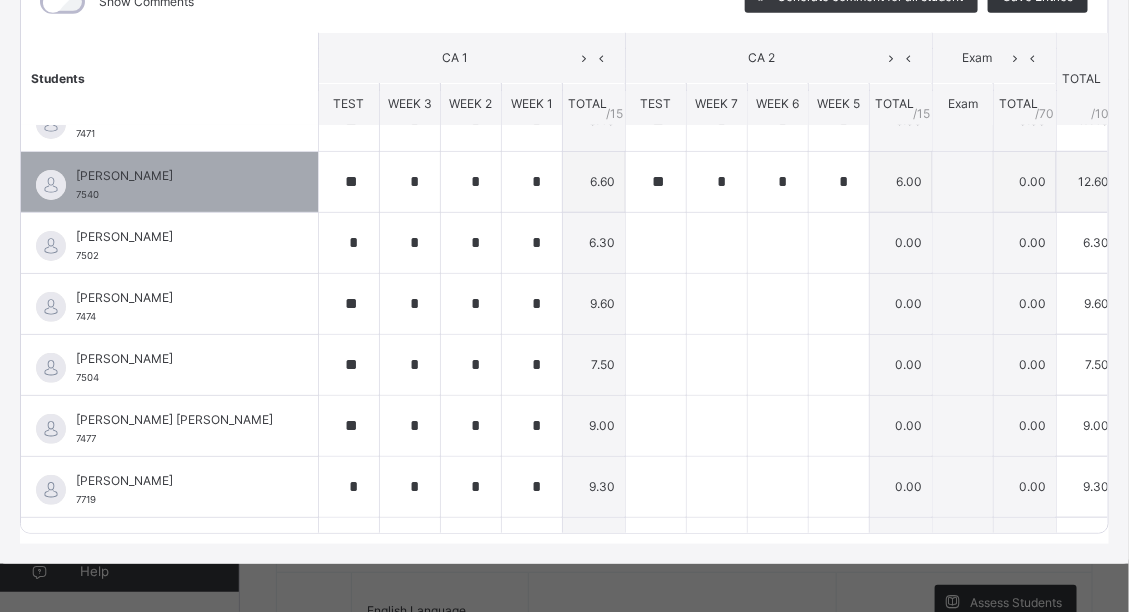 scroll, scrollTop: 31, scrollLeft: 0, axis: vertical 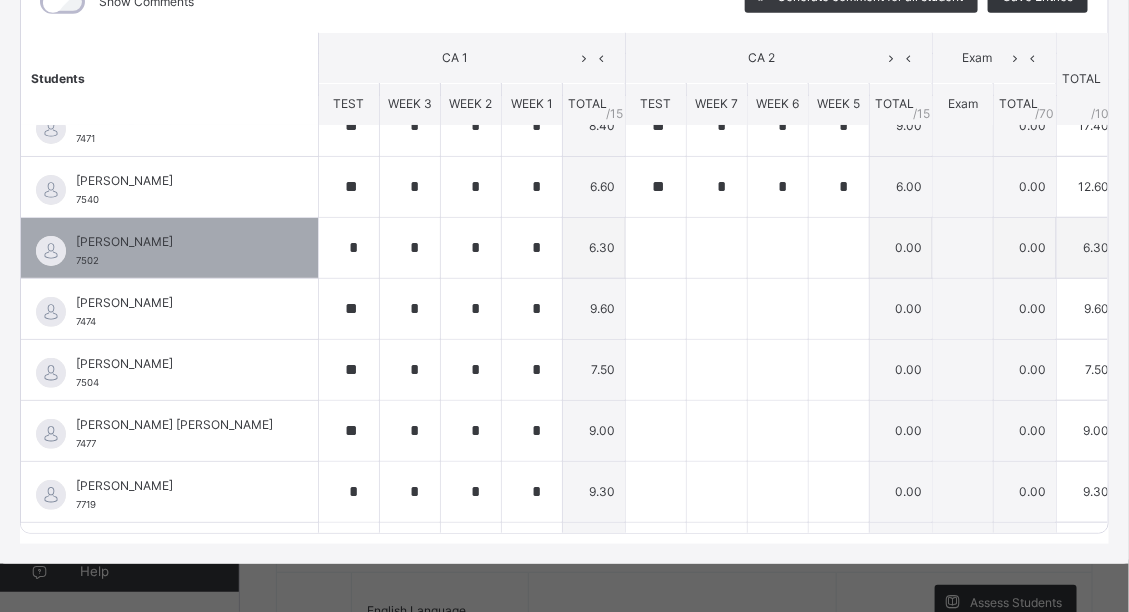 drag, startPoint x: 610, startPoint y: 274, endPoint x: 614, endPoint y: 252, distance: 22.36068 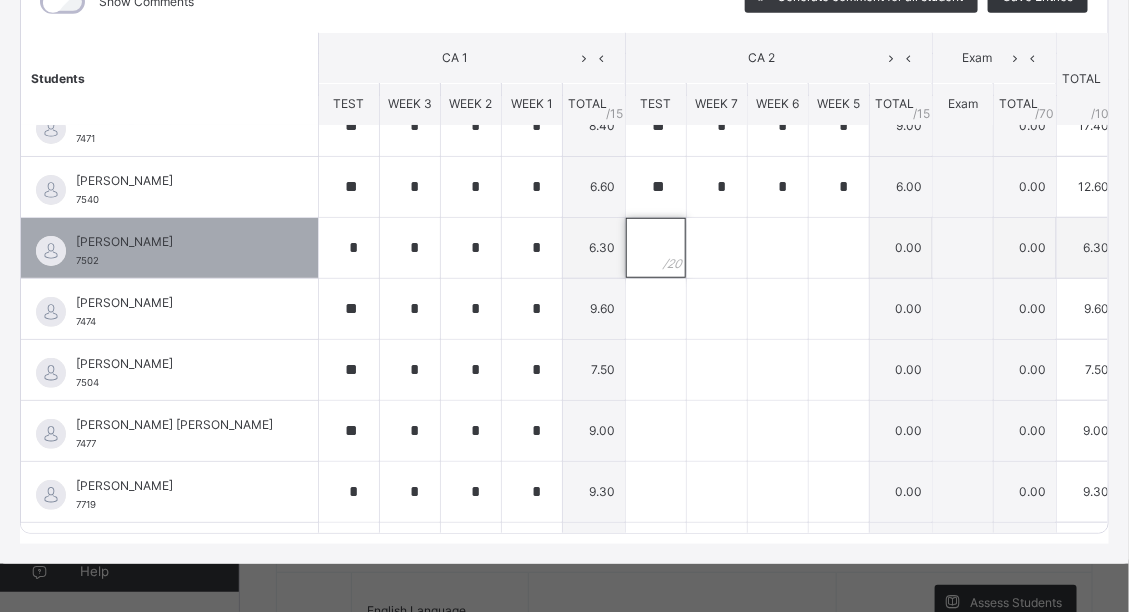 click at bounding box center (656, 248) 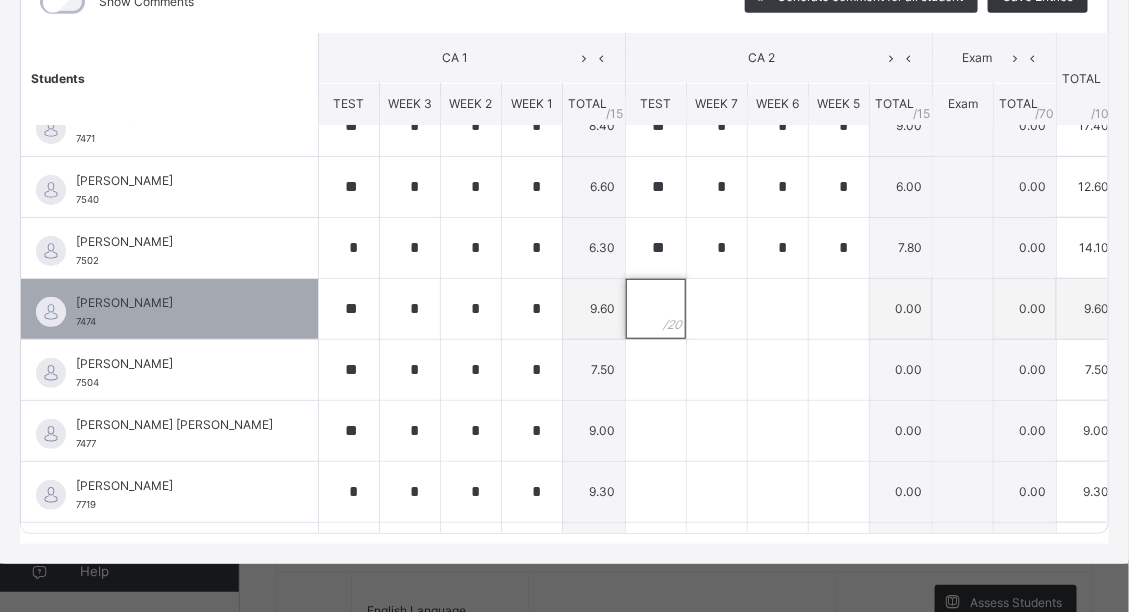 click at bounding box center [656, 309] 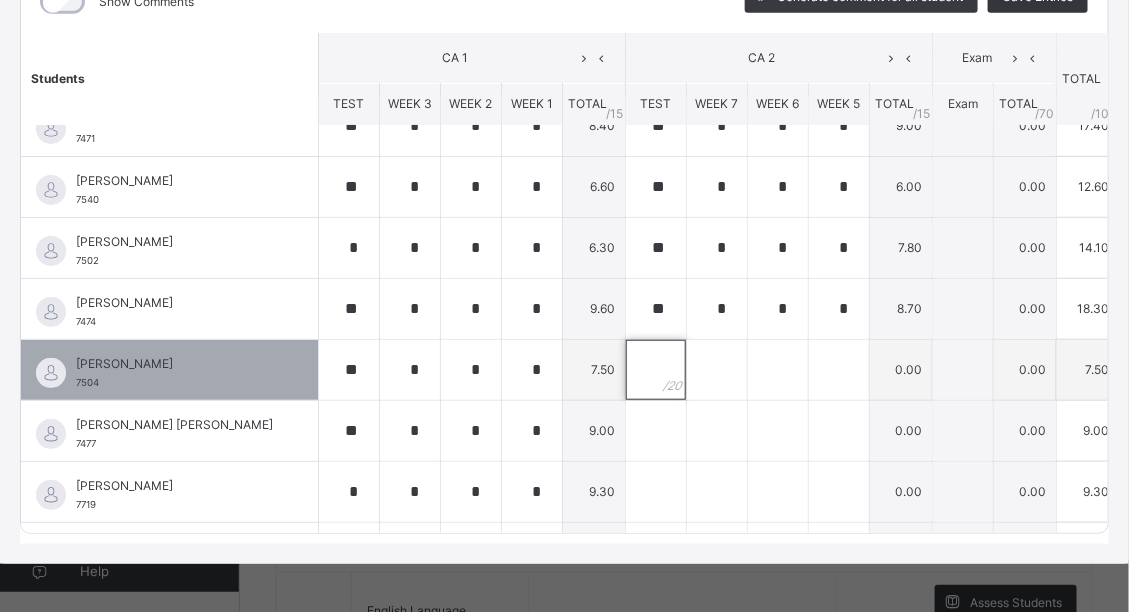 click at bounding box center [656, 370] 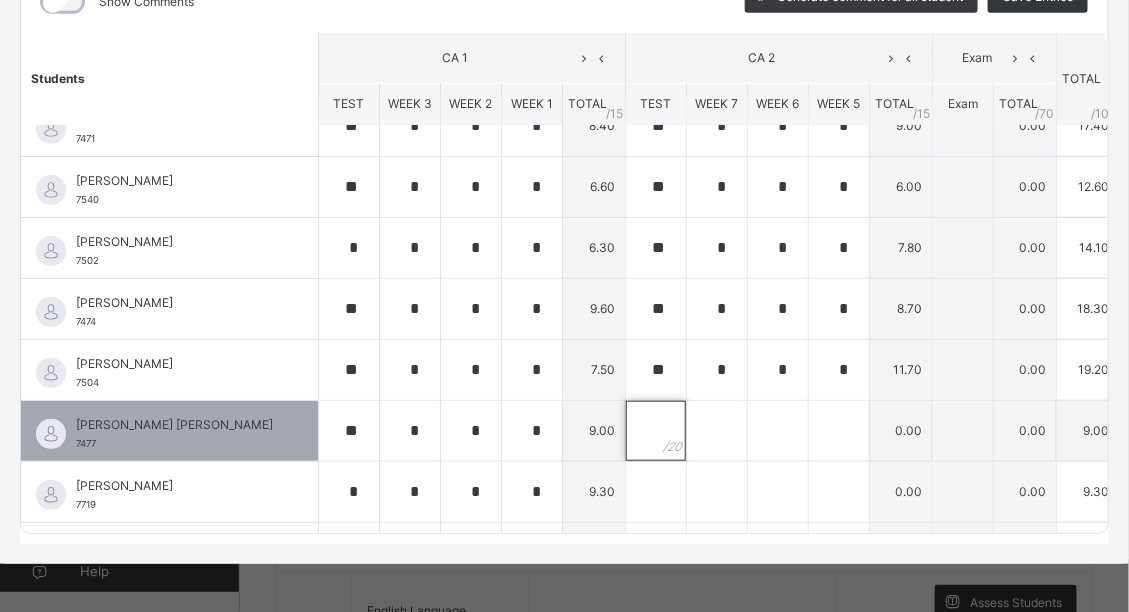 click at bounding box center [656, 431] 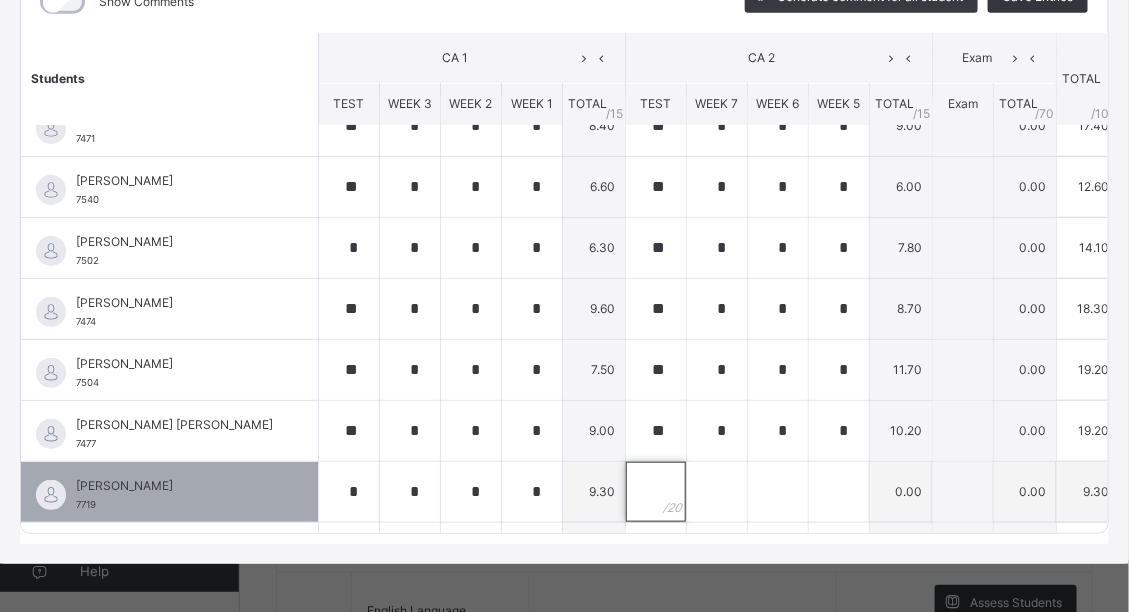 click at bounding box center [656, 492] 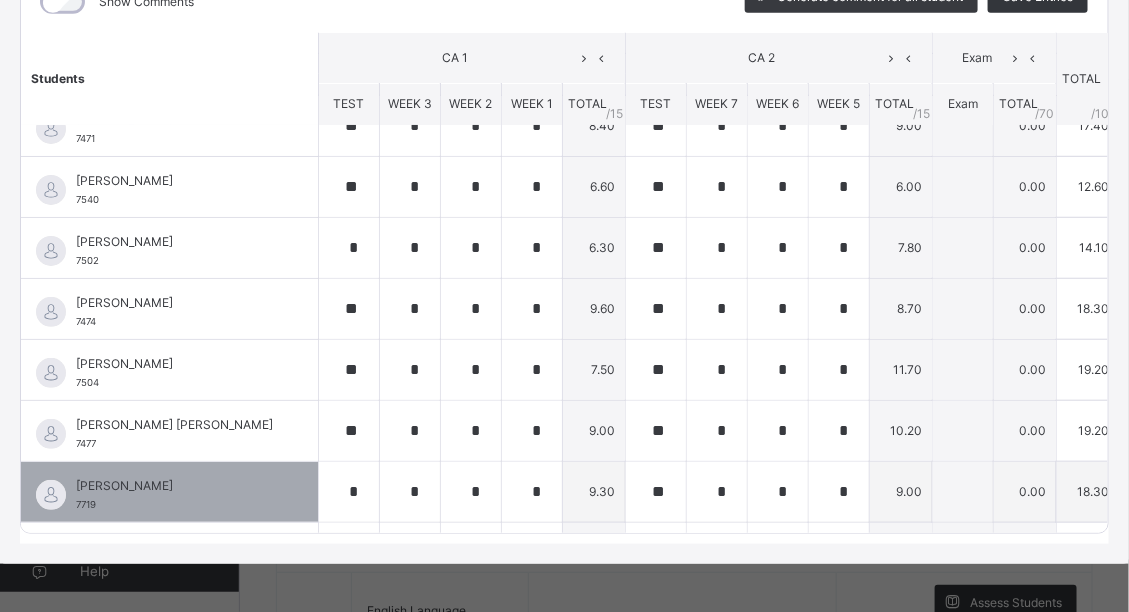 click on "[PERSON_NAME]" at bounding box center (174, 486) 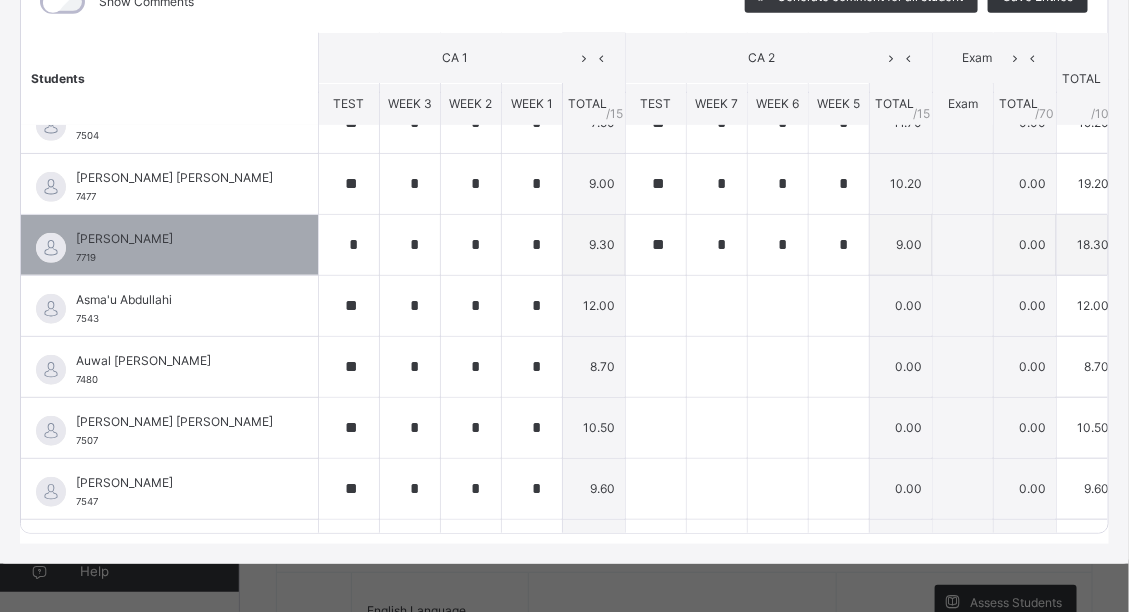 scroll, scrollTop: 316, scrollLeft: 0, axis: vertical 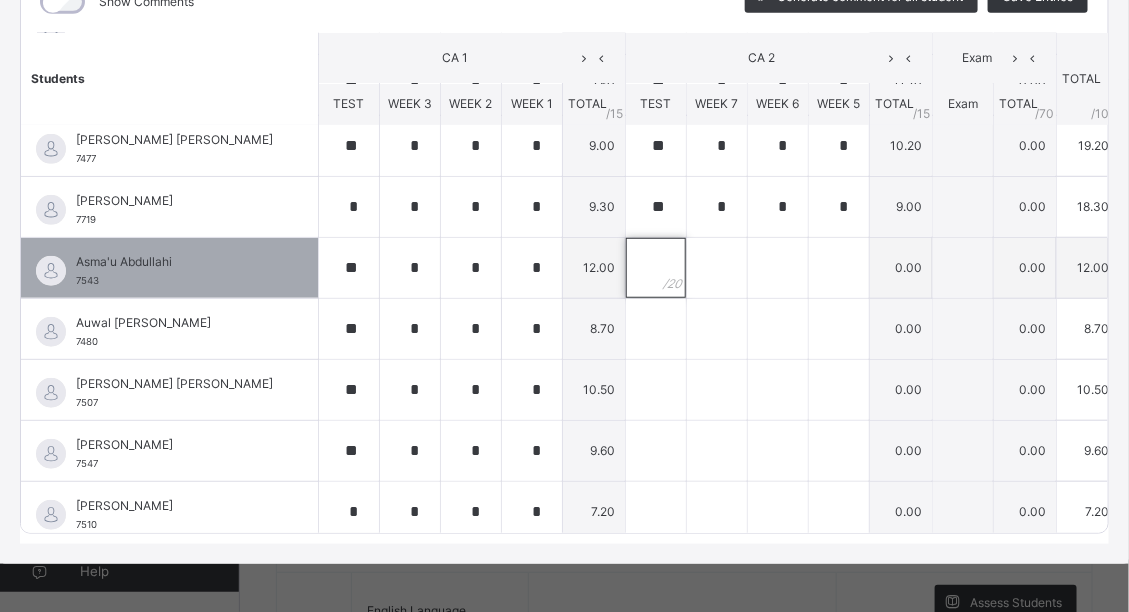 drag, startPoint x: 600, startPoint y: 255, endPoint x: 615, endPoint y: 262, distance: 16.552946 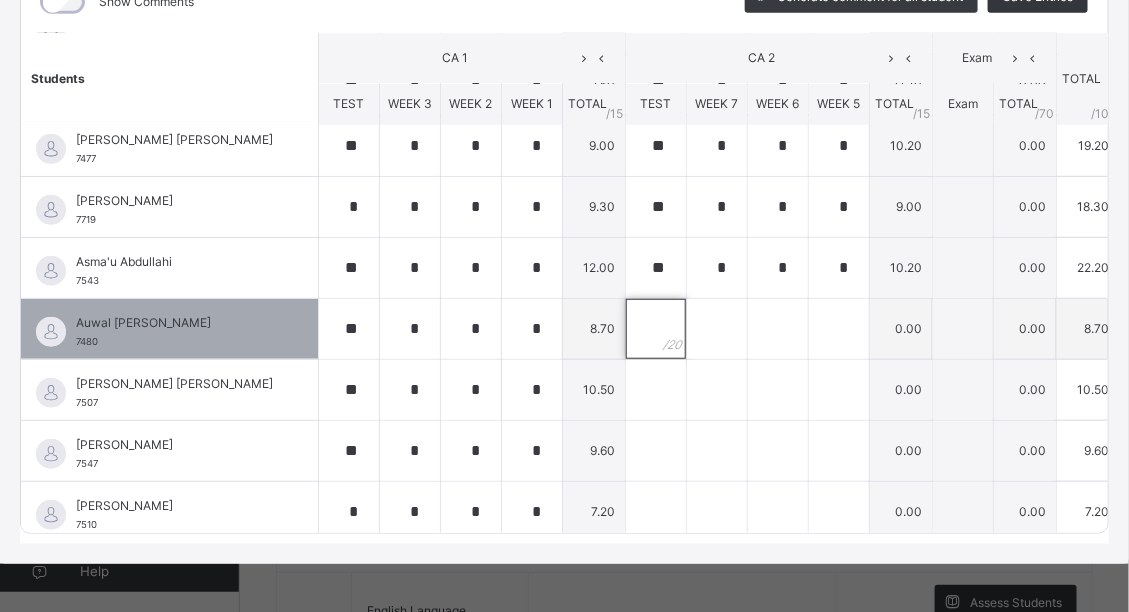 click at bounding box center [656, 329] 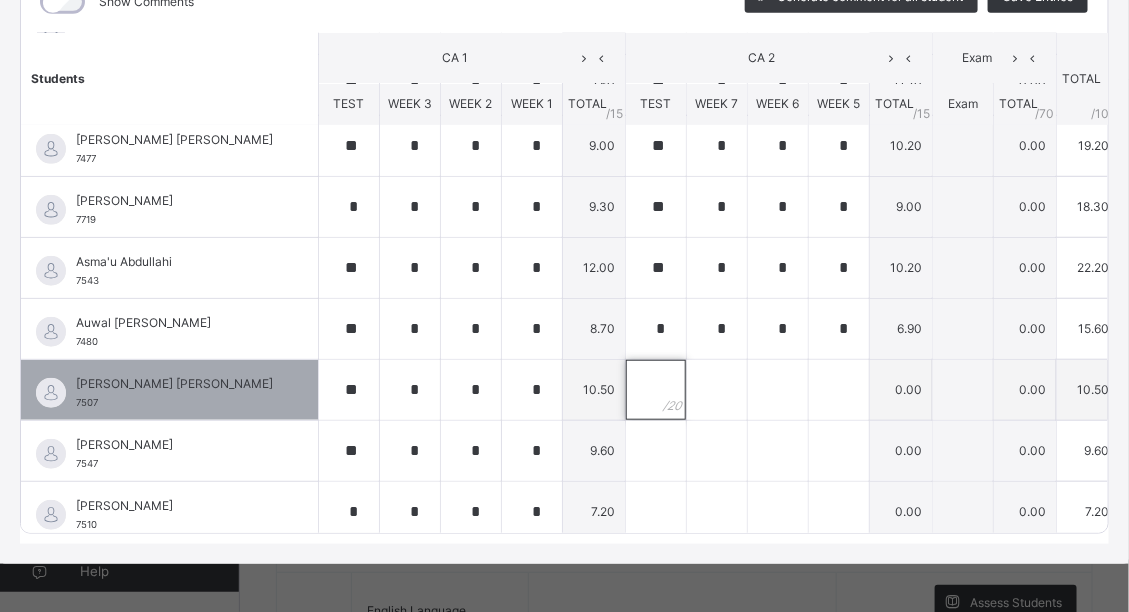 click at bounding box center [656, 390] 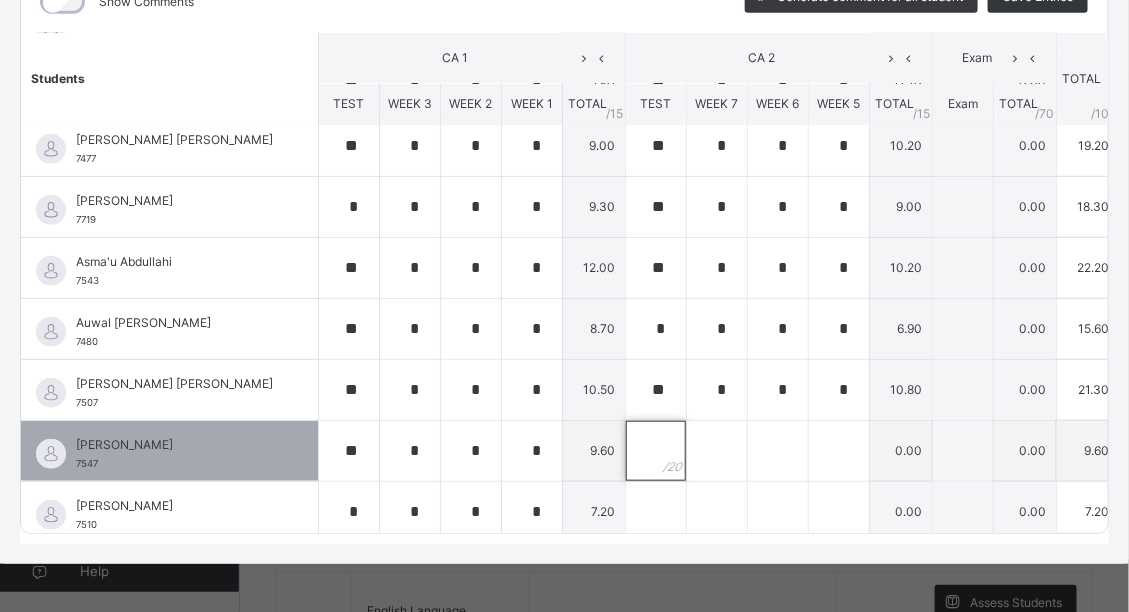click at bounding box center [656, 451] 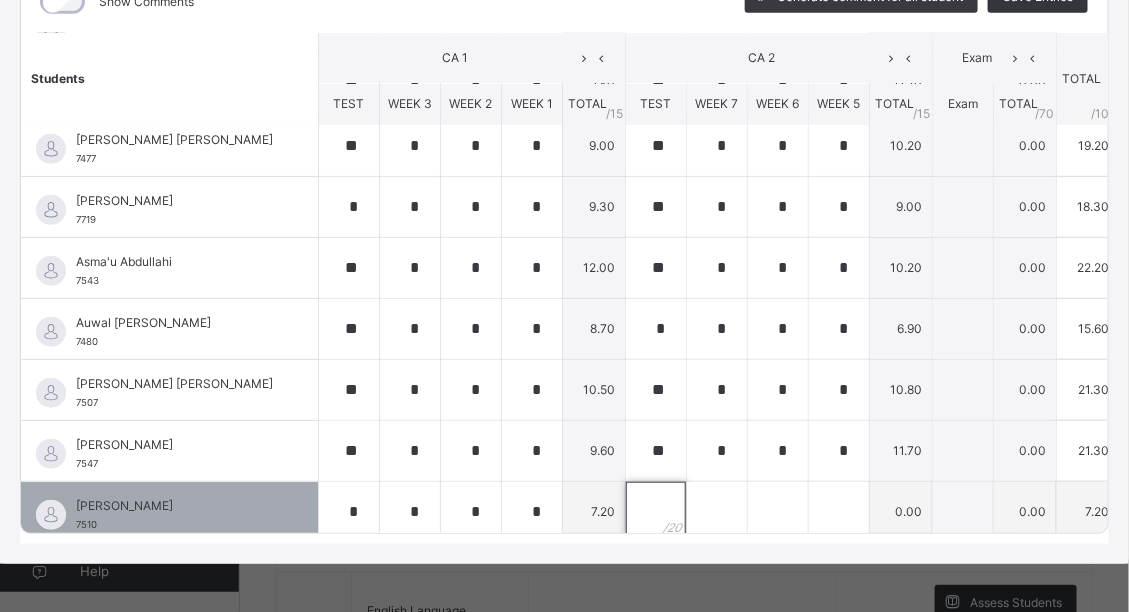 click at bounding box center [656, 512] 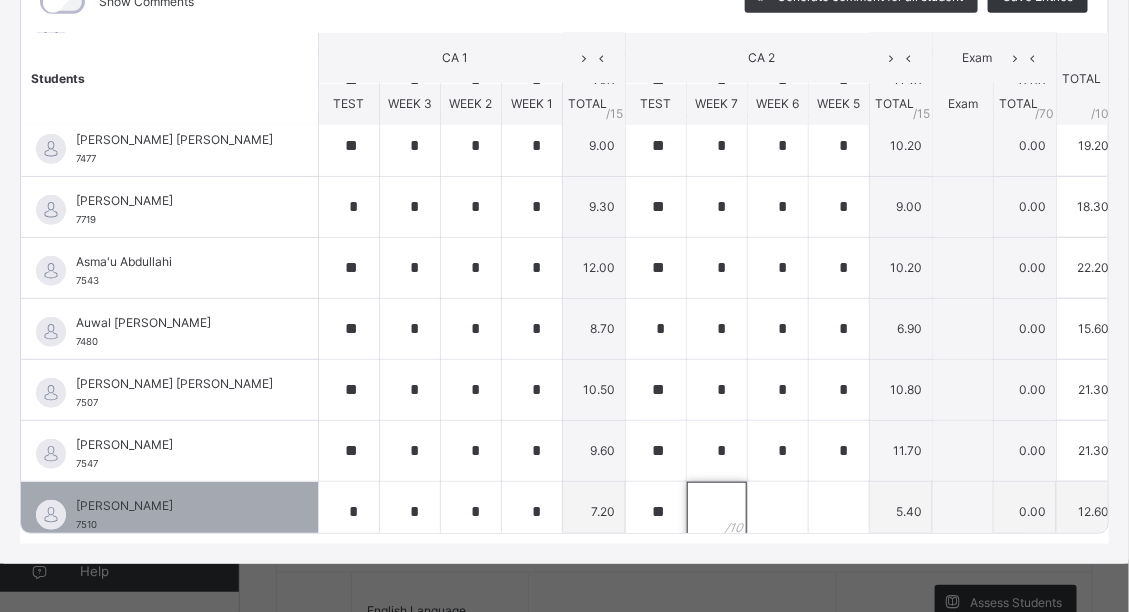 scroll, scrollTop: 321, scrollLeft: 0, axis: vertical 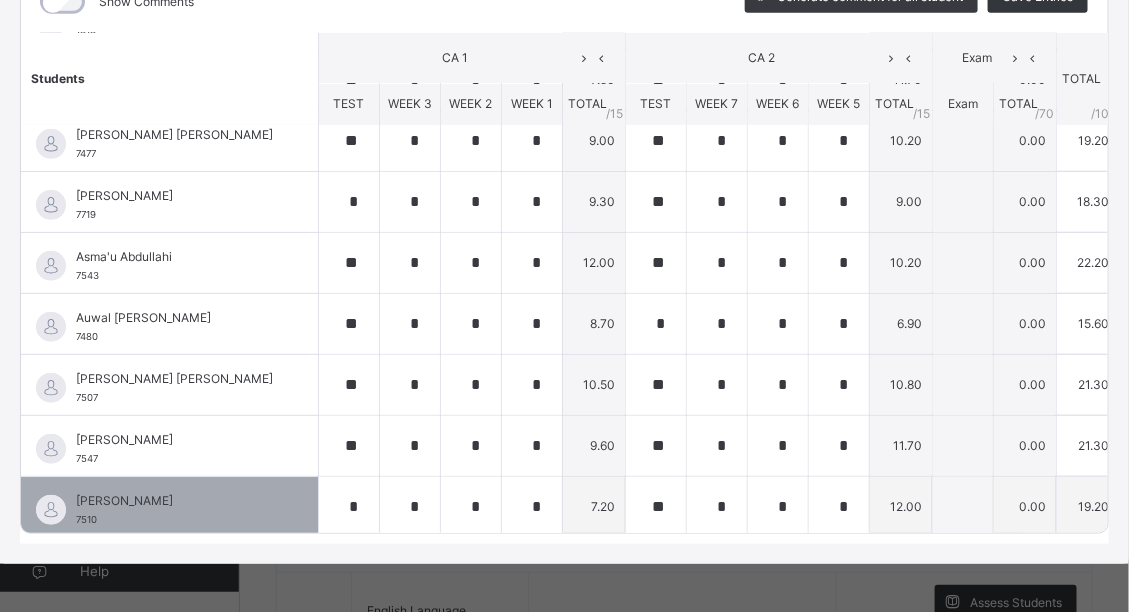 click on "[PERSON_NAME] 7510" at bounding box center (174, 510) 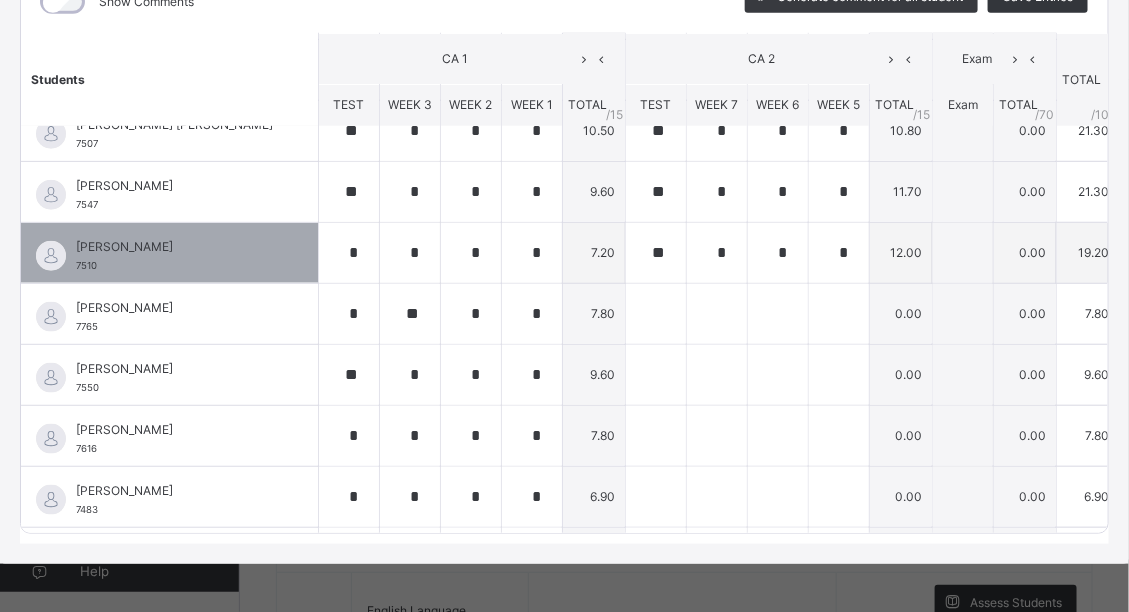 scroll, scrollTop: 638, scrollLeft: 0, axis: vertical 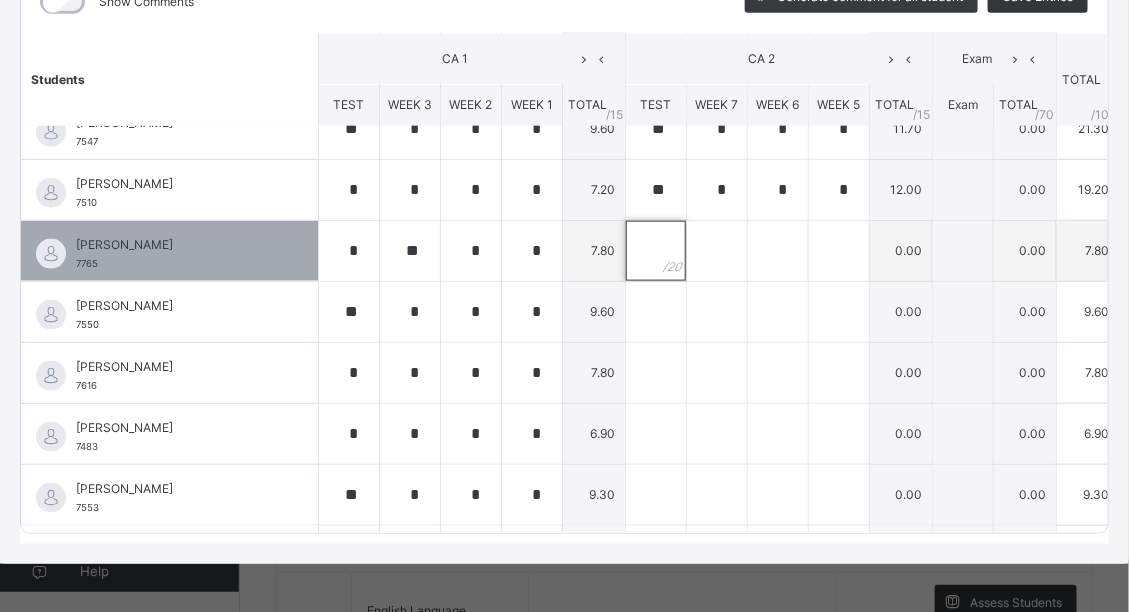 click at bounding box center (656, 251) 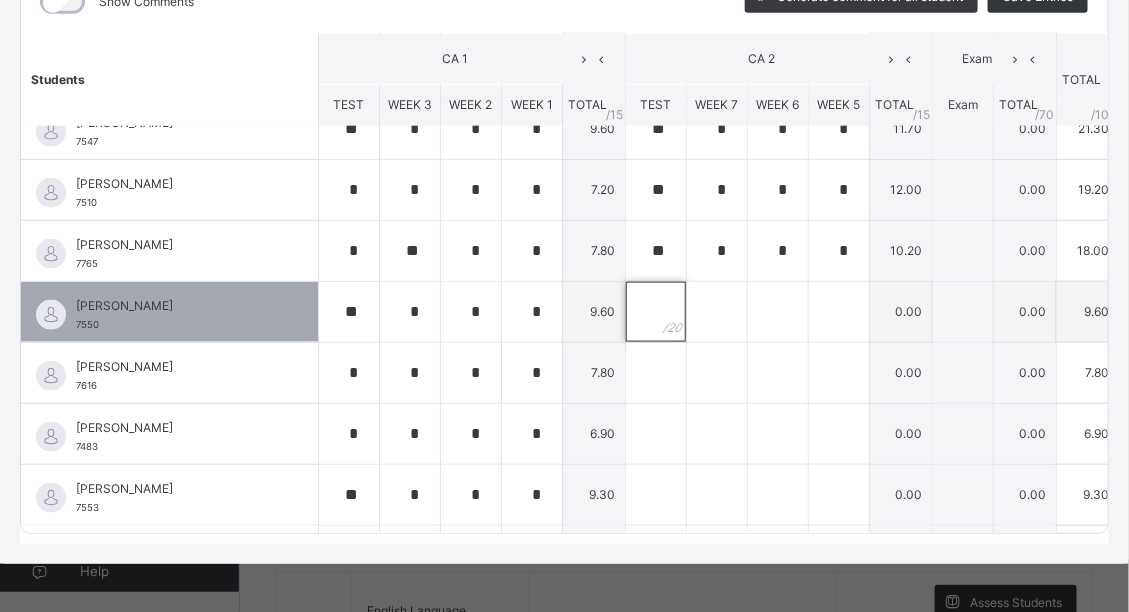 click at bounding box center [656, 312] 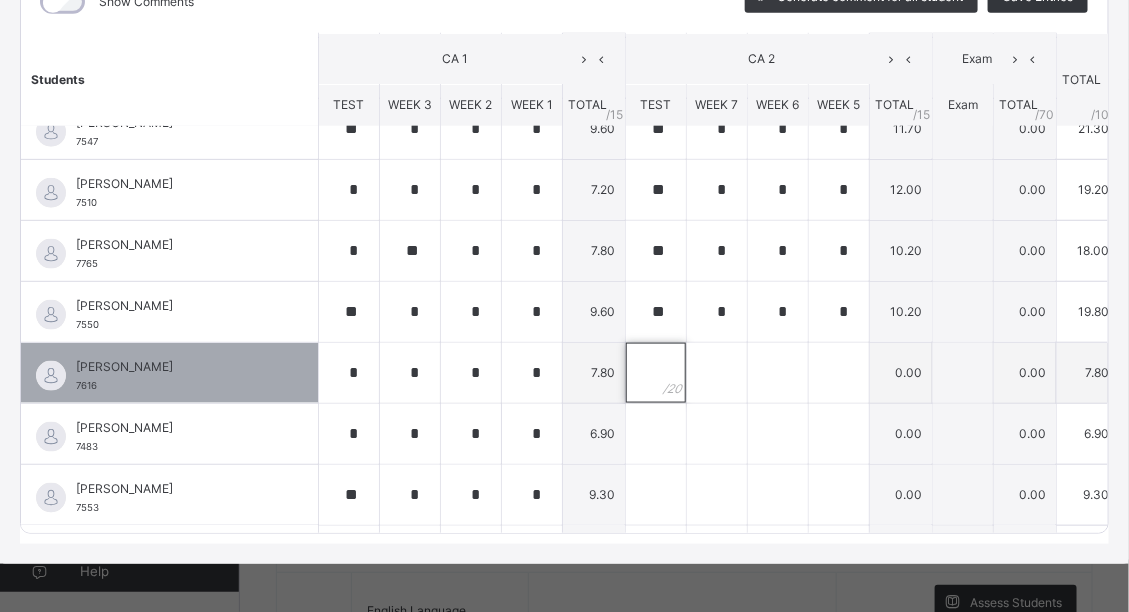 click at bounding box center [656, 373] 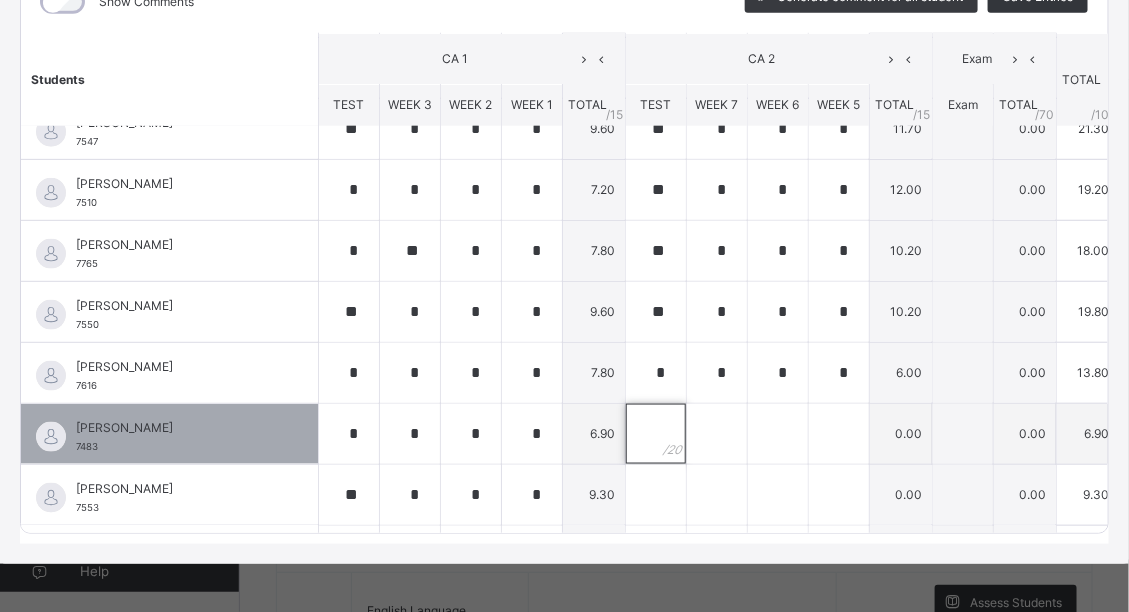 click at bounding box center (656, 434) 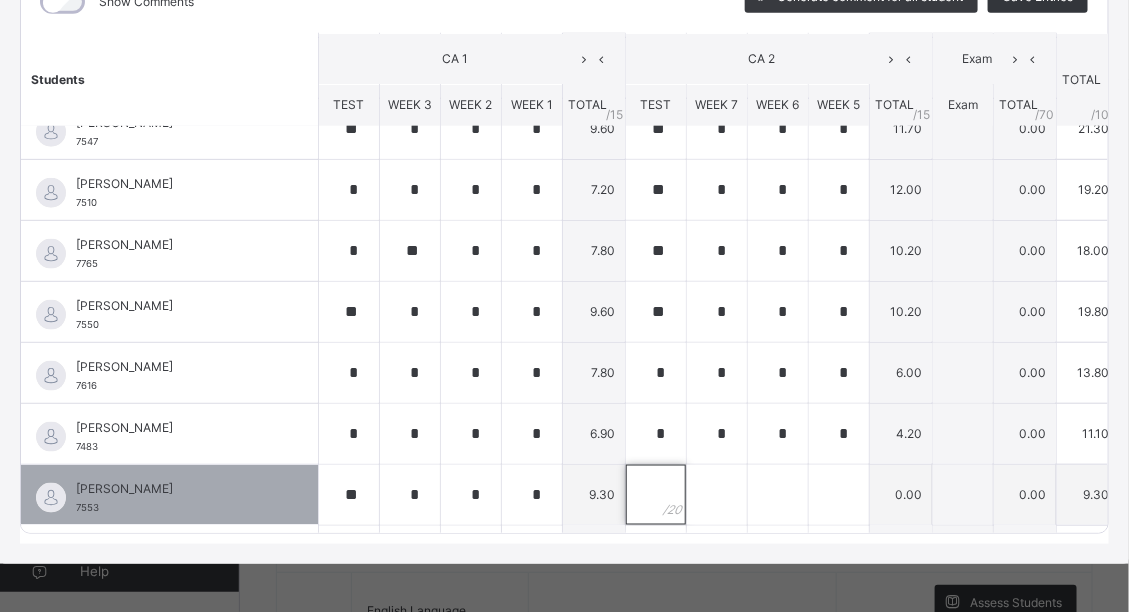click at bounding box center [656, 495] 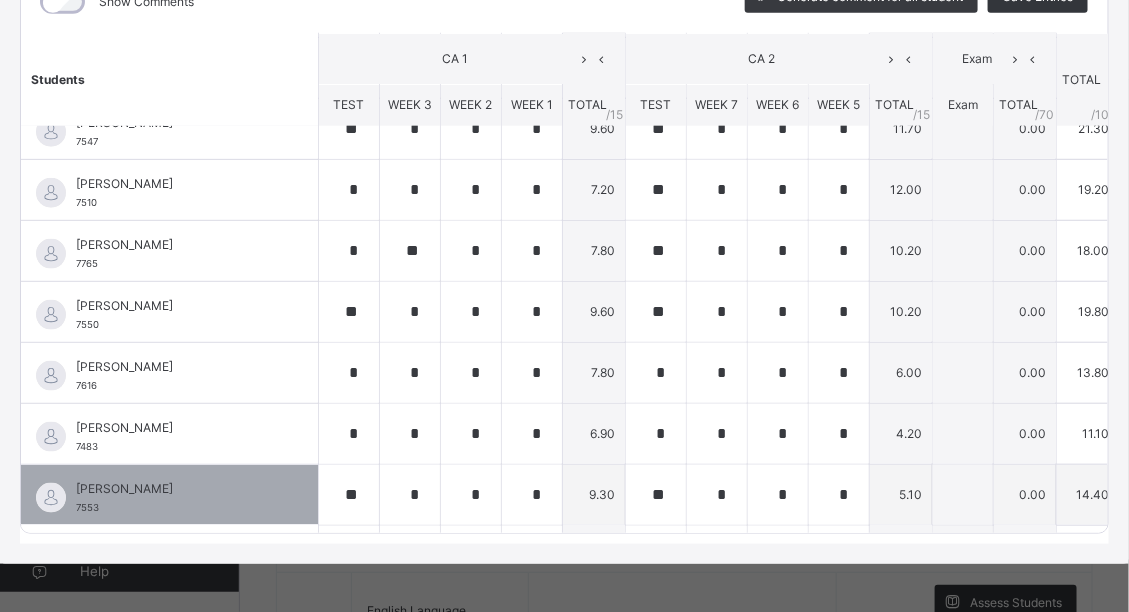 click on "[PERSON_NAME] 7553" at bounding box center [174, 498] 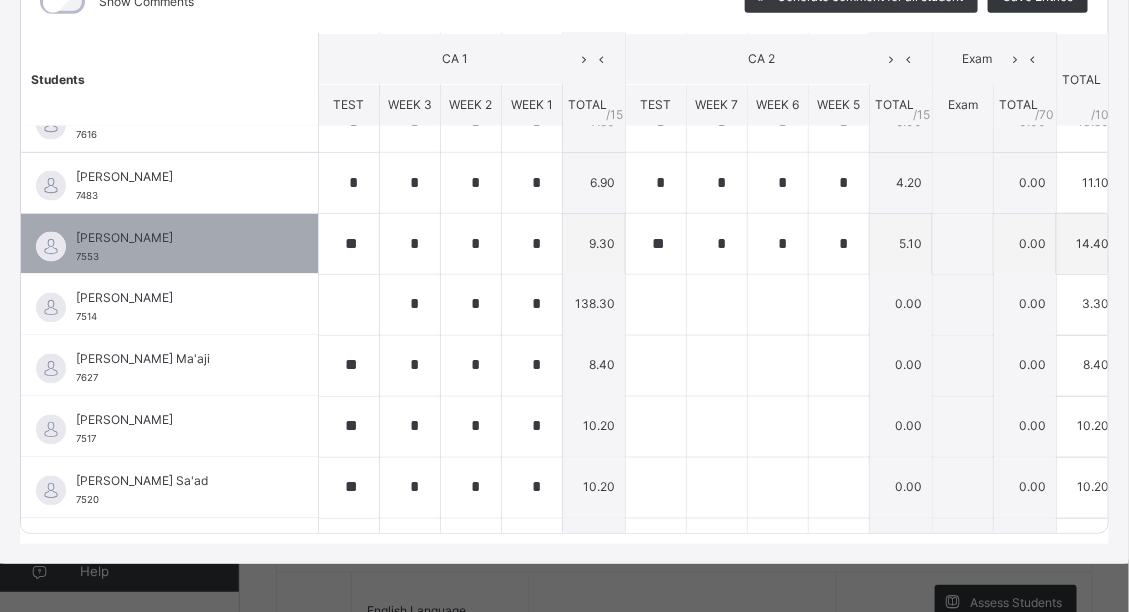 scroll, scrollTop: 891, scrollLeft: 0, axis: vertical 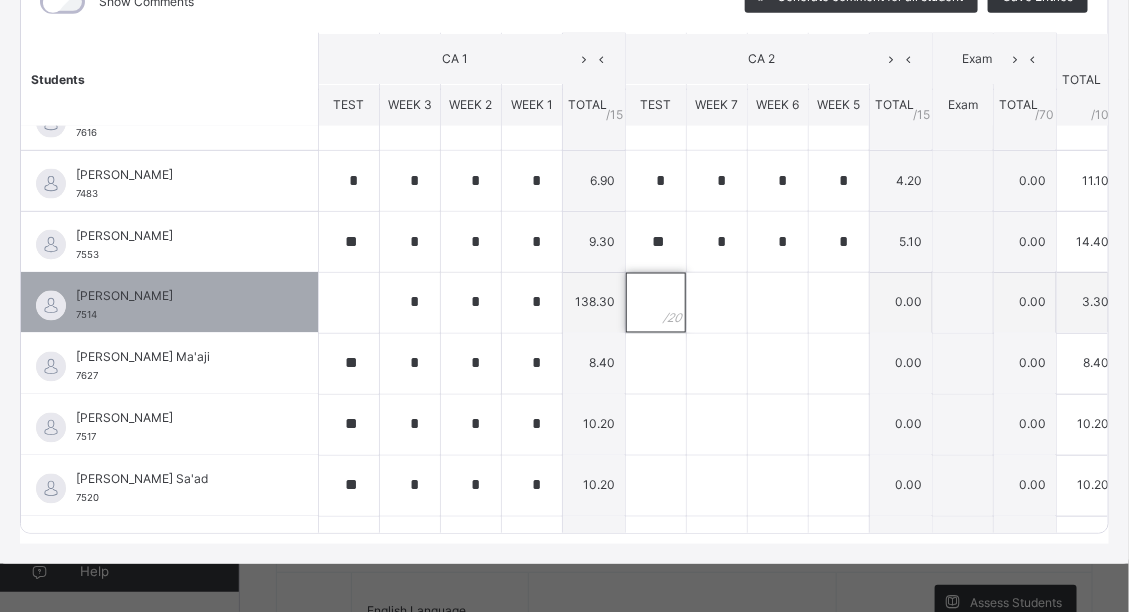 click at bounding box center [656, 303] 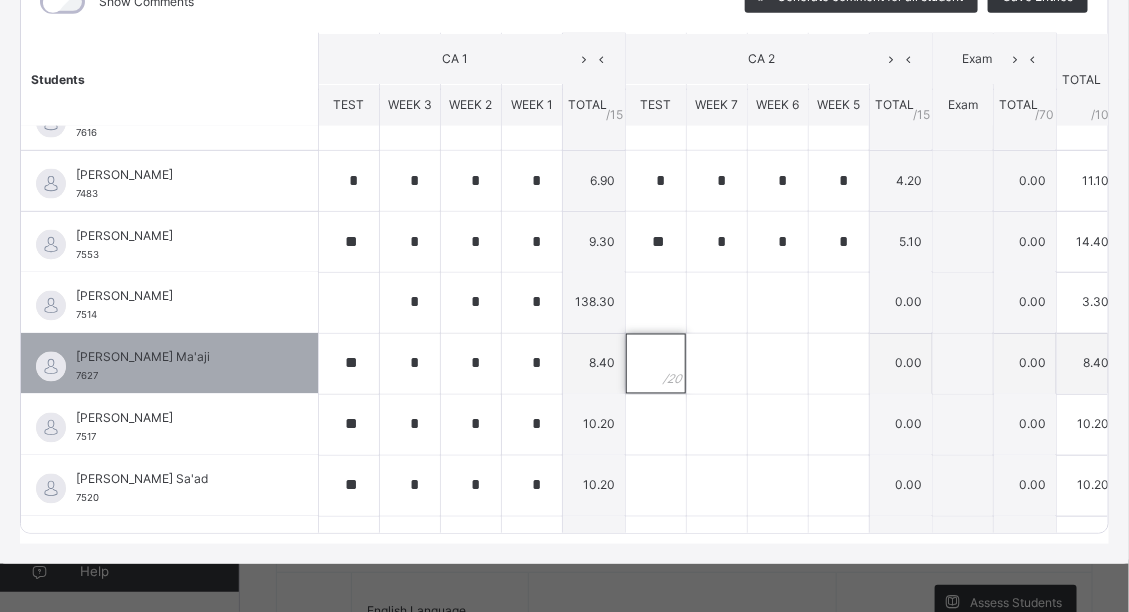 click at bounding box center [656, 364] 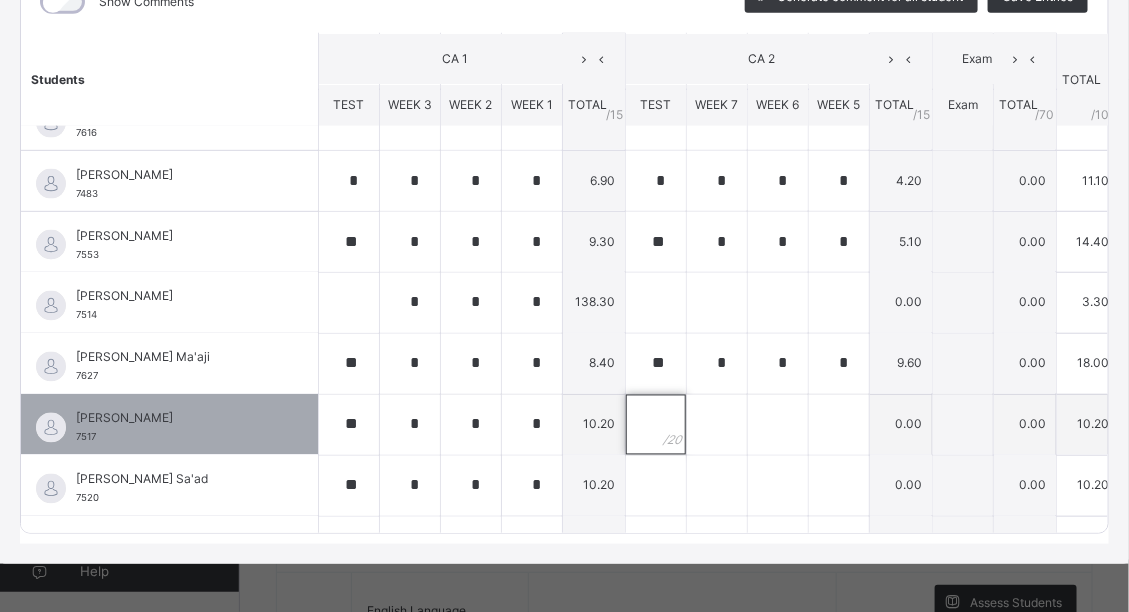 click at bounding box center [656, 425] 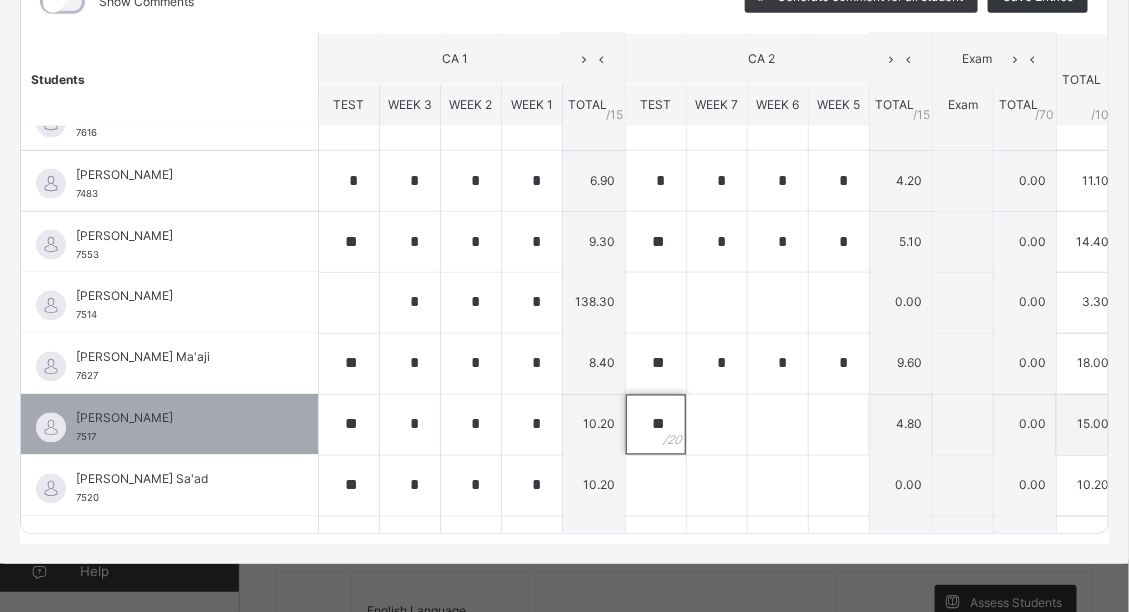 click on "**" at bounding box center (656, 425) 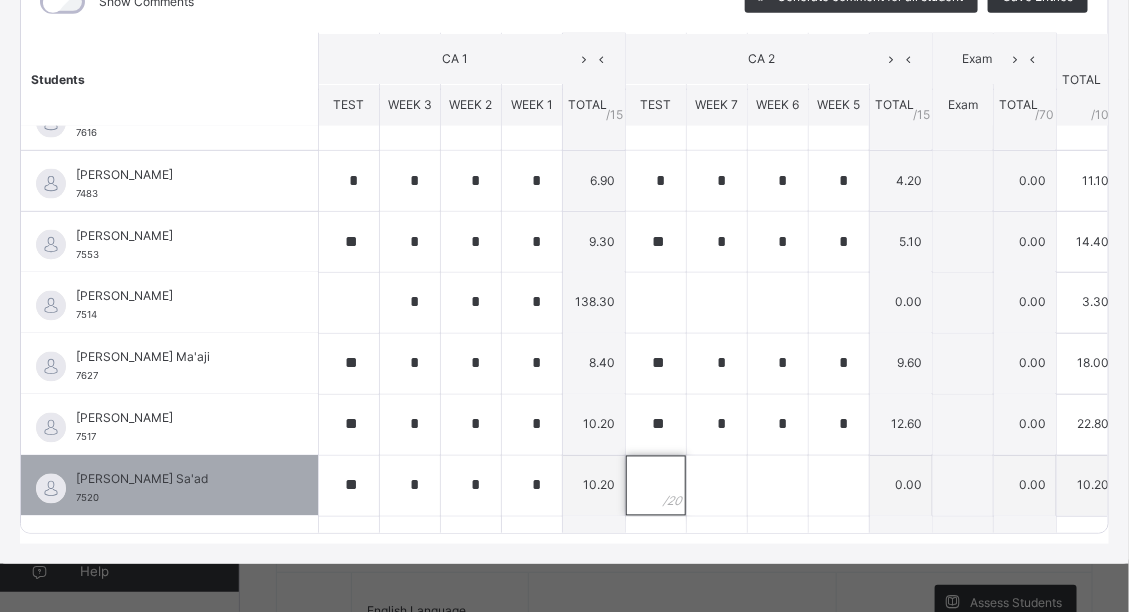 click at bounding box center [656, 486] 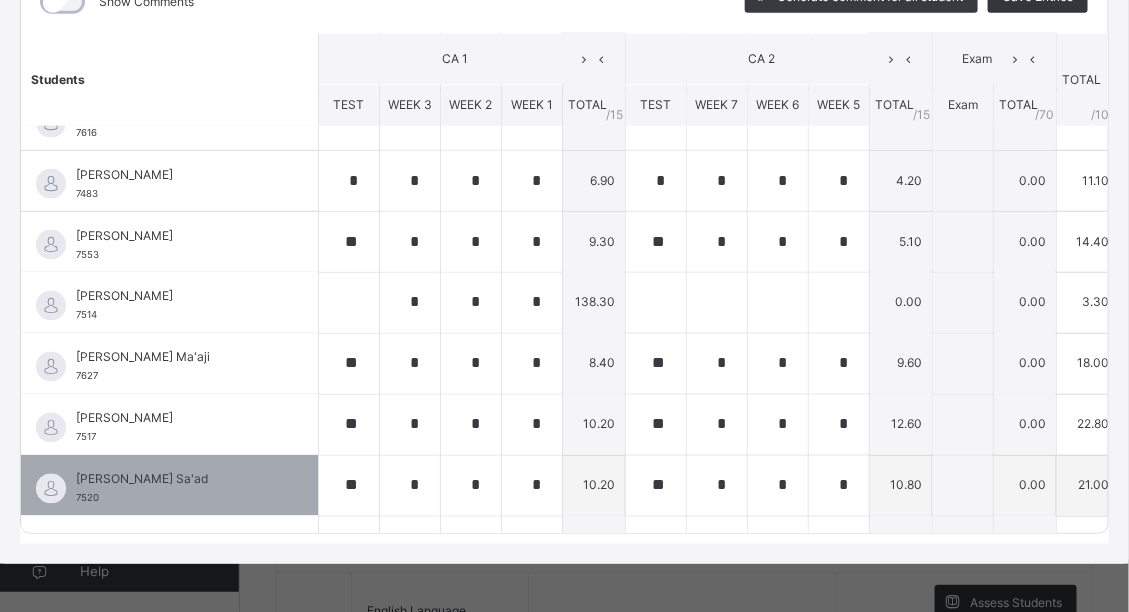 click on "[PERSON_NAME] Sa'ad 7520" at bounding box center (169, 486) 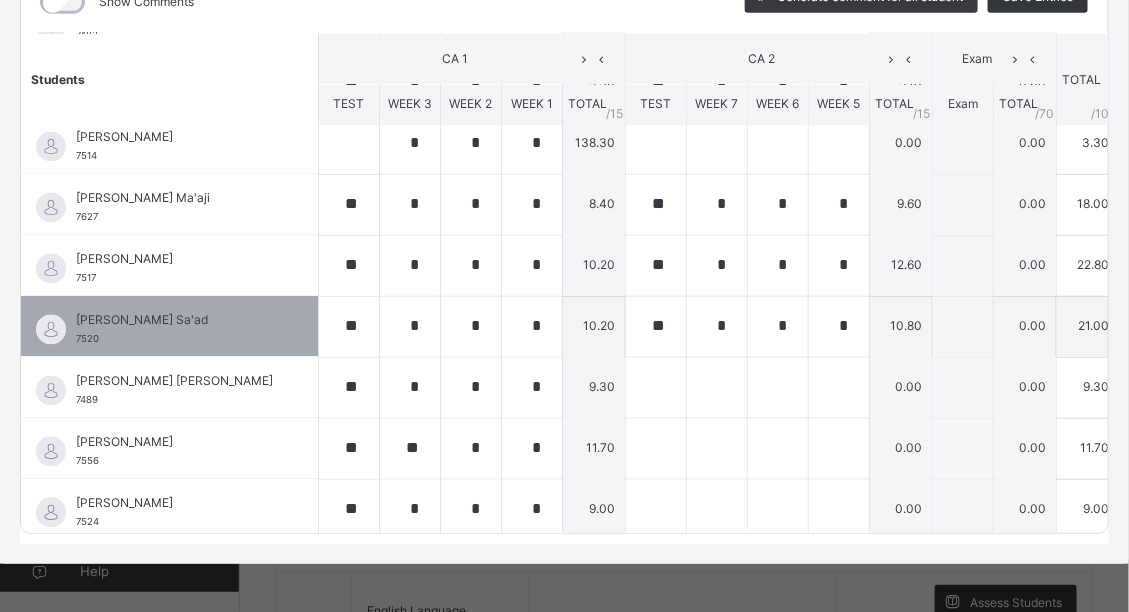 scroll, scrollTop: 1081, scrollLeft: 0, axis: vertical 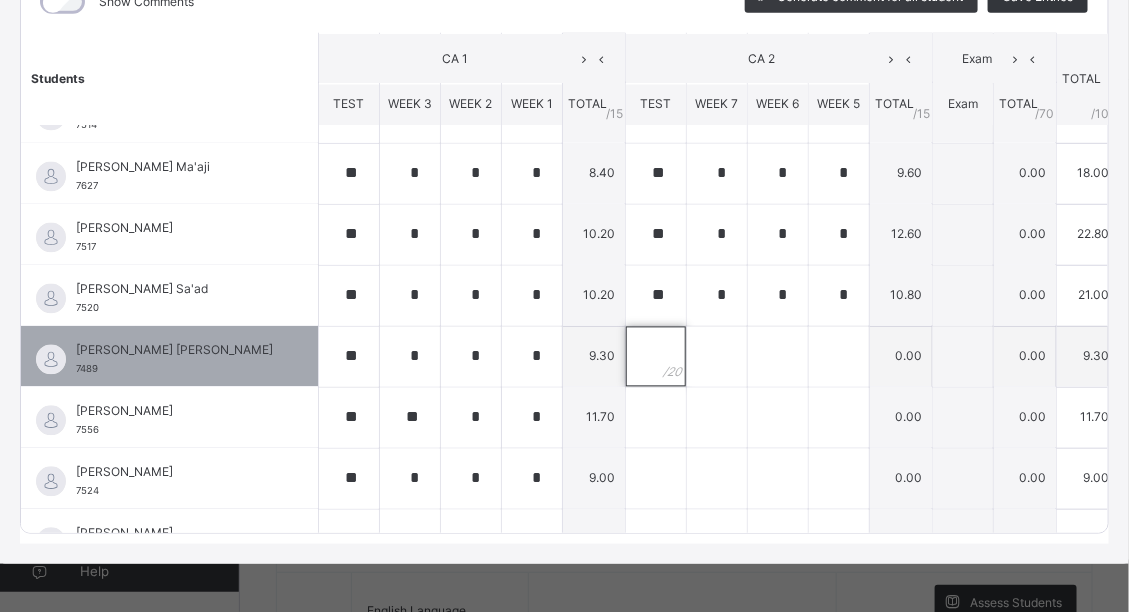 click at bounding box center (656, 357) 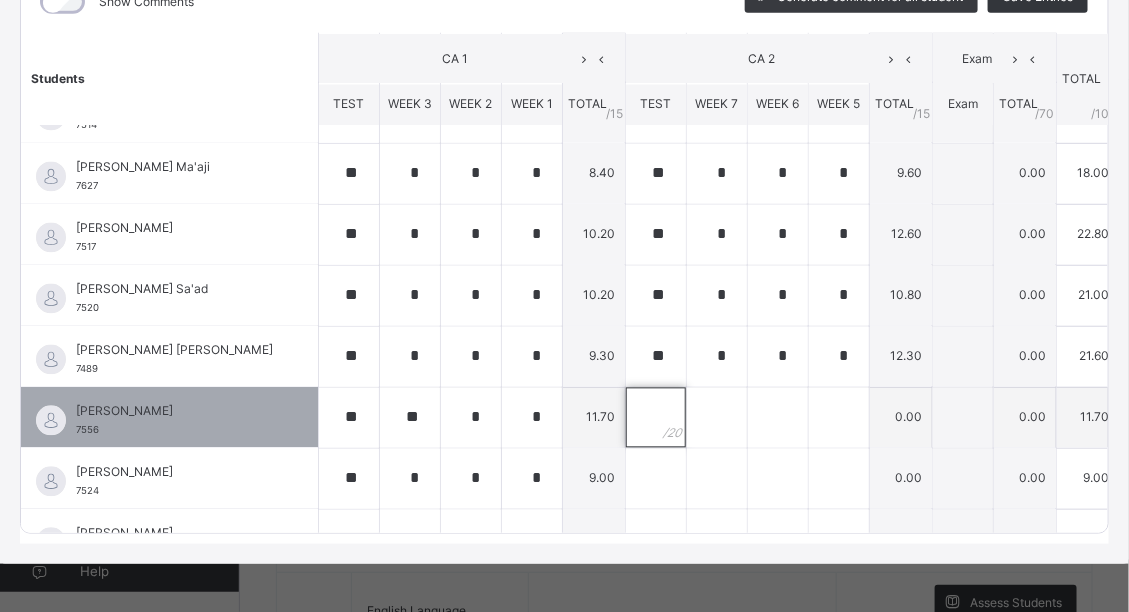 click at bounding box center (656, 418) 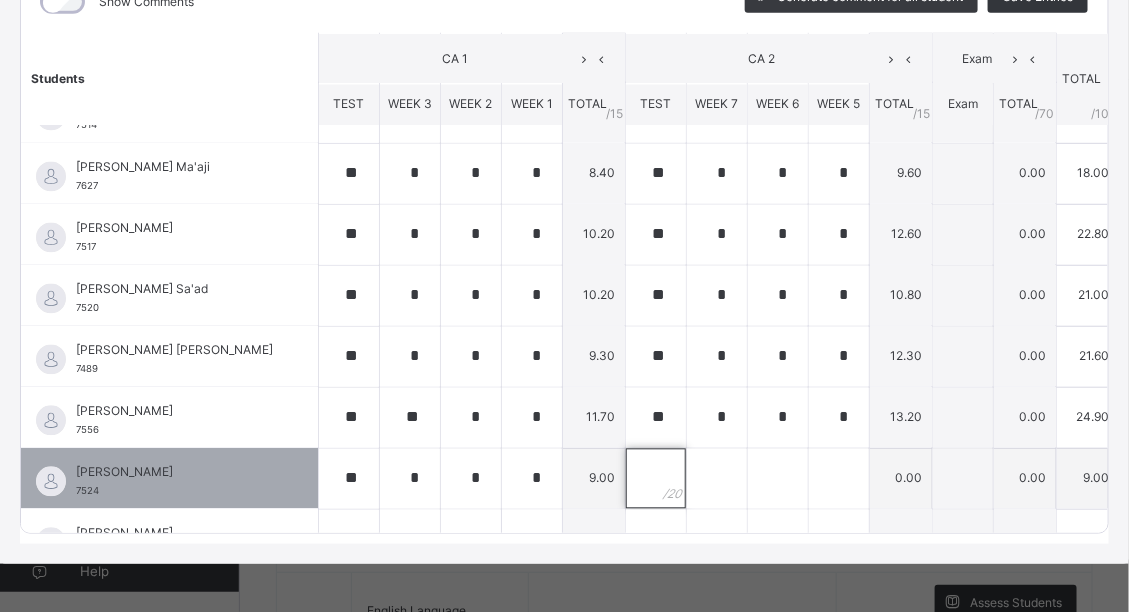 click at bounding box center (656, 479) 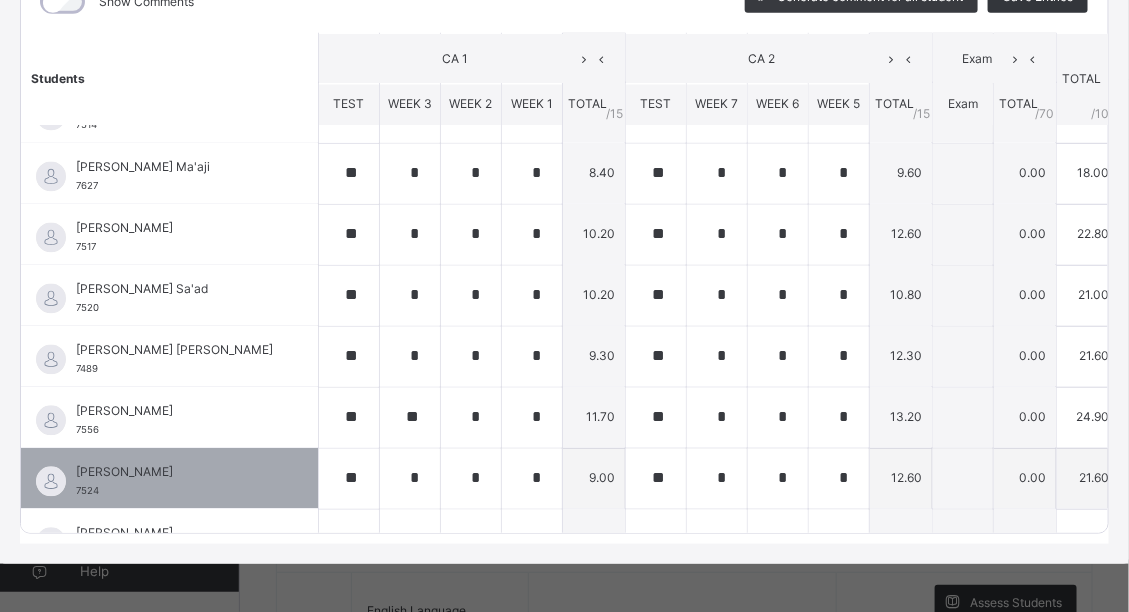 click on "[PERSON_NAME]" at bounding box center (174, 473) 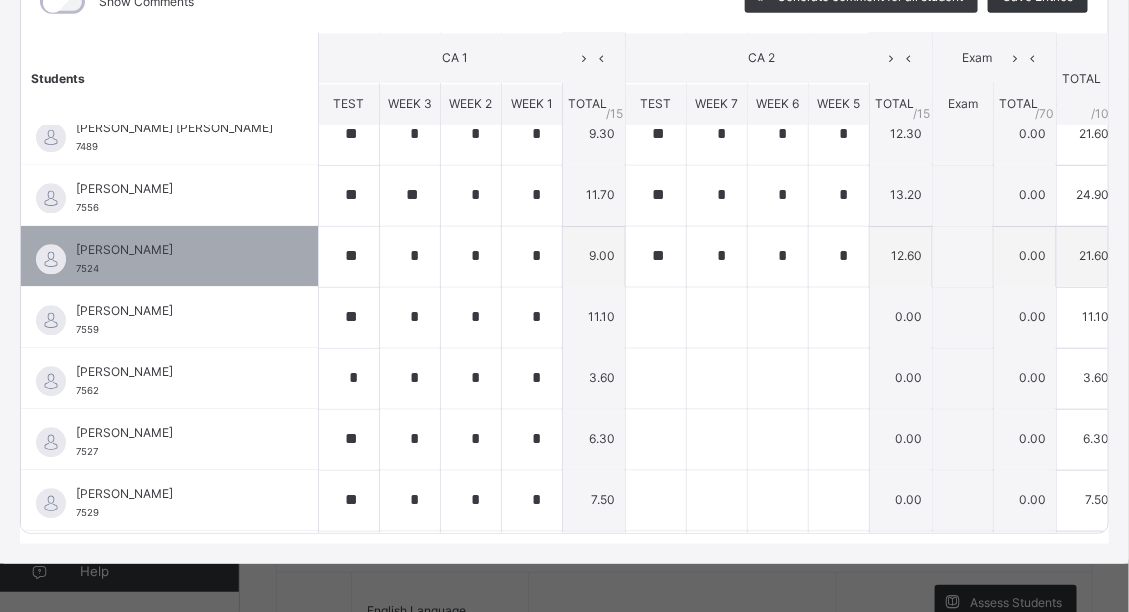 scroll, scrollTop: 1335, scrollLeft: 0, axis: vertical 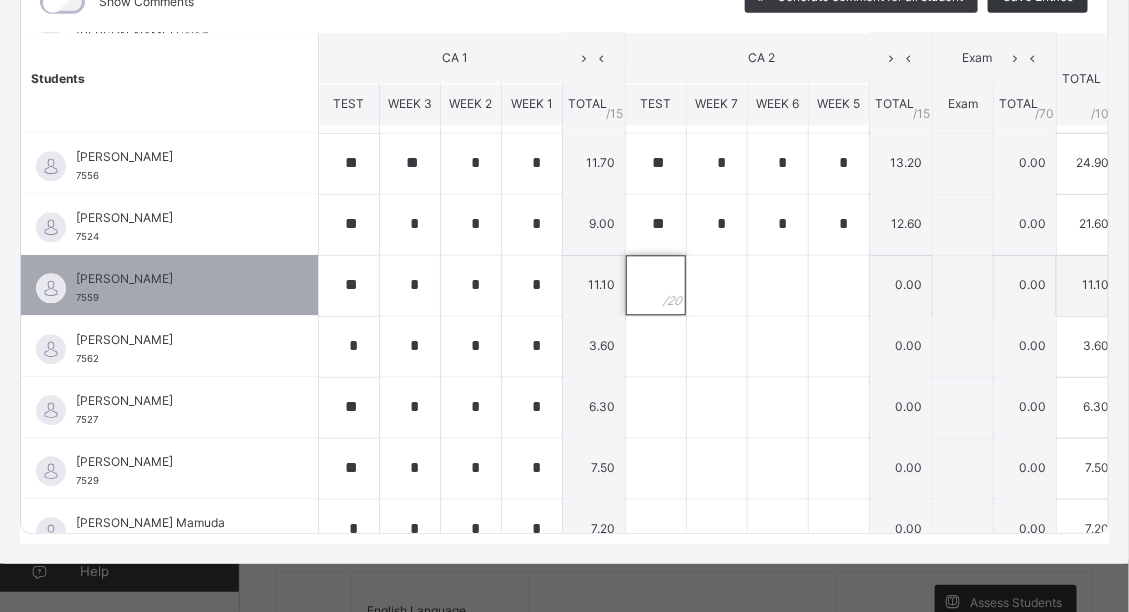 click at bounding box center (656, 286) 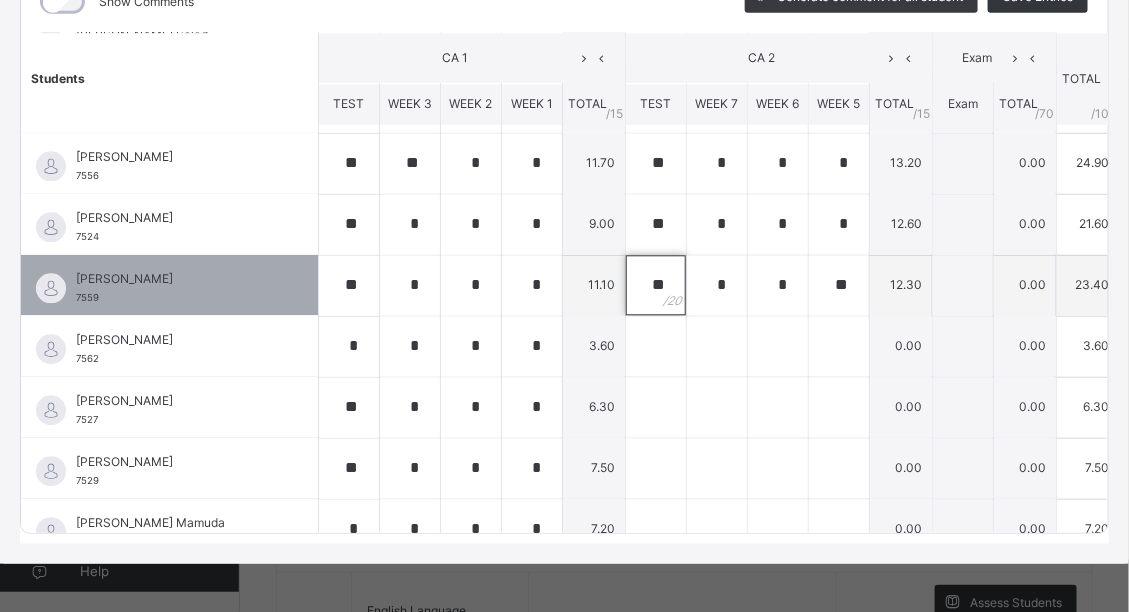 click on "**" at bounding box center [656, 286] 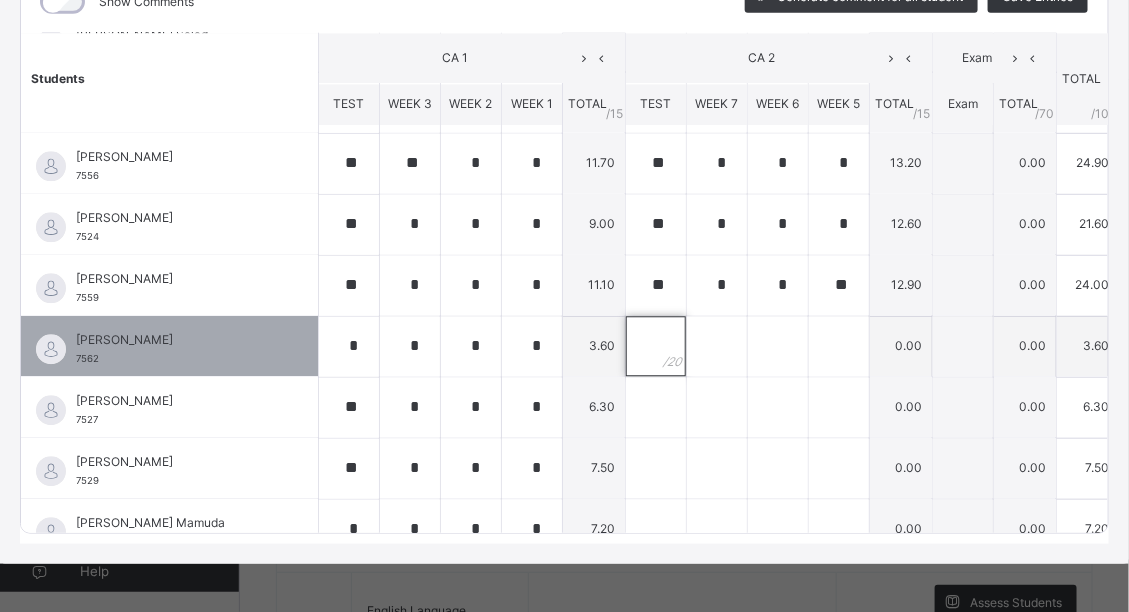 click at bounding box center (656, 347) 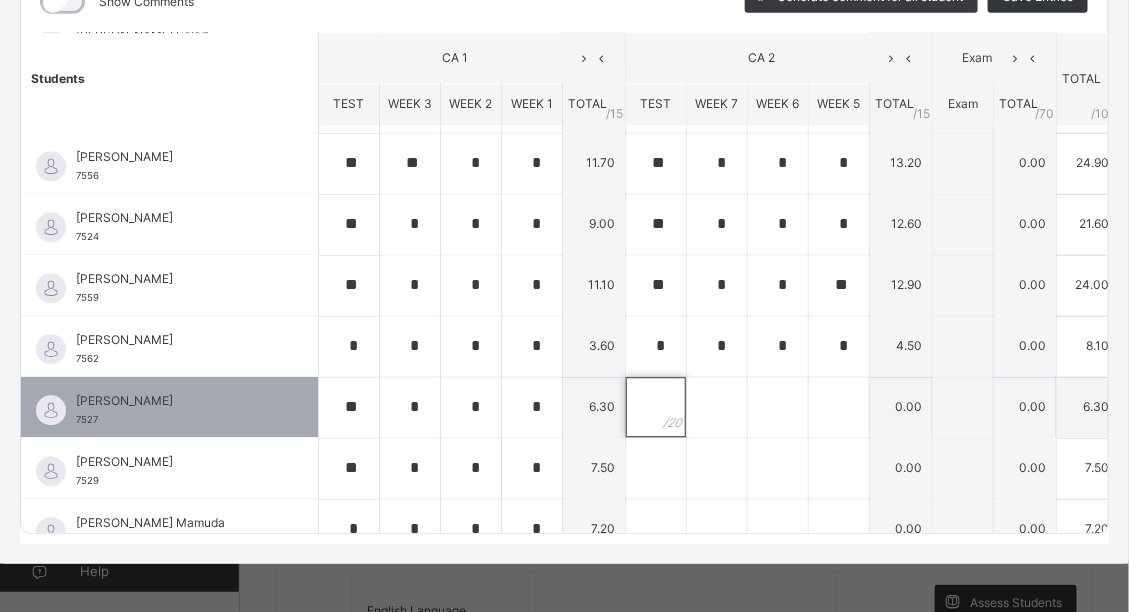 click at bounding box center [656, 408] 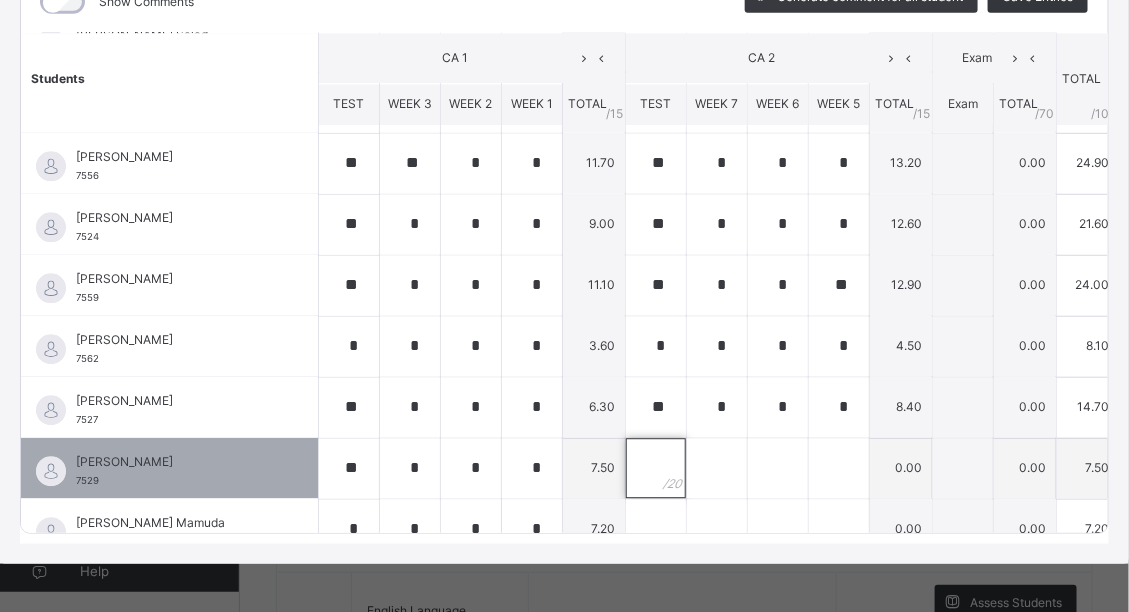 click at bounding box center (656, 469) 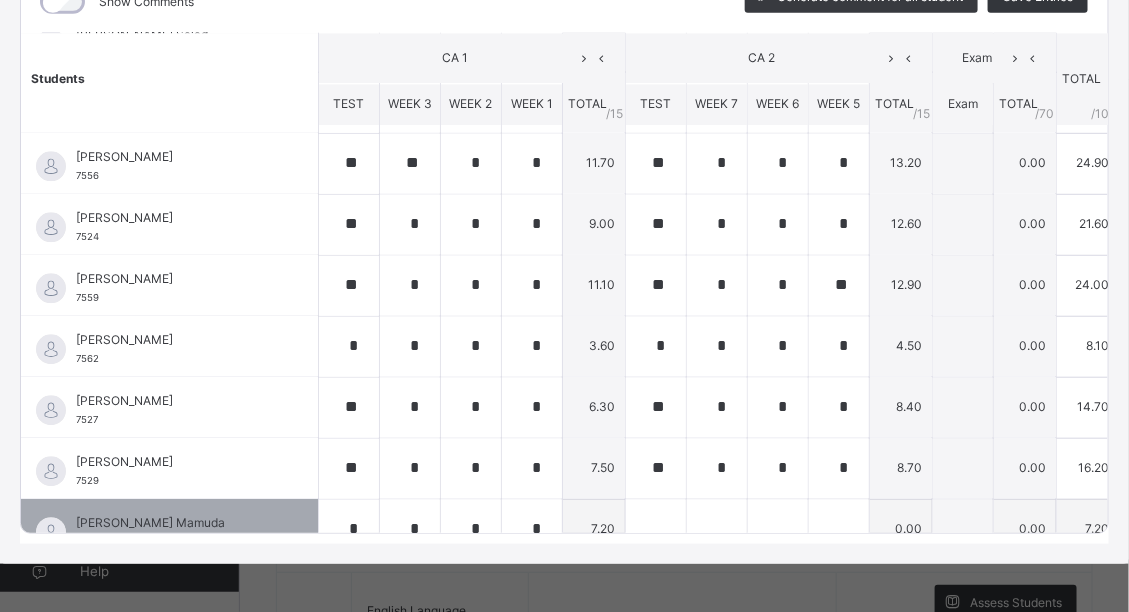 click on "[PERSON_NAME] Mamuda 7565" at bounding box center [169, 530] 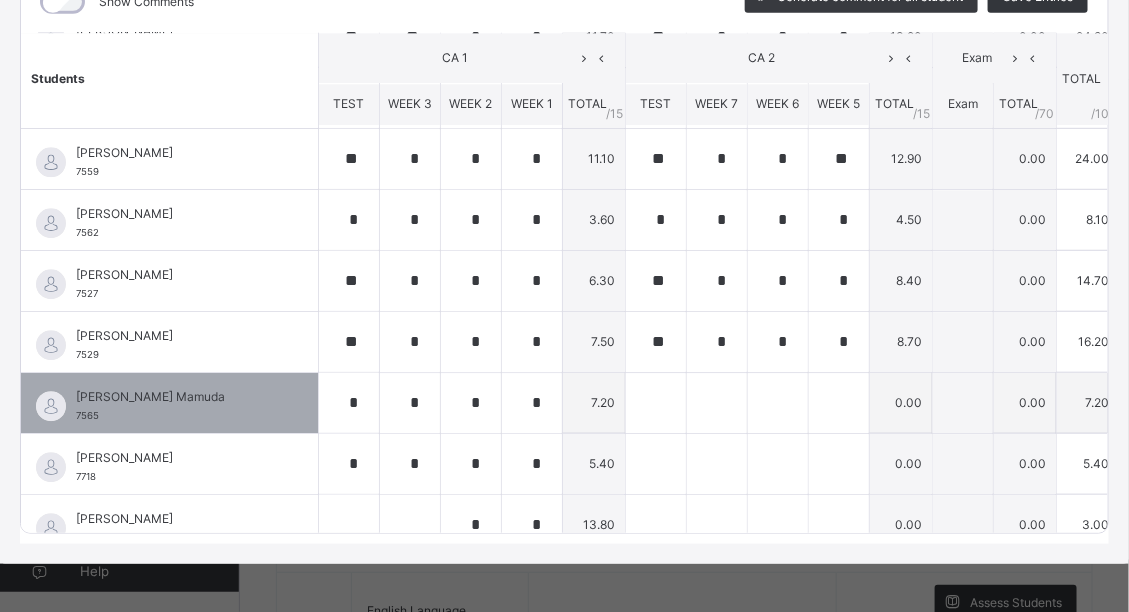 scroll, scrollTop: 1477, scrollLeft: 0, axis: vertical 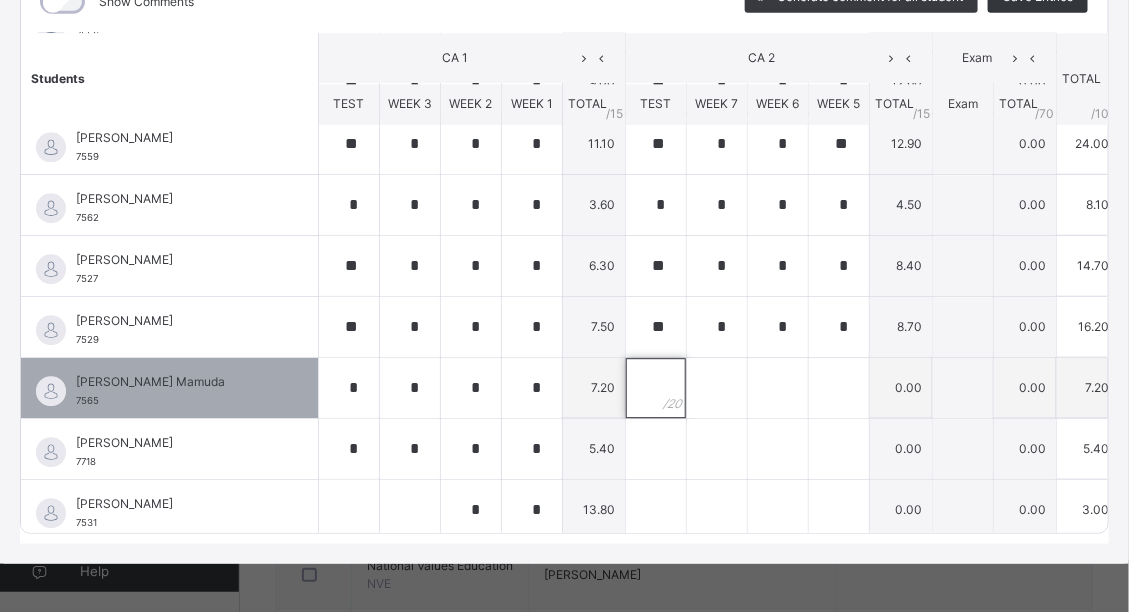 click at bounding box center [656, 388] 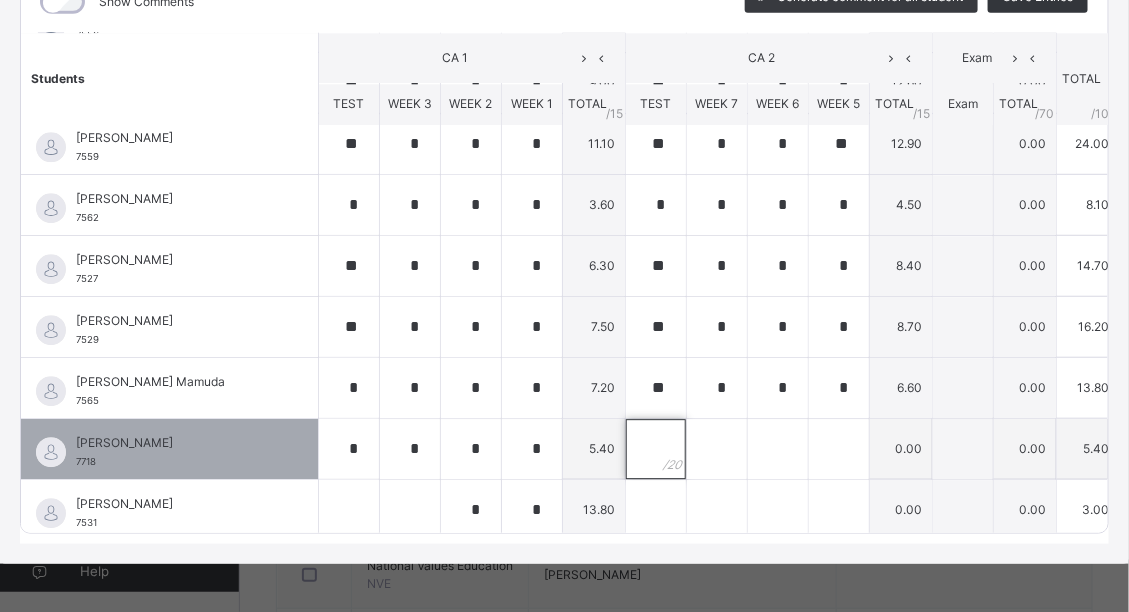 click at bounding box center (656, 449) 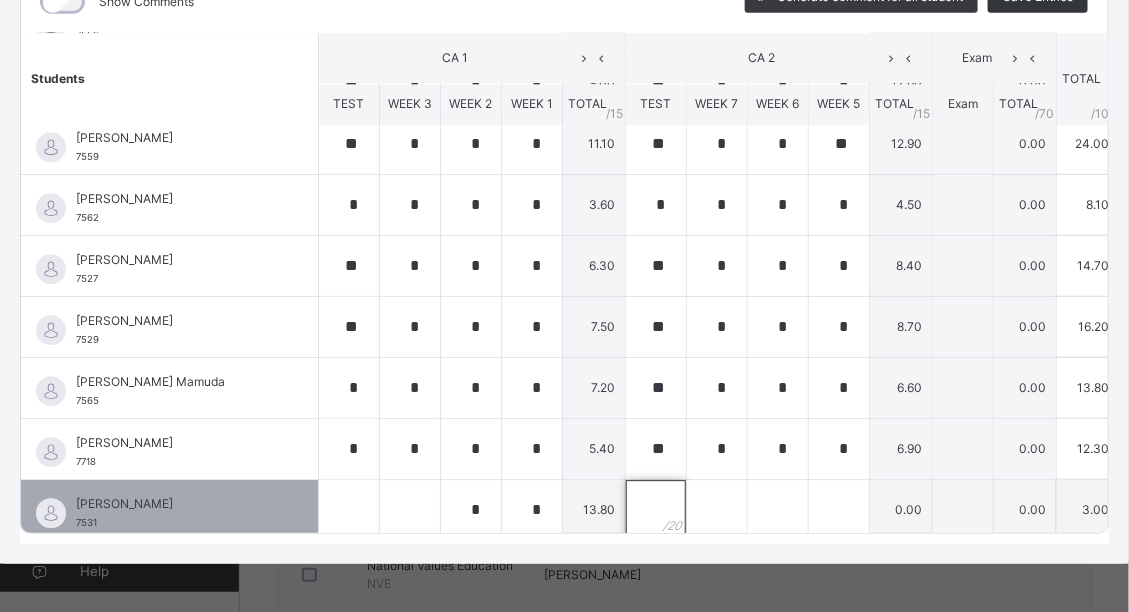click at bounding box center (656, 510) 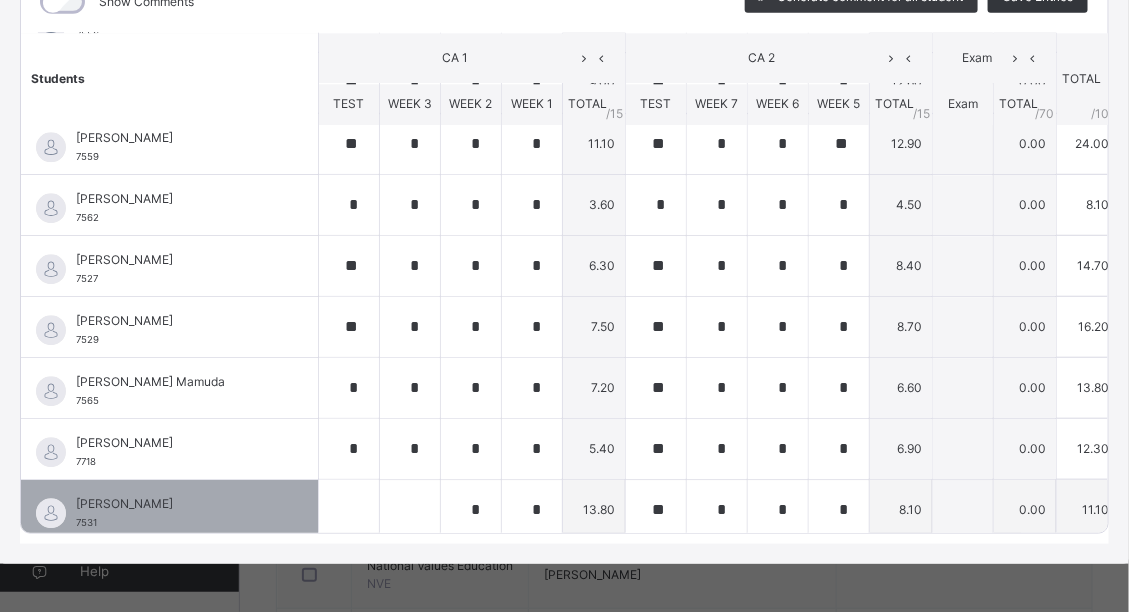 click on "[PERSON_NAME]" at bounding box center (174, 504) 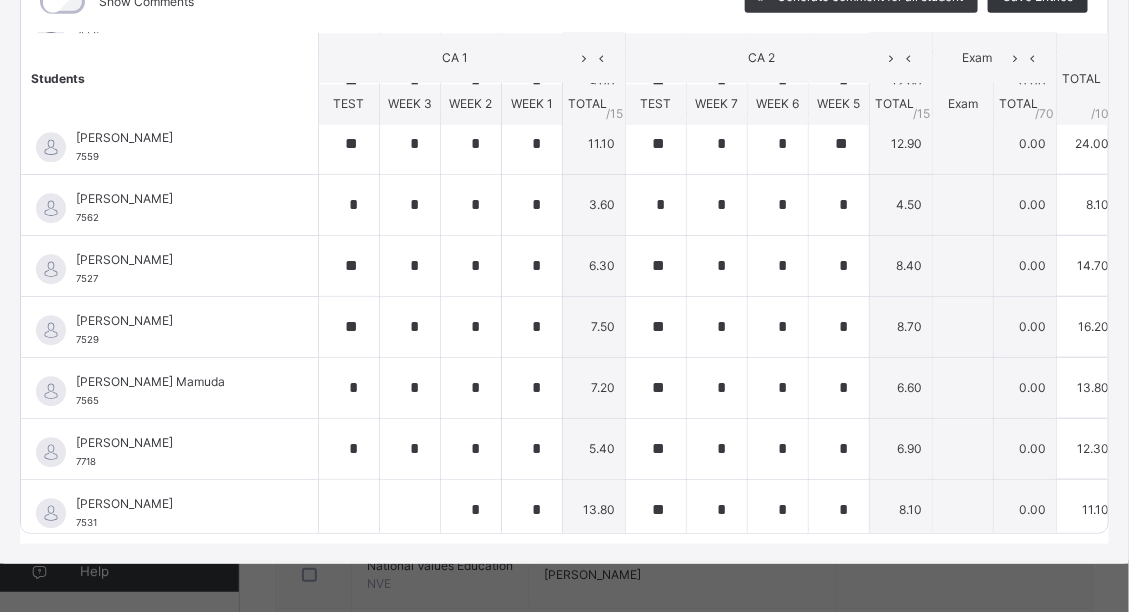 scroll, scrollTop: 1040, scrollLeft: 0, axis: vertical 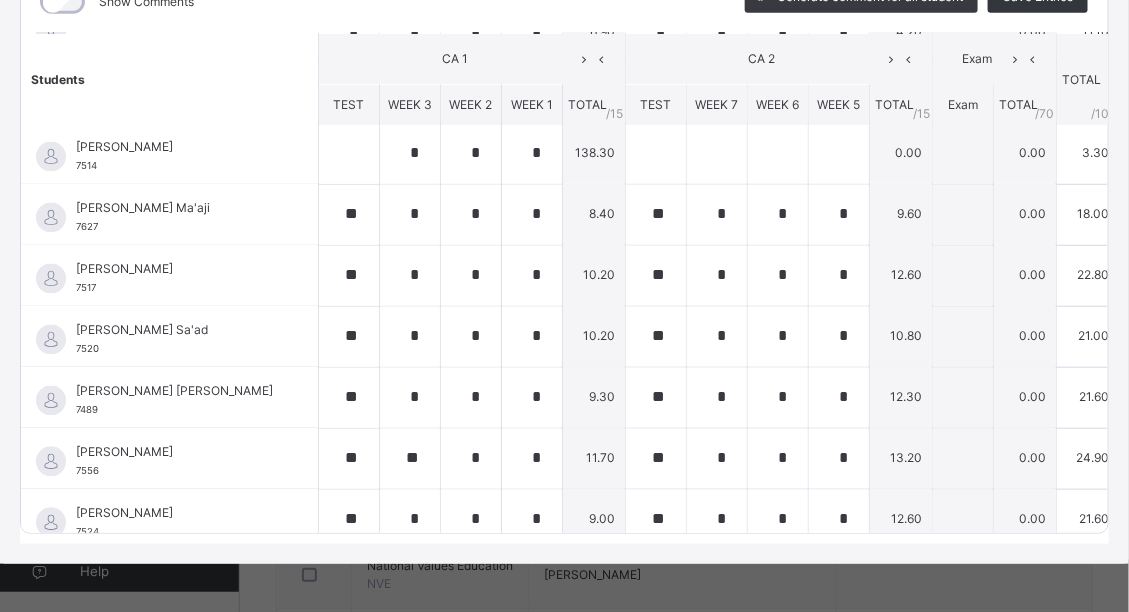 click on "JSS 2   C :   Eng Online Actions  Download Empty Score Sheet  Upload/map score sheet Subject  Eng CRESCENT INTERNATIONAL SCHOOL, [GEOGRAPHIC_DATA] Date: [DATE] 12:37:52 pm Score Sheet Score Sheet Show Comments   Generate comment for all student   Save Entries Class Level:  JSS 2   C Subject:  Eng Session:  2024/2025 Session Session:  Third Term Students CA 1 CA 2 Exam TOTAL /100 Comment TEST WEEK 3 WEEK 2 WEEK 1 TOTAL / 15 TEST WEEK 7 WEEK 6 WEEK 5 TOTAL / 15 Exam TOTAL / 70 [PERSON_NAME] 7471 [PERSON_NAME] 7471 ** * * * 8.40 ** * * * 9.00 0.00 17.40 Generate comment 0 / 250   ×   Subject Teacher’s Comment Generate and see in full the comment developed by the AI with an option to regenerate the comment [PERSON_NAME]  [PERSON_NAME]   7471   Total 17.40  / 100.00 [PERSON_NAME] Bot   Regenerate     Use this comment   [PERSON_NAME] 7540 [PERSON_NAME] 7540 ** * * * 6.60 ** * * * 6.00 0.00 12.60 Generate comment 0 / 250   ×   Subject Teacher’s Comment [PERSON_NAME]  [PERSON_NAME]   7540   Total 12.60  / 100.00" at bounding box center [564, 192] 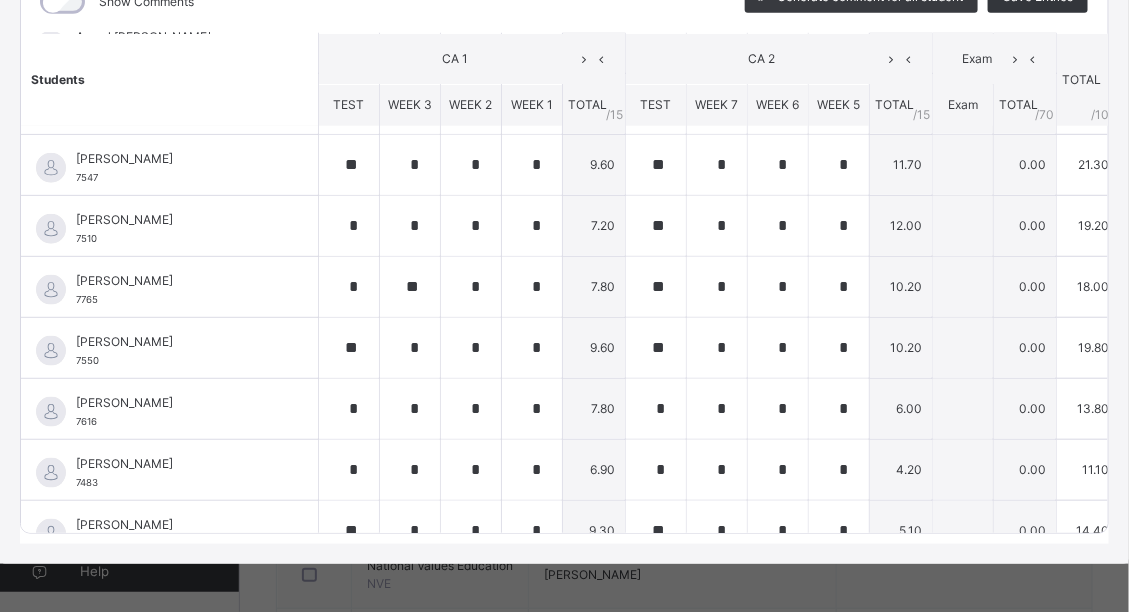 scroll, scrollTop: 165, scrollLeft: 0, axis: vertical 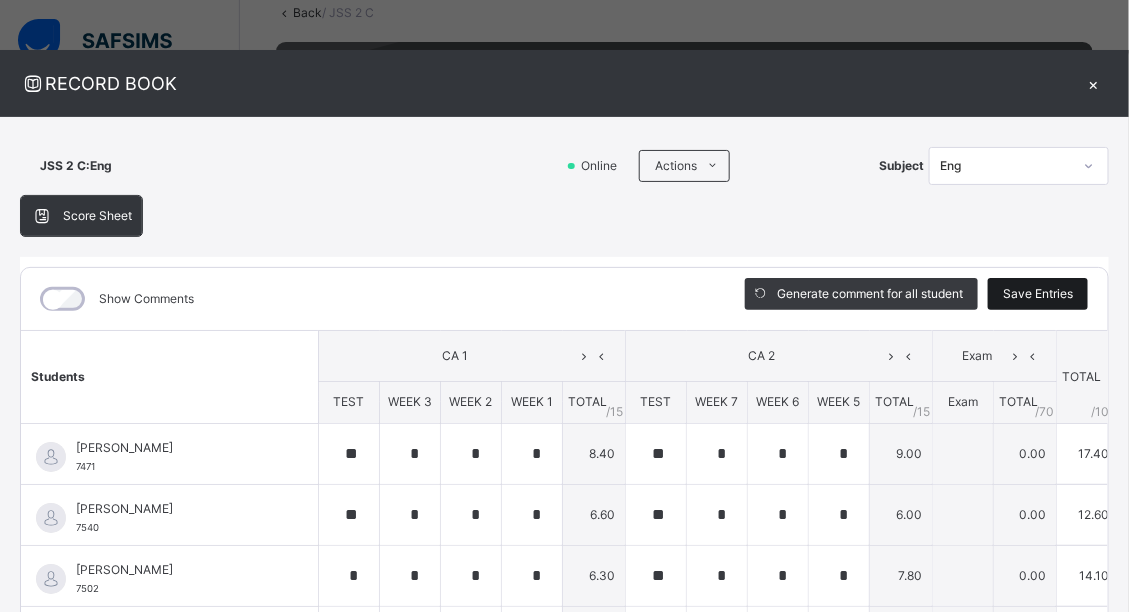 click on "Save Entries" at bounding box center (1038, 294) 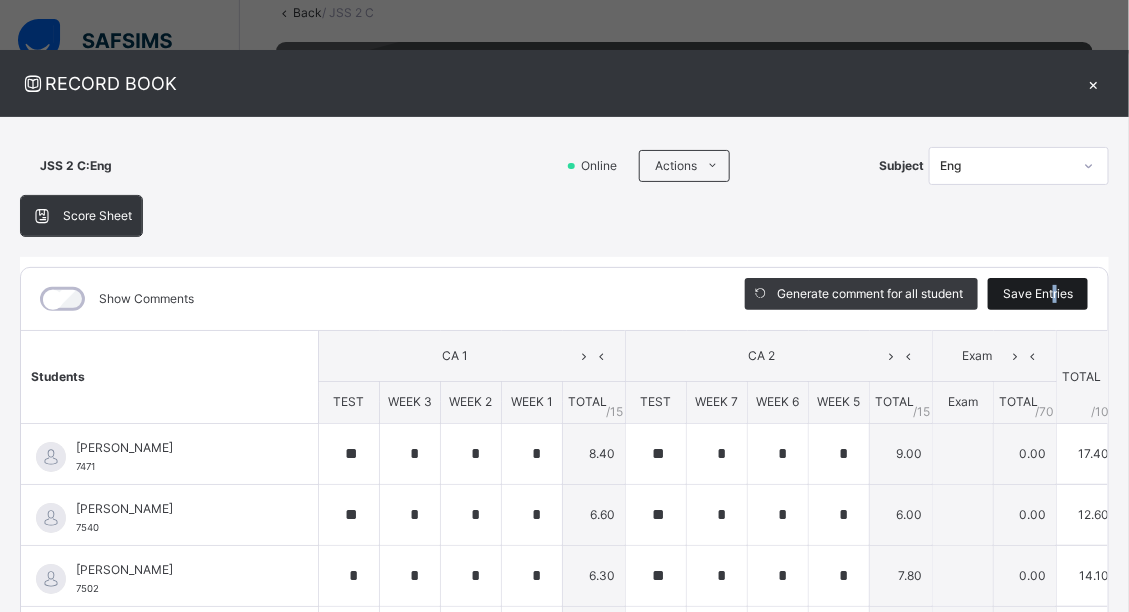 click on "Save Entries" at bounding box center (1038, 294) 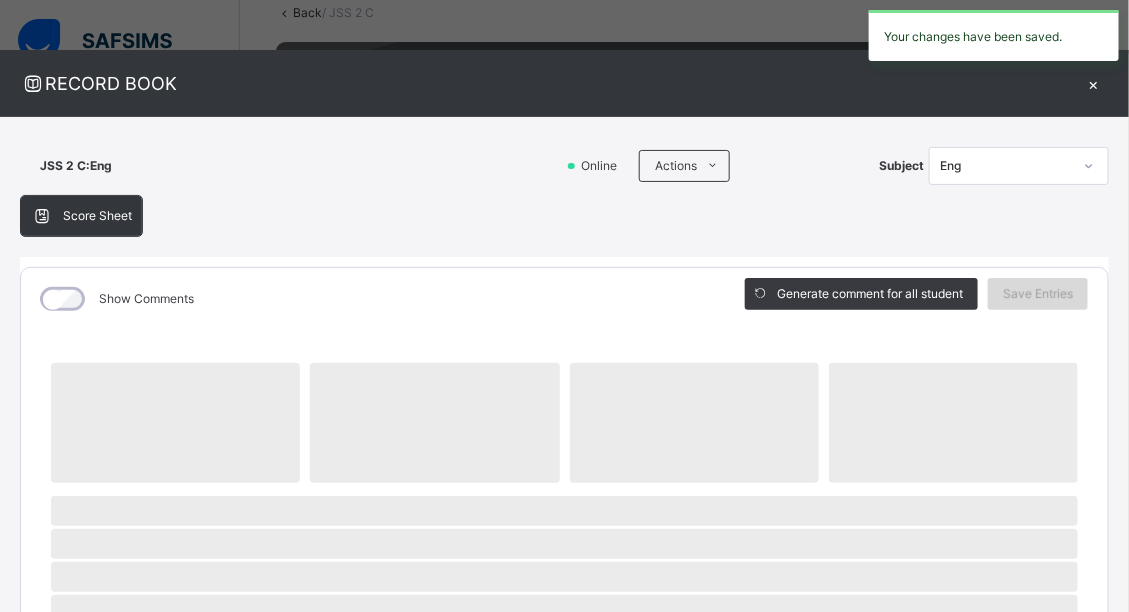 click on "Save Entries" at bounding box center [1038, 294] 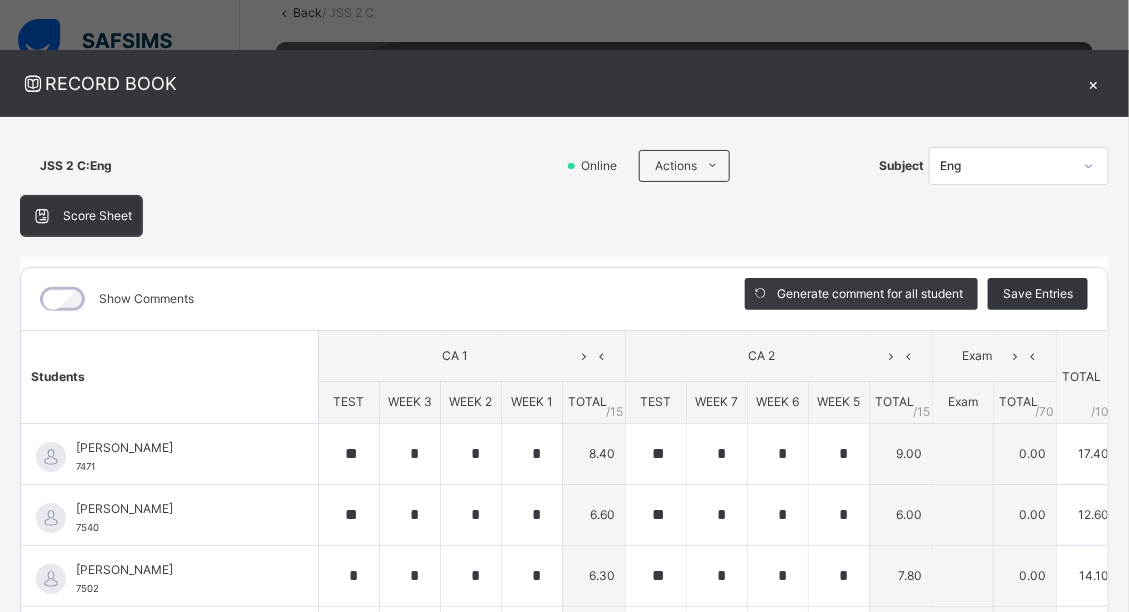 click on "×" at bounding box center [1094, 83] 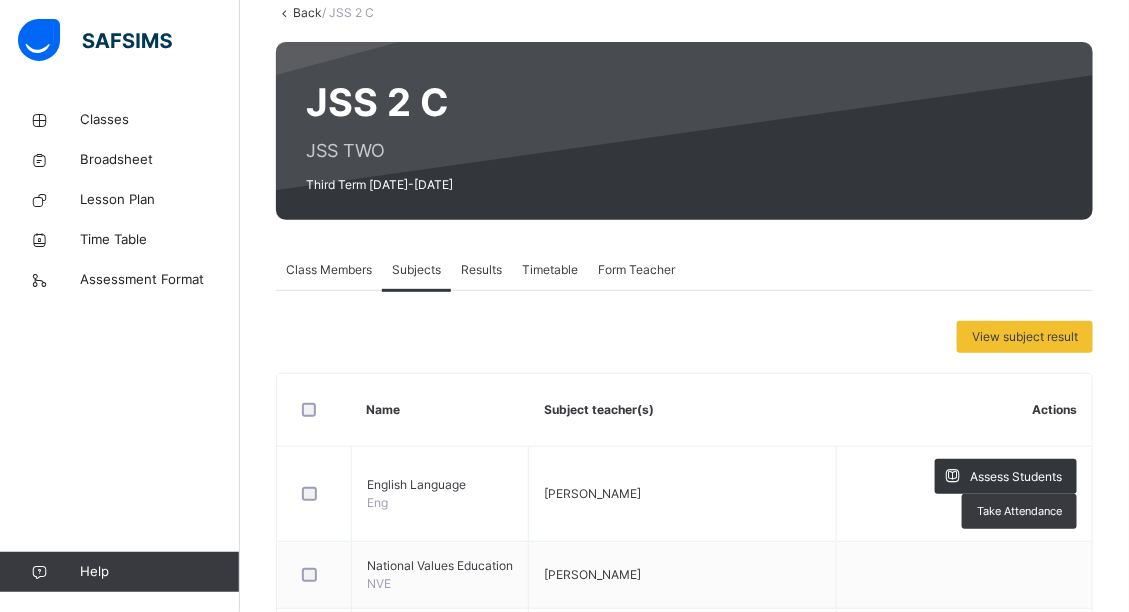 click on "Form Teacher" at bounding box center [636, 270] 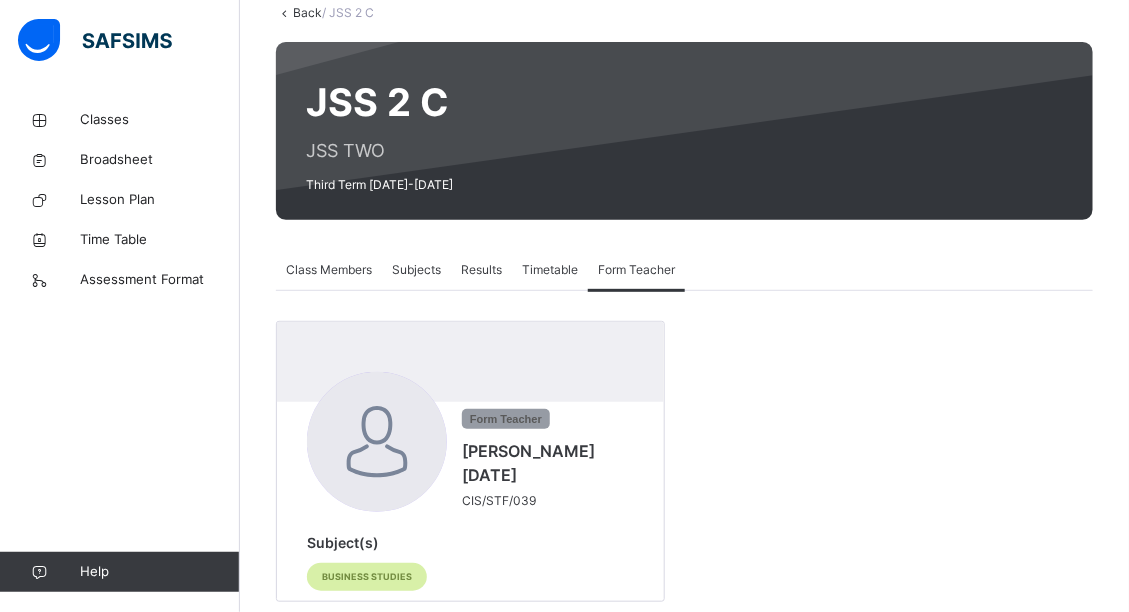drag, startPoint x: 1002, startPoint y: 472, endPoint x: 892, endPoint y: 411, distance: 125.781555 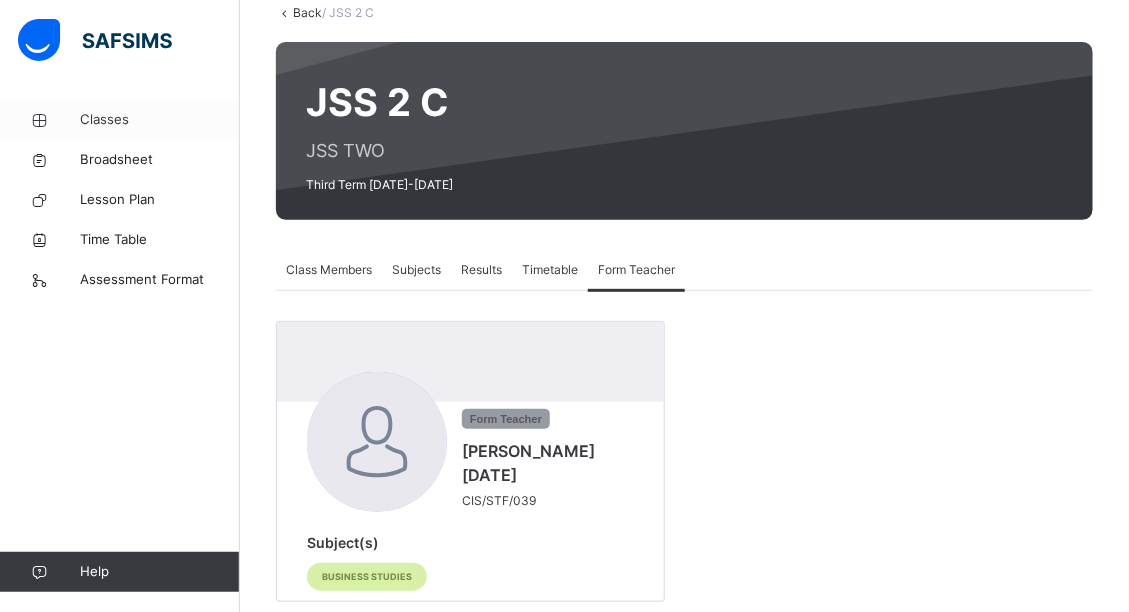 click on "Classes" at bounding box center [160, 120] 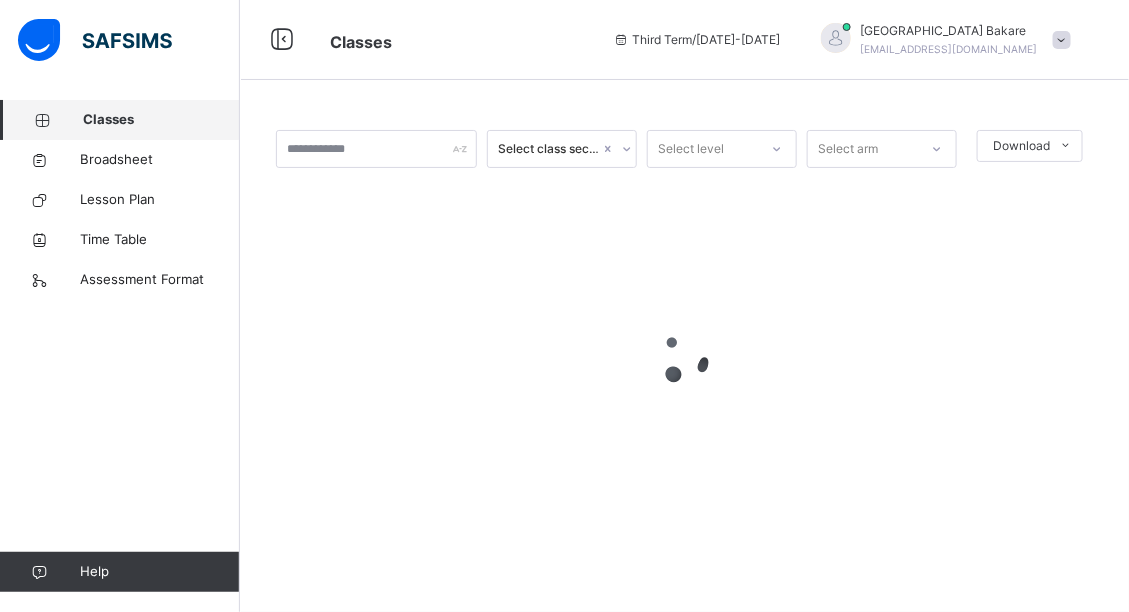 scroll, scrollTop: 0, scrollLeft: 0, axis: both 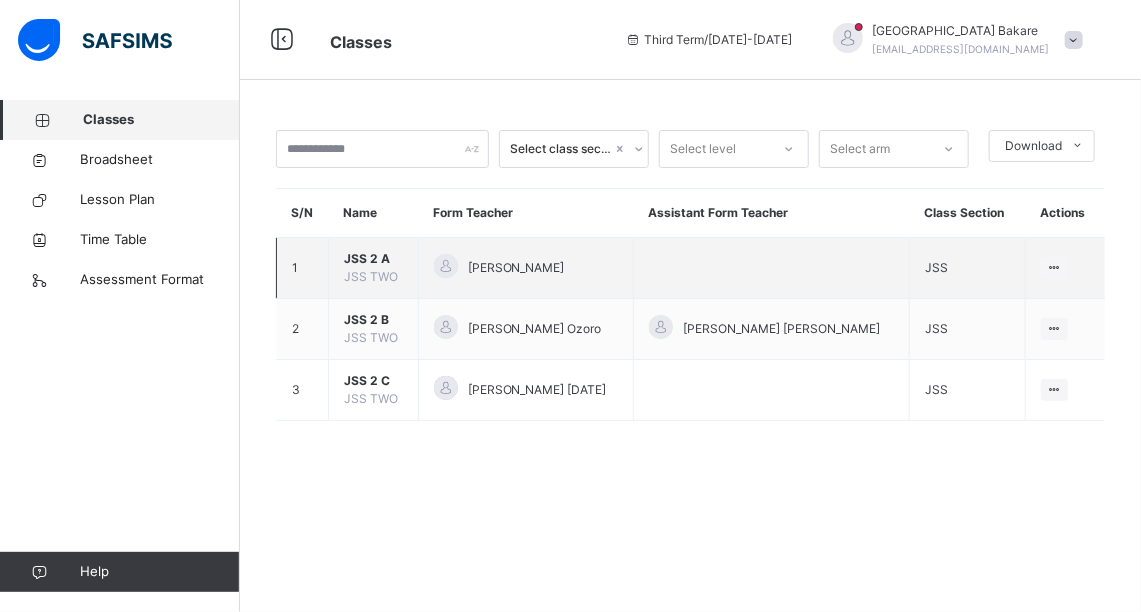 click on "JSS 2   A" at bounding box center (373, 259) 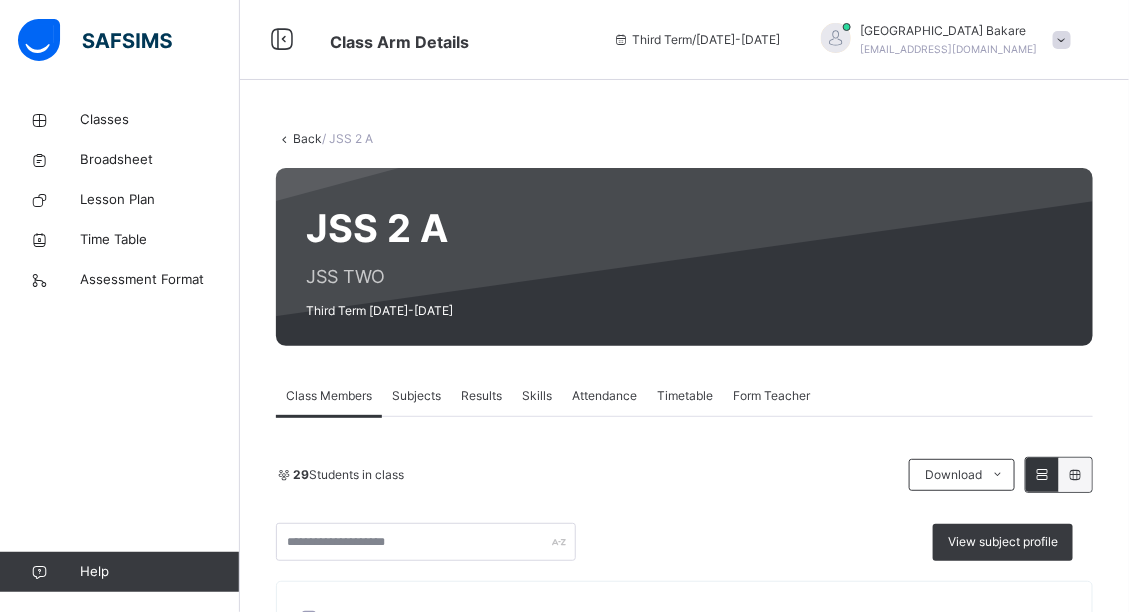 click on "Skills" at bounding box center [537, 396] 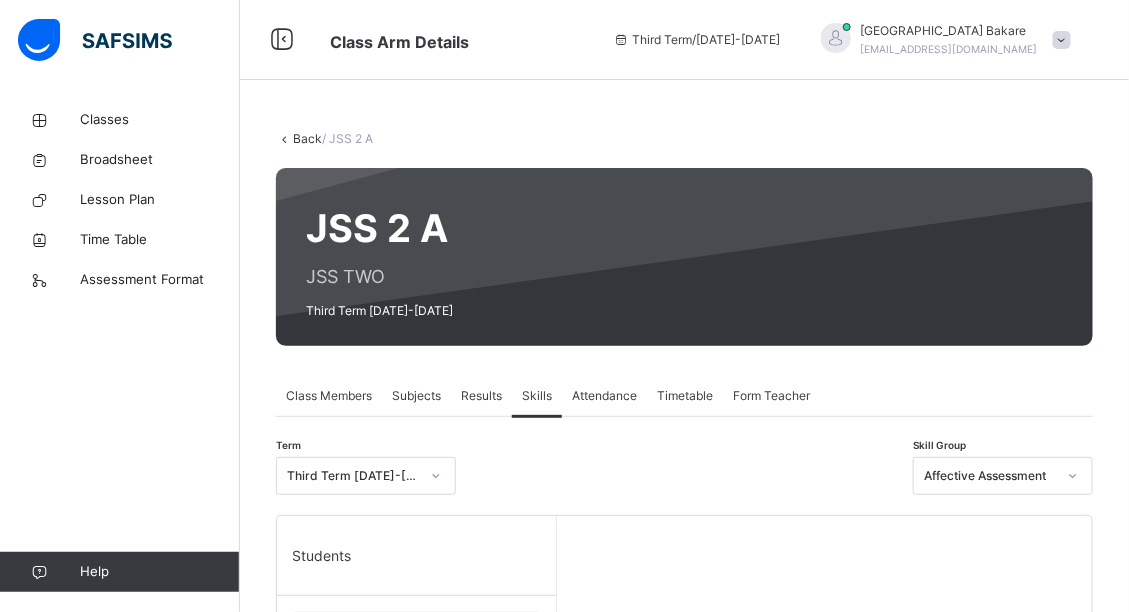 scroll, scrollTop: 535, scrollLeft: 0, axis: vertical 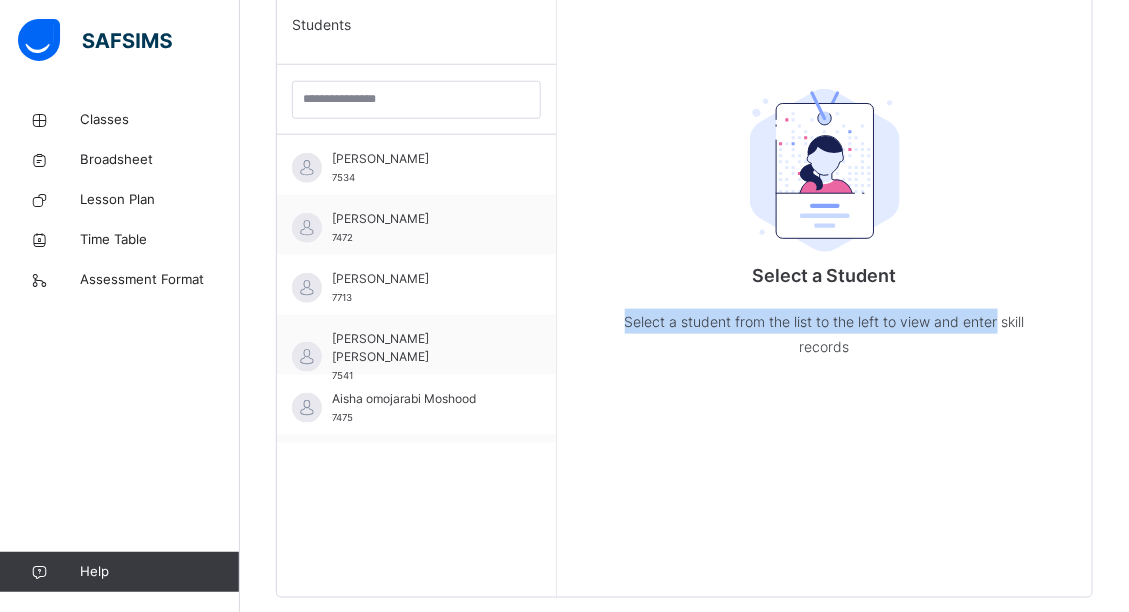 click on "Back  / JSS 2 A JSS 2 A JSS TWO Third Term [DATE]-[DATE] Class Members Subjects Results Skills Attendance Timetable Form Teacher Skills More Options   29  Students in class Download Pdf Report Excel Report View subject profile [GEOGRAPHIC_DATA], [GEOGRAPHIC_DATA] Date: [DATE] 12:51:08 pm Class Members Class:  JSS 2 A Total no. of Students:  29 Term:  Third Term Session:  [DATE]-[DATE] S/NO Admission No. Last Name First Name Other Name 1 7534 [PERSON_NAME] [PERSON_NAME] 2 7472 [PERSON_NAME] 3 7713 [PERSON_NAME] 4 7541 [PERSON_NAME] 5 7475 omojarabi  [PERSON_NAME] 6 7506 Ebube [PERSON_NAME] 7 7612 [PERSON_NAME] 8 7508 [PERSON_NAME] 9 7545 [PERSON_NAME] 10 7481 [PERSON_NAME] [PERSON_NAME] 11 7548 [PERSON_NAME] [PERSON_NAME] 12 7458 [PERSON_NAME] 13 7551 [PERSON_NAME] 14 7484 [PERSON_NAME] 15 7515 Ariyo Israel 16 7636 Boluwatife Bada [PERSON_NAME] 17 7516 Mwuese [PERSON_NAME] 18 7487 [PERSON_NAME] 19 7557 [PERSON_NAME] 20 7494 [PERSON_NAME] 21 7525 [PERSON_NAME] 22 7560 [PERSON_NAME]" at bounding box center (684, 108) 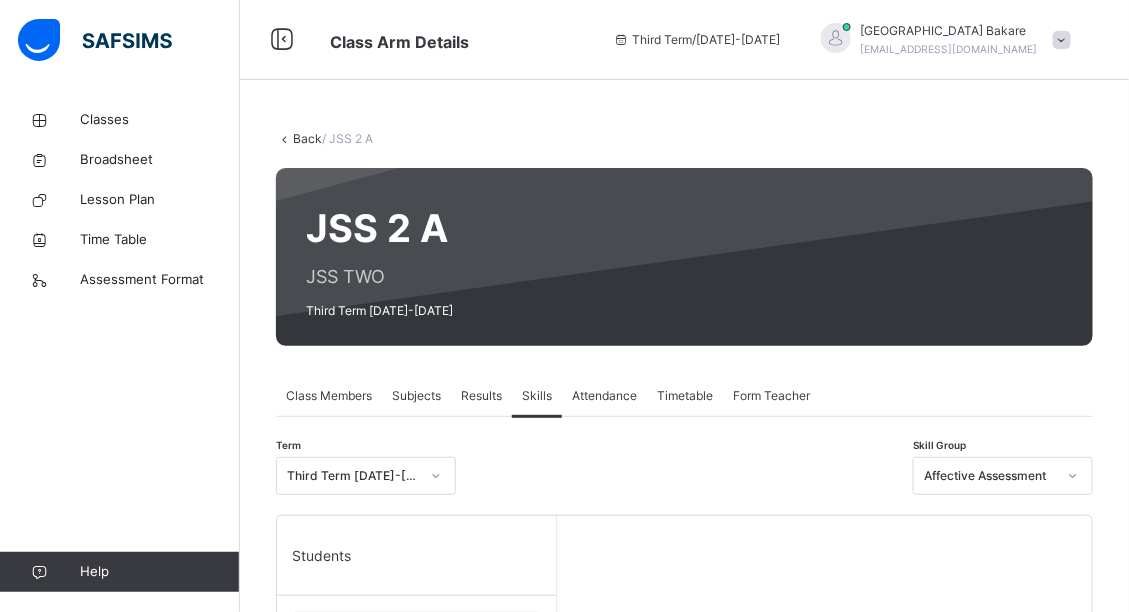 click on "Students" at bounding box center [416, 556] 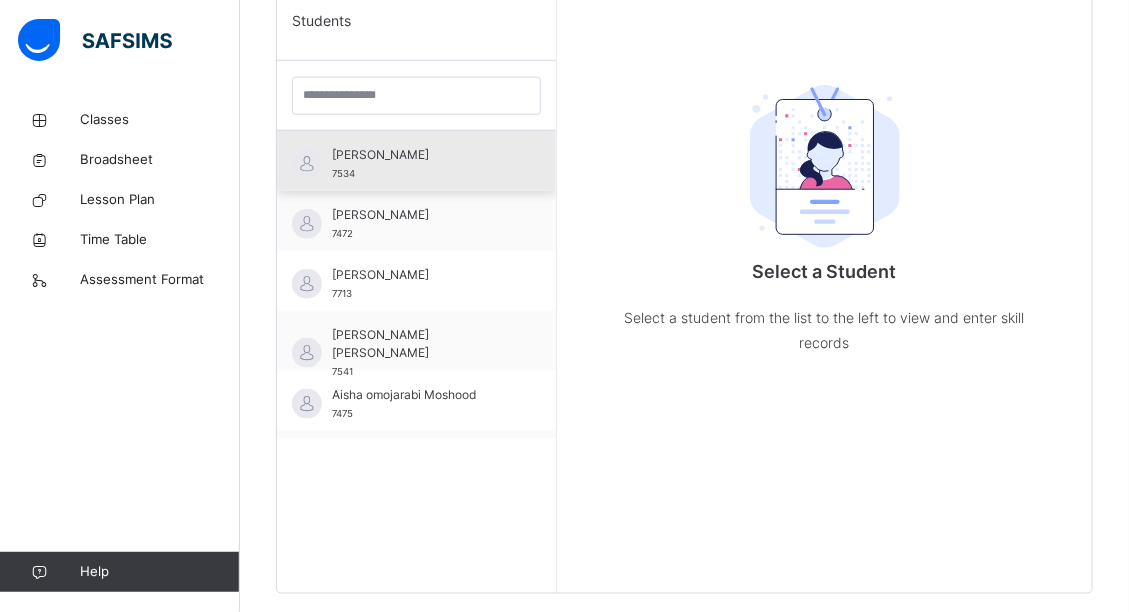 click on "[PERSON_NAME] 7534" at bounding box center (421, 164) 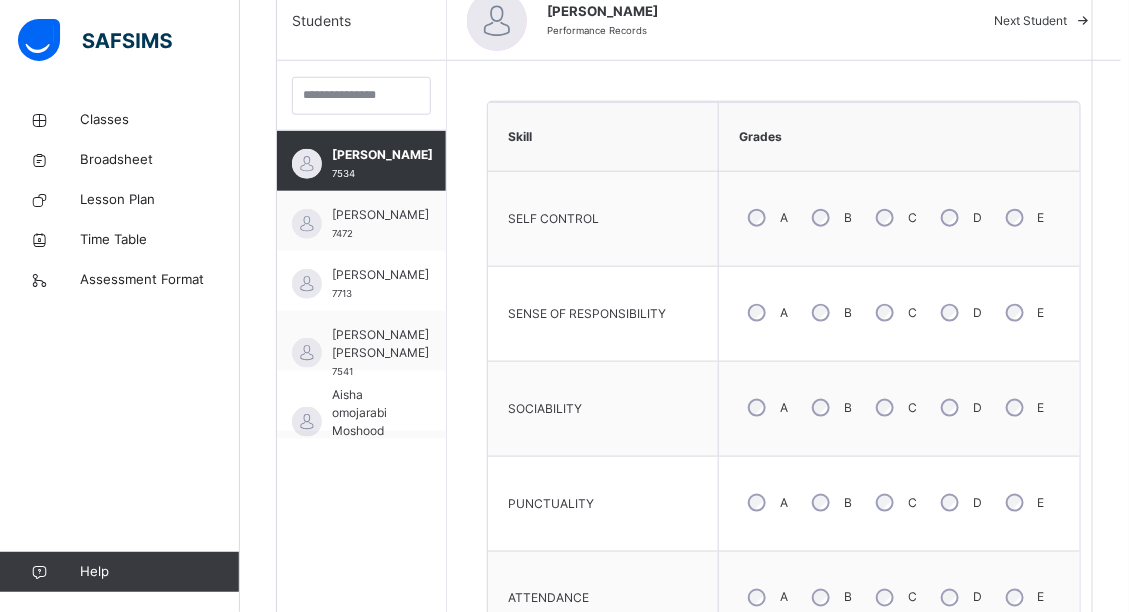 click on "B" at bounding box center (830, 503) 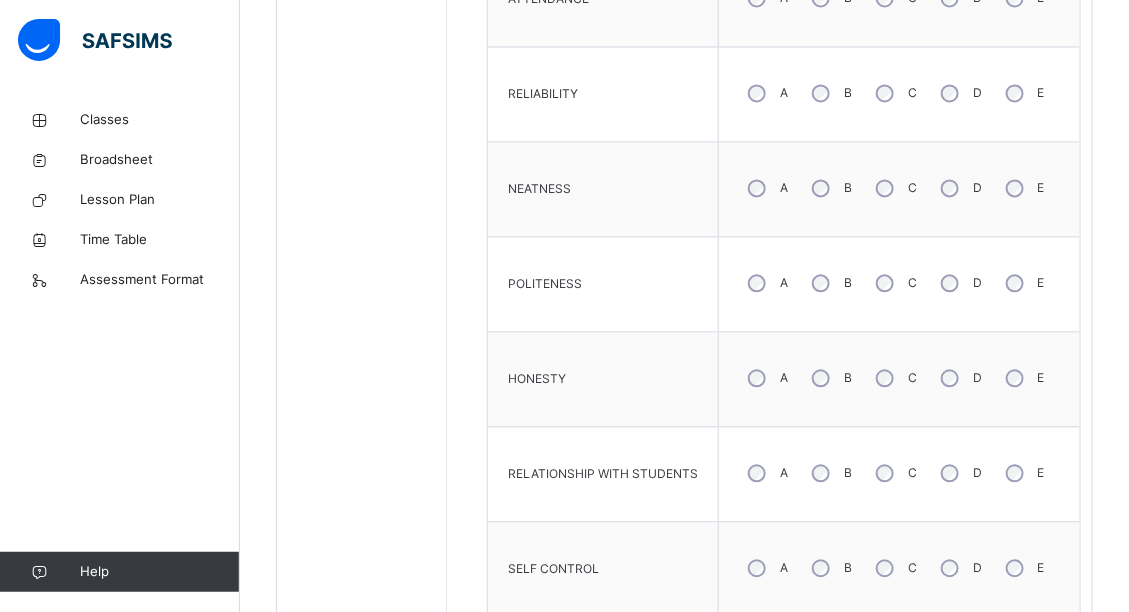 scroll, scrollTop: 1102, scrollLeft: 0, axis: vertical 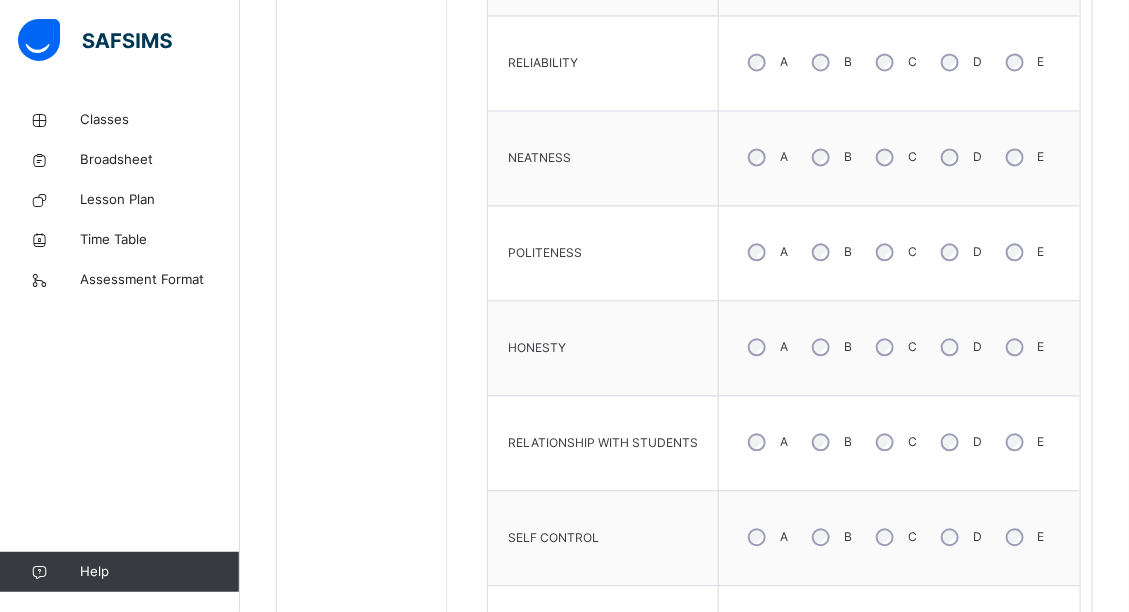 click on "Back  / JSS 2 A JSS 2 A JSS TWO Third Term [DATE]-[DATE] Class Members Subjects Results Skills Attendance Timetable Form Teacher Skills More Options   29  Students in class Download Pdf Report Excel Report View subject profile [GEOGRAPHIC_DATA], [GEOGRAPHIC_DATA] Date: [DATE] 12:51:08 pm Class Members Class:  JSS 2 A Total no. of Students:  29 Term:  Third Term Session:  [DATE]-[DATE] S/NO Admission No. Last Name First Name Other Name 1 7534 [PERSON_NAME] [PERSON_NAME] 2 7472 [PERSON_NAME] 3 7713 [PERSON_NAME] 4 7541 [PERSON_NAME] 5 7475 omojarabi  [PERSON_NAME] 6 7506 Ebube [PERSON_NAME] 7 7612 [PERSON_NAME] 8 7508 [PERSON_NAME] 9 7545 [PERSON_NAME] 10 7481 [PERSON_NAME] [PERSON_NAME] 11 7548 [PERSON_NAME] [PERSON_NAME] 12 7458 [PERSON_NAME] 13 7551 [PERSON_NAME] 14 7484 [PERSON_NAME] 15 7515 Ariyo Israel 16 7636 Boluwatife Bada [PERSON_NAME] 17 7516 Mwuese [PERSON_NAME] 18 7487 [PERSON_NAME] 19 7557 [PERSON_NAME] 20 7494 [PERSON_NAME] 21 7525 [PERSON_NAME] 22 7560 [PERSON_NAME]" at bounding box center (684, -63) 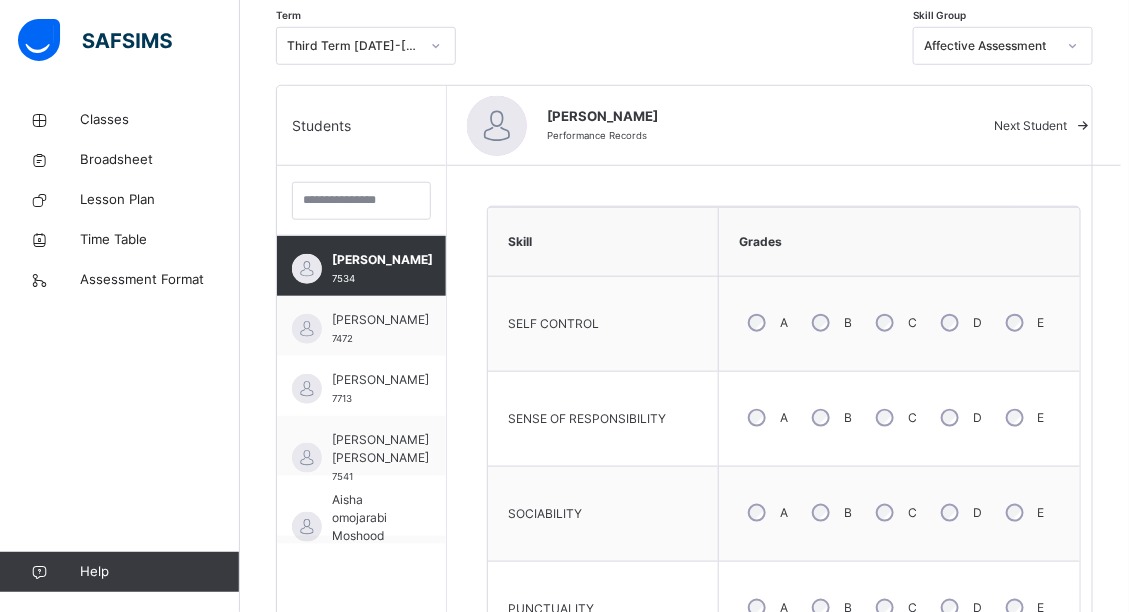 scroll, scrollTop: 269, scrollLeft: 0, axis: vertical 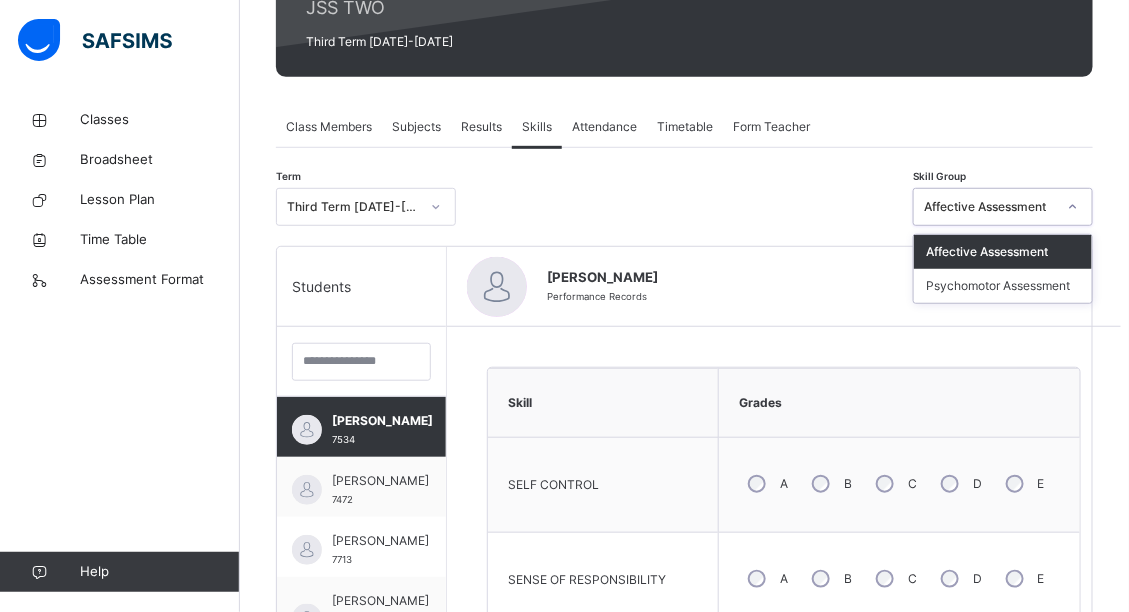 click 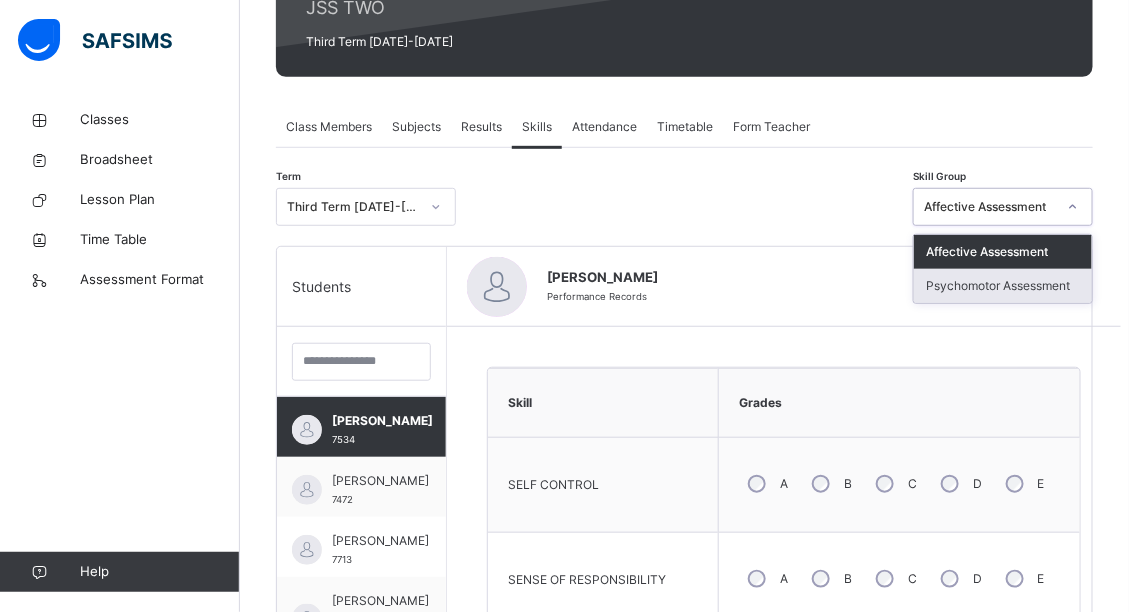 click on "Psychomotor Assessment" at bounding box center [1003, 286] 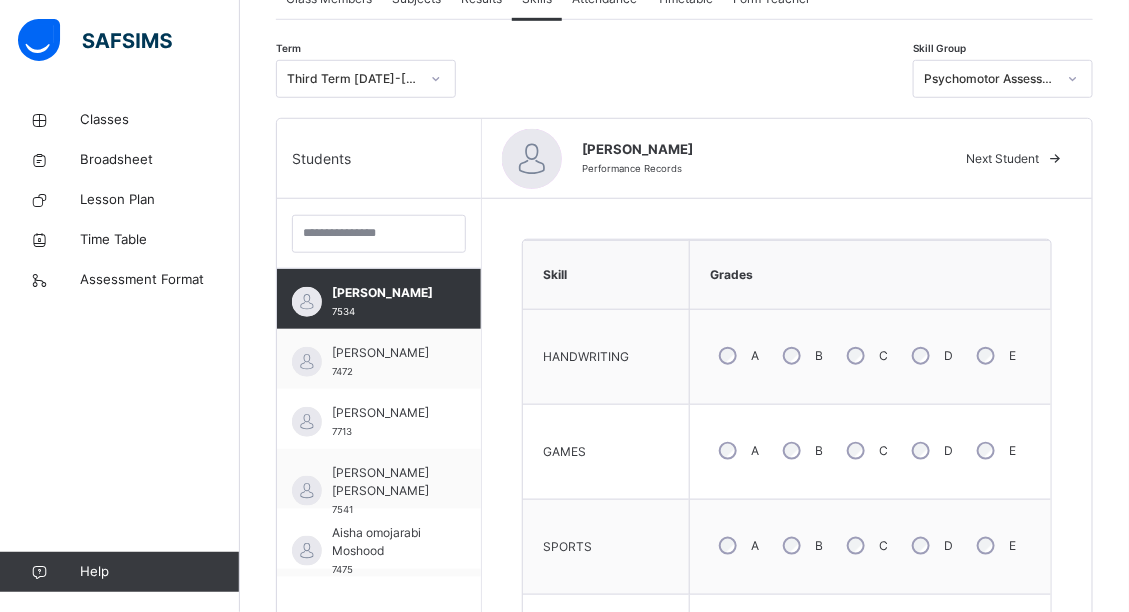 scroll, scrollTop: 429, scrollLeft: 0, axis: vertical 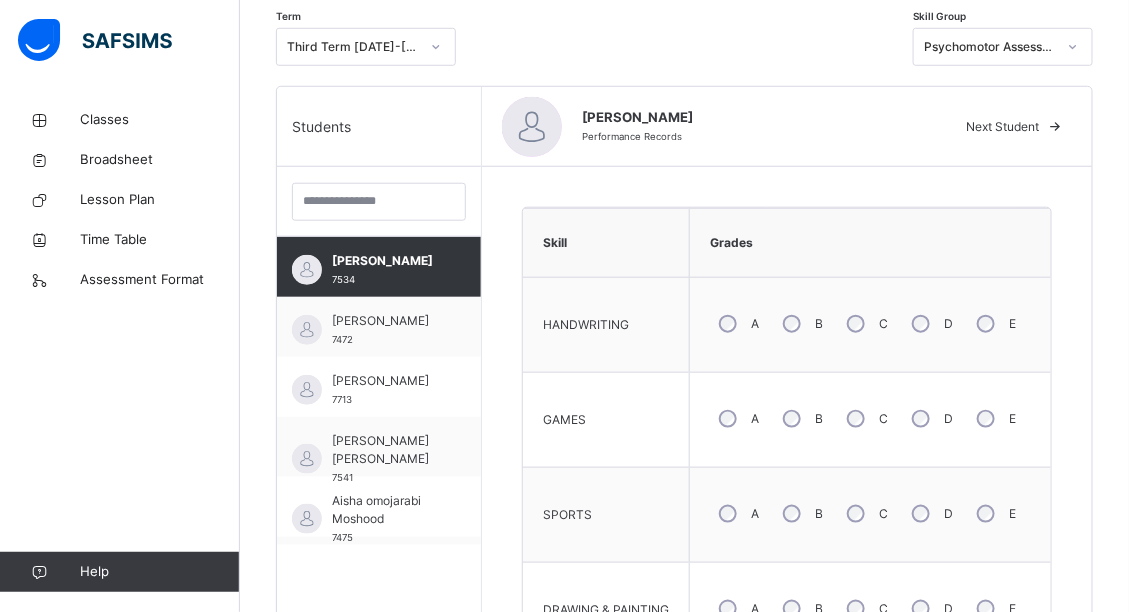 click on "B" at bounding box center [801, 514] 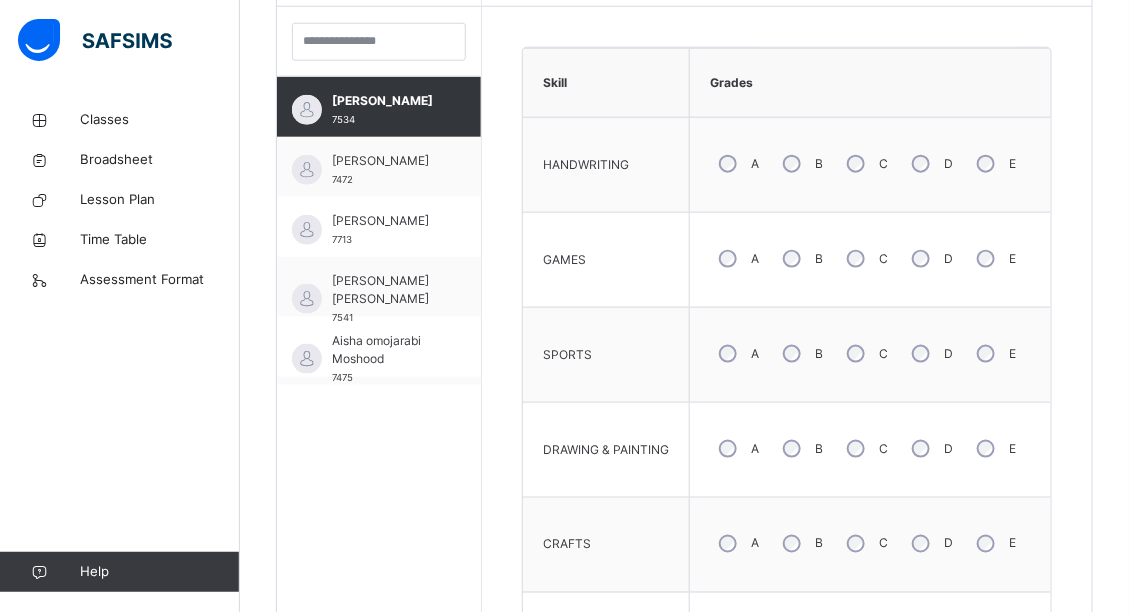scroll, scrollTop: 621, scrollLeft: 0, axis: vertical 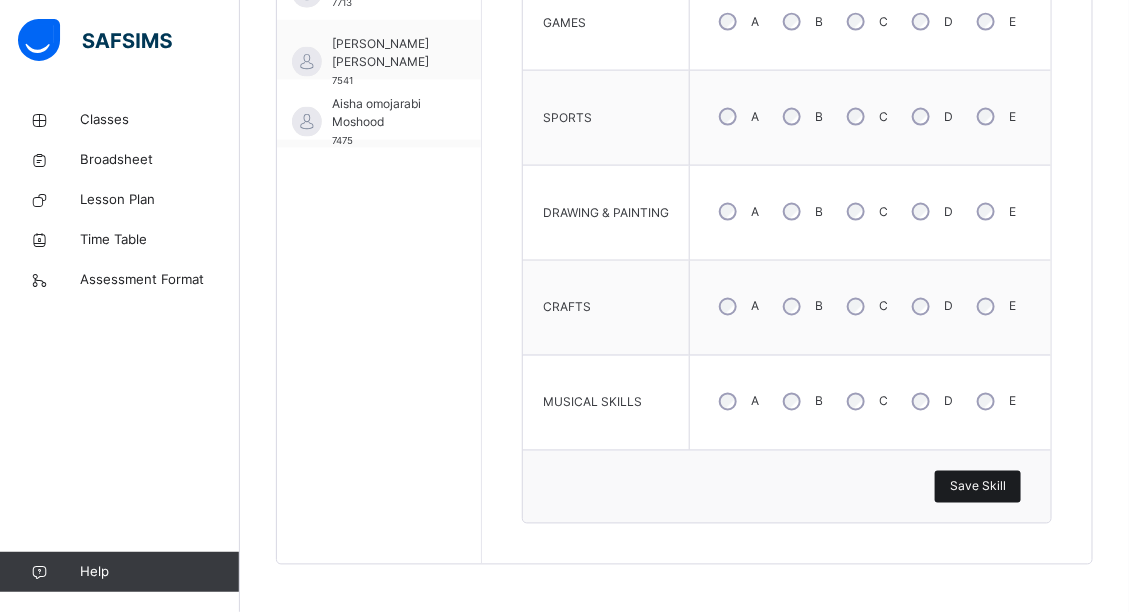 click on "Save Skill" at bounding box center [978, 487] 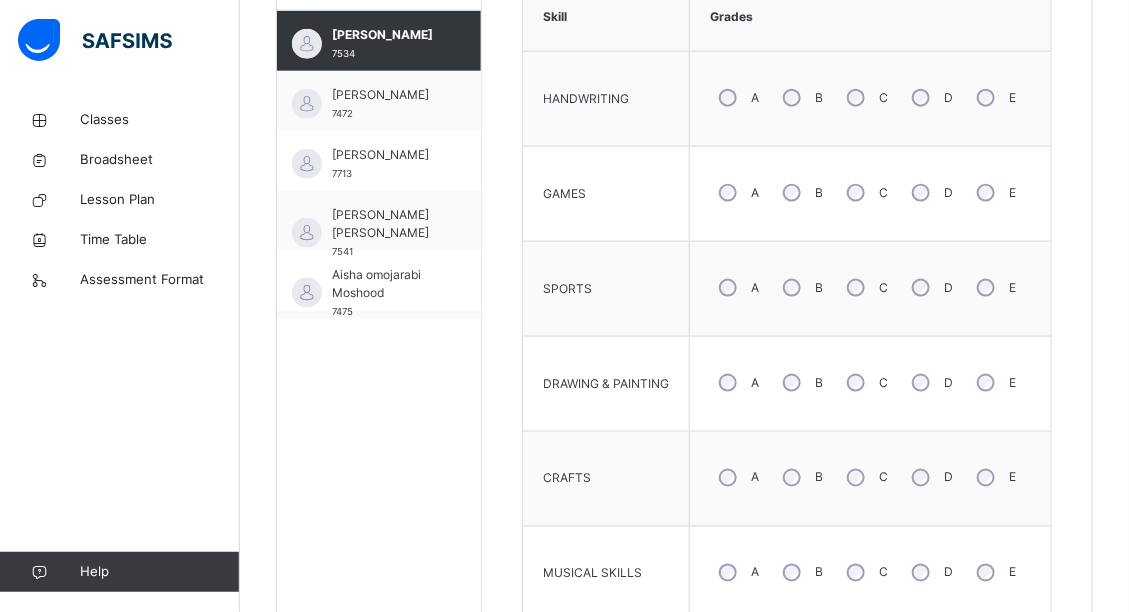 scroll, scrollTop: 580, scrollLeft: 0, axis: vertical 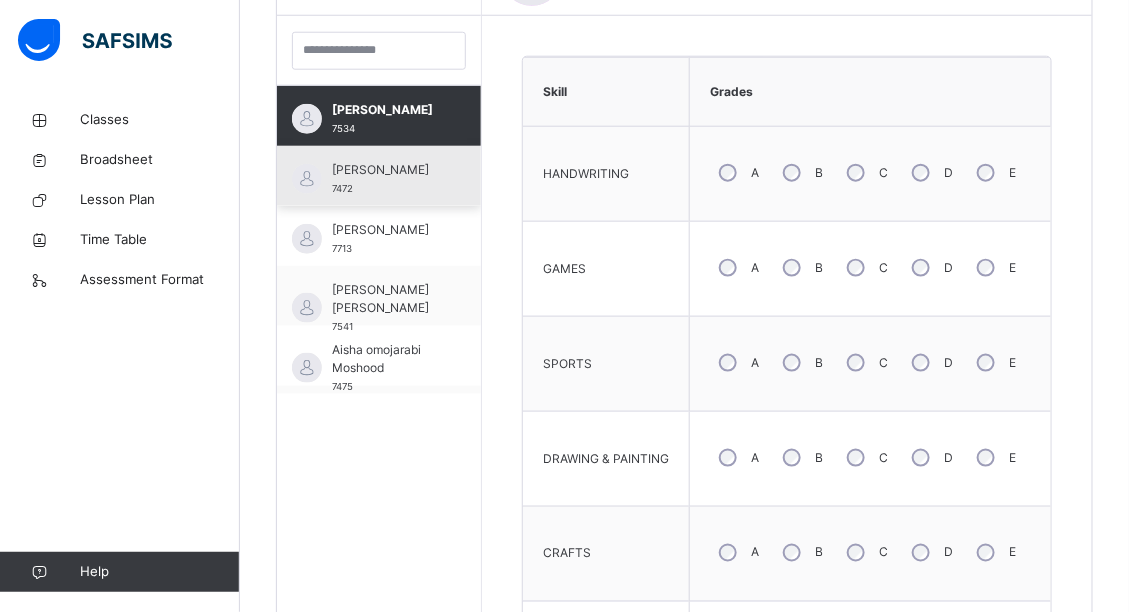 click on "[PERSON_NAME]" at bounding box center [384, 170] 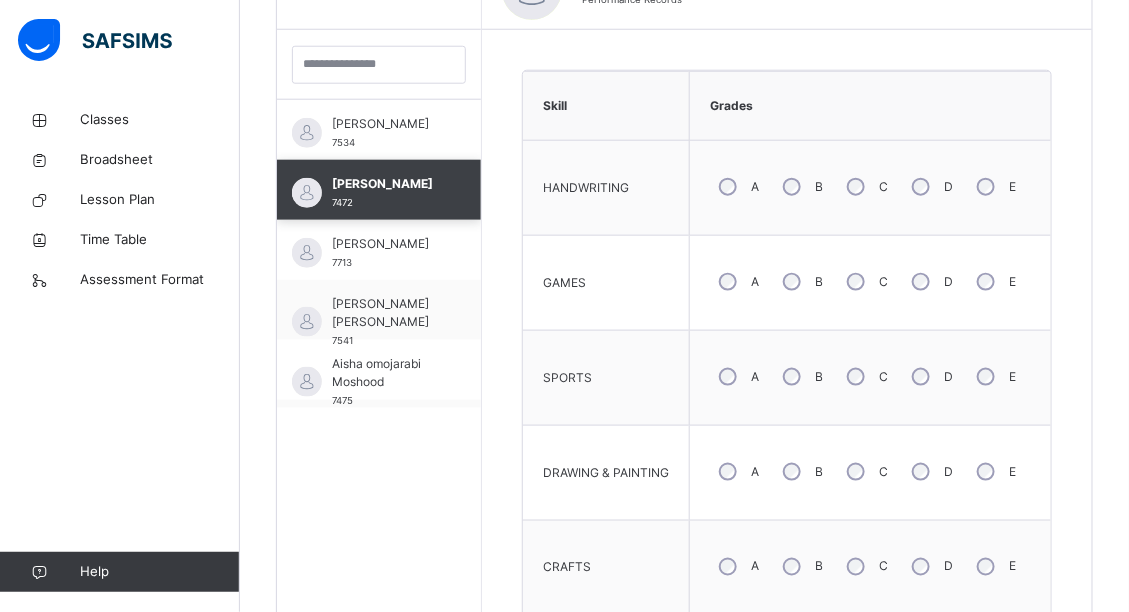 scroll, scrollTop: 580, scrollLeft: 0, axis: vertical 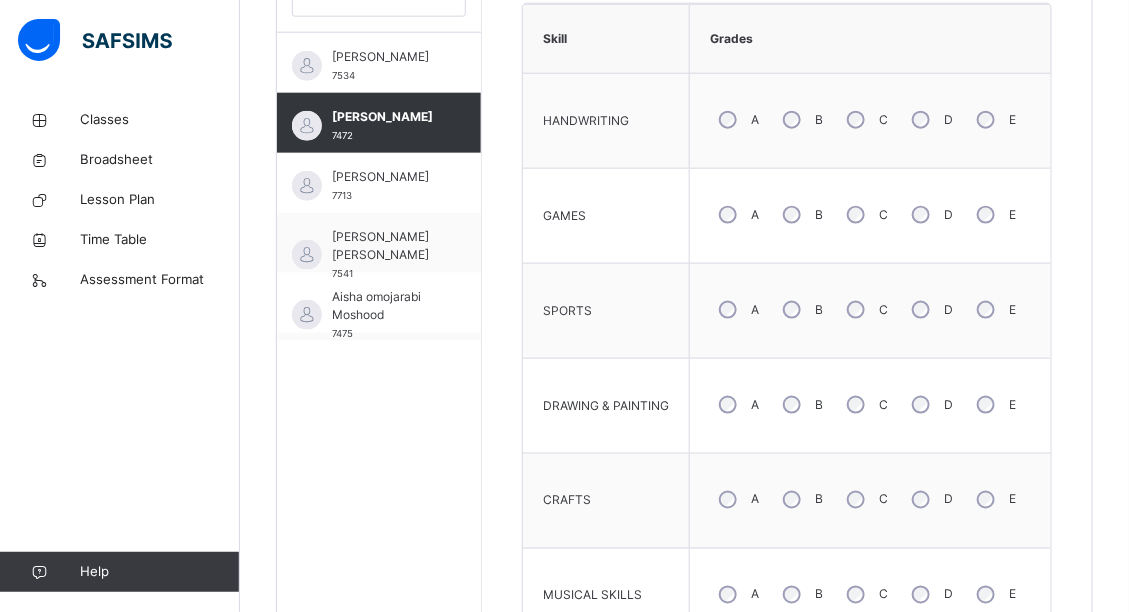 click on "Back  / JSS 2 A JSS 2 A JSS TWO Third Term [DATE]-[DATE] Class Members Subjects Results Skills Attendance Timetable Form Teacher Skills More Options   29  Students in class Download Pdf Report Excel Report View subject profile [GEOGRAPHIC_DATA], [GEOGRAPHIC_DATA] Date: [DATE] 12:51:08 pm Class Members Class:  JSS 2 A Total no. of Students:  29 Term:  Third Term Session:  [DATE]-[DATE] S/NO Admission No. Last Name First Name Other Name 1 7534 [PERSON_NAME] [PERSON_NAME] 2 7472 [PERSON_NAME] 3 7713 [PERSON_NAME] 4 7541 [PERSON_NAME] 5 7475 omojarabi  [PERSON_NAME] 6 7506 Ebube [PERSON_NAME] 7 7612 [PERSON_NAME] 8 7508 [PERSON_NAME] 9 7545 [PERSON_NAME] 10 7481 [PERSON_NAME] [PERSON_NAME] 11 7548 [PERSON_NAME] [PERSON_NAME] 12 7458 [PERSON_NAME] 13 7551 [PERSON_NAME] 14 7484 [PERSON_NAME] 15 7515 Ariyo Israel 16 7636 Boluwatife Bada [PERSON_NAME] 17 7516 Mwuese [PERSON_NAME] 18 7487 [PERSON_NAME] 19 7557 [PERSON_NAME] 20 7494 [PERSON_NAME] 21 7525 [PERSON_NAME] 22 7560 [PERSON_NAME]" at bounding box center (684, 137) 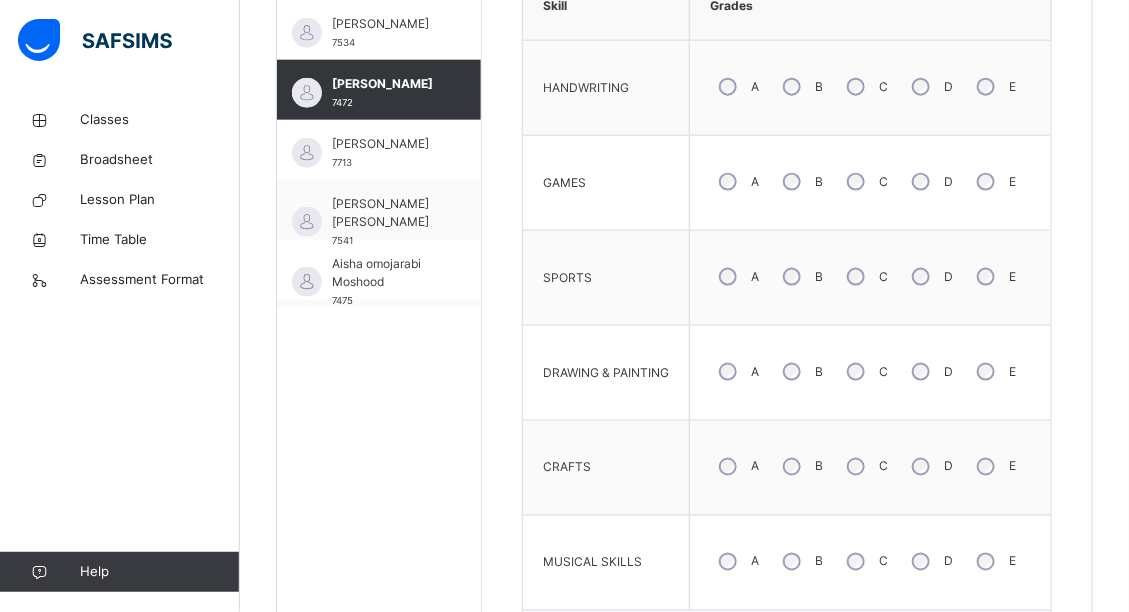 scroll, scrollTop: 676, scrollLeft: 0, axis: vertical 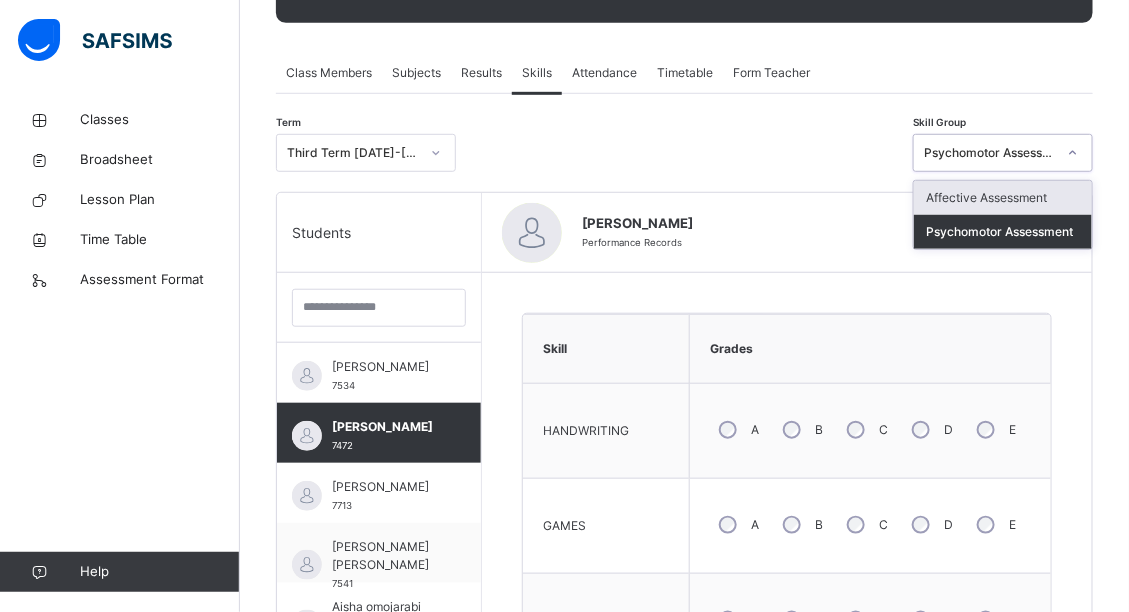 click 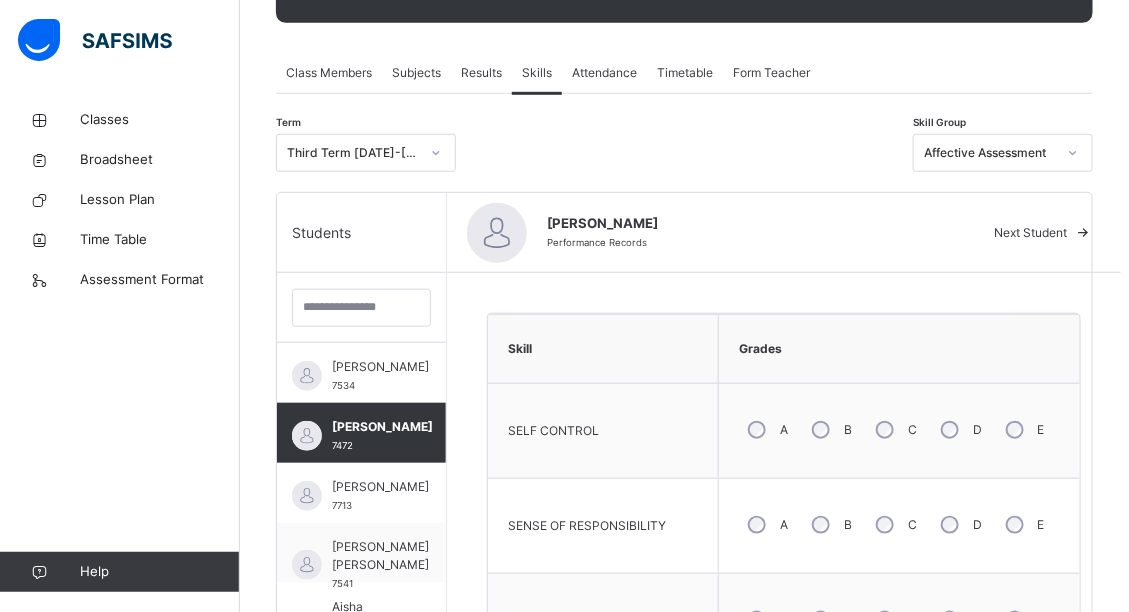 click on "C" at bounding box center (894, 430) 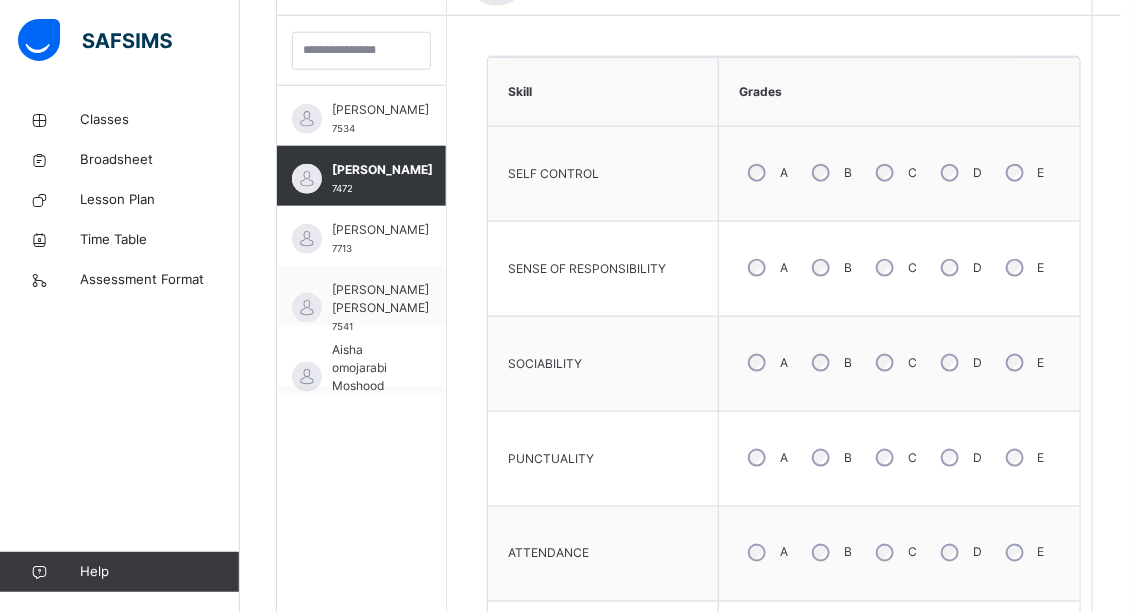 scroll, scrollTop: 644, scrollLeft: 0, axis: vertical 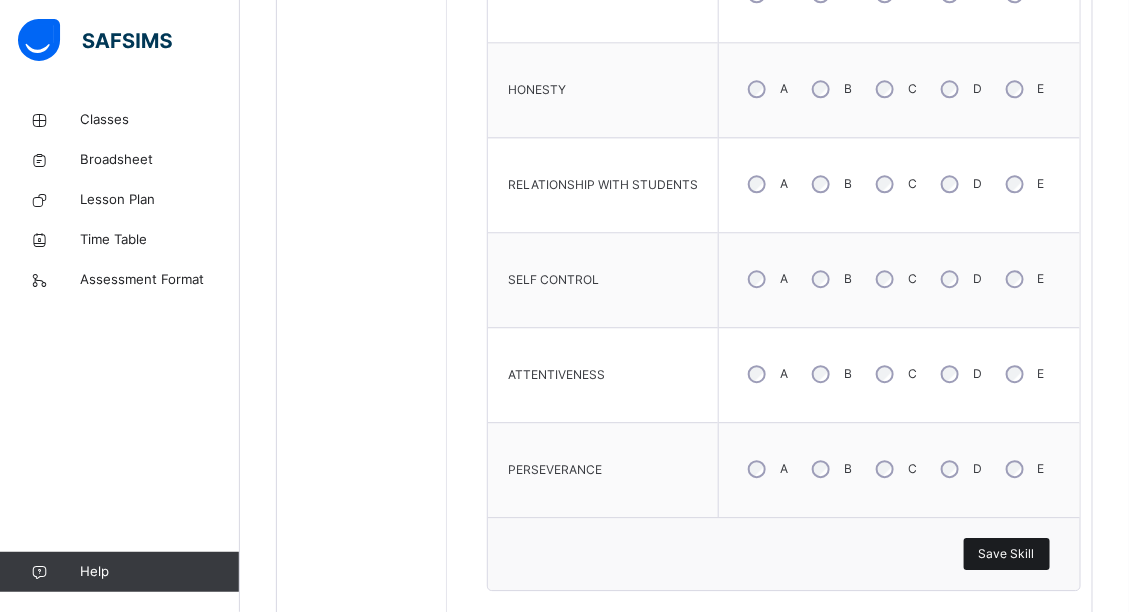 click on "Save Skill" at bounding box center (1007, 554) 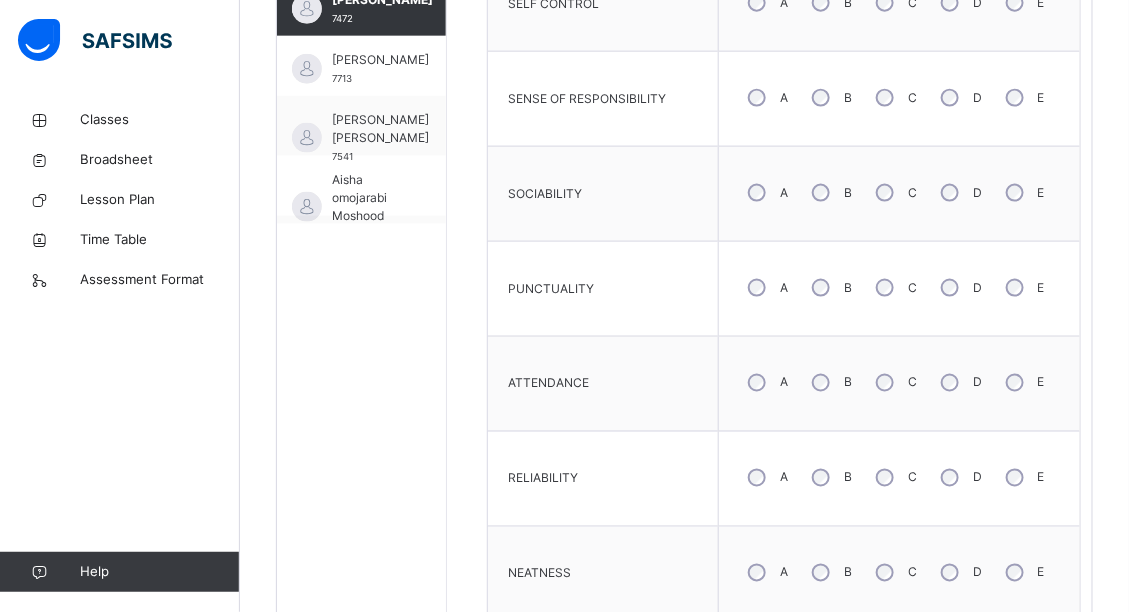 scroll, scrollTop: 718, scrollLeft: 0, axis: vertical 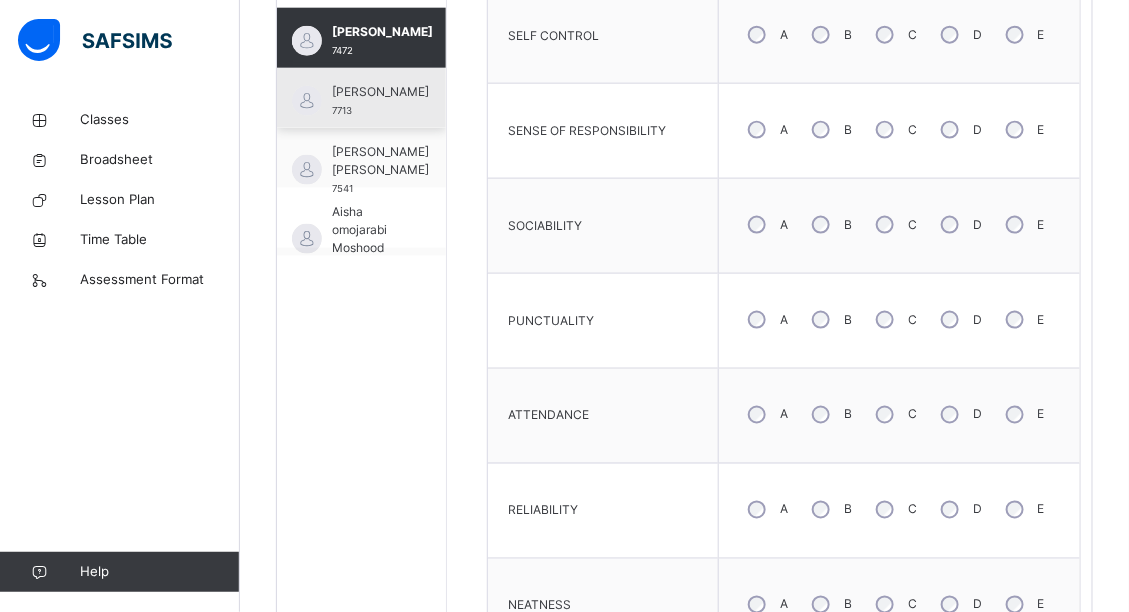 click on "[PERSON_NAME] 7713" at bounding box center [361, 98] 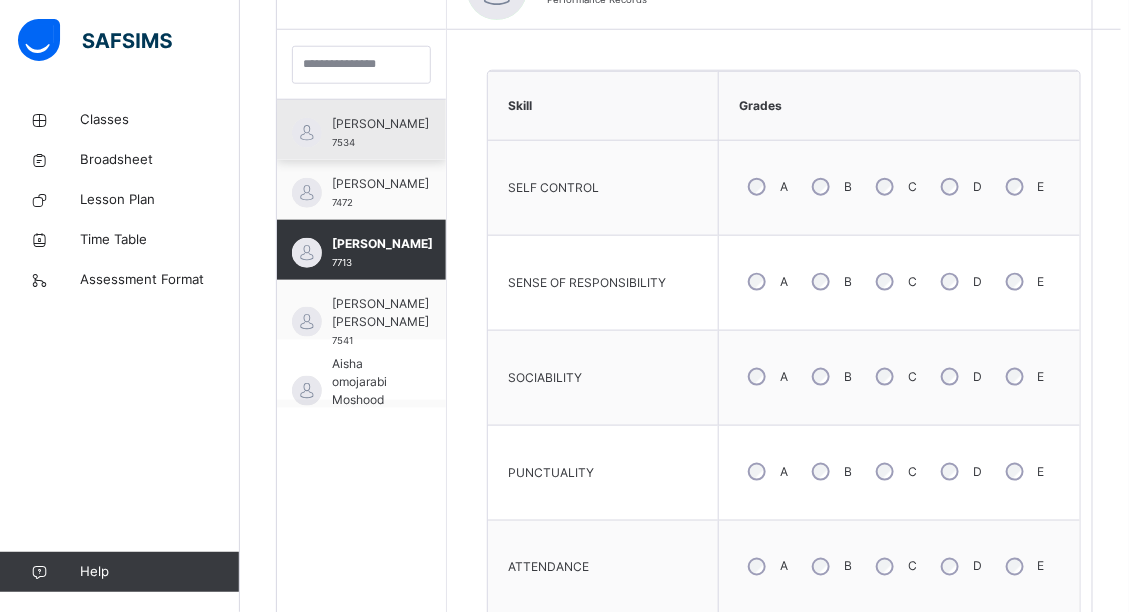 scroll, scrollTop: 718, scrollLeft: 0, axis: vertical 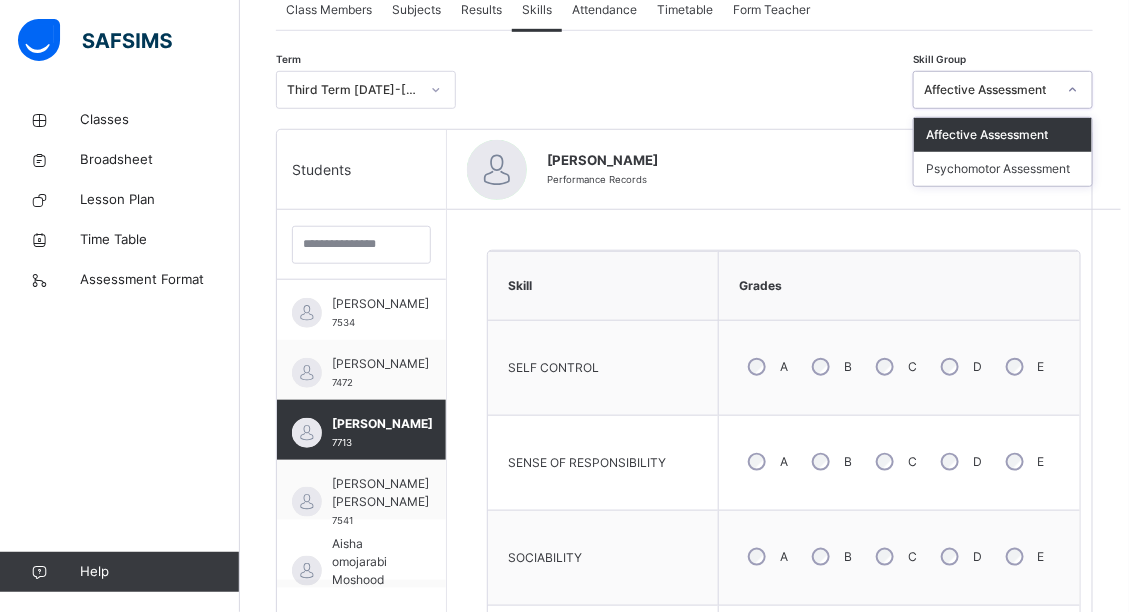 click 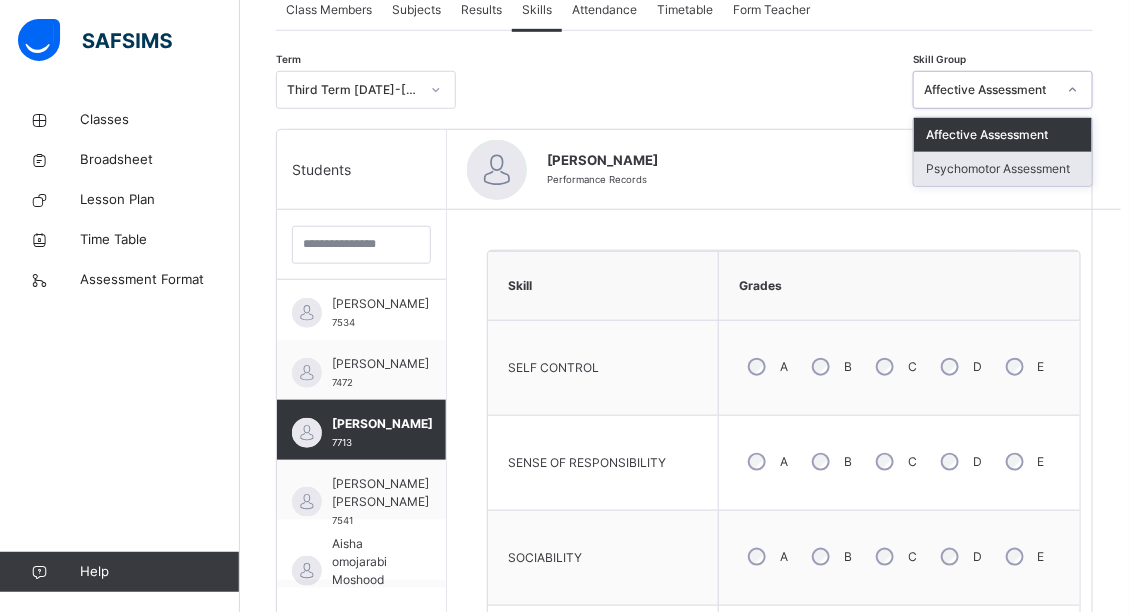 click on "Psychomotor Assessment" at bounding box center [1003, 169] 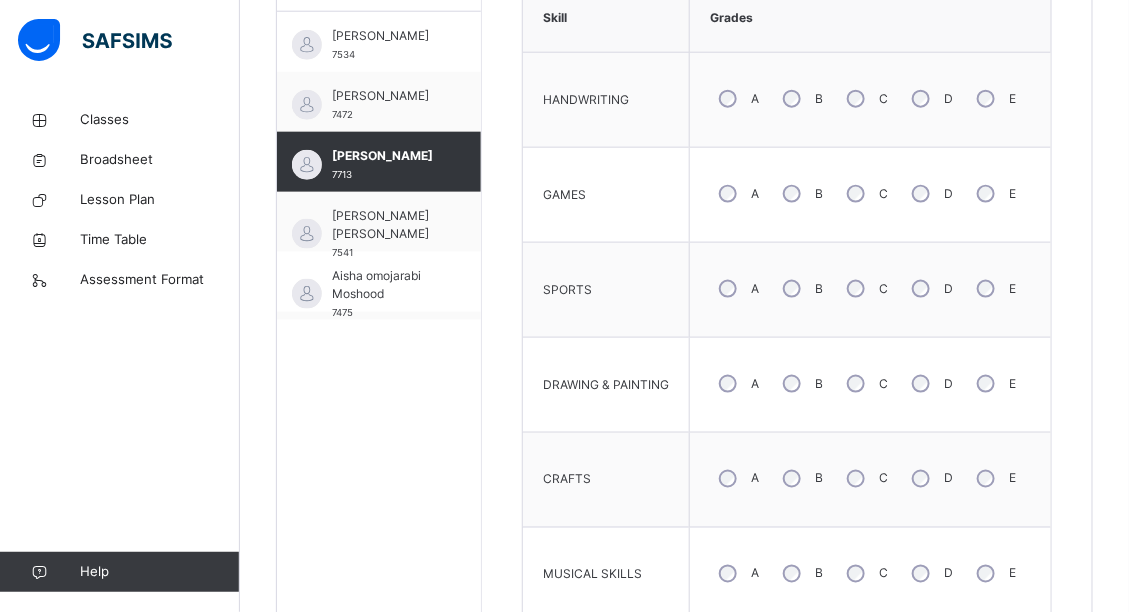 scroll, scrollTop: 685, scrollLeft: 0, axis: vertical 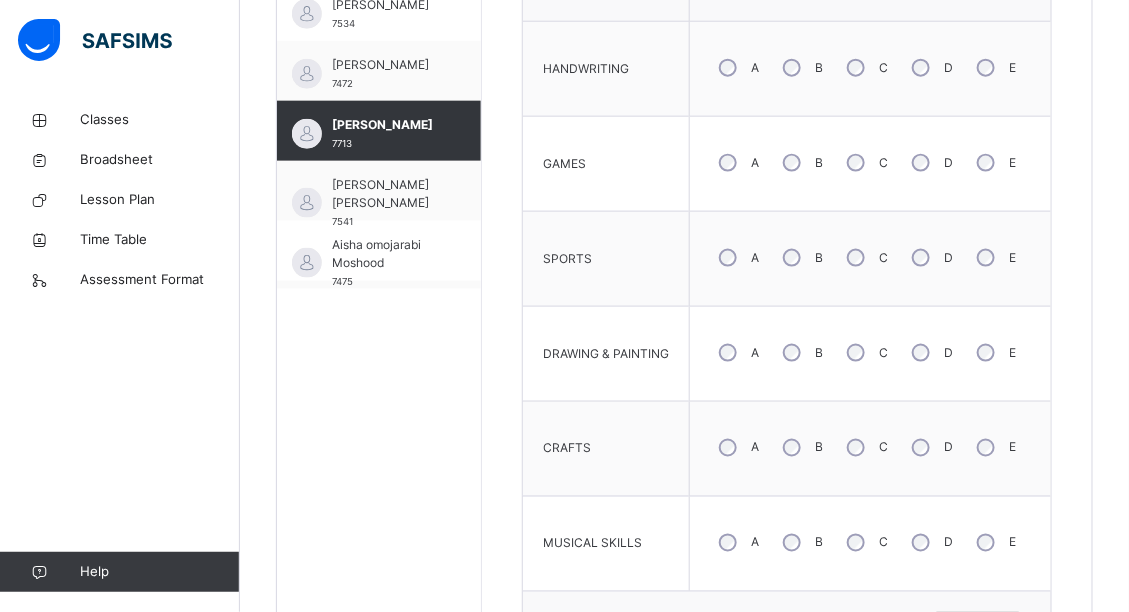 click on "C" at bounding box center (865, 353) 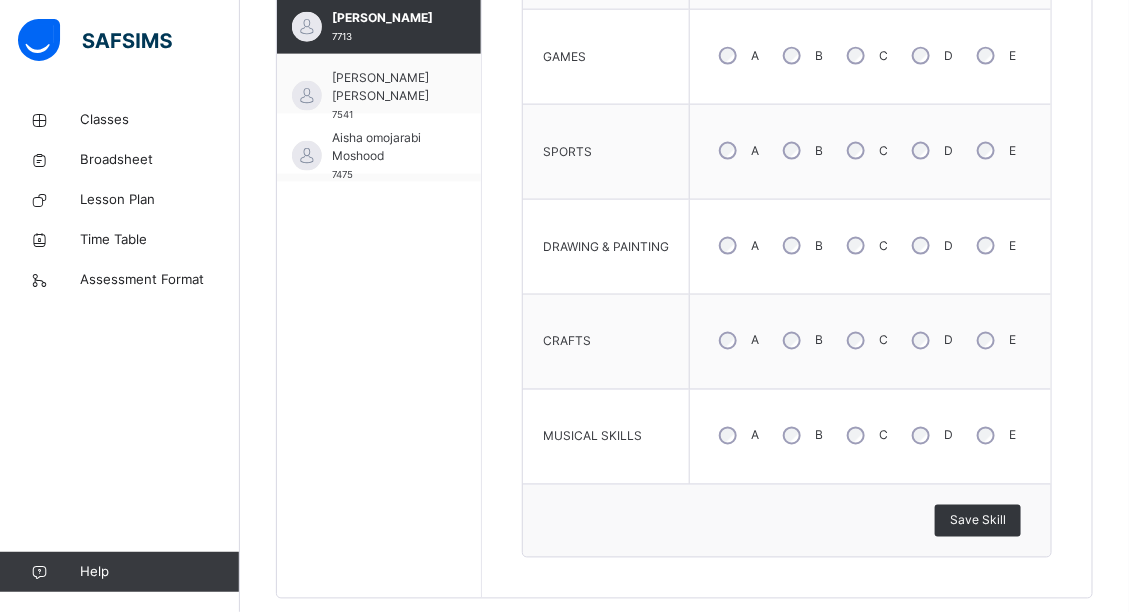 scroll, scrollTop: 824, scrollLeft: 0, axis: vertical 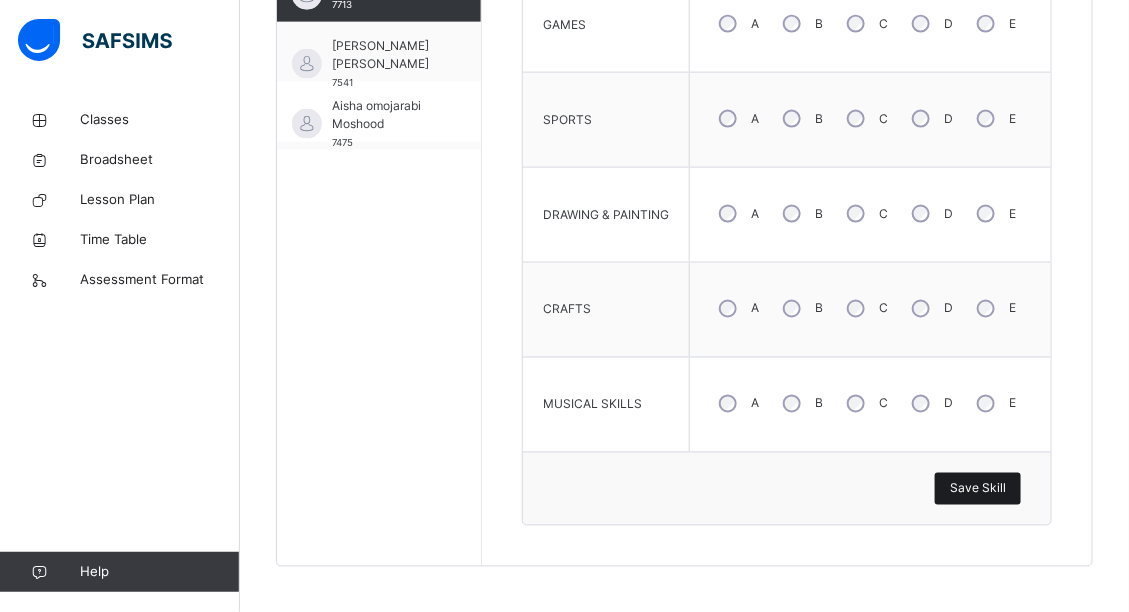 click on "Save Skill" at bounding box center [978, 489] 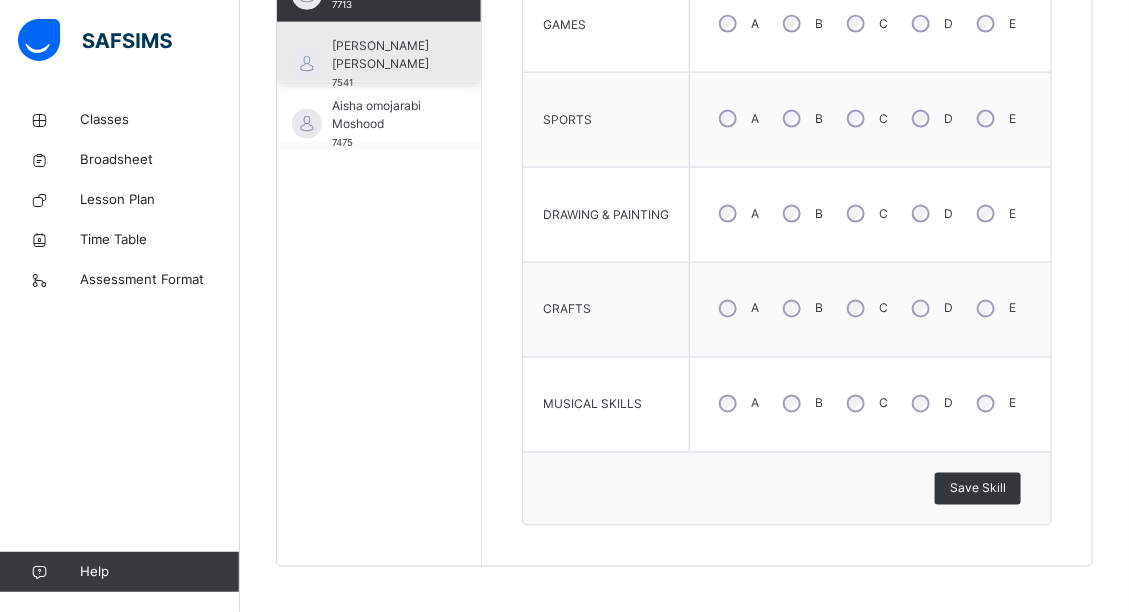 click on "[PERSON_NAME] [PERSON_NAME]" at bounding box center [384, 55] 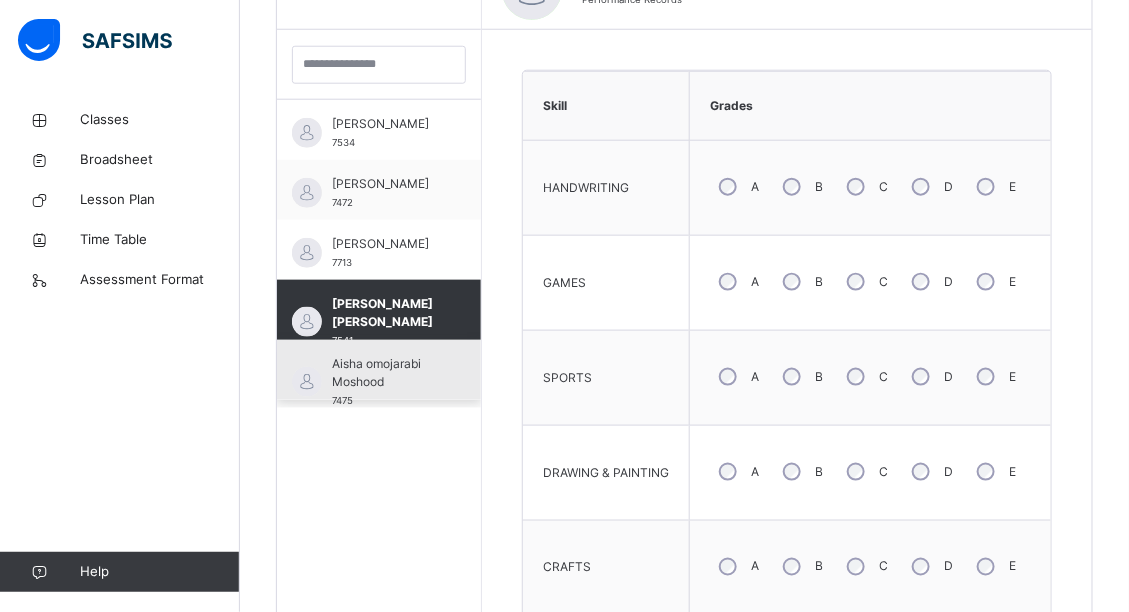scroll, scrollTop: 824, scrollLeft: 0, axis: vertical 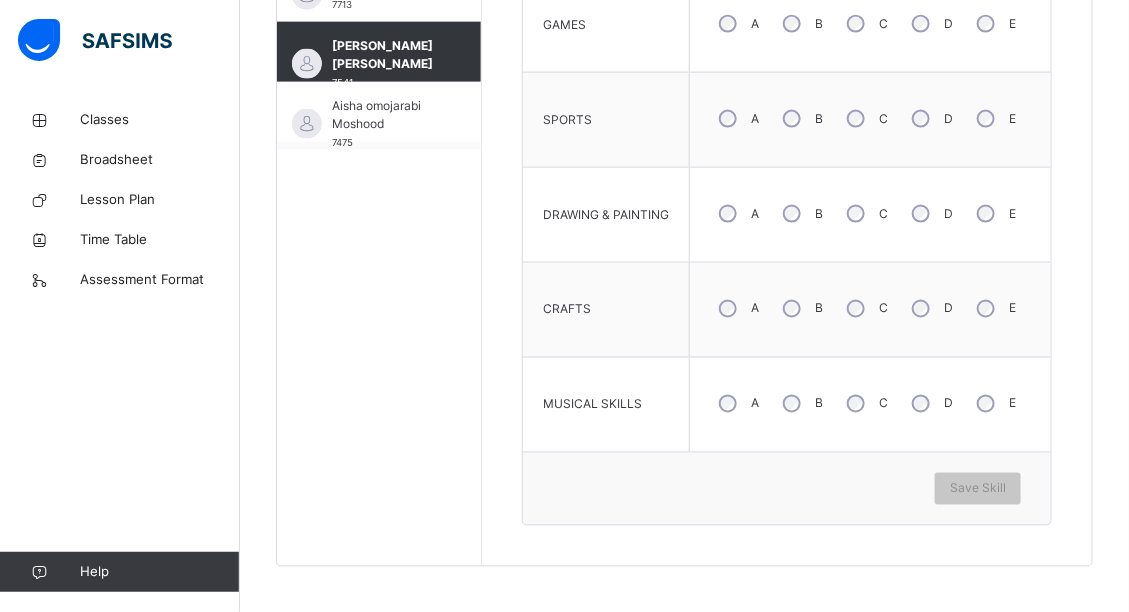 drag, startPoint x: 860, startPoint y: 203, endPoint x: 870, endPoint y: 180, distance: 25.079872 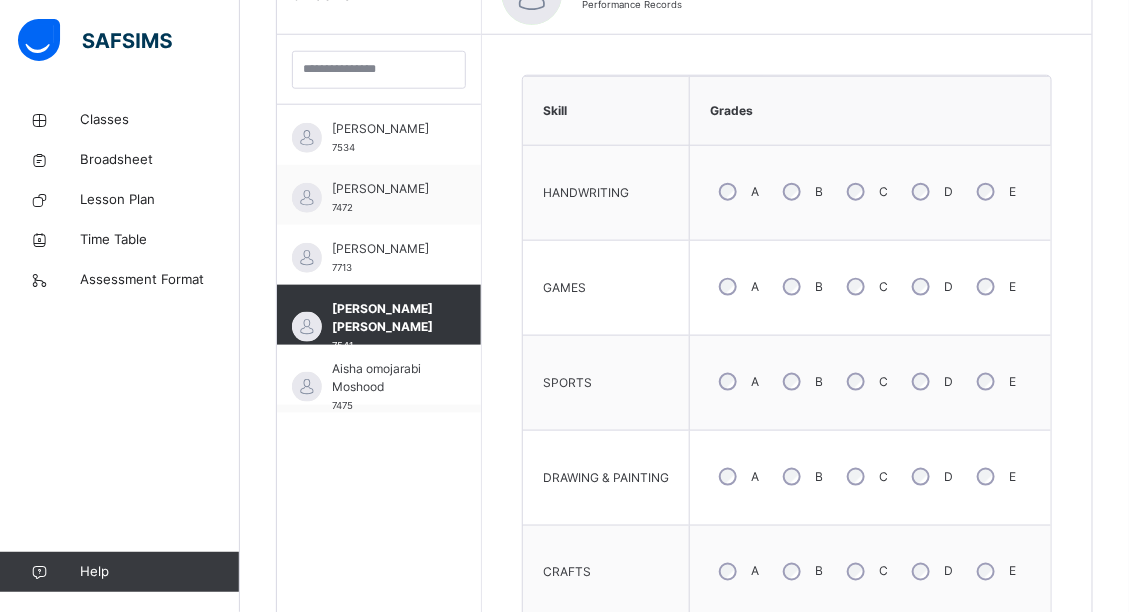 scroll, scrollTop: 557, scrollLeft: 0, axis: vertical 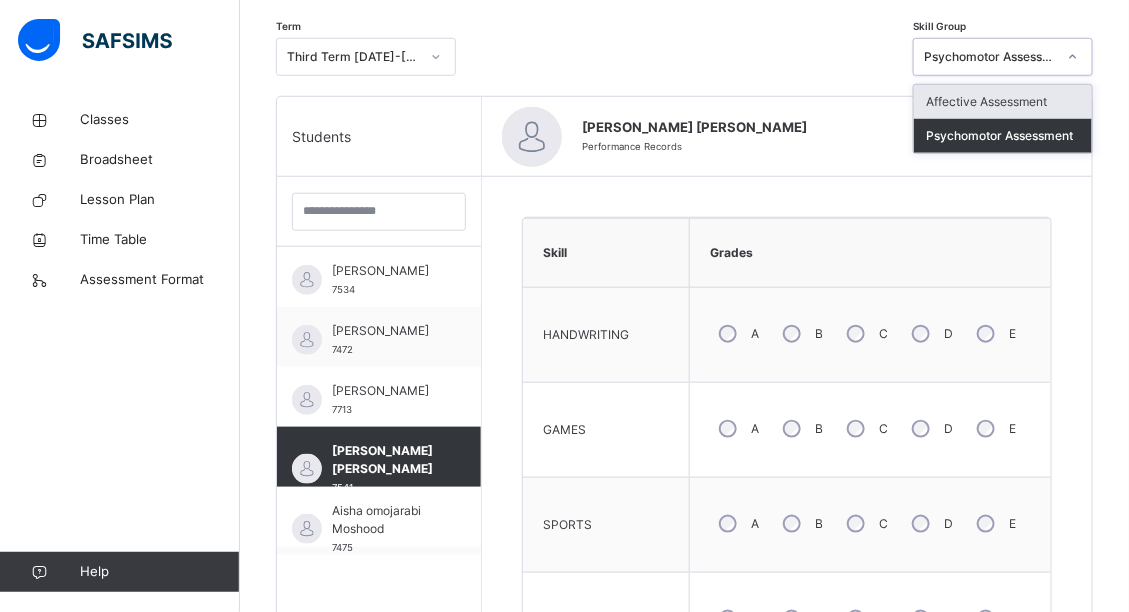 click 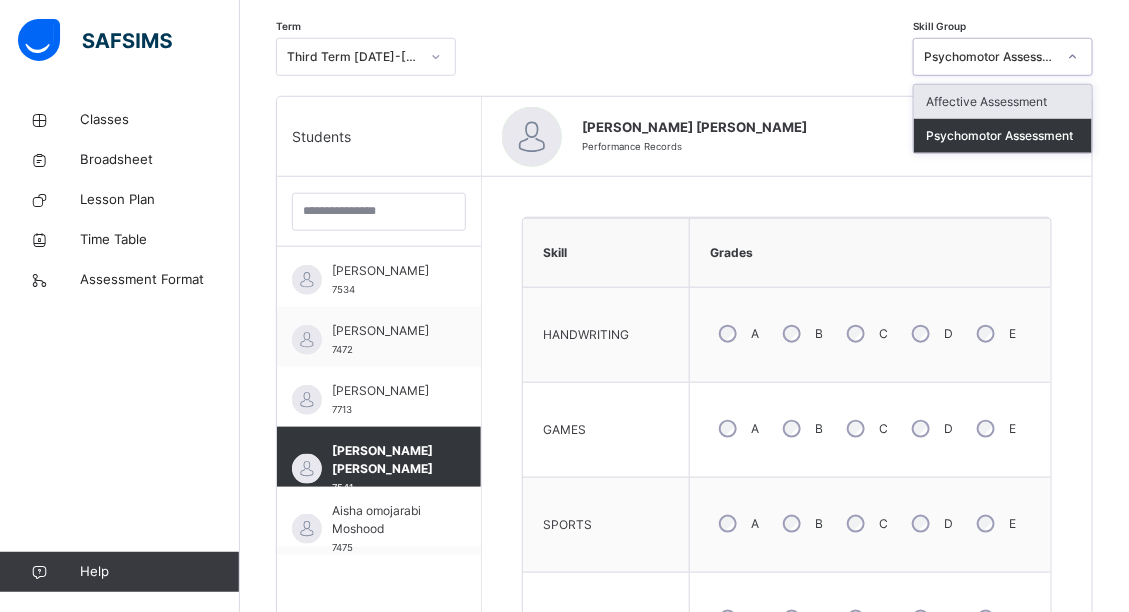 click on "Affective Assessment" at bounding box center (1003, 102) 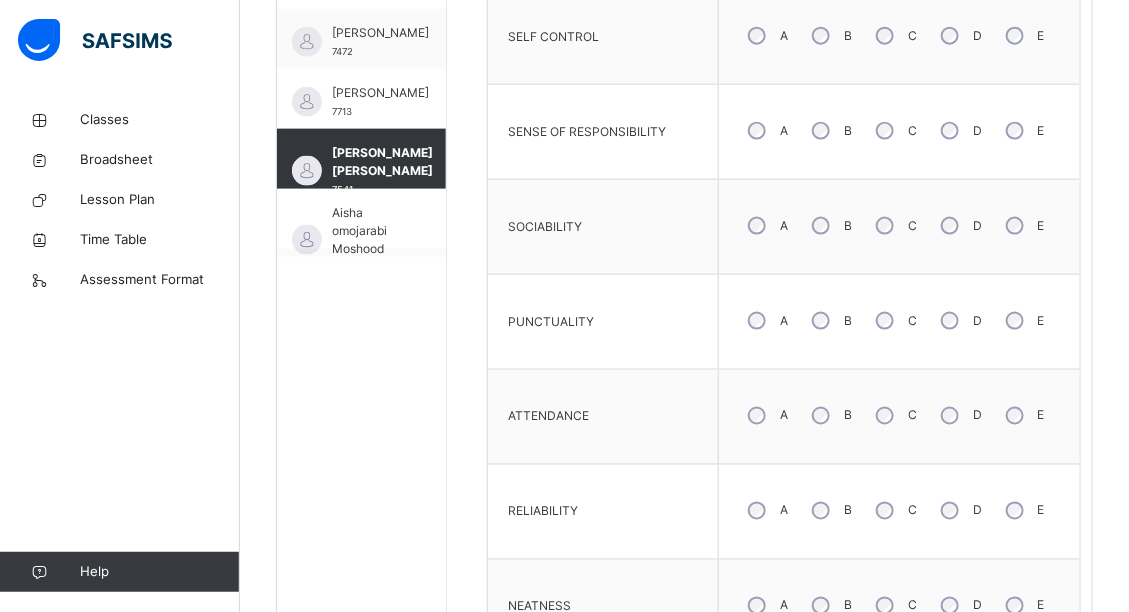 scroll, scrollTop: 771, scrollLeft: 0, axis: vertical 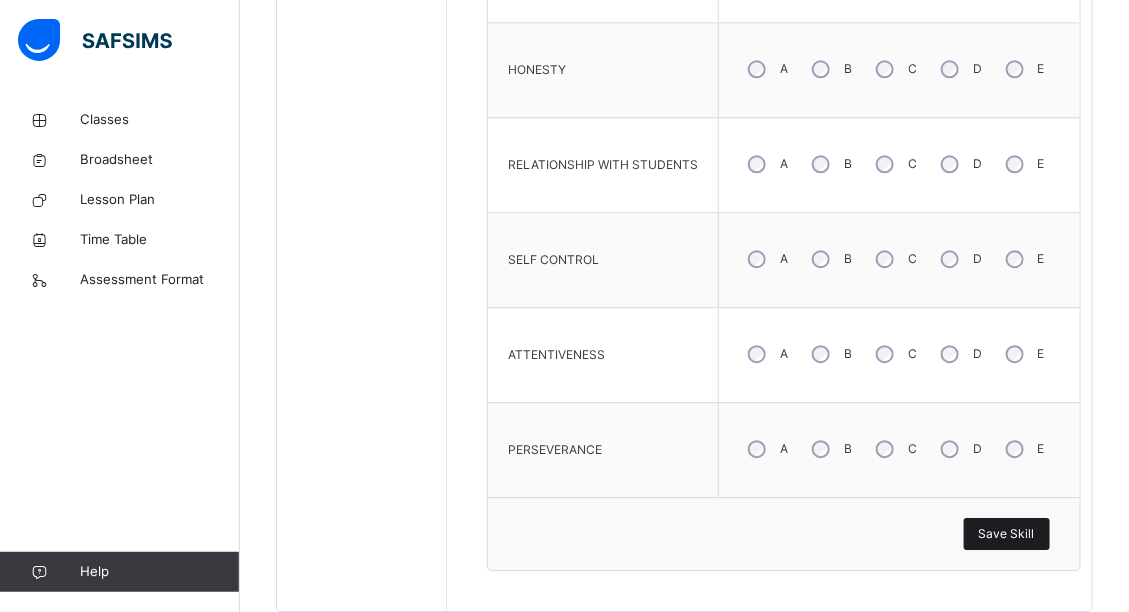 click on "Save Skill" at bounding box center [1007, 534] 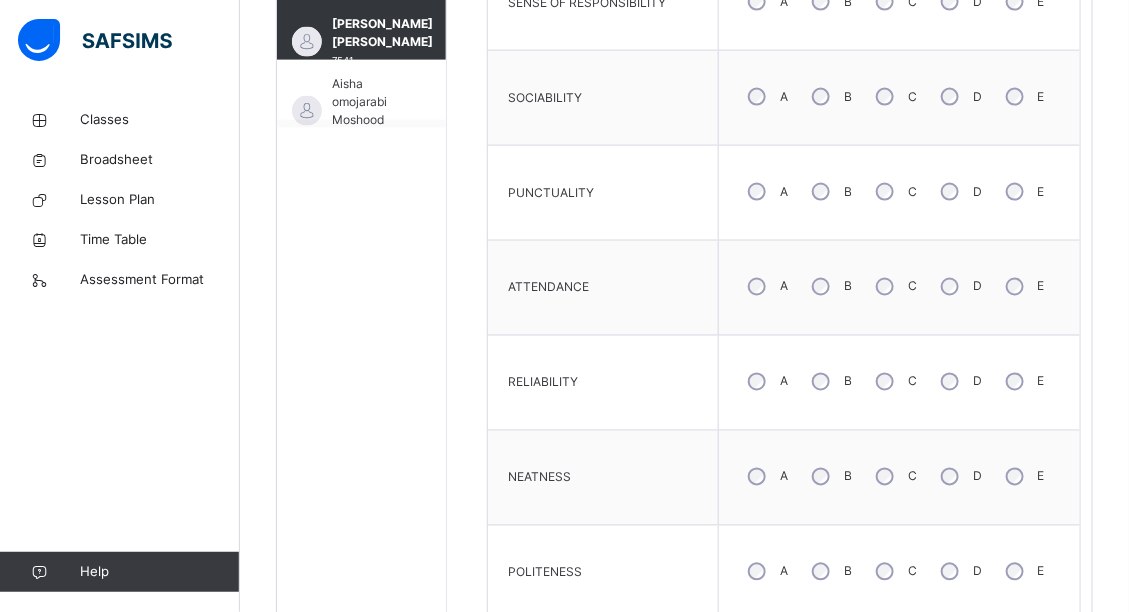 scroll, scrollTop: 836, scrollLeft: 0, axis: vertical 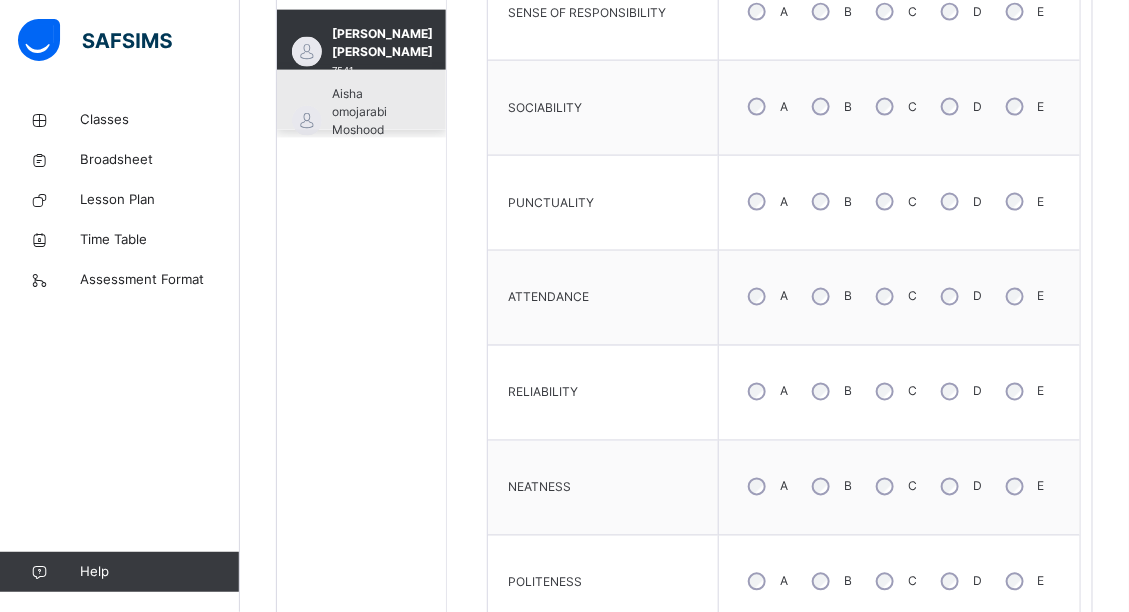 click on "Aisha  omojarabi  Moshood" at bounding box center [366, 112] 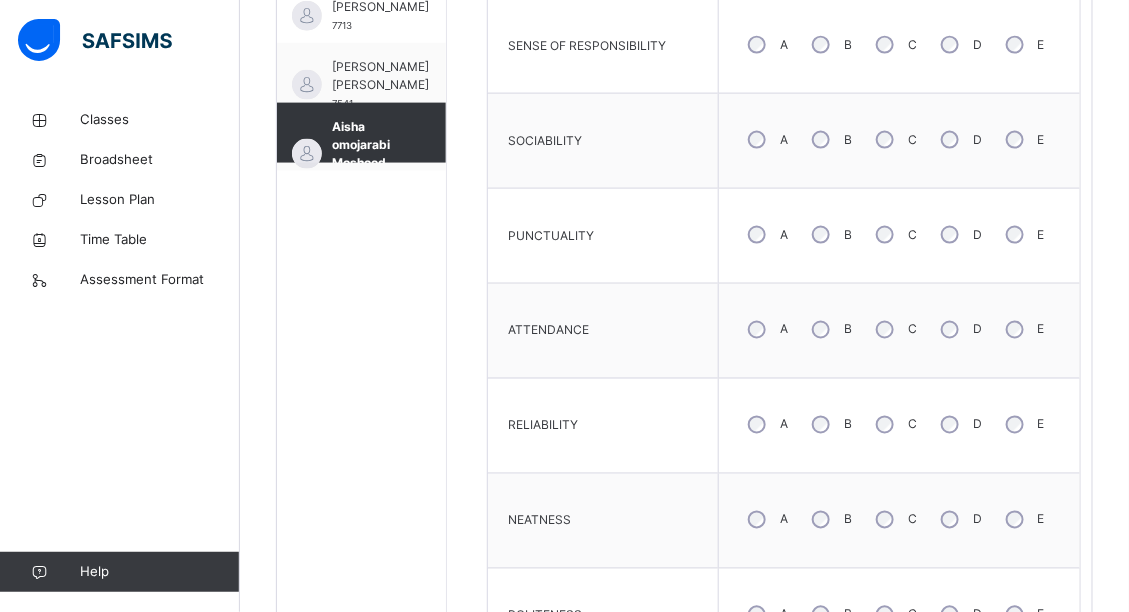 scroll, scrollTop: 569, scrollLeft: 0, axis: vertical 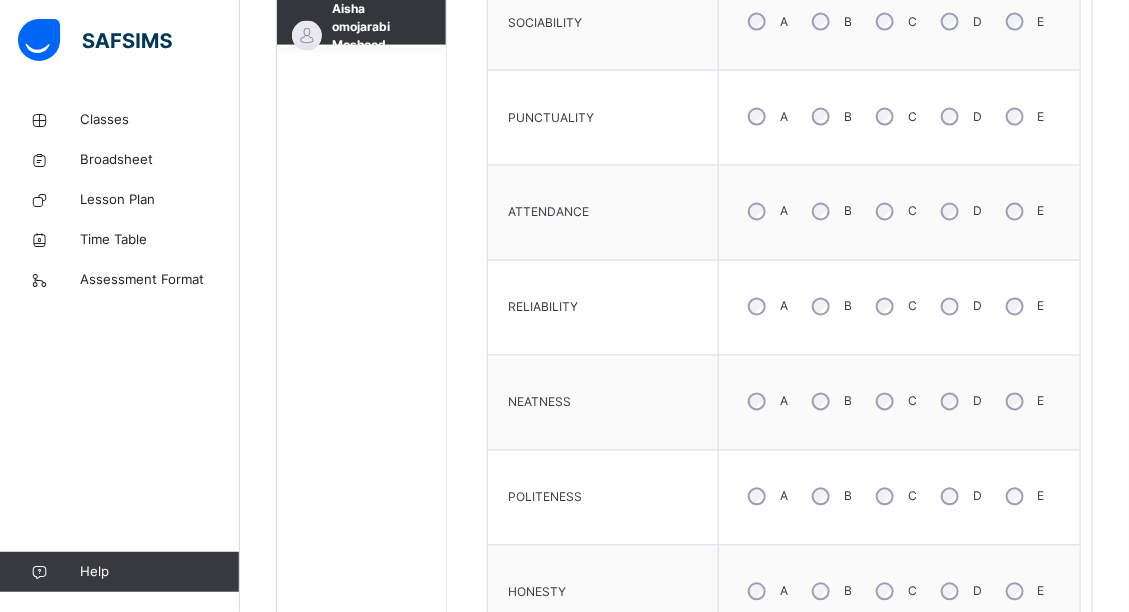 click on "PUNCTUALITY" at bounding box center (603, 118) 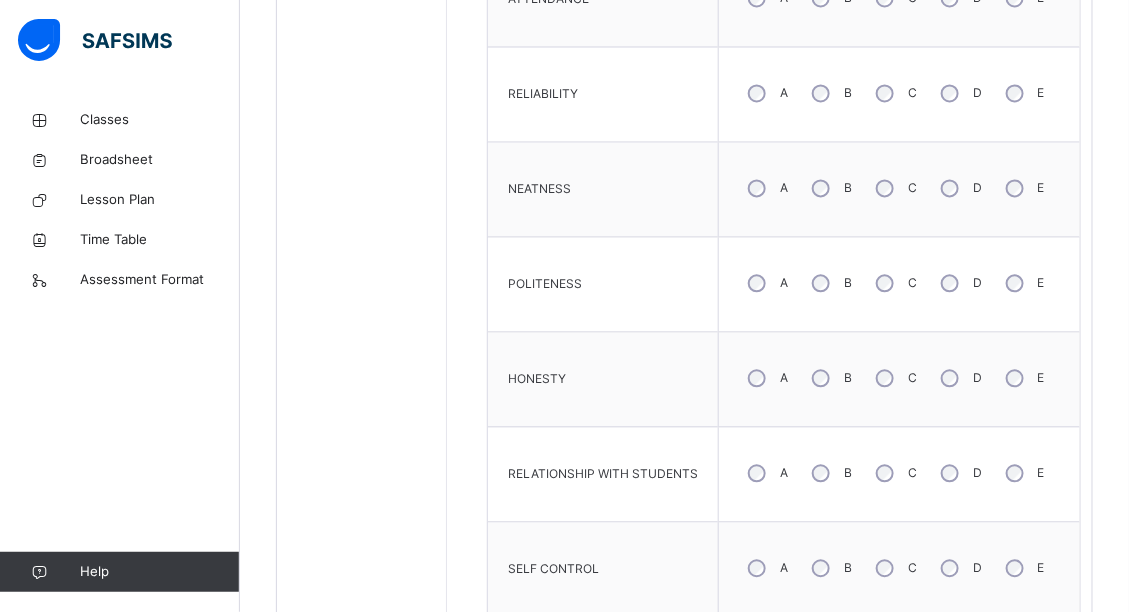 scroll, scrollTop: 1167, scrollLeft: 0, axis: vertical 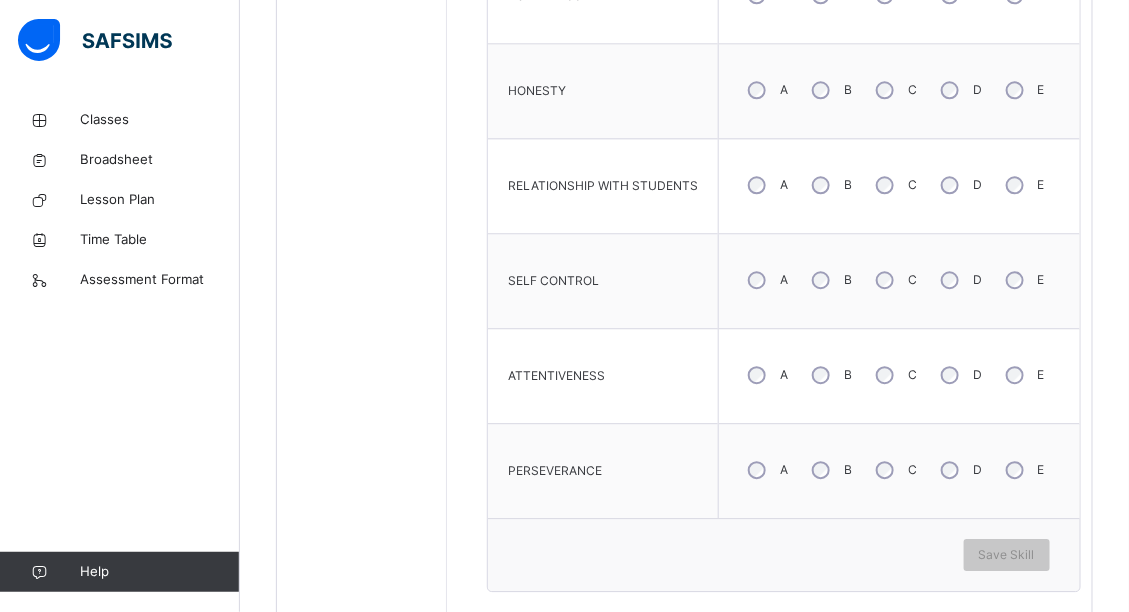 click on "B" at bounding box center [830, 375] 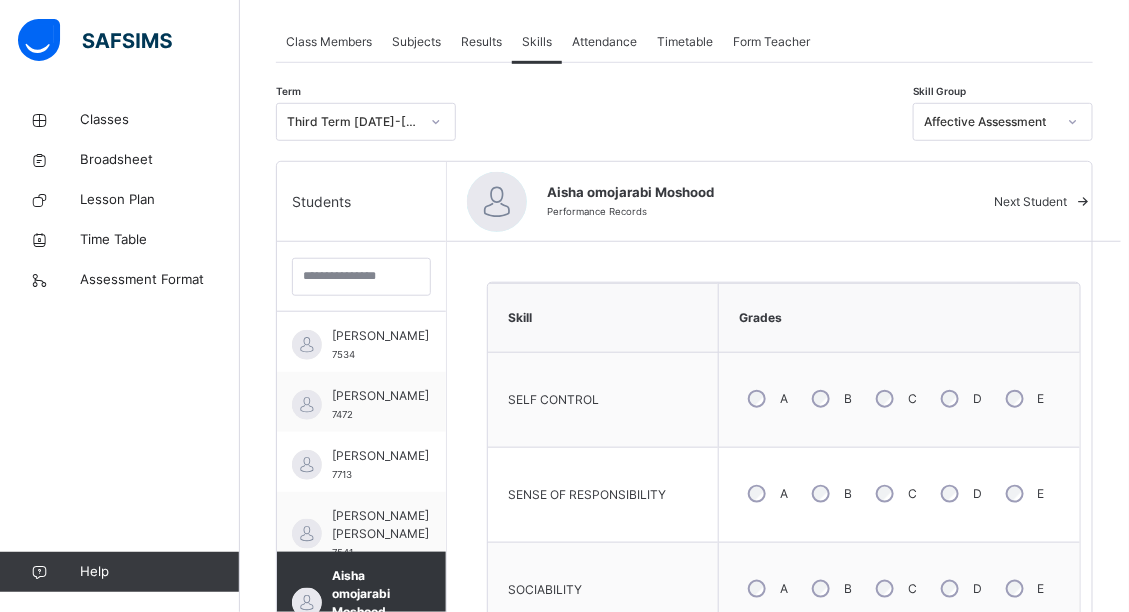 scroll, scrollTop: 312, scrollLeft: 0, axis: vertical 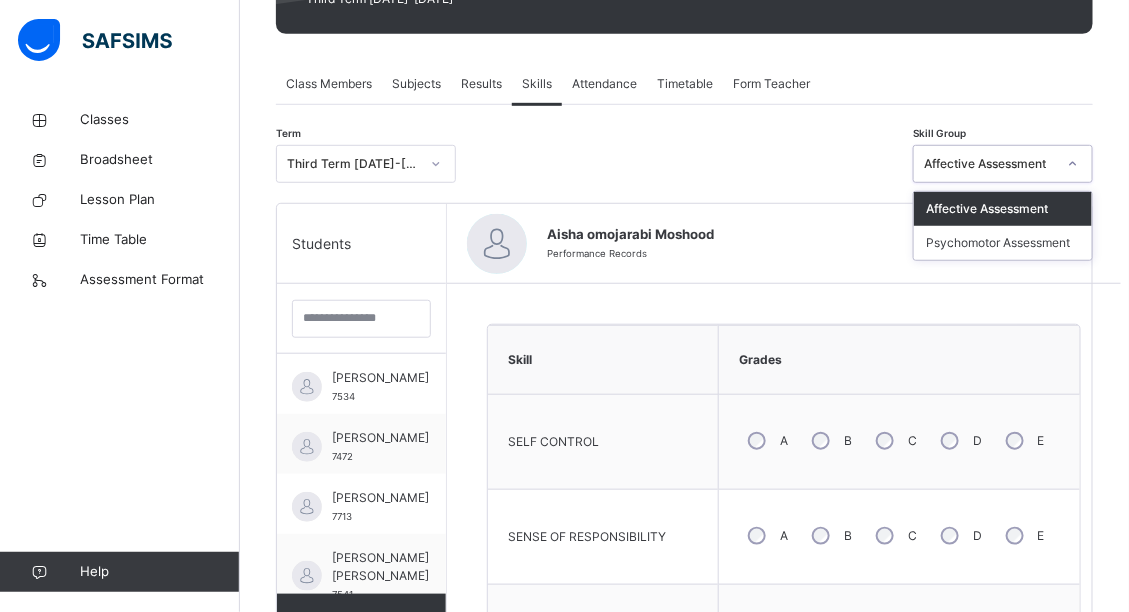 click on "Affective Assessment" at bounding box center [990, 164] 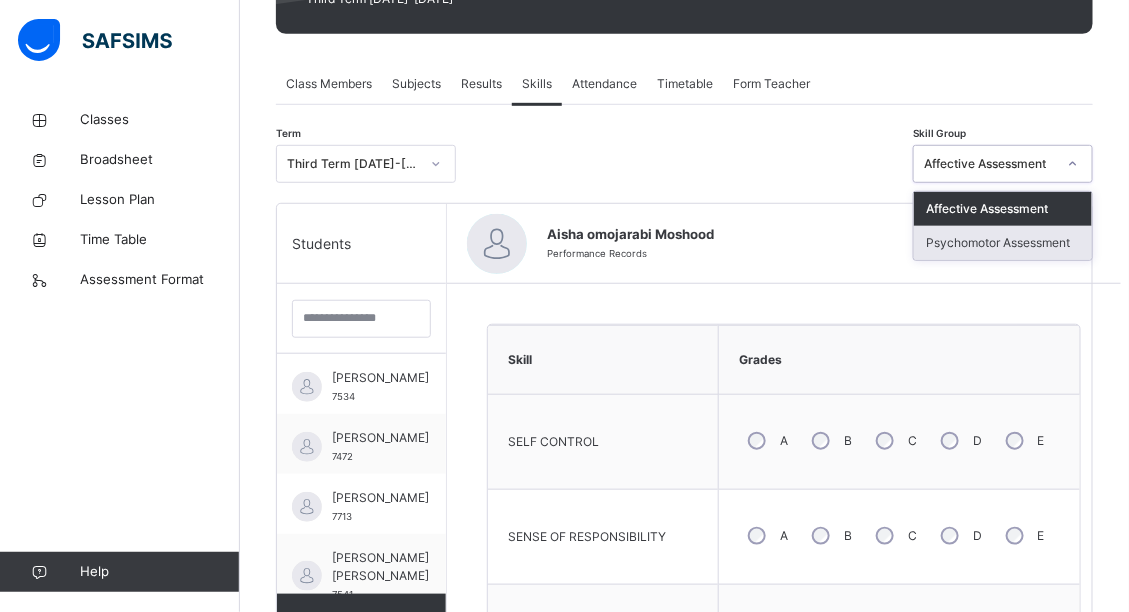 click on "Psychomotor Assessment" at bounding box center (1003, 243) 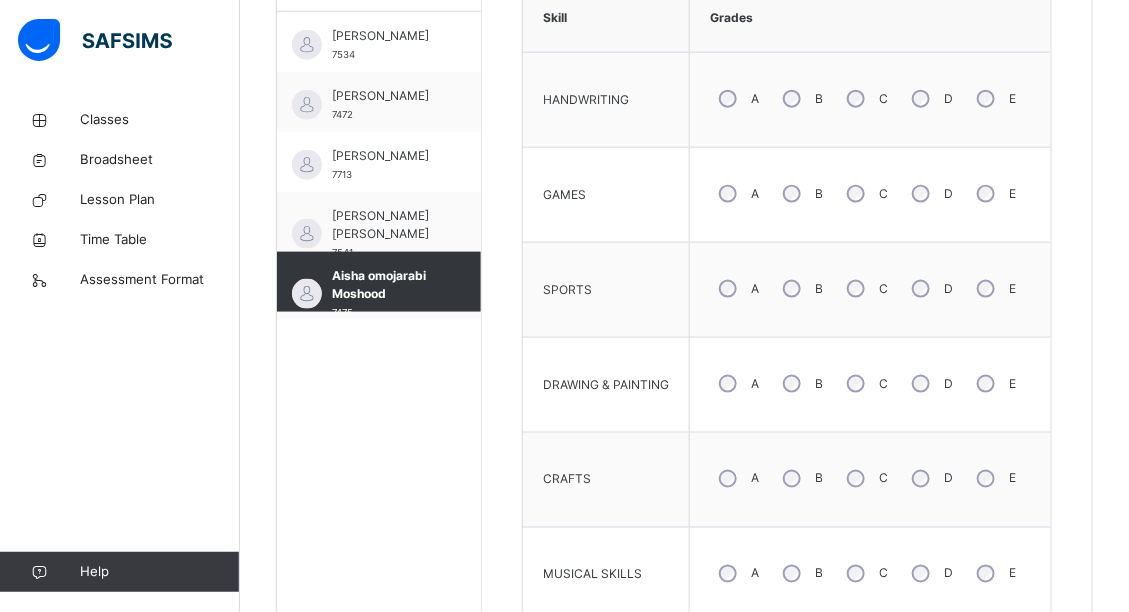 scroll, scrollTop: 664, scrollLeft: 0, axis: vertical 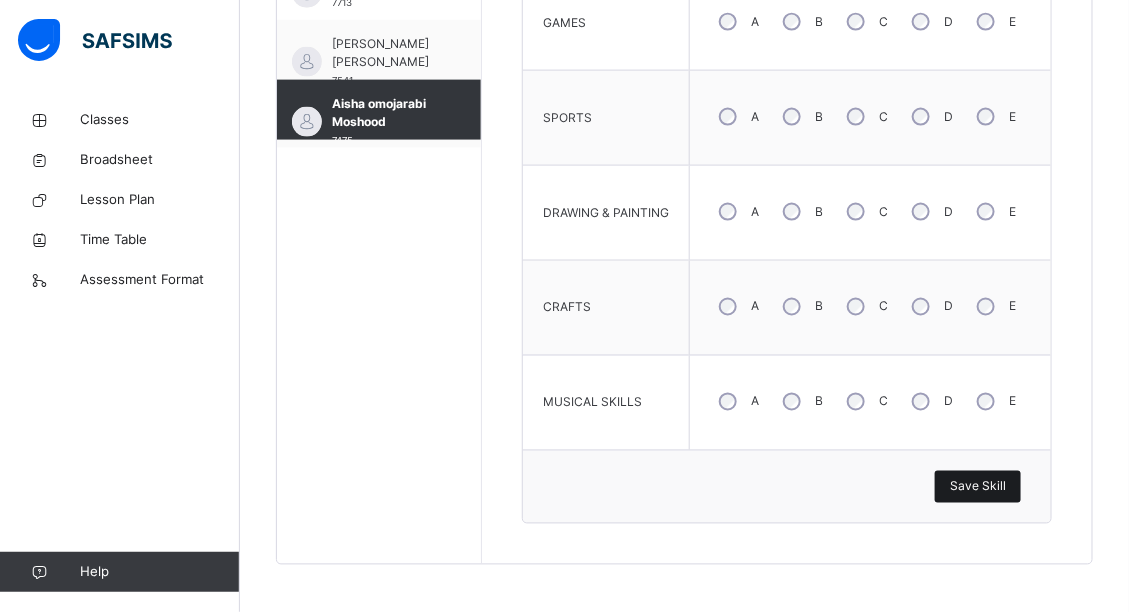 click on "Save Skill" at bounding box center [978, 487] 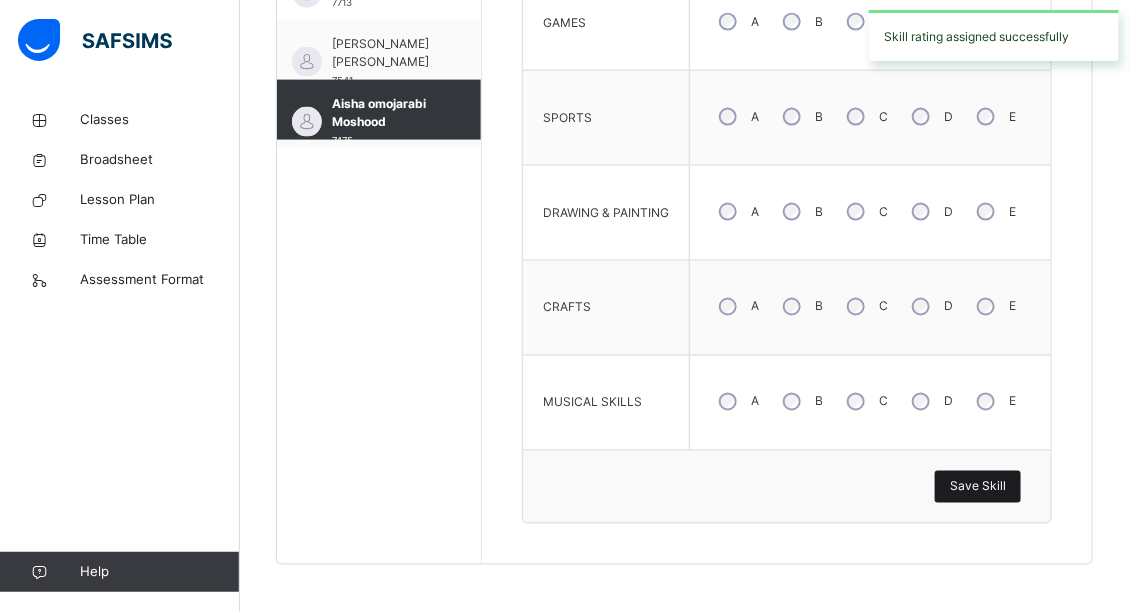 click on "Save Skill" at bounding box center (978, 487) 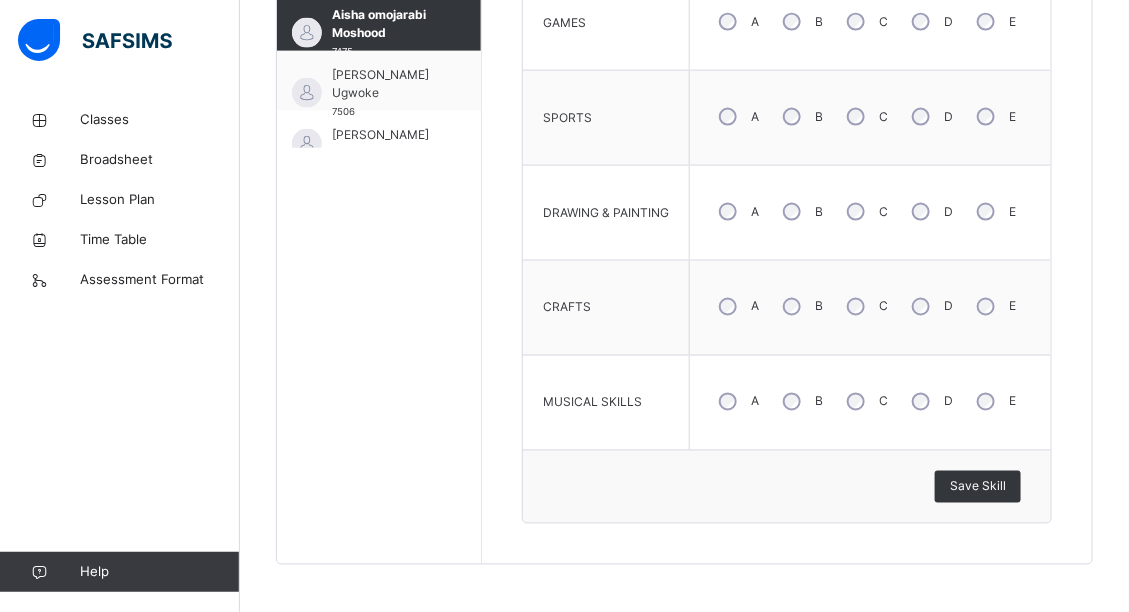 scroll, scrollTop: 95, scrollLeft: 0, axis: vertical 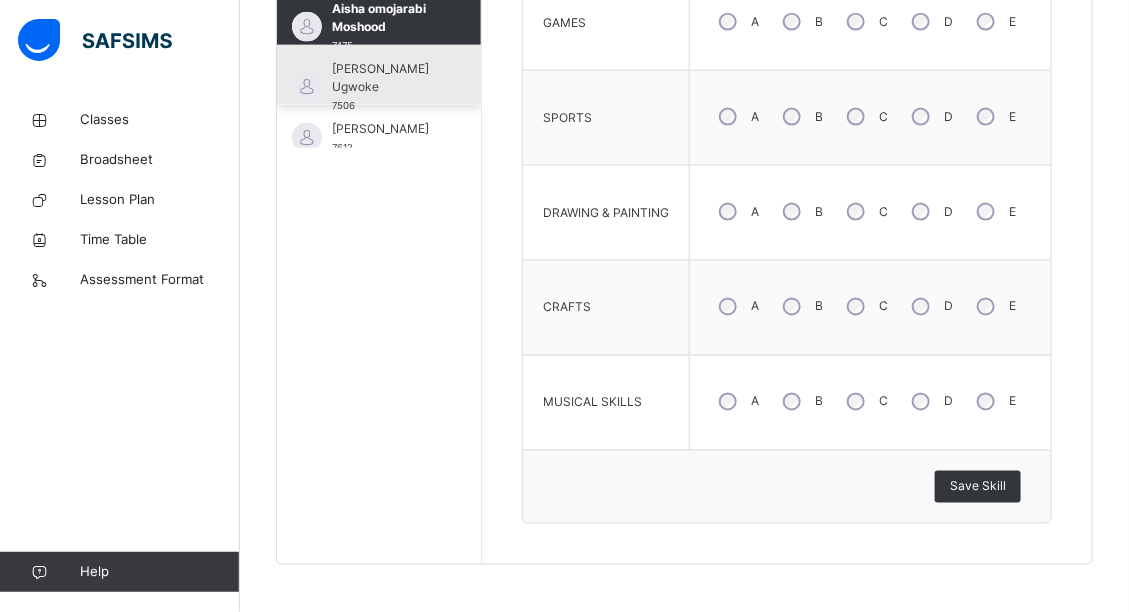 click on "[PERSON_NAME] Ugwoke 7506" at bounding box center [384, 87] 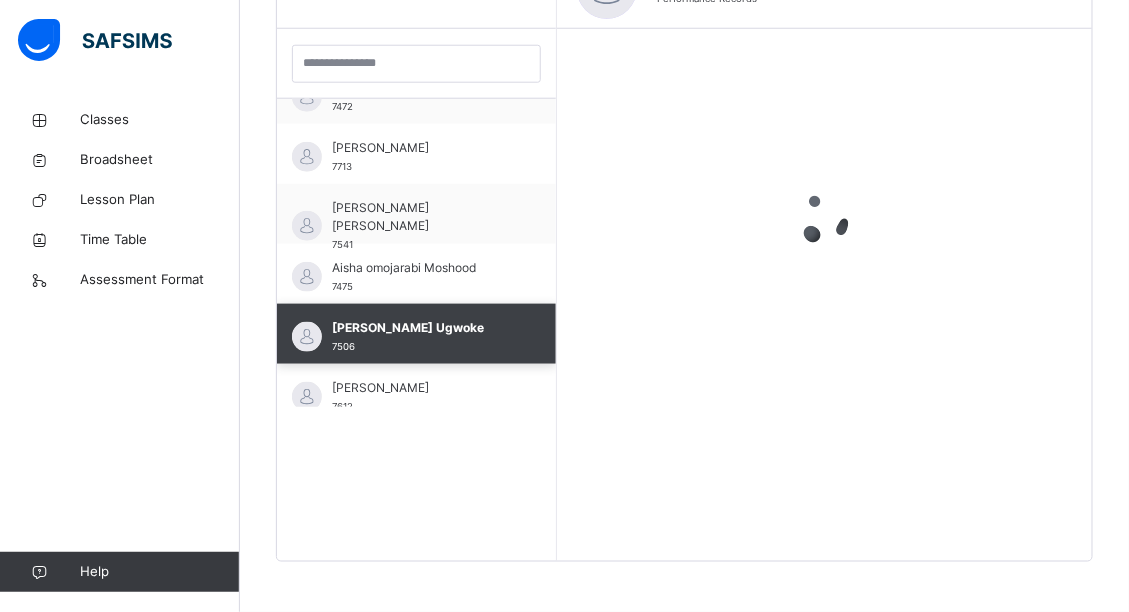 scroll, scrollTop: 566, scrollLeft: 0, axis: vertical 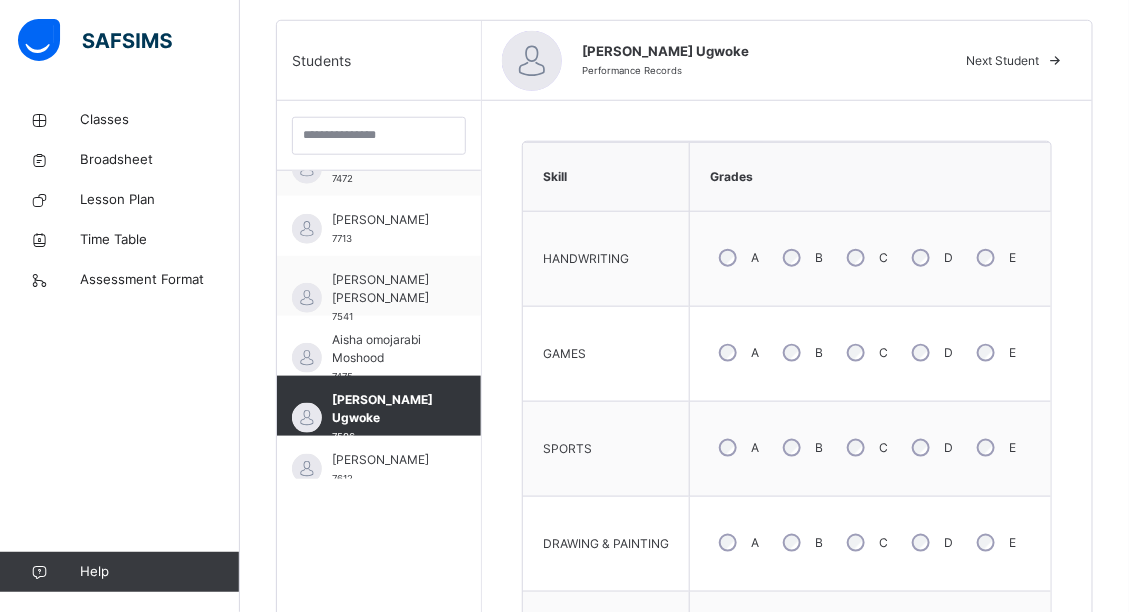 click on "C" at bounding box center [865, 448] 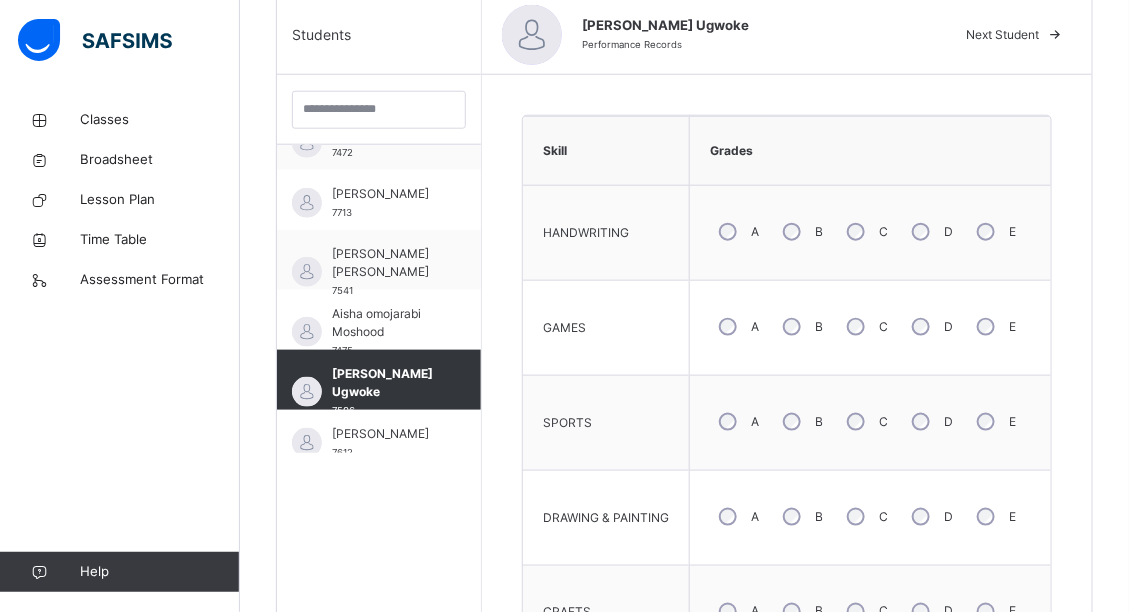 scroll, scrollTop: 537, scrollLeft: 0, axis: vertical 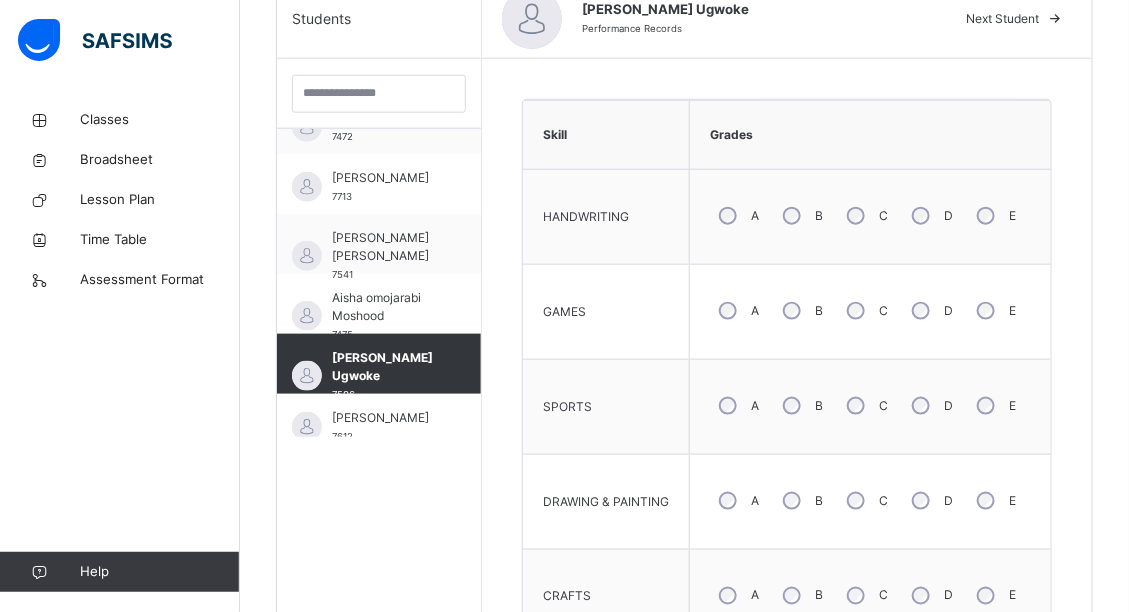click on "Back  / JSS 2 A JSS 2 A JSS TWO Third Term [DATE]-[DATE] Class Members Subjects Results Skills Attendance Timetable Form Teacher Skills More Options   29  Students in class Download Pdf Report Excel Report View subject profile [GEOGRAPHIC_DATA], [GEOGRAPHIC_DATA] Date: [DATE] 12:51:08 pm Class Members Class:  JSS 2 A Total no. of Students:  29 Term:  Third Term Session:  [DATE]-[DATE] S/NO Admission No. Last Name First Name Other Name 1 7534 [PERSON_NAME] [PERSON_NAME] 2 7472 [PERSON_NAME] 3 7713 [PERSON_NAME] 4 7541 [PERSON_NAME] 5 7475 omojarabi  [PERSON_NAME] 6 7506 Ebube [PERSON_NAME] 7 7612 [PERSON_NAME] 8 7508 [PERSON_NAME] 9 7545 [PERSON_NAME] 10 7481 [PERSON_NAME] [PERSON_NAME] 11 7548 [PERSON_NAME] [PERSON_NAME] 12 7458 [PERSON_NAME] 13 7551 [PERSON_NAME] 14 7484 [PERSON_NAME] 15 7515 Ariyo Israel 16 7636 Boluwatife Bada [PERSON_NAME] 17 7516 Mwuese [PERSON_NAME] 18 7487 [PERSON_NAME] 19 7557 [PERSON_NAME] 20 7494 [PERSON_NAME] 21 7525 [PERSON_NAME] 22 7560 [PERSON_NAME]" at bounding box center [684, 233] 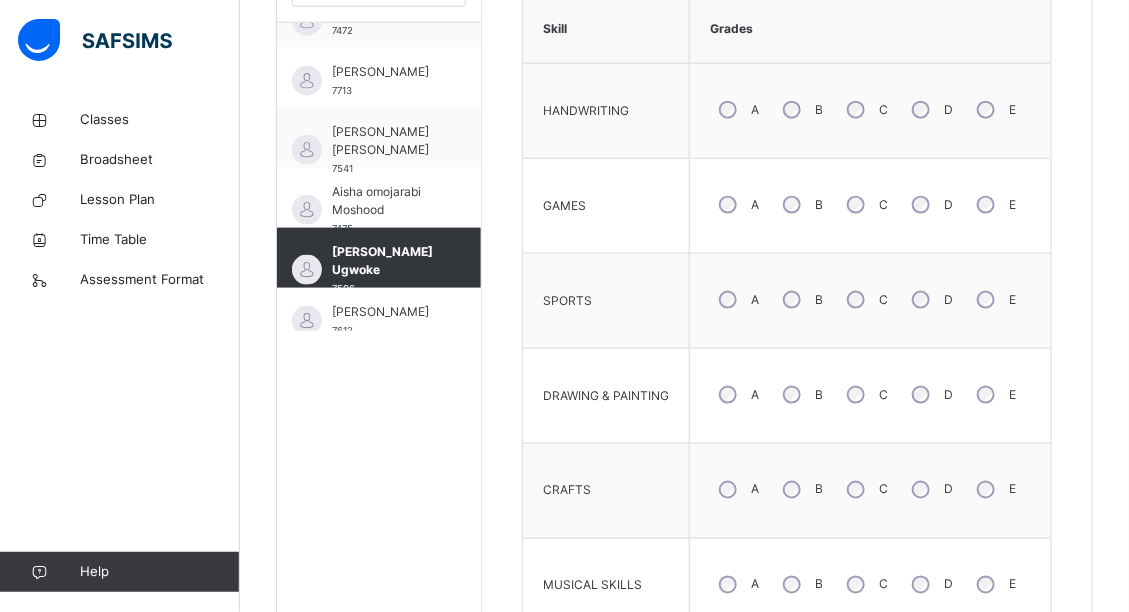 scroll, scrollTop: 676, scrollLeft: 0, axis: vertical 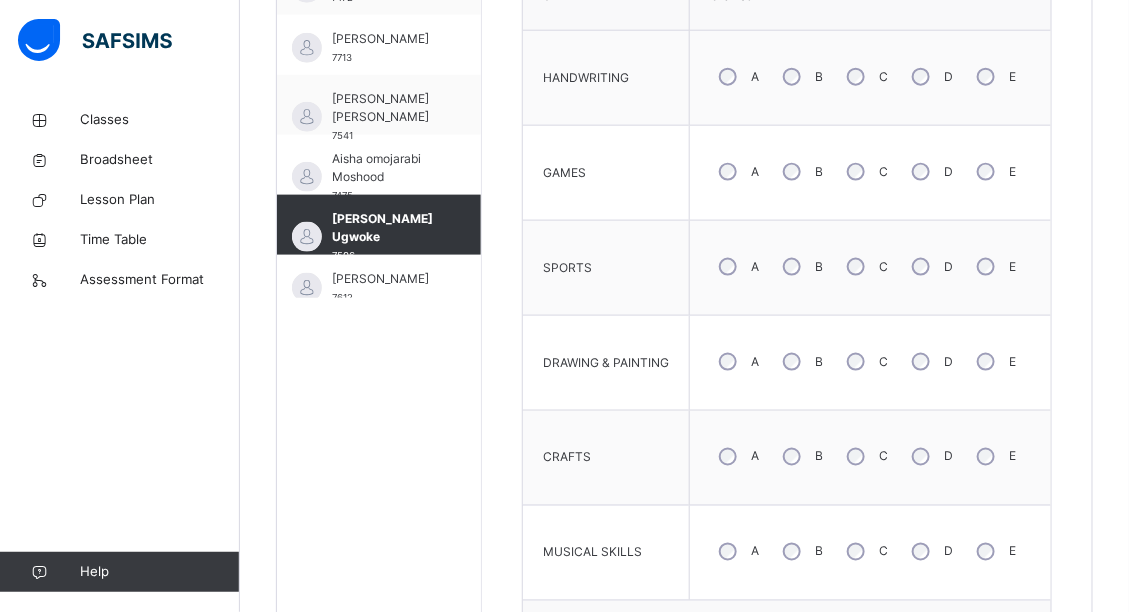 click on "Back  / JSS 2 A JSS 2 A JSS TWO Third Term [DATE]-[DATE] Class Members Subjects Results Skills Attendance Timetable Form Teacher Skills More Options   29  Students in class Download Pdf Report Excel Report View subject profile [GEOGRAPHIC_DATA], [GEOGRAPHIC_DATA] Date: [DATE] 12:51:08 pm Class Members Class:  JSS 2 A Total no. of Students:  29 Term:  Third Term Session:  [DATE]-[DATE] S/NO Admission No. Last Name First Name Other Name 1 7534 [PERSON_NAME] [PERSON_NAME] 2 7472 [PERSON_NAME] 3 7713 [PERSON_NAME] 4 7541 [PERSON_NAME] 5 7475 omojarabi  [PERSON_NAME] 6 7506 Ebube [PERSON_NAME] 7 7612 [PERSON_NAME] 8 7508 [PERSON_NAME] 9 7545 [PERSON_NAME] 10 7481 [PERSON_NAME] [PERSON_NAME] 11 7548 [PERSON_NAME] [PERSON_NAME] 12 7458 [PERSON_NAME] 13 7551 [PERSON_NAME] 14 7484 [PERSON_NAME] 15 7515 Ariyo Israel 16 7636 Boluwatife Bada [PERSON_NAME] 17 7516 Mwuese [PERSON_NAME] 18 7487 [PERSON_NAME] 19 7557 [PERSON_NAME] 20 7494 [PERSON_NAME] 21 7525 [PERSON_NAME] 22 7560 [PERSON_NAME]" at bounding box center [684, 94] 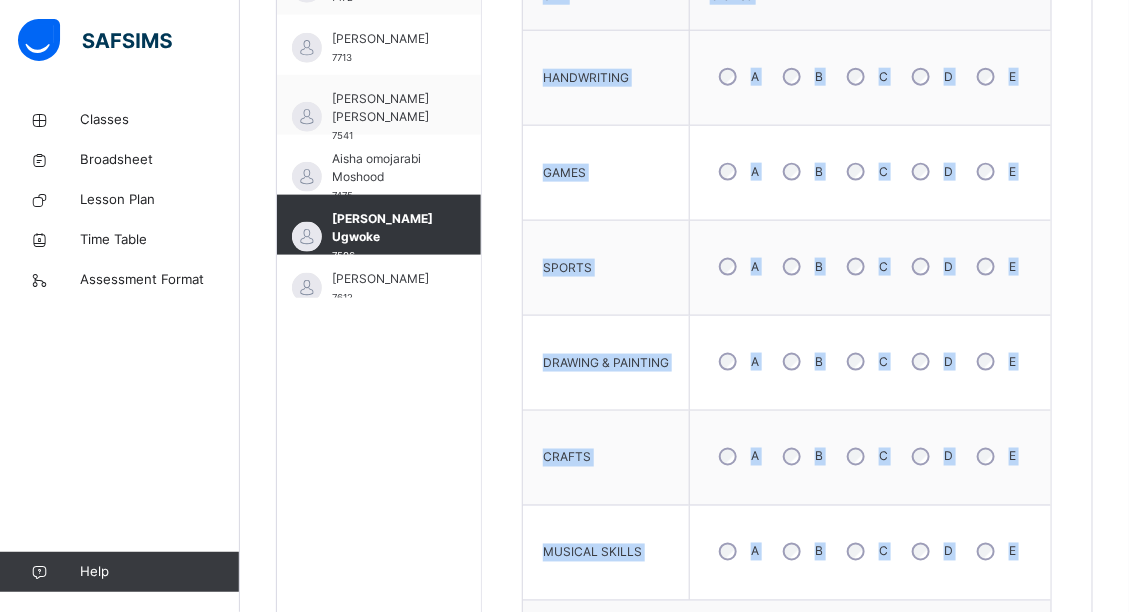 click on "Back  / JSS 2 A JSS 2 A JSS TWO Third Term [DATE]-[DATE] Class Members Subjects Results Skills Attendance Timetable Form Teacher Skills More Options   29  Students in class Download Pdf Report Excel Report View subject profile [GEOGRAPHIC_DATA], [GEOGRAPHIC_DATA] Date: [DATE] 12:51:08 pm Class Members Class:  JSS 2 A Total no. of Students:  29 Term:  Third Term Session:  [DATE]-[DATE] S/NO Admission No. Last Name First Name Other Name 1 7534 [PERSON_NAME] [PERSON_NAME] 2 7472 [PERSON_NAME] 3 7713 [PERSON_NAME] 4 7541 [PERSON_NAME] 5 7475 omojarabi  [PERSON_NAME] 6 7506 Ebube [PERSON_NAME] 7 7612 [PERSON_NAME] 8 7508 [PERSON_NAME] 9 7545 [PERSON_NAME] 10 7481 [PERSON_NAME] [PERSON_NAME] 11 7548 [PERSON_NAME] [PERSON_NAME] 12 7458 [PERSON_NAME] 13 7551 [PERSON_NAME] 14 7484 [PERSON_NAME] 15 7515 Ariyo Israel 16 7636 Boluwatife Bada [PERSON_NAME] 17 7516 Mwuese [PERSON_NAME] 18 7487 [PERSON_NAME] 19 7557 [PERSON_NAME] 20 7494 [PERSON_NAME] 21 7525 [PERSON_NAME] 22 7560 [PERSON_NAME]" at bounding box center [684, 94] 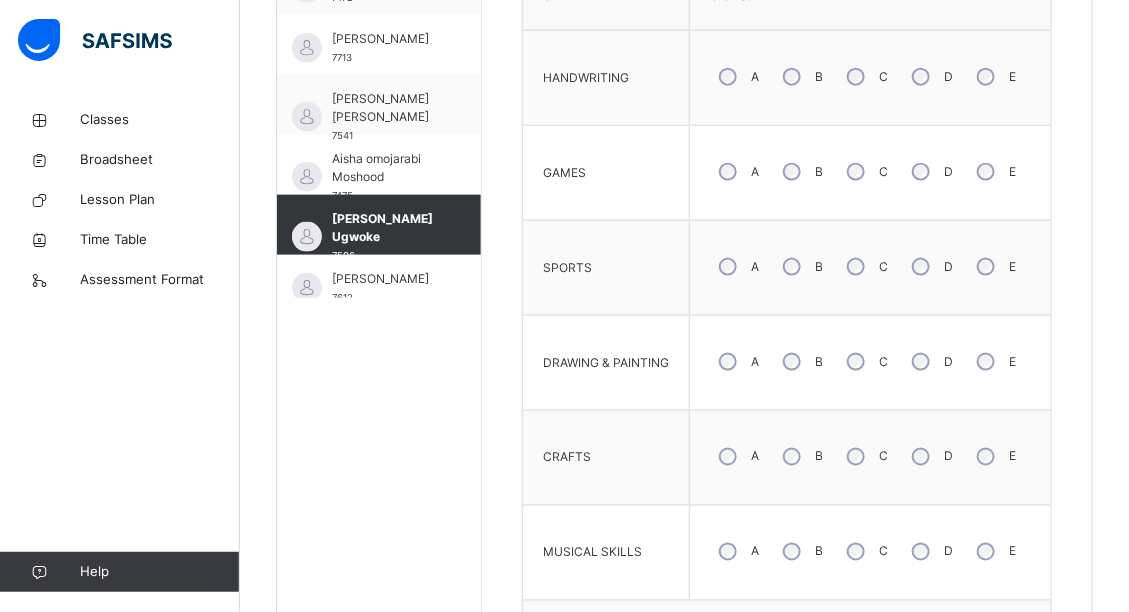 click on "Students [PERSON_NAME] 7534 [PERSON_NAME] 7472 [PERSON_NAME] 7713 [PERSON_NAME] [PERSON_NAME] 7541 [PERSON_NAME]  omojarabi  Moshood 7475 [PERSON_NAME] 7506 [PERSON_NAME] 7612 Divine  [PERSON_NAME] 7508 [PERSON_NAME] 7545 [PERSON_NAME] [PERSON_NAME] 7481 [PERSON_NAME] 7548 [PERSON_NAME] 7458 [PERSON_NAME] 7551 [PERSON_NAME] 7484 [GEOGRAPHIC_DATA][PERSON_NAME] 7515 [PERSON_NAME] Bada 7636 [PERSON_NAME] 7516 [PERSON_NAME] 7487 [PERSON_NAME] 7557 [PERSON_NAME] 7494 [PERSON_NAME] 7525 [PERSON_NAME] [PERSON_NAME] 7560 [PERSON_NAME] 7454 Musbahu  Danbappa 7617 [PERSON_NAME] 7563 [PERSON_NAME] Danbappa 7614 [PERSON_NAME] 7497 [PERSON_NAME] 7500 [PERSON_NAME]  Auwal 7566" at bounding box center (379, 277) 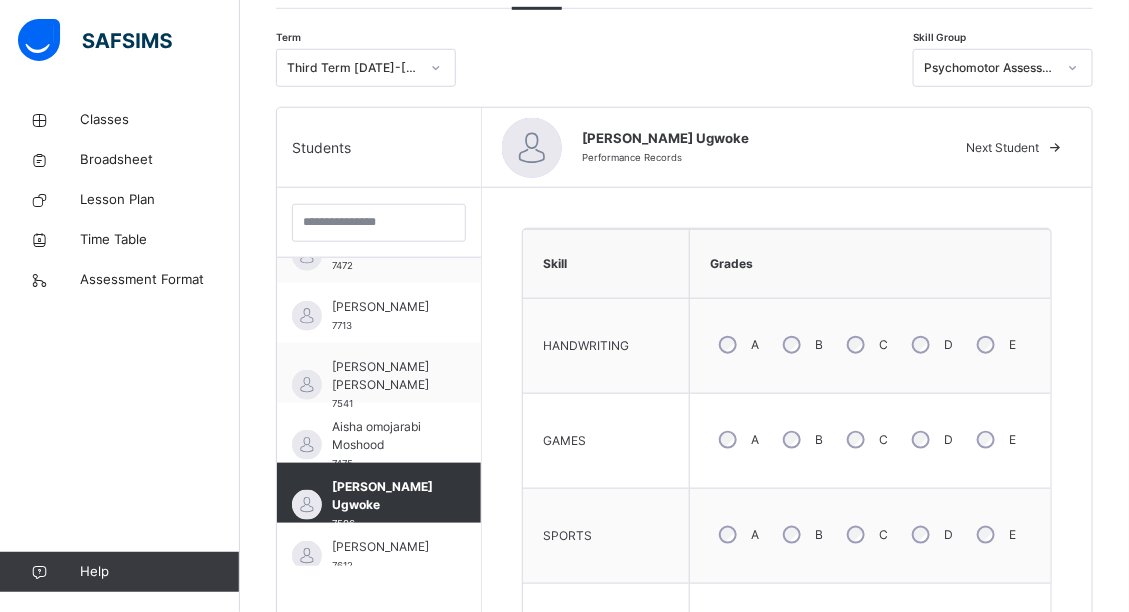 scroll, scrollTop: 387, scrollLeft: 0, axis: vertical 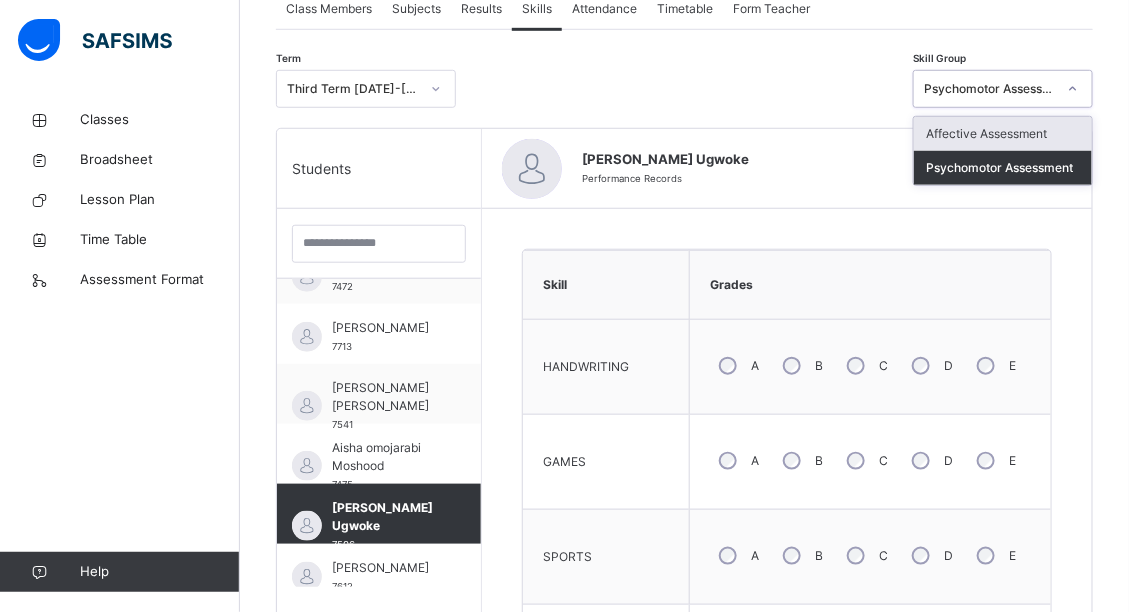 click at bounding box center (1073, 89) 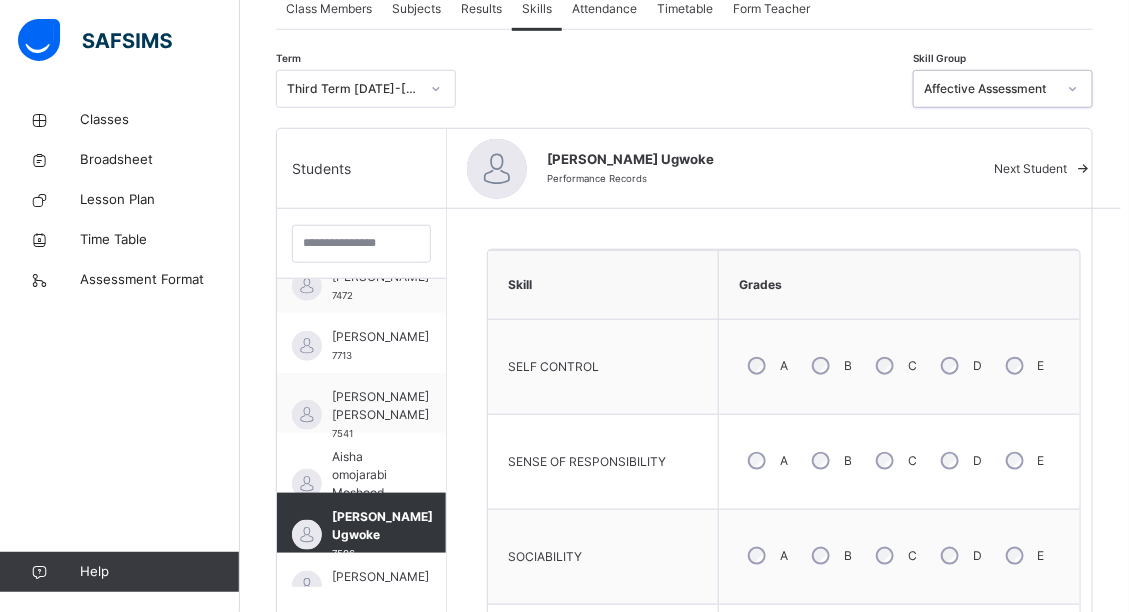 scroll, scrollTop: 104, scrollLeft: 0, axis: vertical 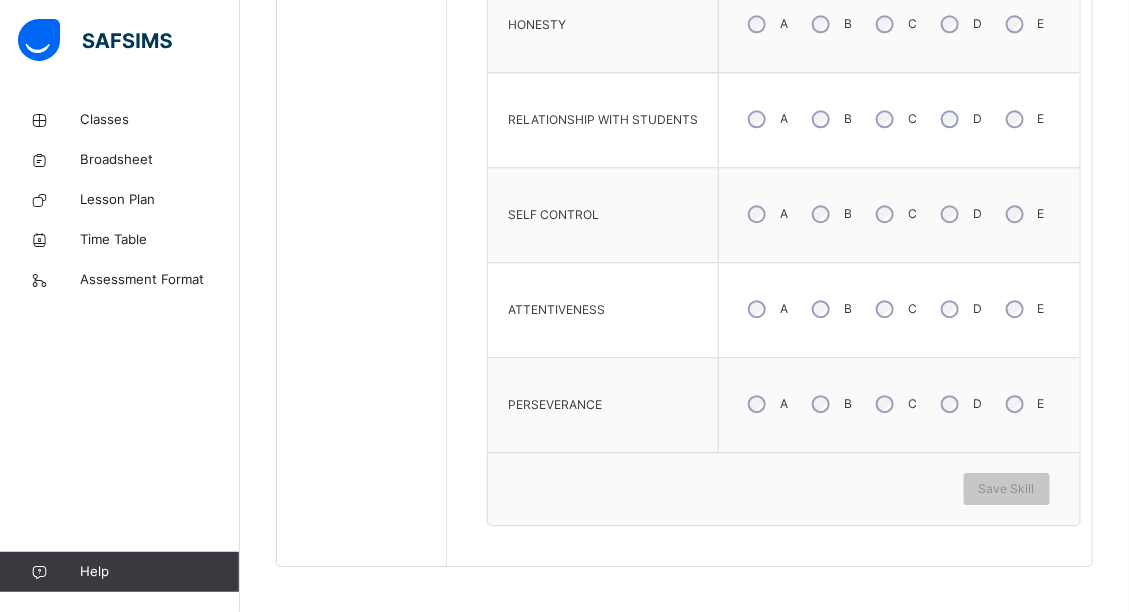 click on "B" at bounding box center [830, 309] 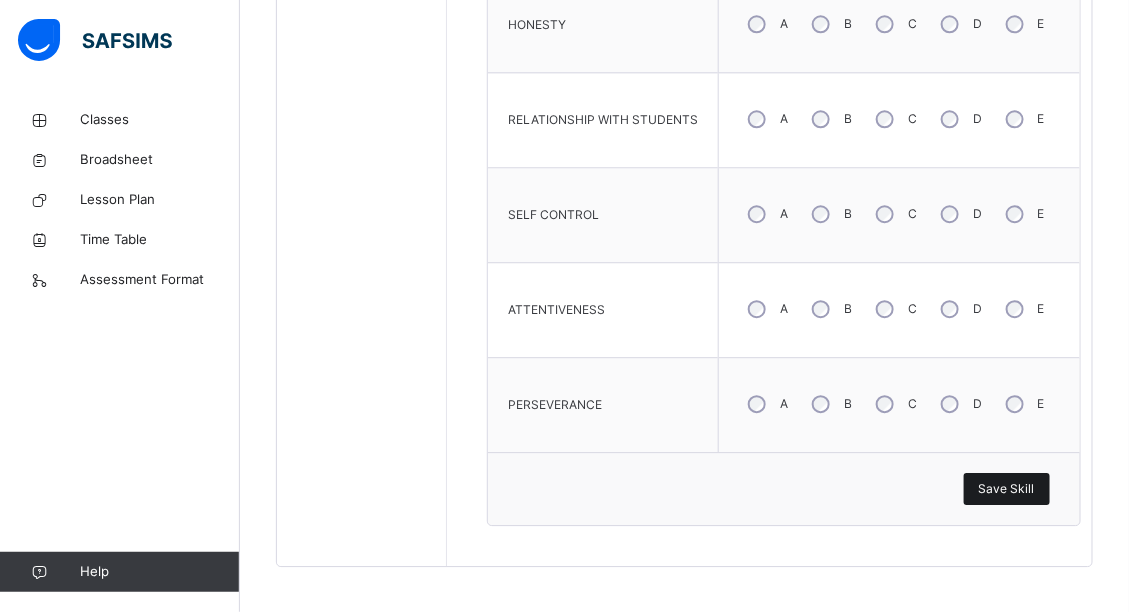 click on "Save Skill" at bounding box center [1007, 489] 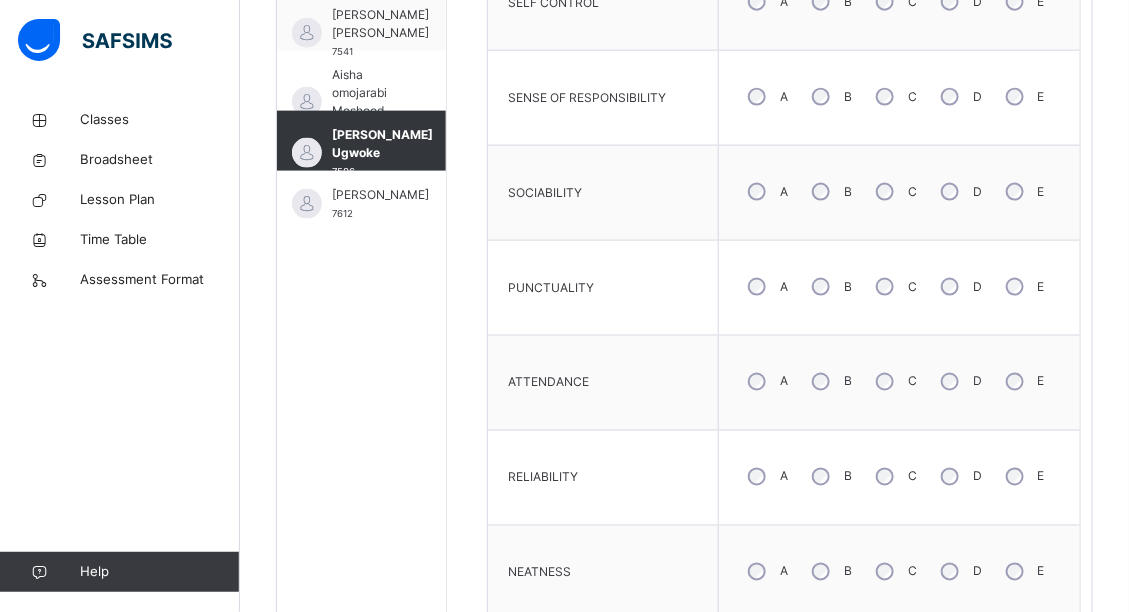 scroll, scrollTop: 741, scrollLeft: 0, axis: vertical 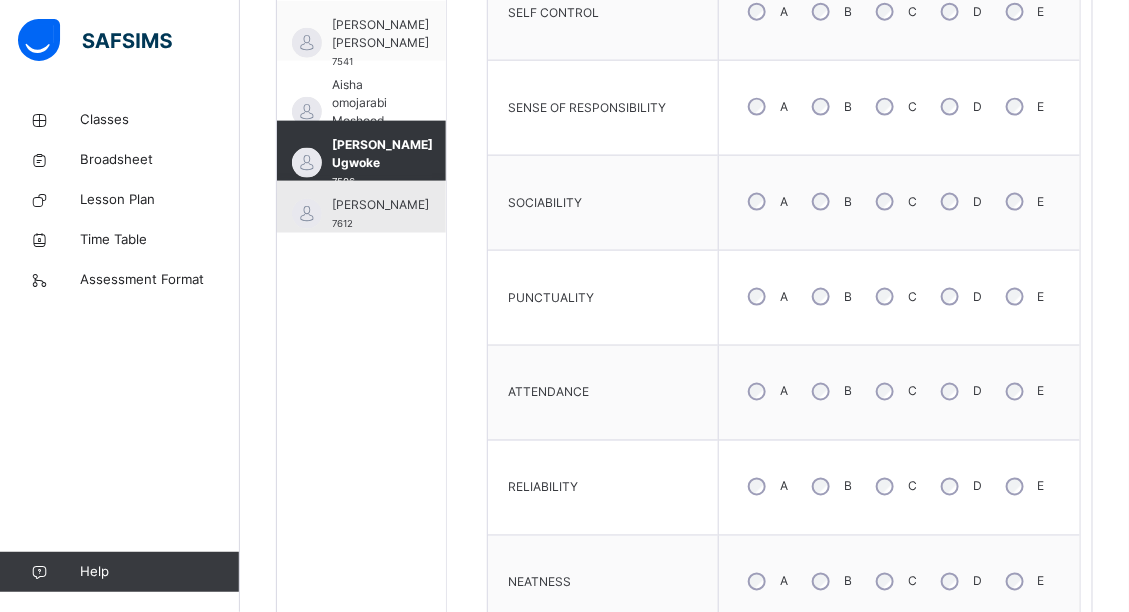 click on "[PERSON_NAME]" at bounding box center [380, 205] 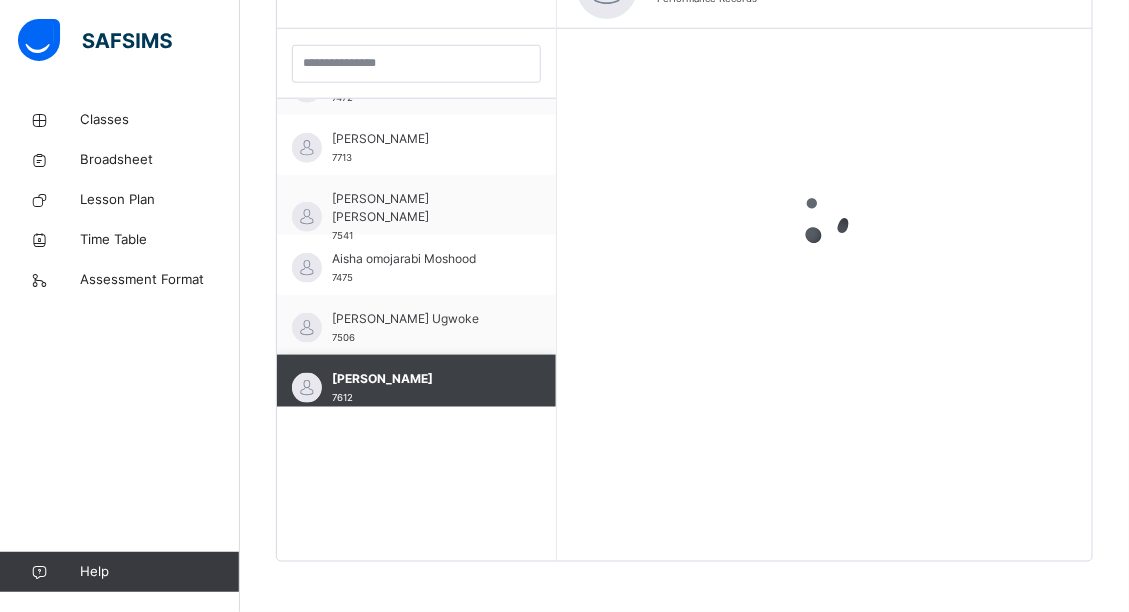 scroll, scrollTop: 566, scrollLeft: 0, axis: vertical 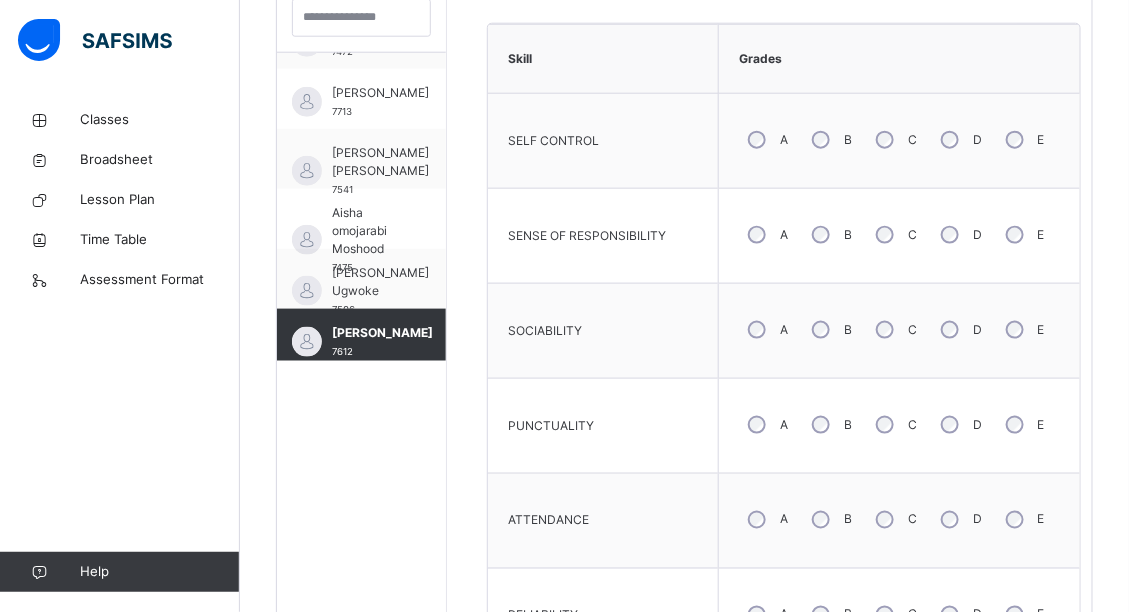 click on "C" at bounding box center [894, 520] 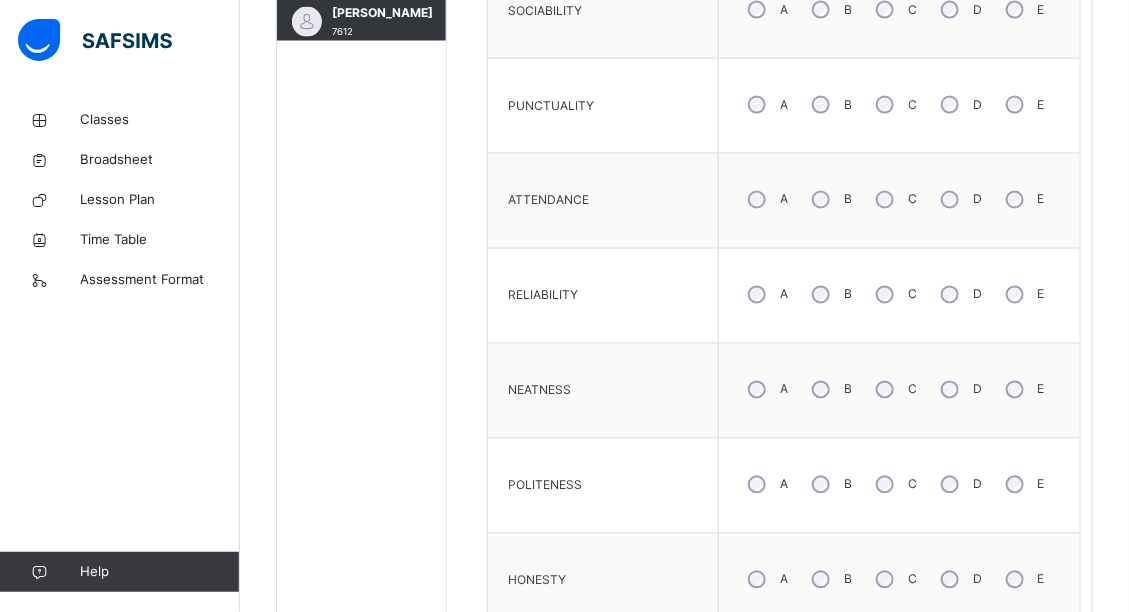 scroll, scrollTop: 976, scrollLeft: 0, axis: vertical 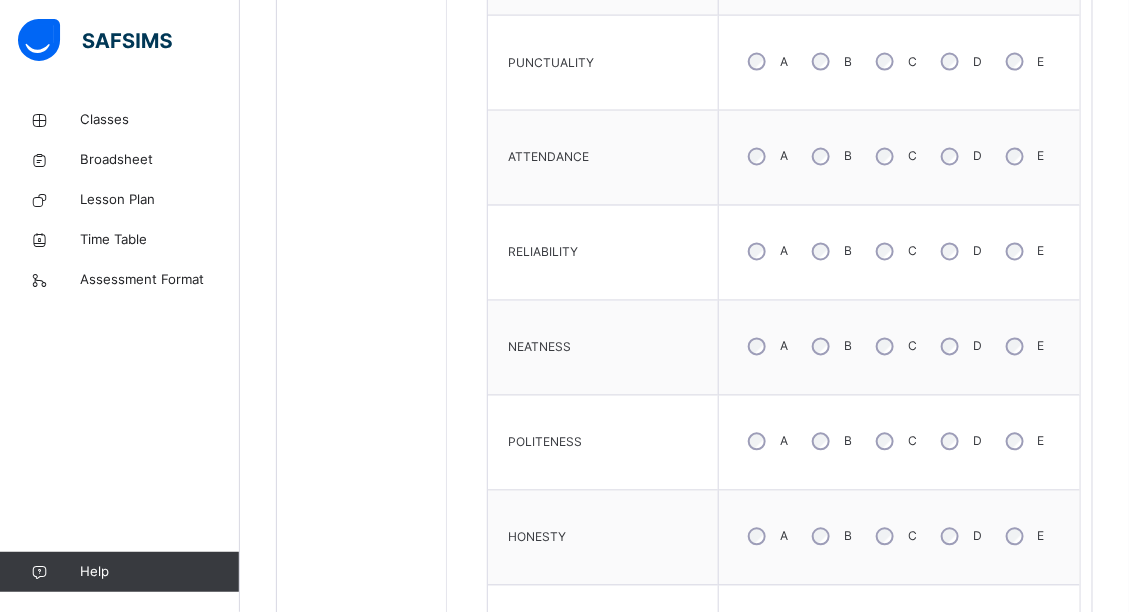 click on "C" at bounding box center [894, 537] 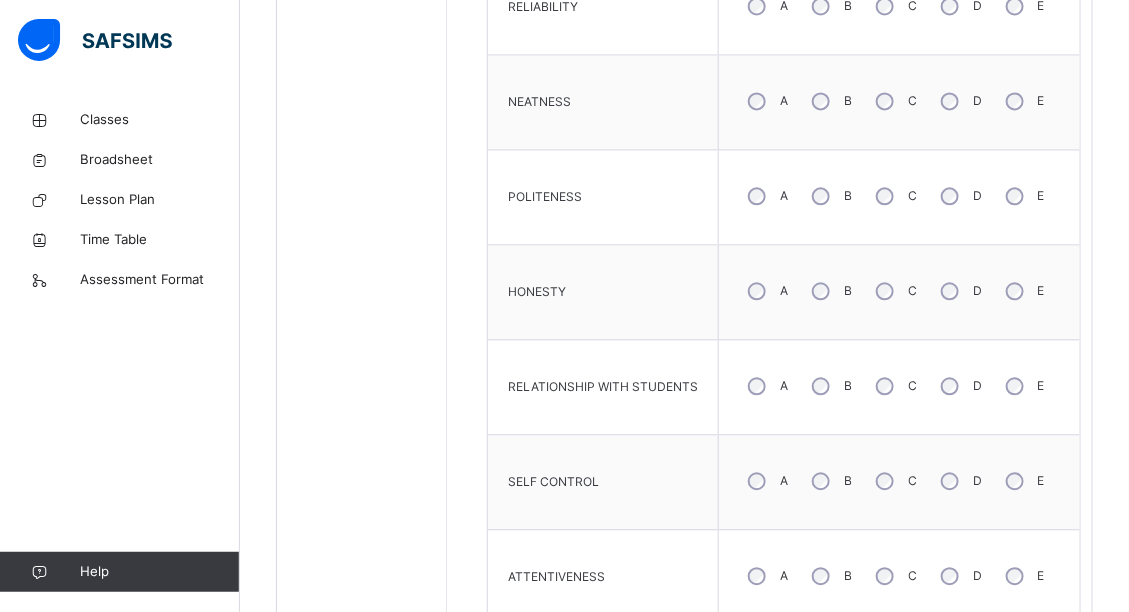 scroll, scrollTop: 1286, scrollLeft: 0, axis: vertical 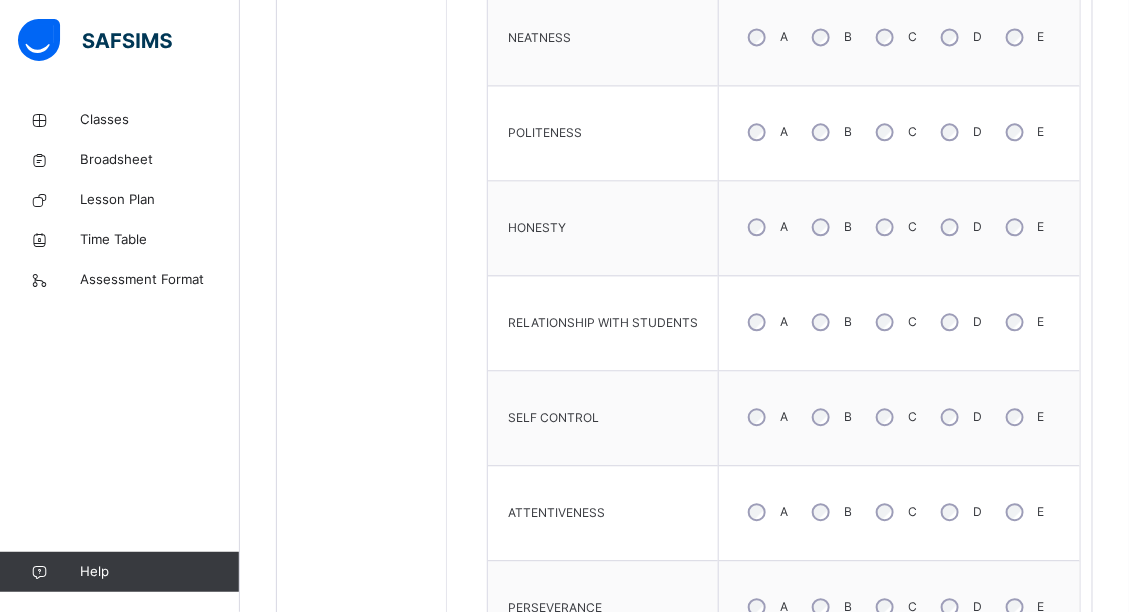 click on "C" at bounding box center (894, 322) 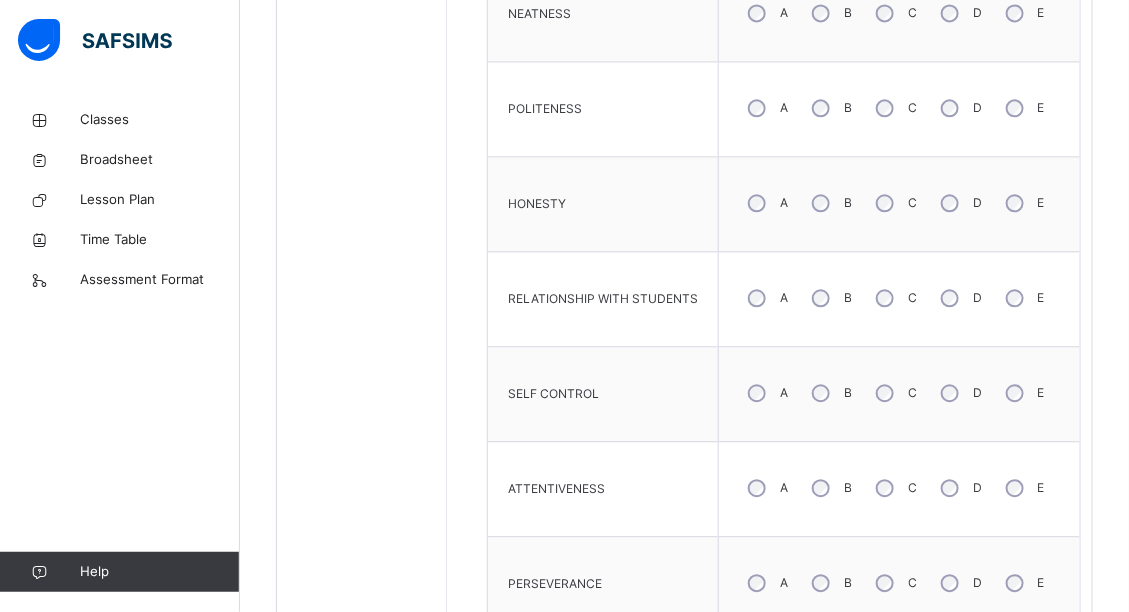 scroll, scrollTop: 1318, scrollLeft: 0, axis: vertical 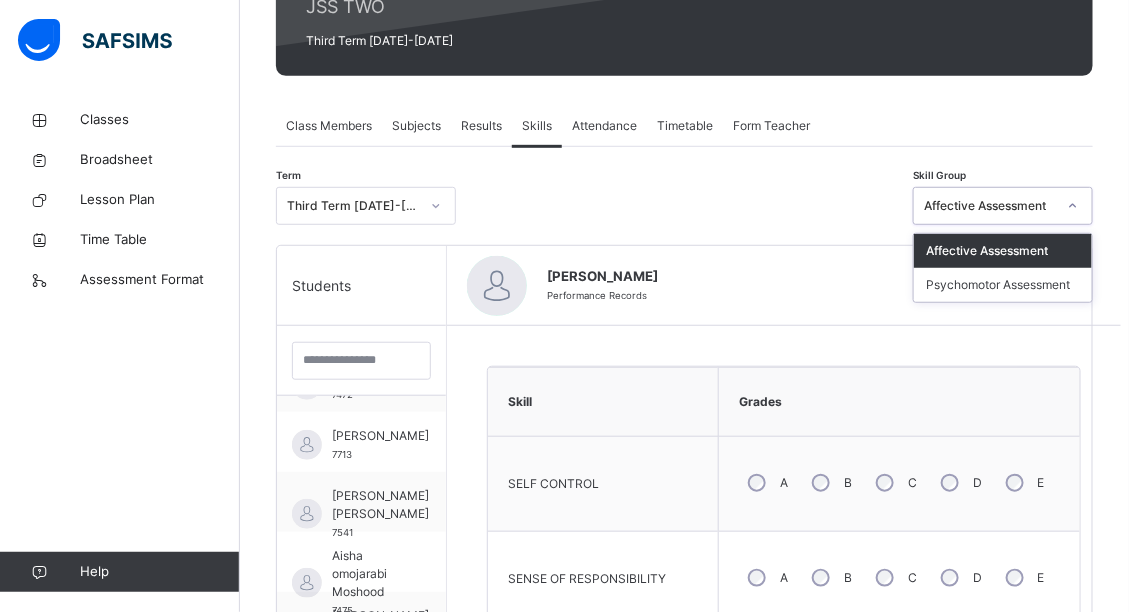 click on "Affective Assessment" at bounding box center [990, 206] 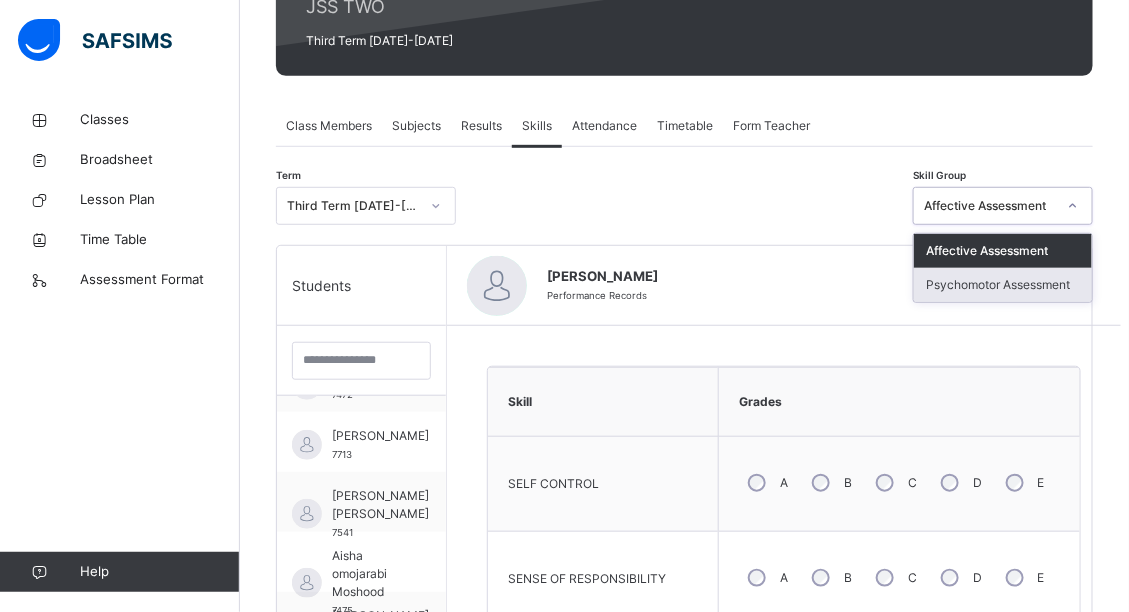 click on "Psychomotor Assessment" at bounding box center (1003, 285) 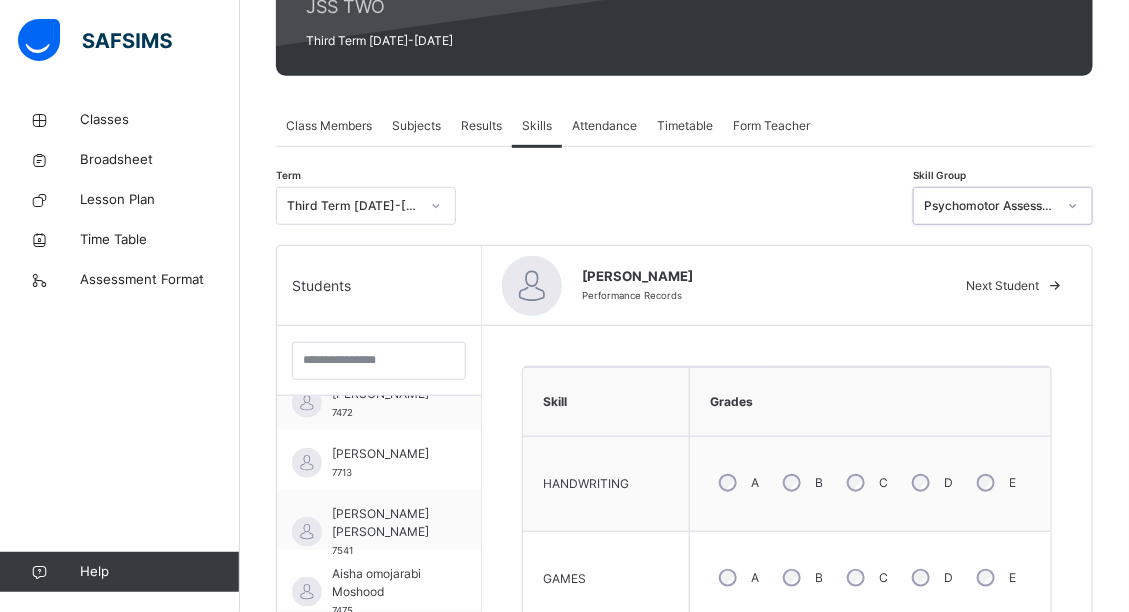 scroll, scrollTop: 95, scrollLeft: 0, axis: vertical 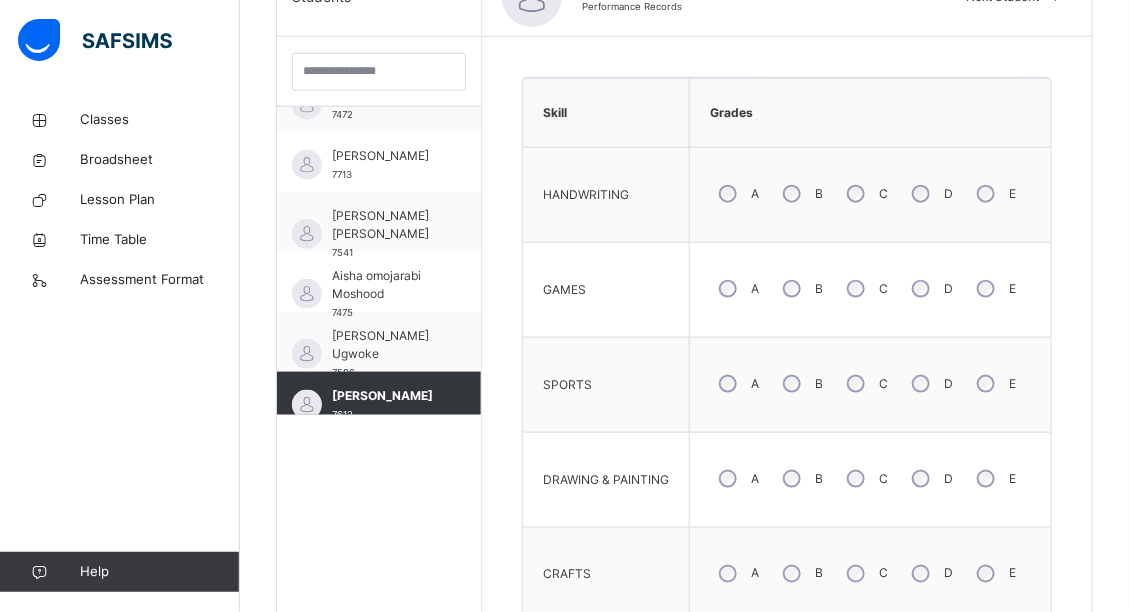 click on "C" at bounding box center (865, 289) 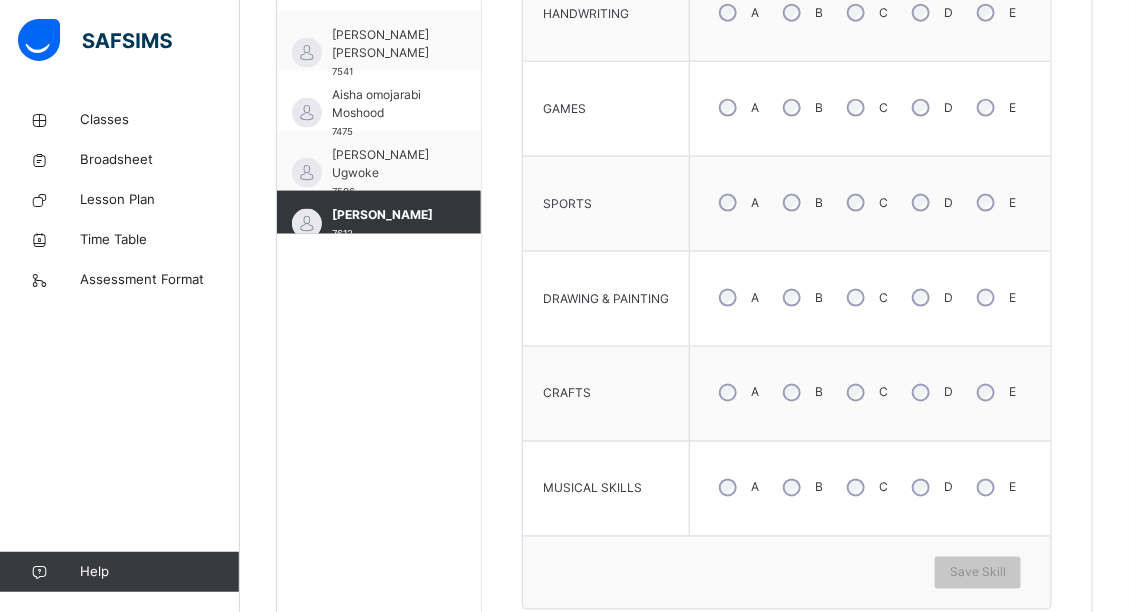 scroll, scrollTop: 804, scrollLeft: 0, axis: vertical 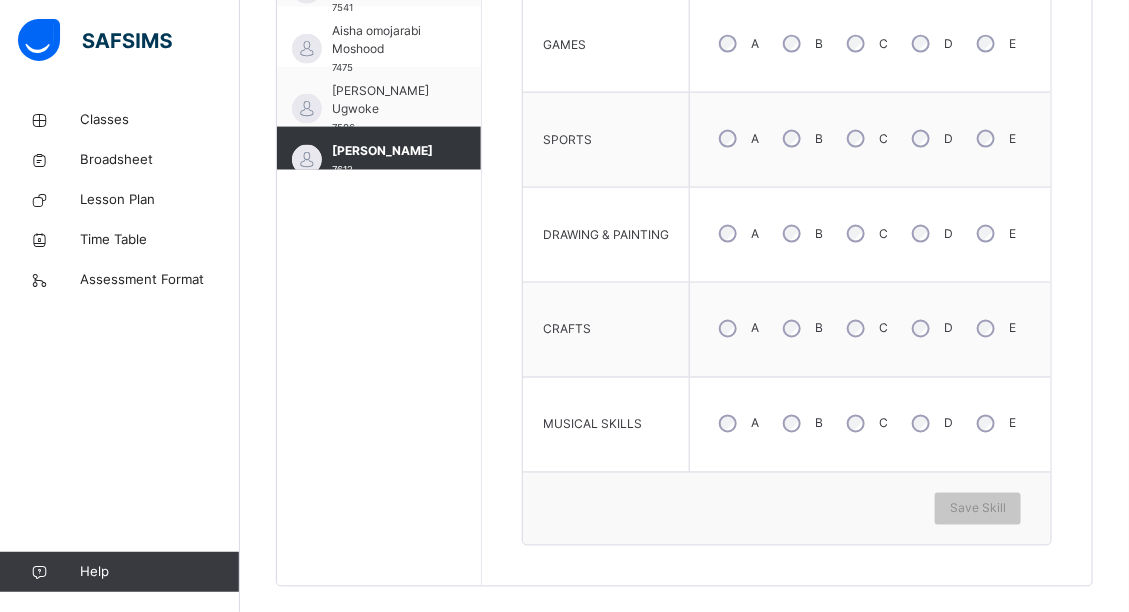 click on "C" at bounding box center [865, 424] 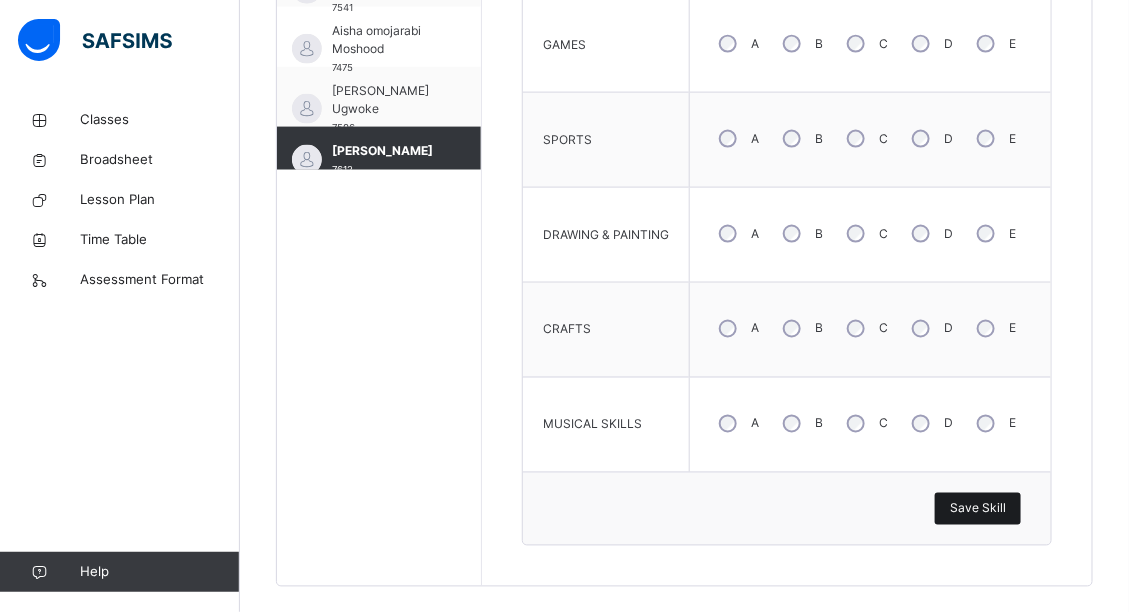 click on "Save Skill" at bounding box center [978, 509] 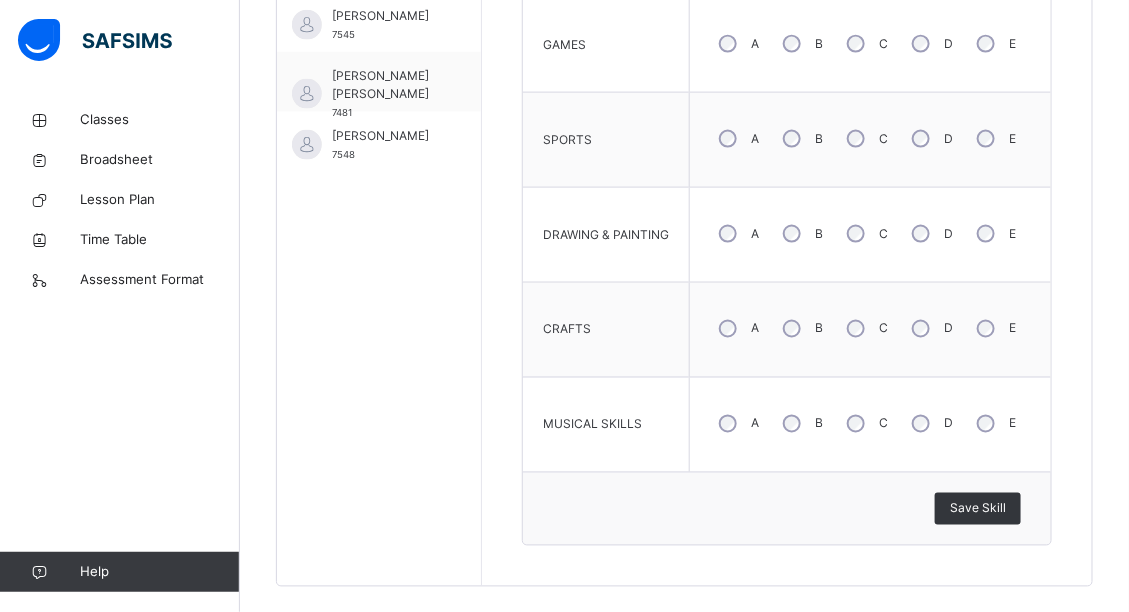 scroll, scrollTop: 351, scrollLeft: 0, axis: vertical 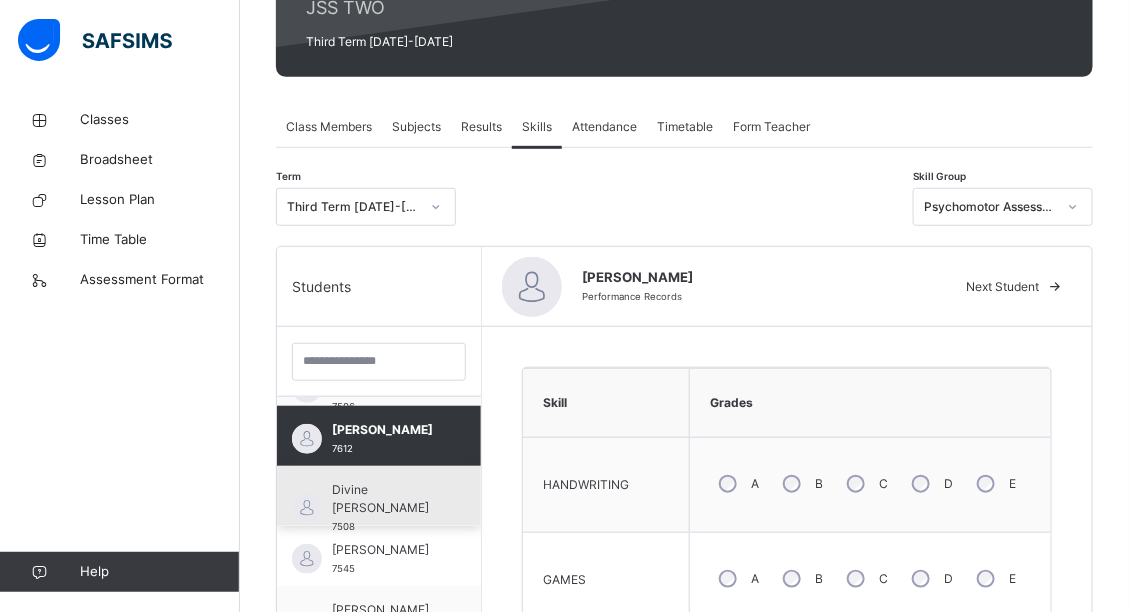 click on "Divine  [PERSON_NAME] 7508" at bounding box center (384, 508) 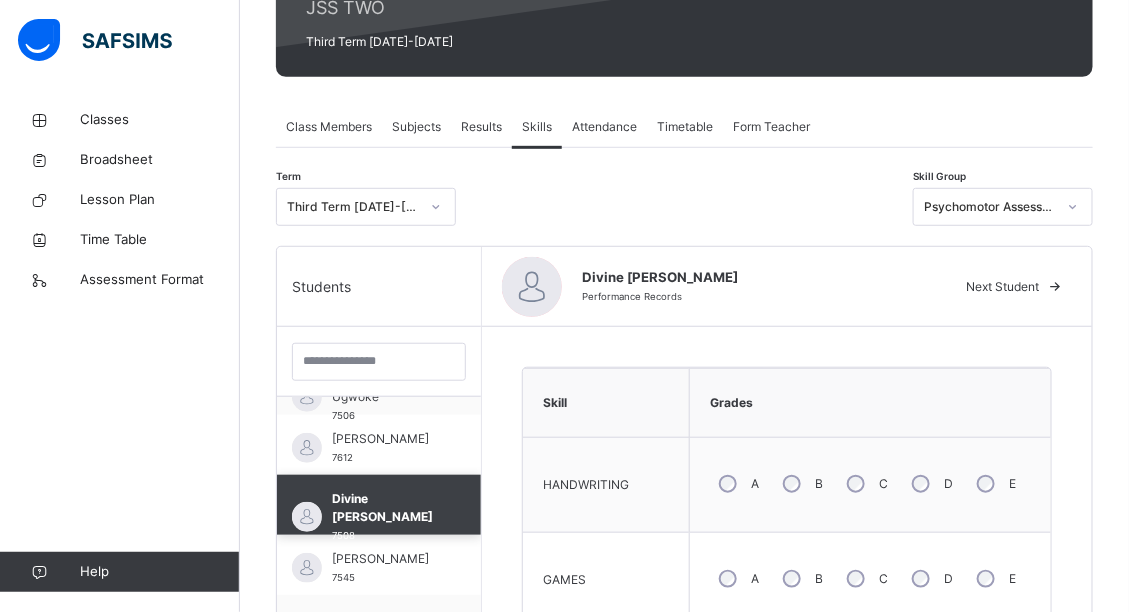 scroll, scrollTop: 351, scrollLeft: 0, axis: vertical 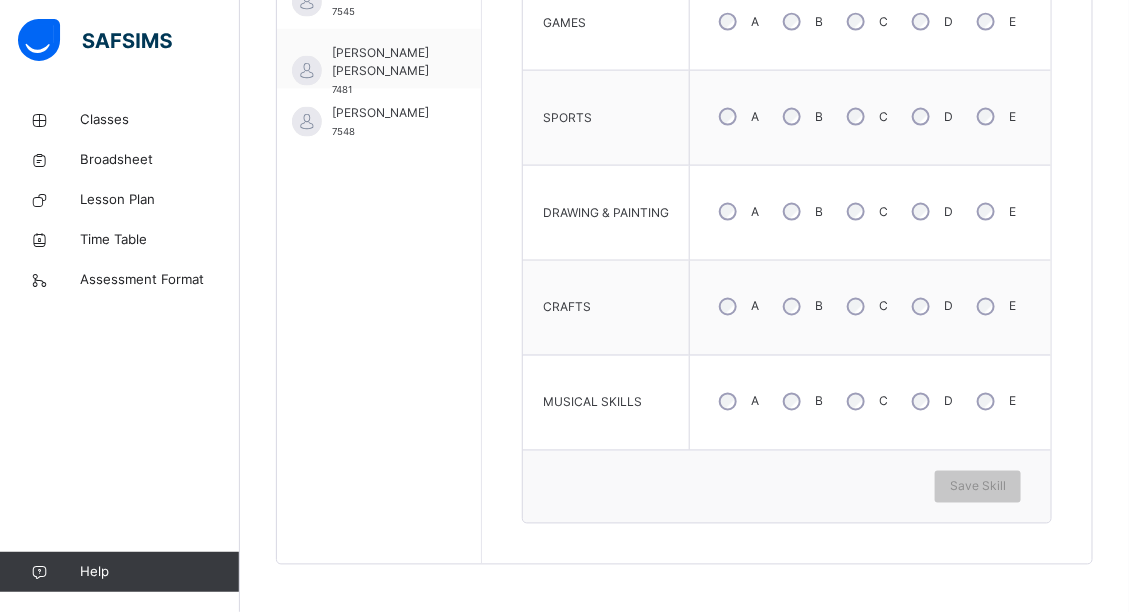 click on "C" at bounding box center (865, 307) 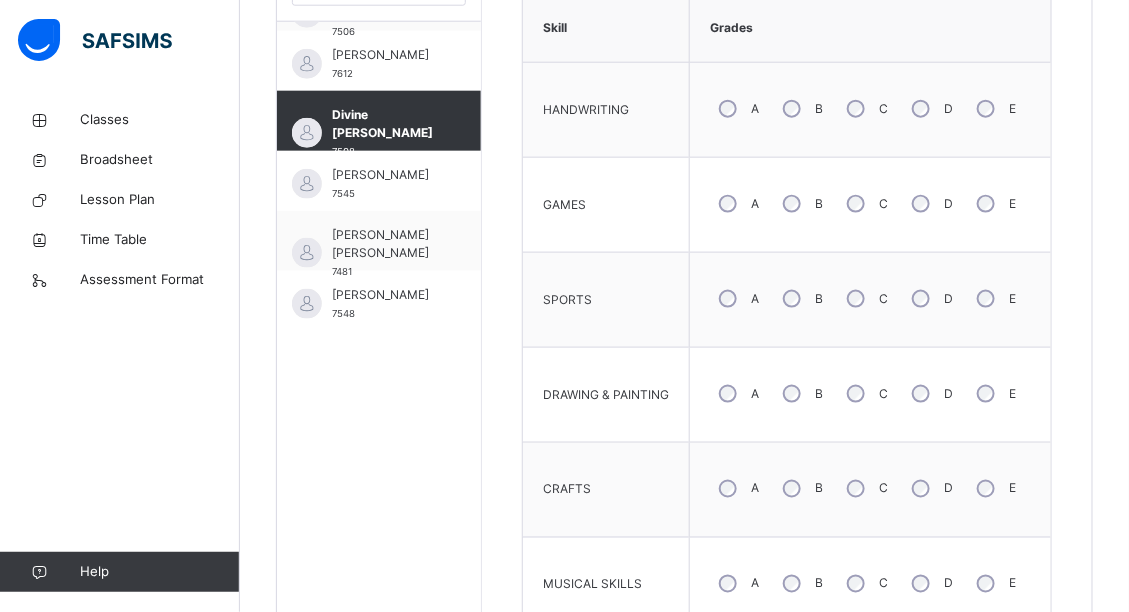 scroll, scrollTop: 590, scrollLeft: 0, axis: vertical 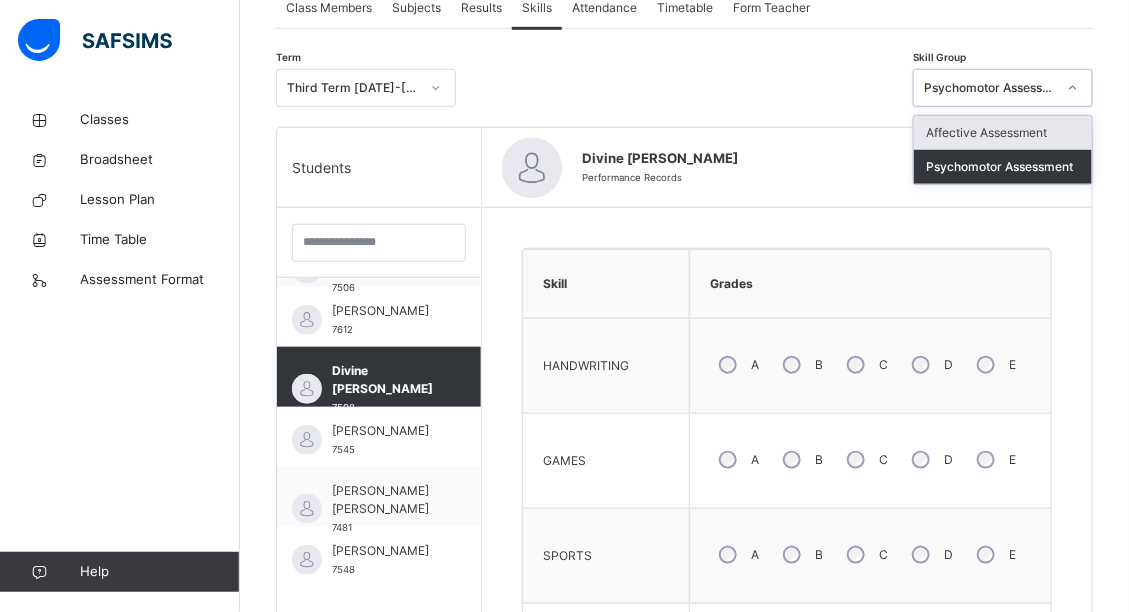 click on "Psychomotor Assessment" at bounding box center (990, 88) 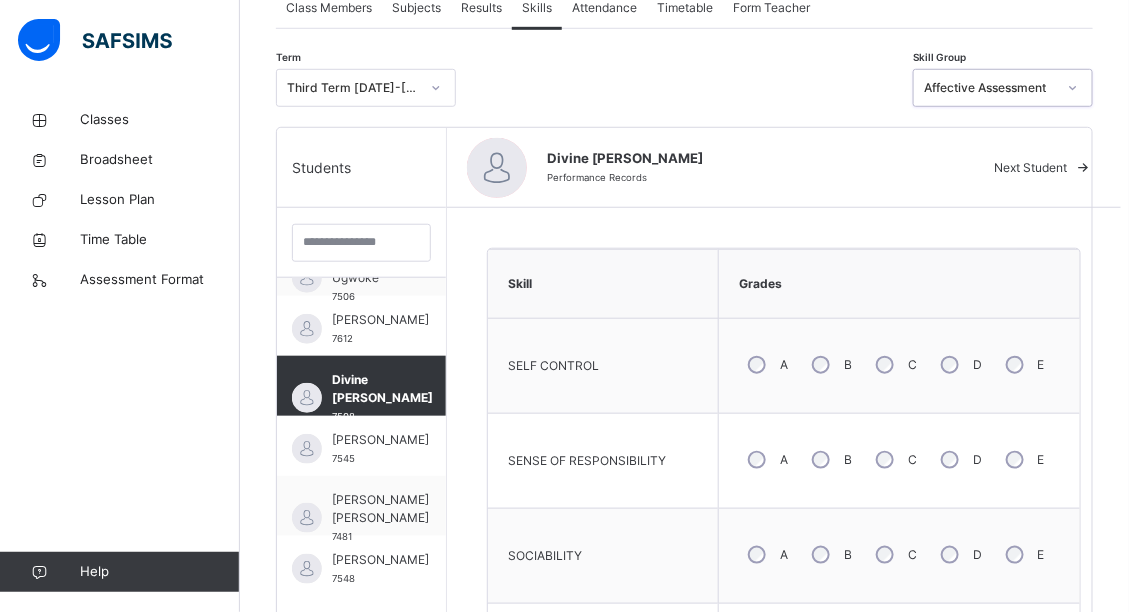 scroll, scrollTop: 360, scrollLeft: 0, axis: vertical 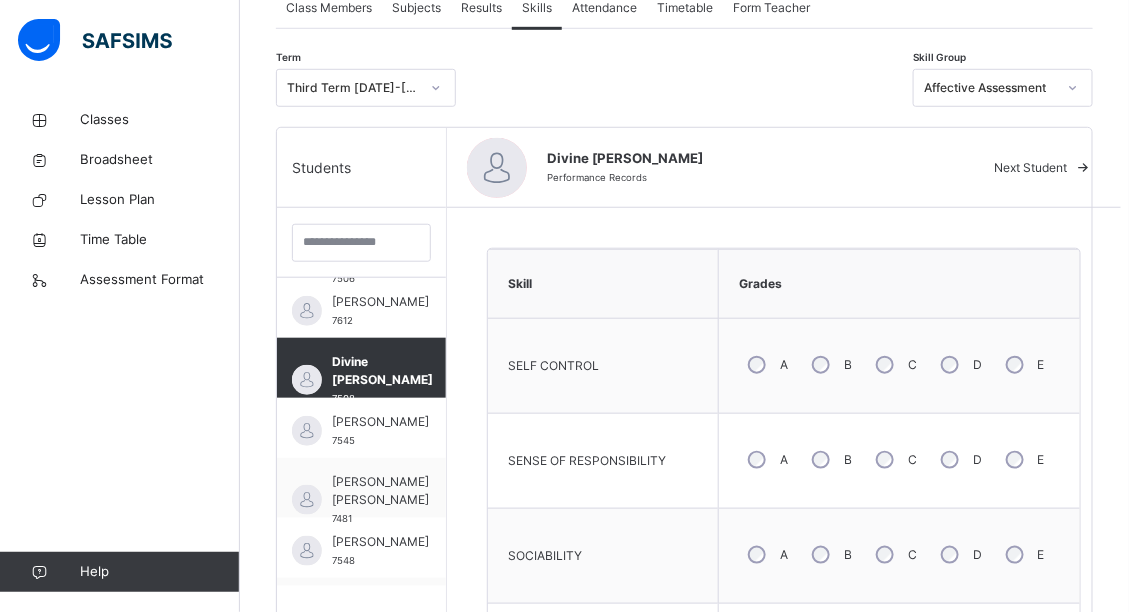 click on "C" at bounding box center [894, 460] 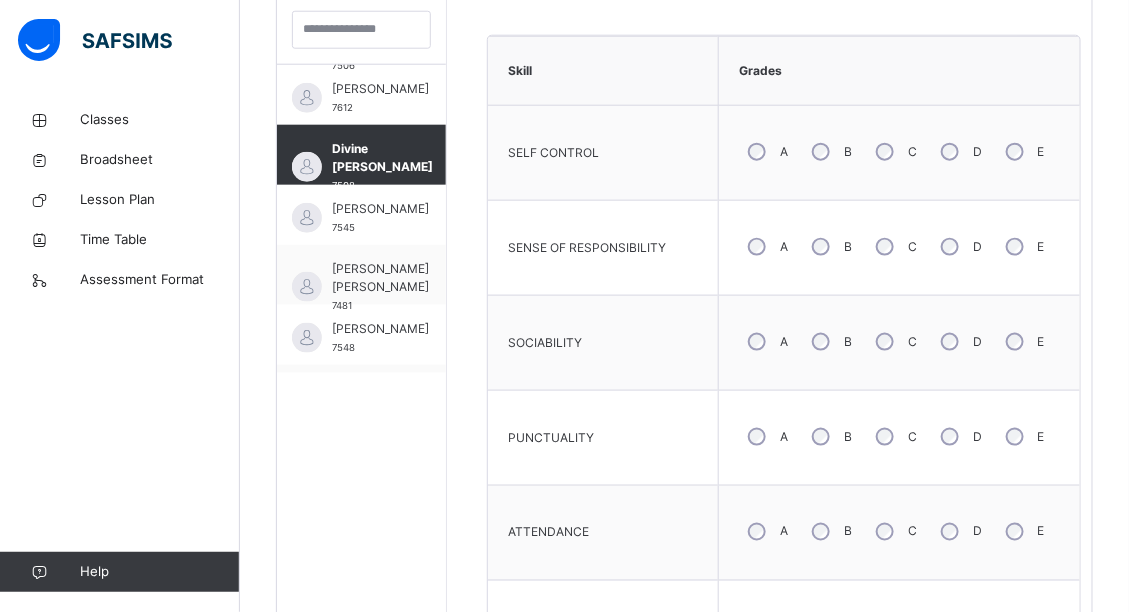 scroll, scrollTop: 644, scrollLeft: 0, axis: vertical 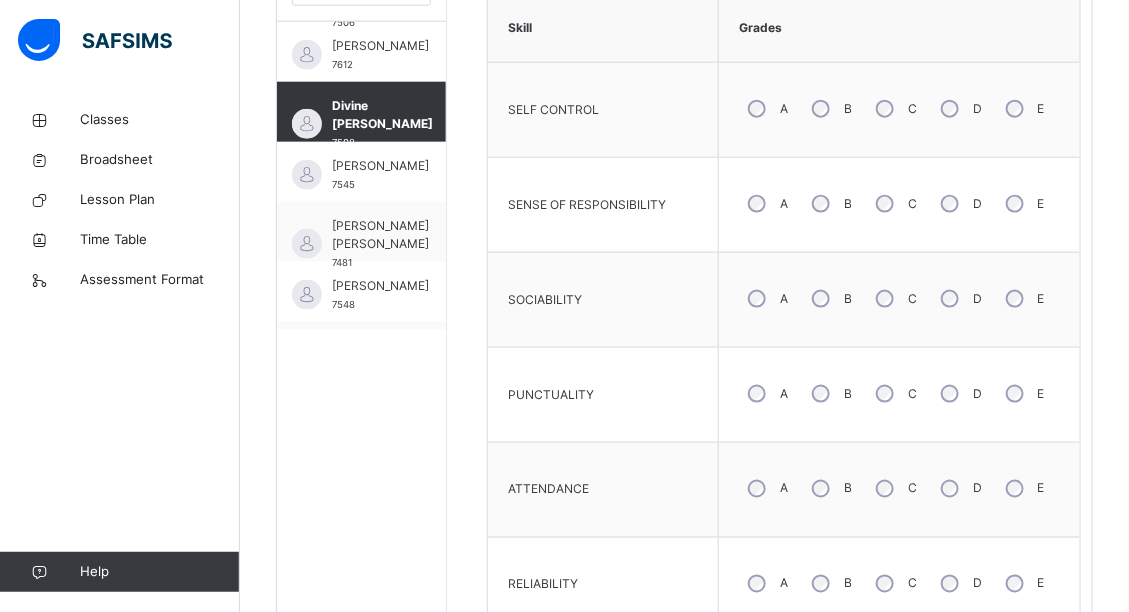 click on "A" at bounding box center (766, 489) 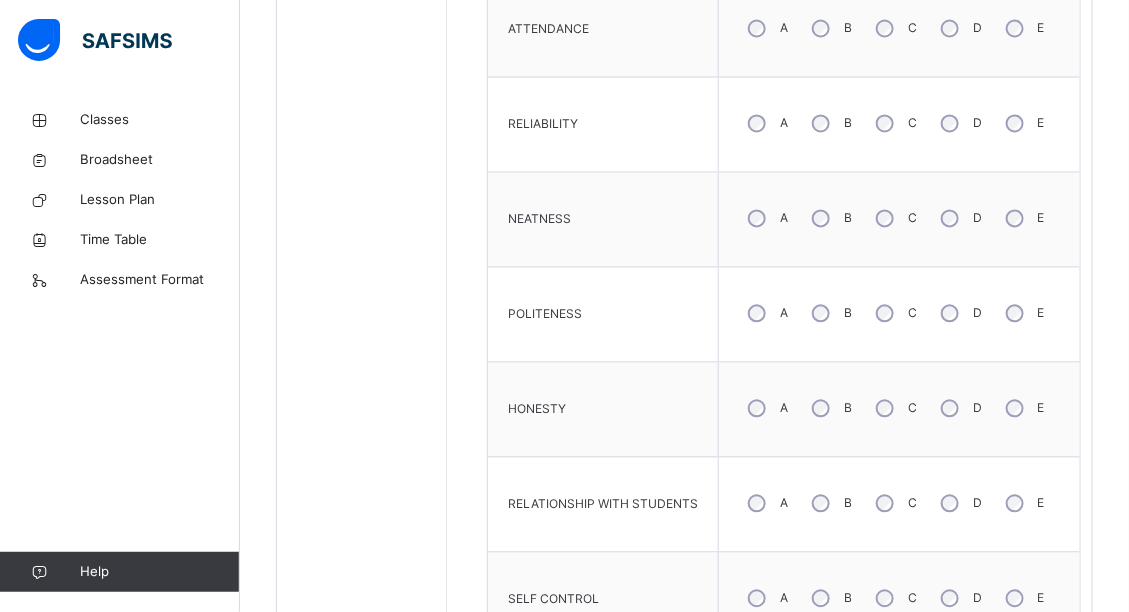 scroll, scrollTop: 1114, scrollLeft: 0, axis: vertical 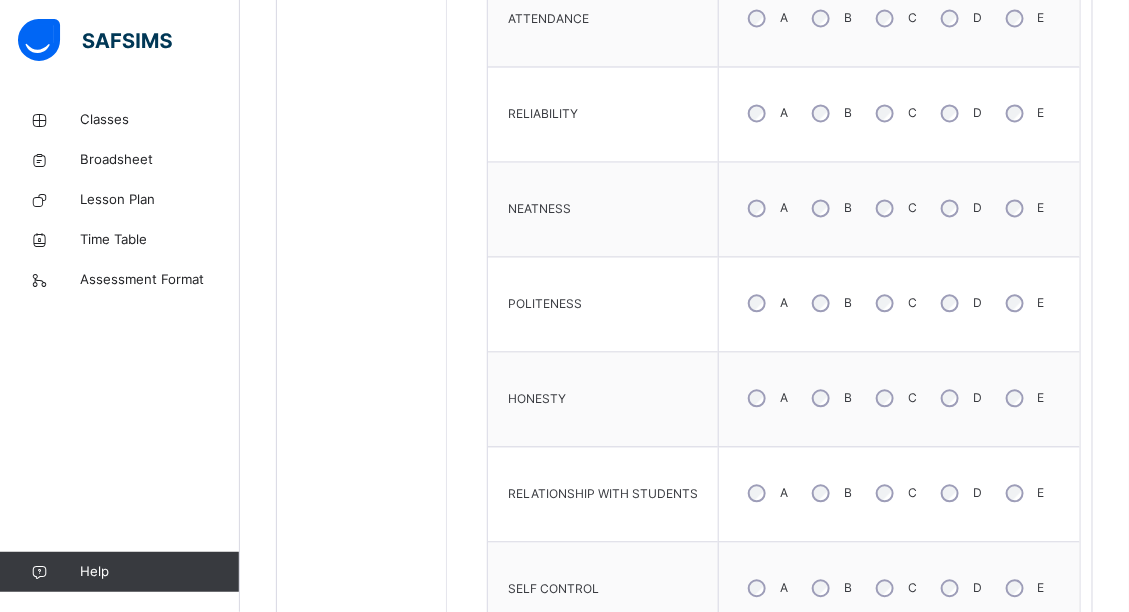 click on "C" at bounding box center [894, 209] 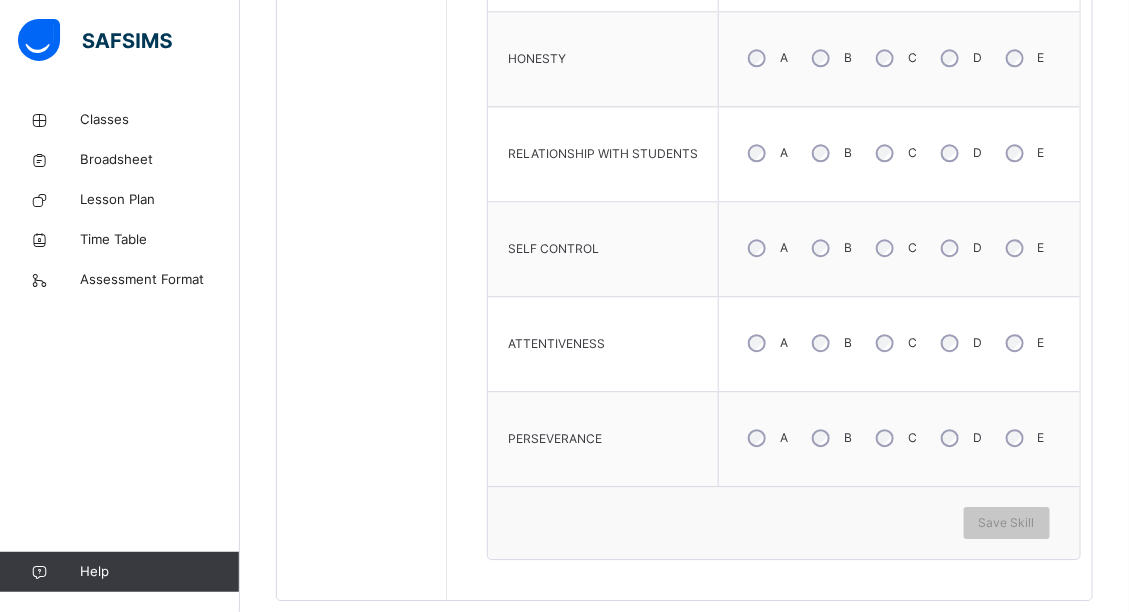 scroll, scrollTop: 1489, scrollLeft: 0, axis: vertical 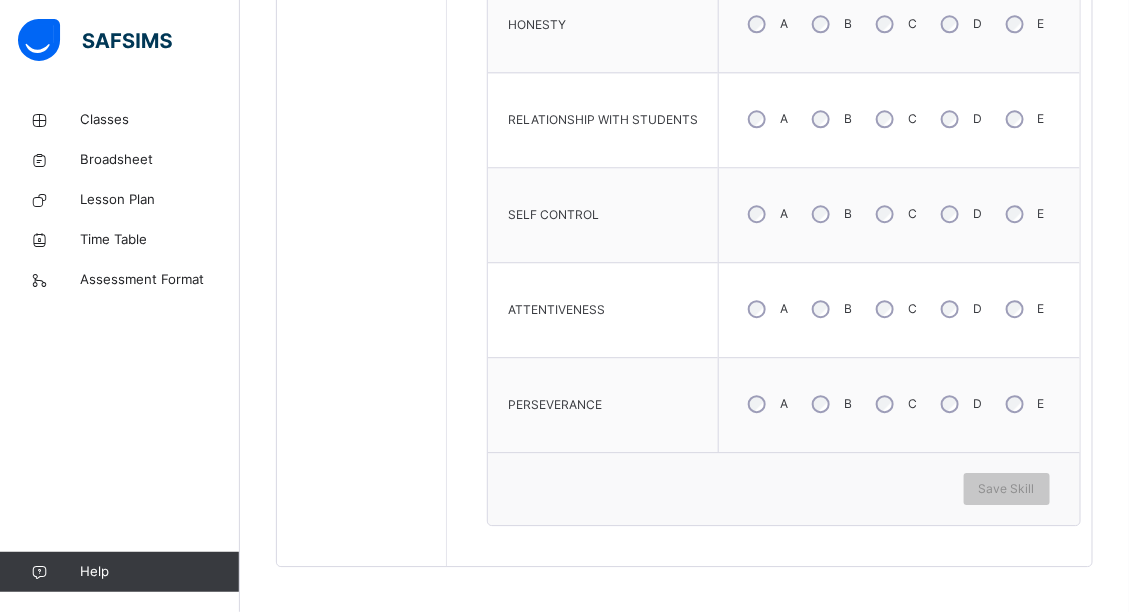 click on "B" at bounding box center [830, 309] 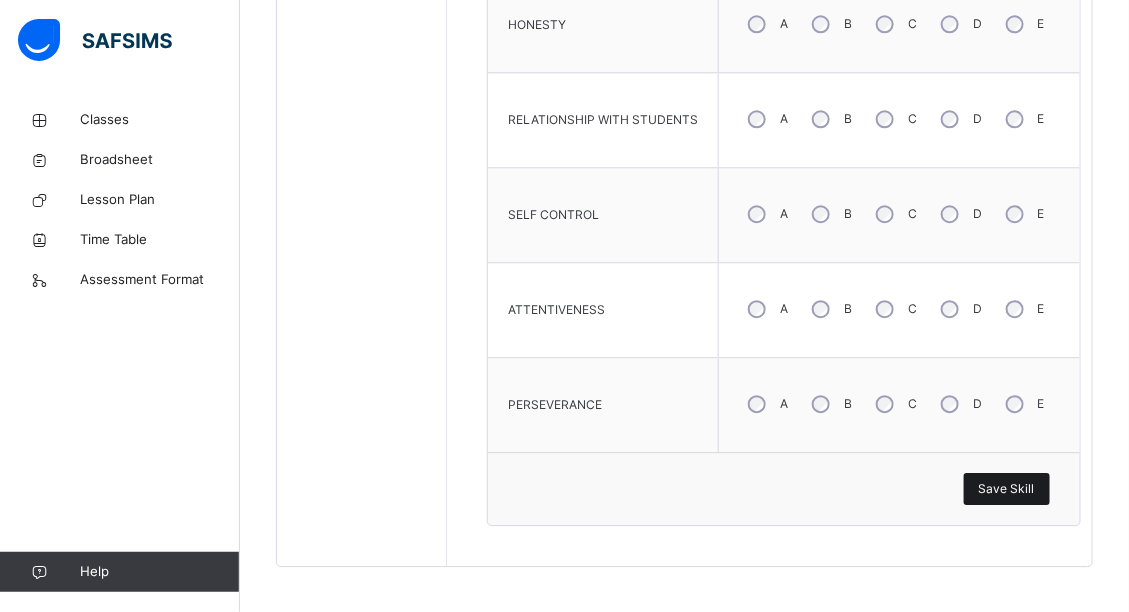 click on "Save Skill" at bounding box center (1007, 489) 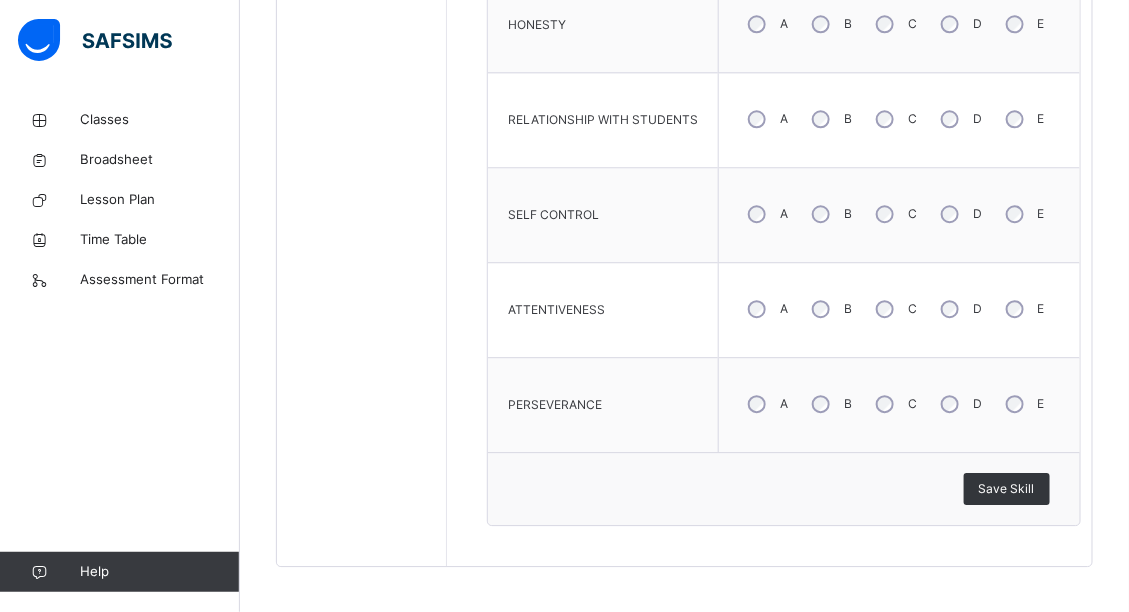 click on "Save Skill" at bounding box center (784, 488) 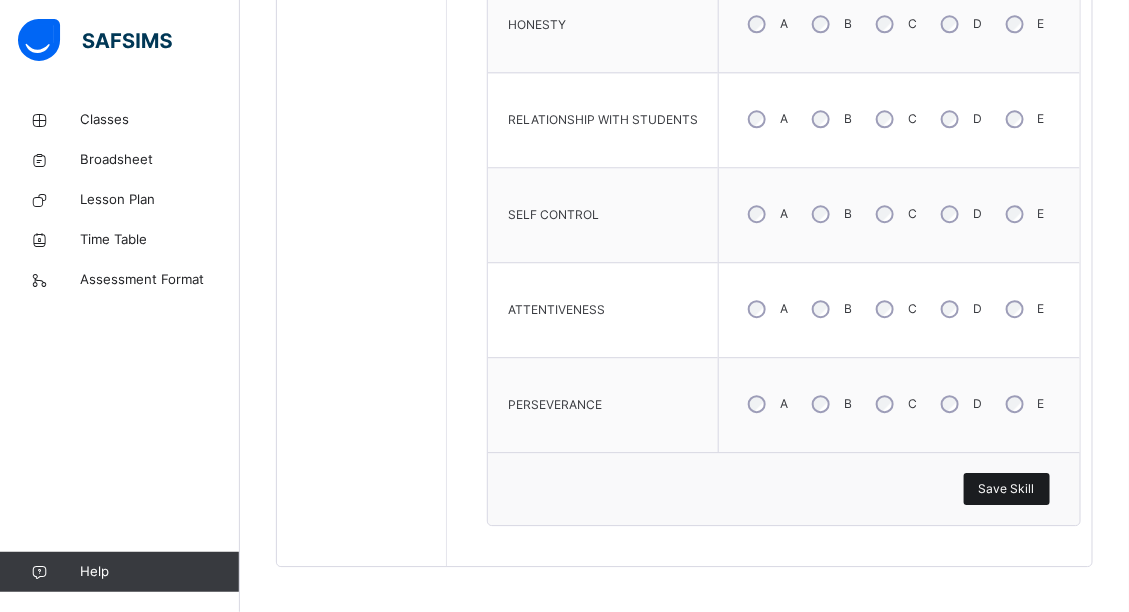 click on "Save Skill" at bounding box center (1007, 489) 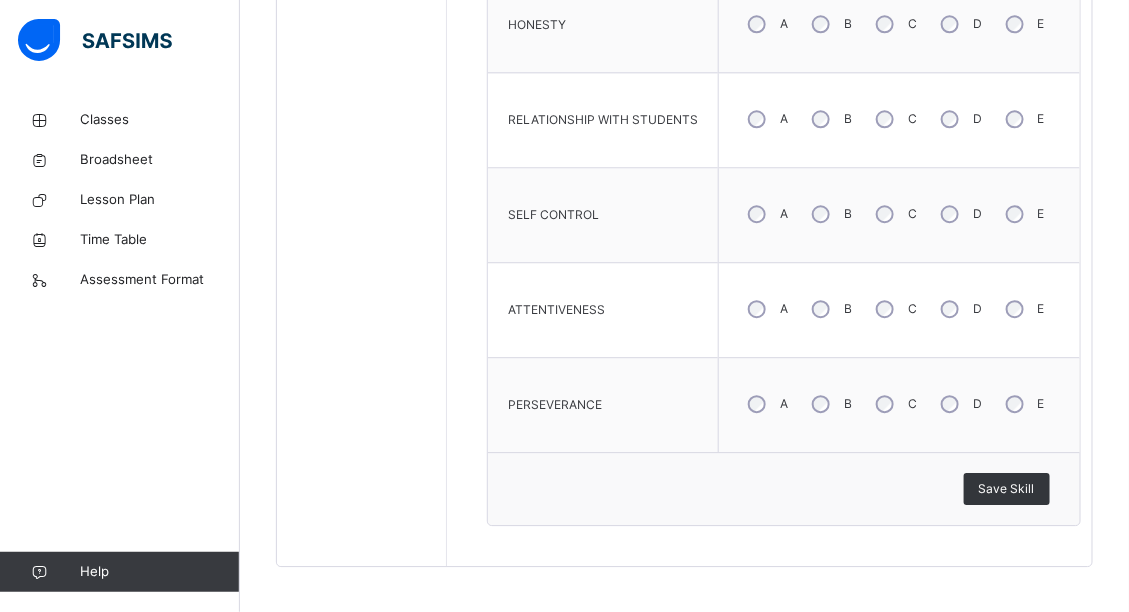 click on "Back  / JSS 2 A JSS 2 A JSS TWO Third Term [DATE]-[DATE] Class Members Subjects Results Skills Attendance Timetable Form Teacher Skills More Options   29  Students in class Download Pdf Report Excel Report View subject profile [GEOGRAPHIC_DATA], [GEOGRAPHIC_DATA] Date: [DATE] 12:51:08 pm Class Members Class:  JSS 2 A Total no. of Students:  29 Term:  Third Term Session:  [DATE]-[DATE] S/NO Admission No. Last Name First Name Other Name 1 7534 [PERSON_NAME] [PERSON_NAME] 2 7472 [PERSON_NAME] 3 7713 [PERSON_NAME] 4 7541 [PERSON_NAME] 5 7475 omojarabi  [PERSON_NAME] 6 7506 Ebube [PERSON_NAME] 7 7612 [PERSON_NAME] 8 7508 [PERSON_NAME] 9 7545 [PERSON_NAME] 10 7481 [PERSON_NAME] [PERSON_NAME] 11 7548 [PERSON_NAME] [PERSON_NAME] 12 7458 [PERSON_NAME] 13 7551 [PERSON_NAME] 14 7484 [PERSON_NAME] 15 7515 Ariyo Israel 16 7636 Boluwatife Bada [PERSON_NAME] 17 7516 Mwuese [PERSON_NAME] 18 7487 [PERSON_NAME] 19 7557 [PERSON_NAME] 20 7494 [PERSON_NAME] 21 7525 [PERSON_NAME] 22 7560 [PERSON_NAME]" at bounding box center [684, -386] 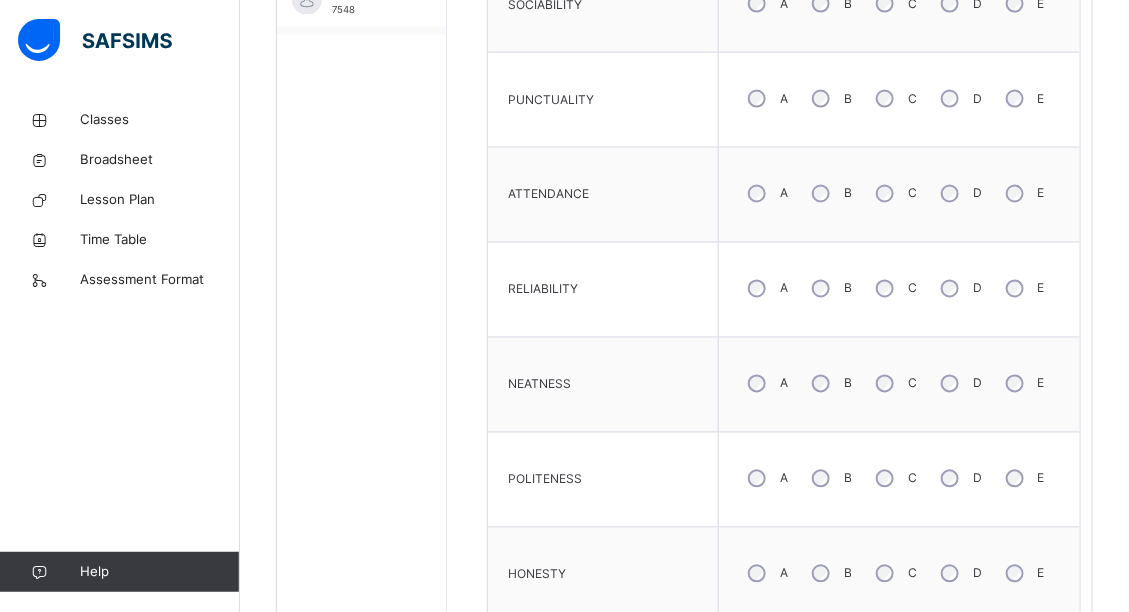 scroll, scrollTop: 645, scrollLeft: 0, axis: vertical 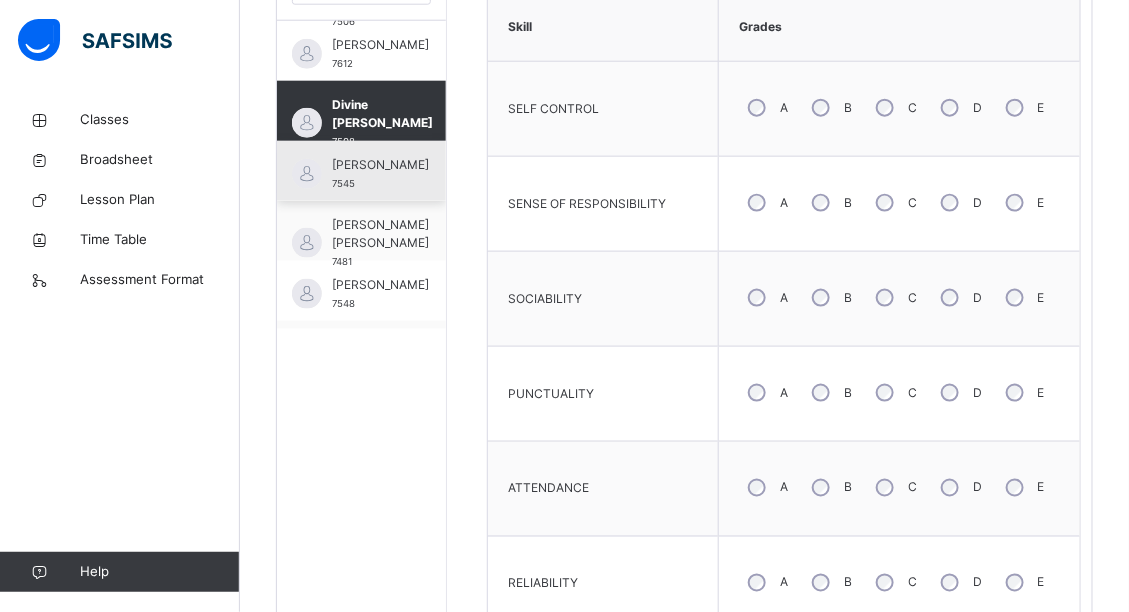click on "[PERSON_NAME]" at bounding box center [380, 165] 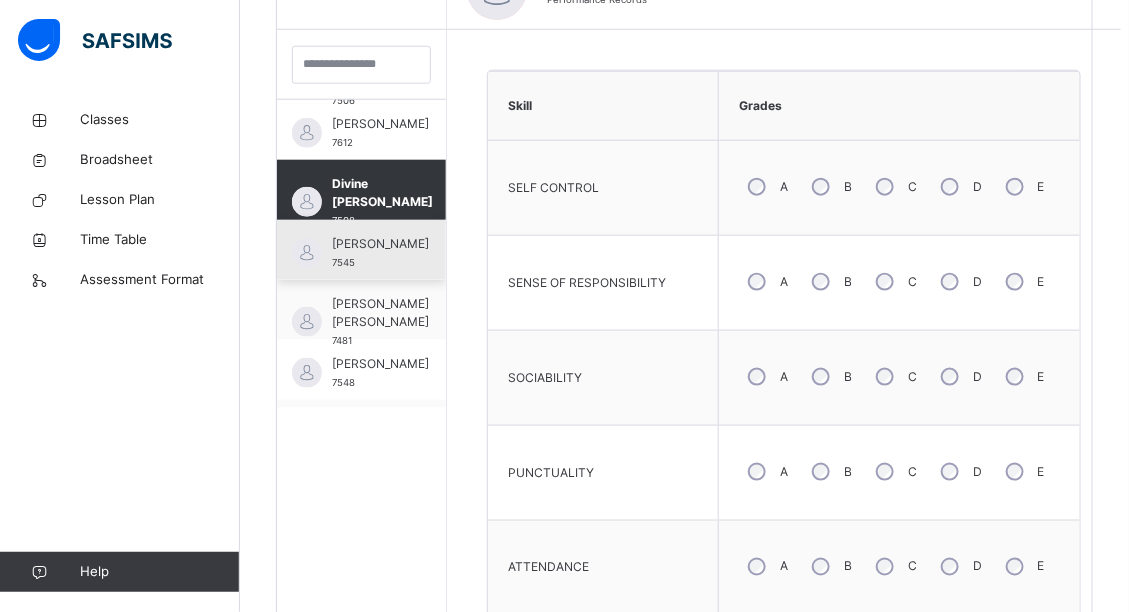 scroll, scrollTop: 342, scrollLeft: 0, axis: vertical 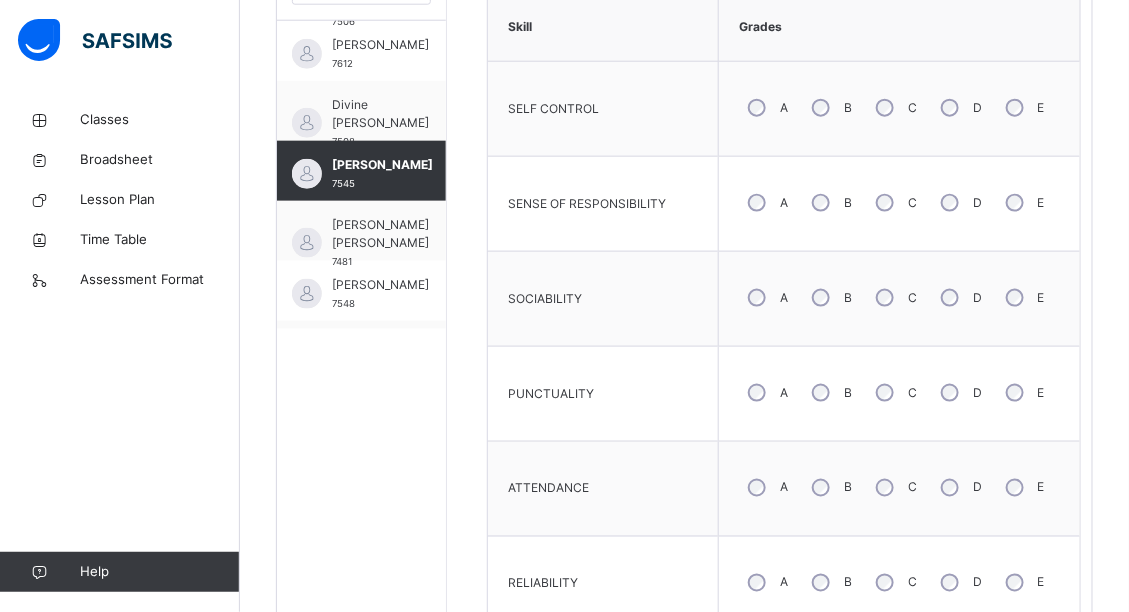 click on "B" at bounding box center [830, 203] 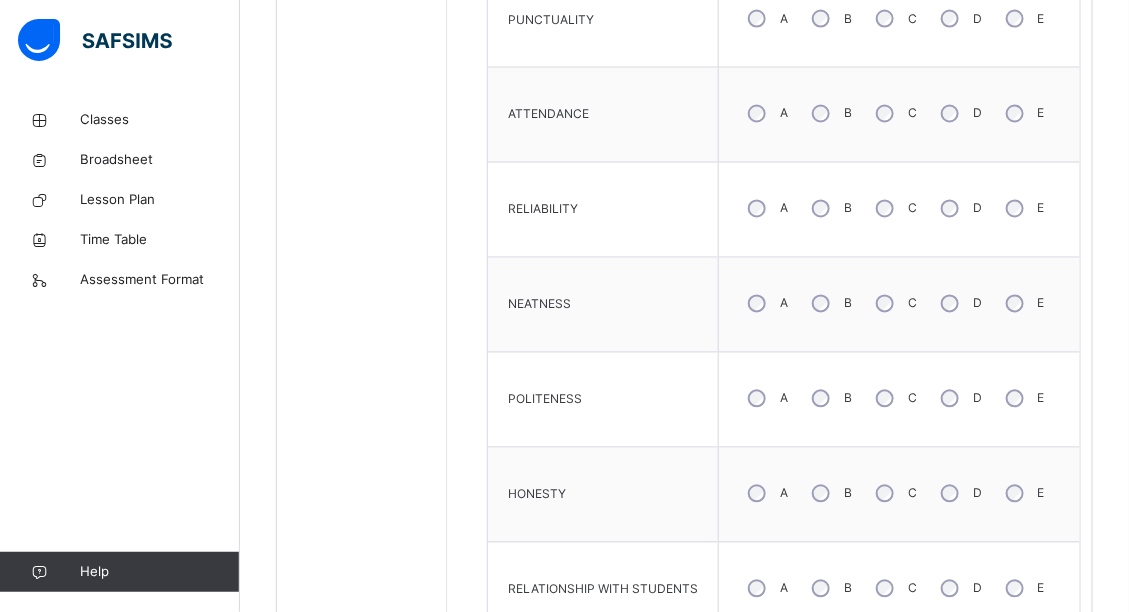 scroll, scrollTop: 1083, scrollLeft: 0, axis: vertical 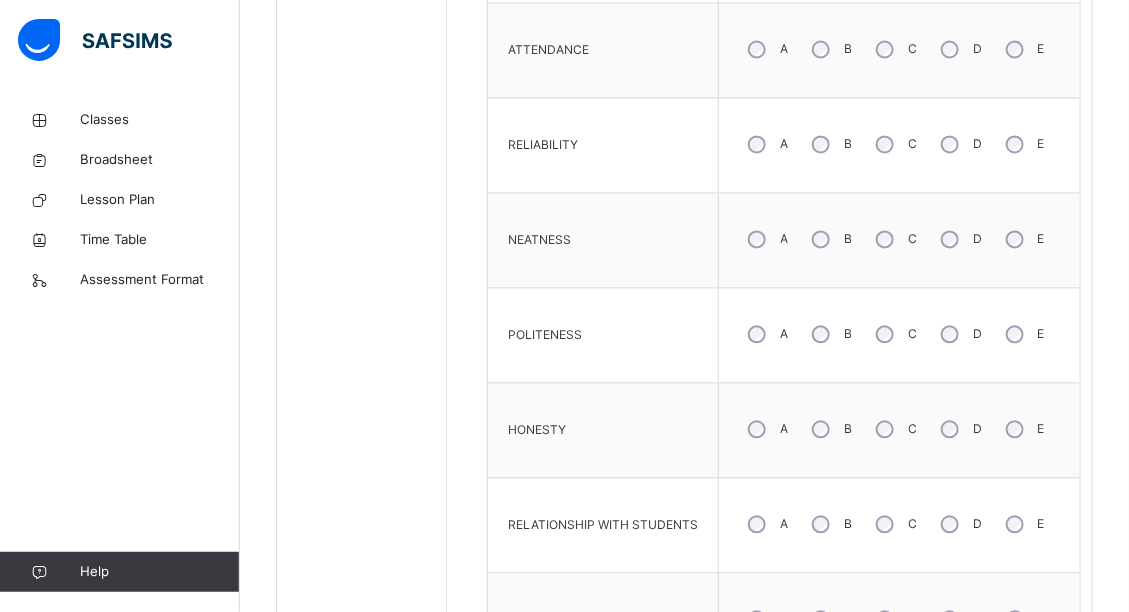 drag, startPoint x: 876, startPoint y: 512, endPoint x: 1013, endPoint y: 567, distance: 147.62791 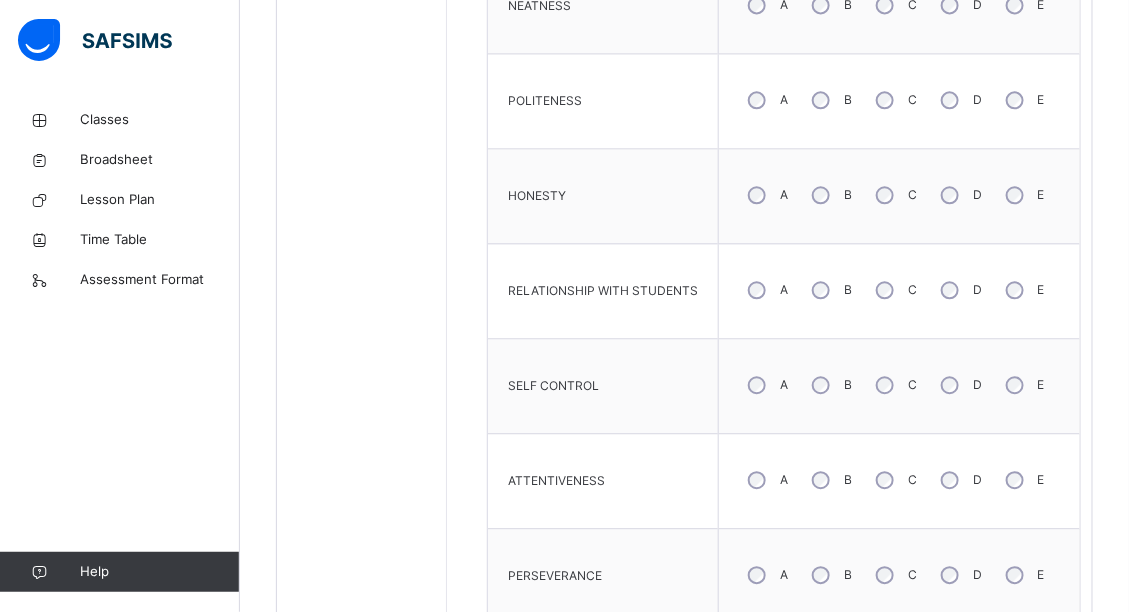 scroll, scrollTop: 1361, scrollLeft: 0, axis: vertical 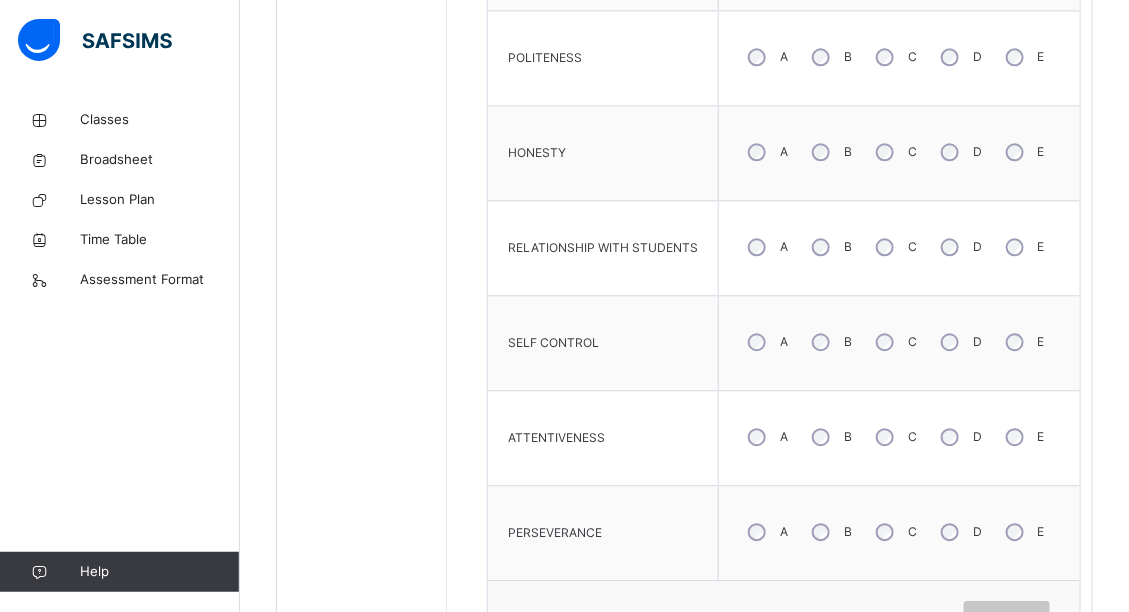 drag, startPoint x: 817, startPoint y: 442, endPoint x: 833, endPoint y: 442, distance: 16 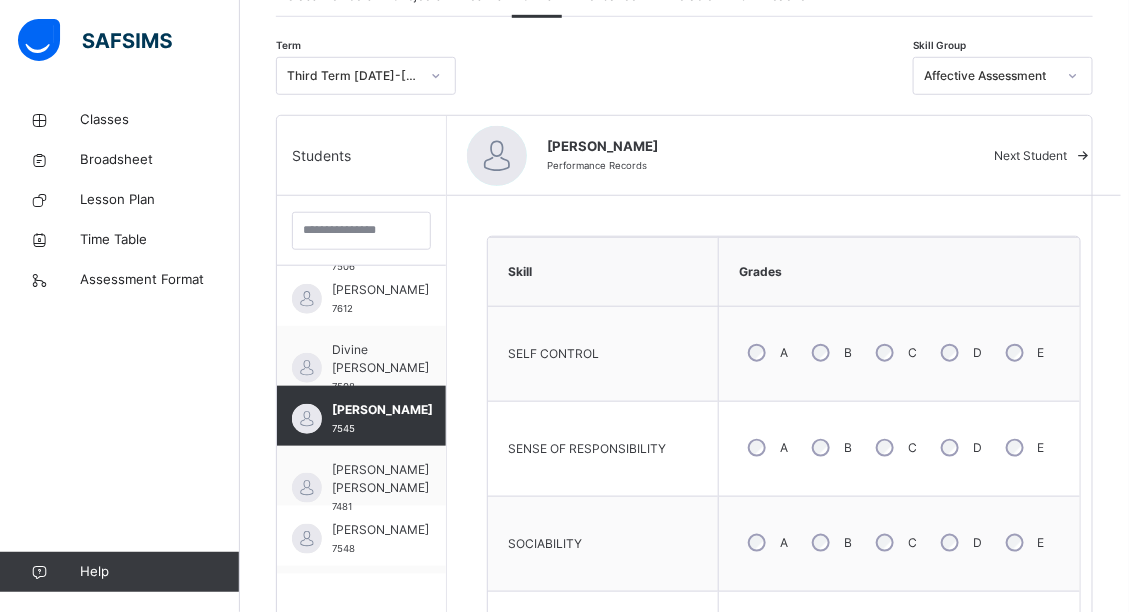 scroll, scrollTop: 357, scrollLeft: 0, axis: vertical 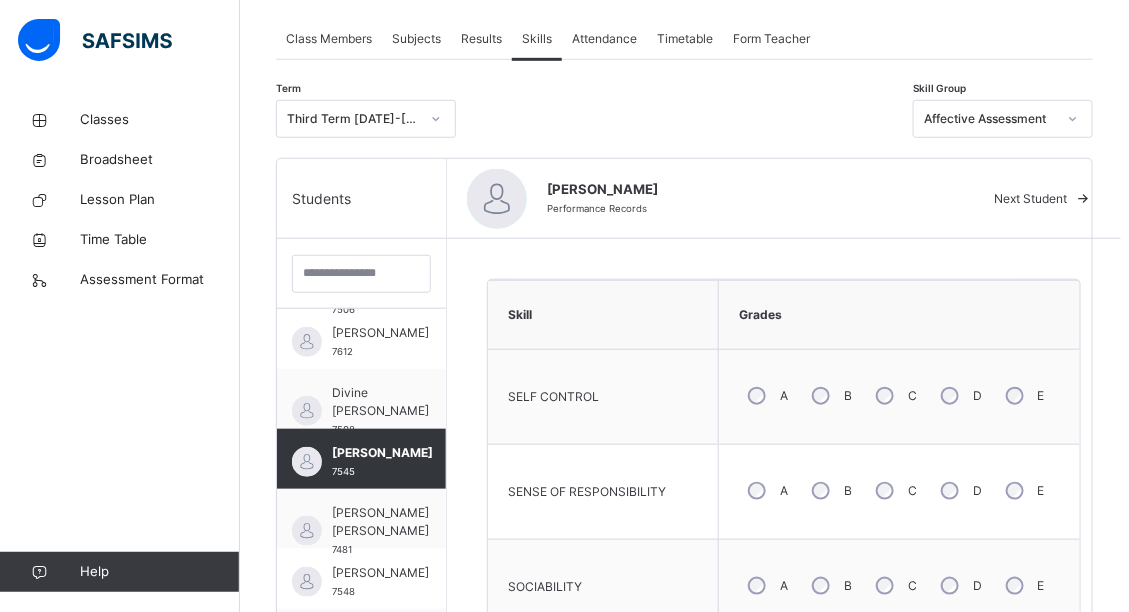 click on "Affective Assessment" at bounding box center (990, 119) 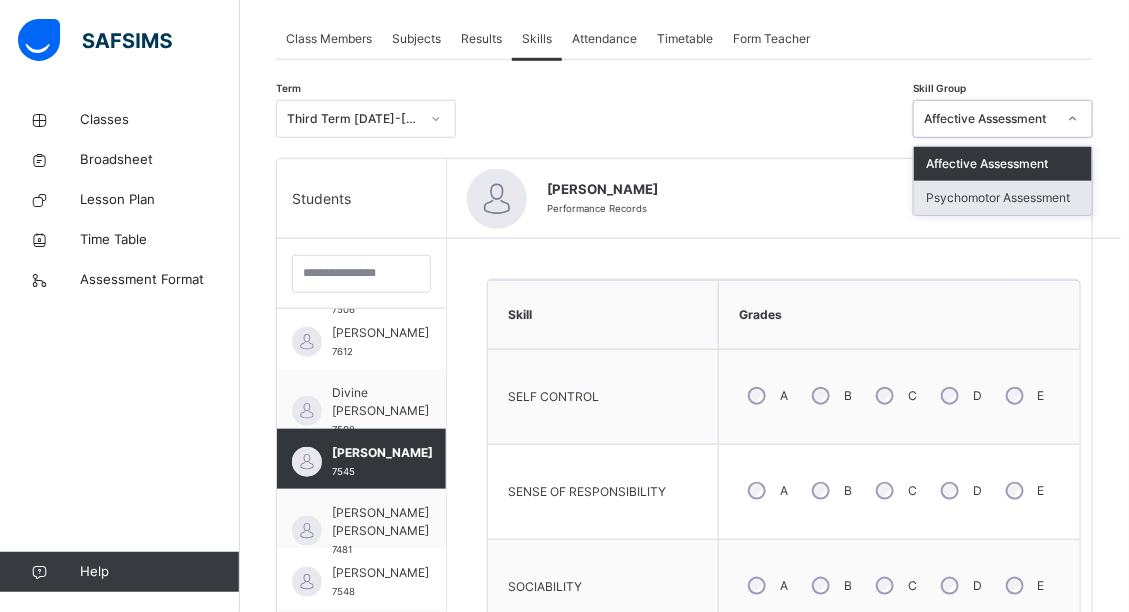 click on "Psychomotor Assessment" at bounding box center [1003, 198] 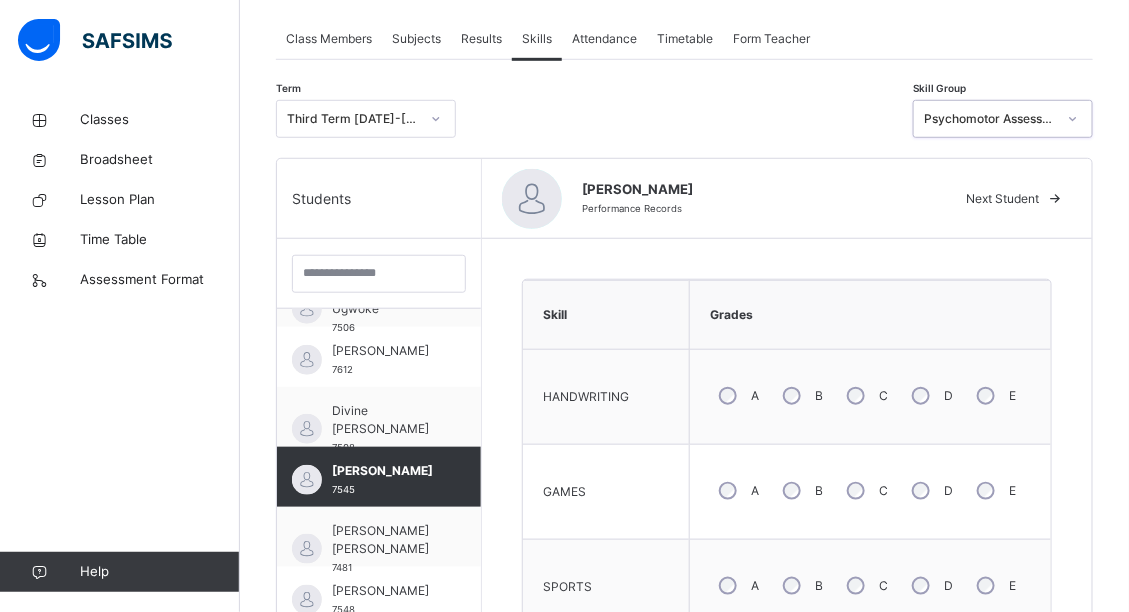 scroll, scrollTop: 351, scrollLeft: 0, axis: vertical 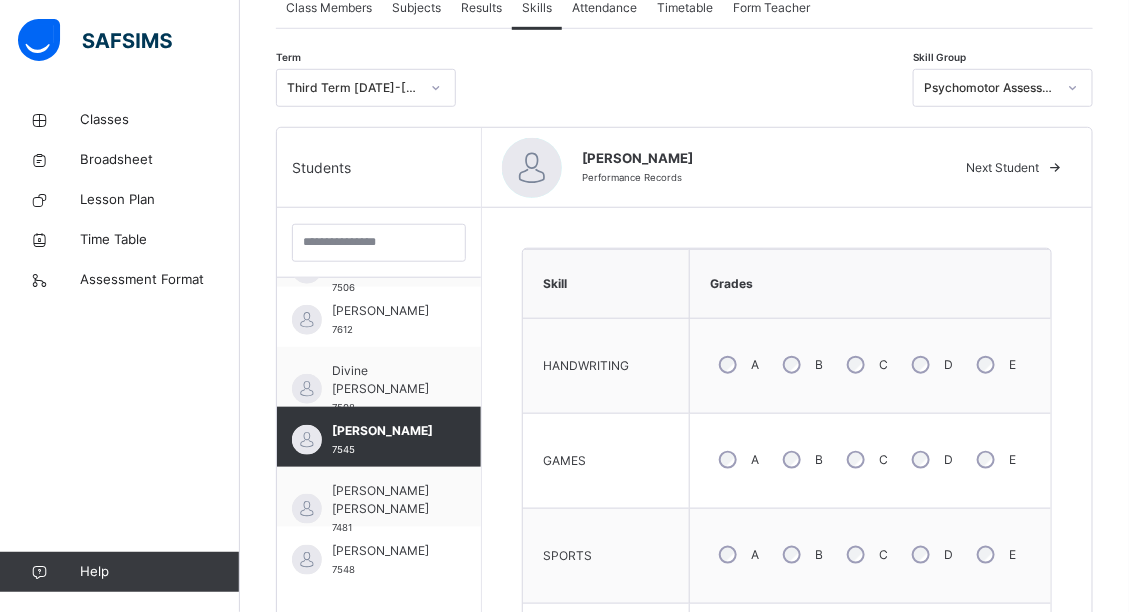 click on "Back  / JSS 2 A JSS 2 A JSS TWO Third Term [DATE]-[DATE] Class Members Subjects Results Skills Attendance Timetable Form Teacher Skills More Options   29  Students in class Download Pdf Report Excel Report View subject profile [GEOGRAPHIC_DATA], [GEOGRAPHIC_DATA] Date: [DATE] 12:51:08 pm Class Members Class:  JSS 2 A Total no. of Students:  29 Term:  Third Term Session:  [DATE]-[DATE] S/NO Admission No. Last Name First Name Other Name 1 7534 [PERSON_NAME] [PERSON_NAME] 2 7472 [PERSON_NAME] 3 7713 [PERSON_NAME] 4 7541 [PERSON_NAME] 5 7475 omojarabi  [PERSON_NAME] 6 7506 Ebube [PERSON_NAME] 7 7612 [PERSON_NAME] 8 7508 [PERSON_NAME] 9 7545 [PERSON_NAME] 10 7481 [PERSON_NAME] [PERSON_NAME] 11 7548 [PERSON_NAME] [PERSON_NAME] 12 7458 [PERSON_NAME] 13 7551 [PERSON_NAME] 14 7484 [PERSON_NAME] 15 7515 Ariyo Israel 16 7636 Boluwatife Bada [PERSON_NAME] 17 7516 Mwuese [PERSON_NAME] 18 7487 [PERSON_NAME] 19 7557 [PERSON_NAME] 20 7494 [PERSON_NAME] 21 7525 [PERSON_NAME] 22 7560 [PERSON_NAME]" at bounding box center (684, 382) 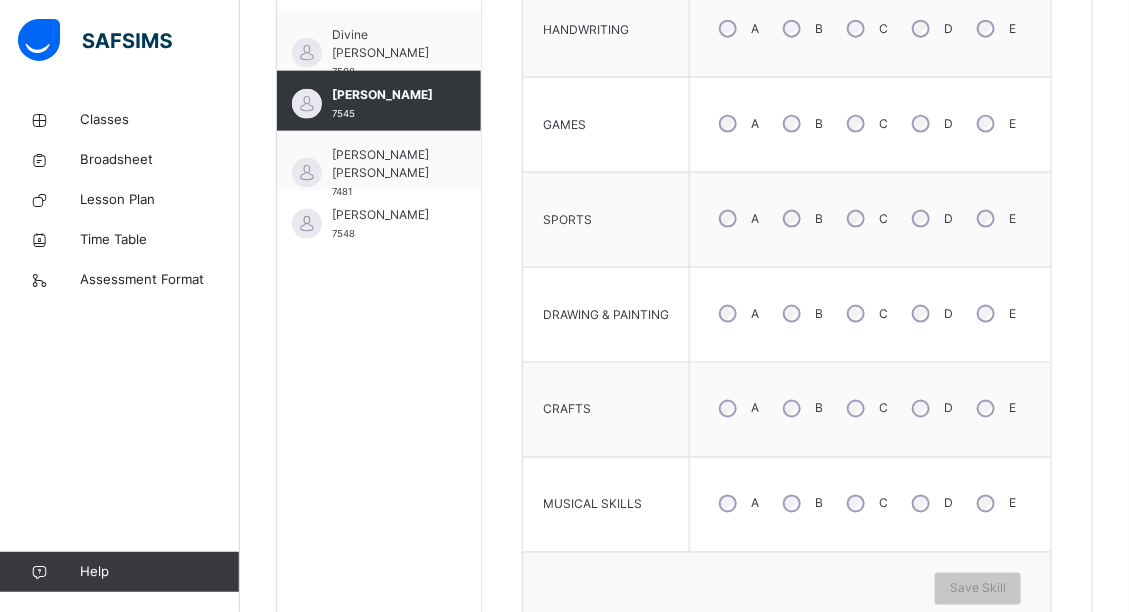 scroll, scrollTop: 731, scrollLeft: 0, axis: vertical 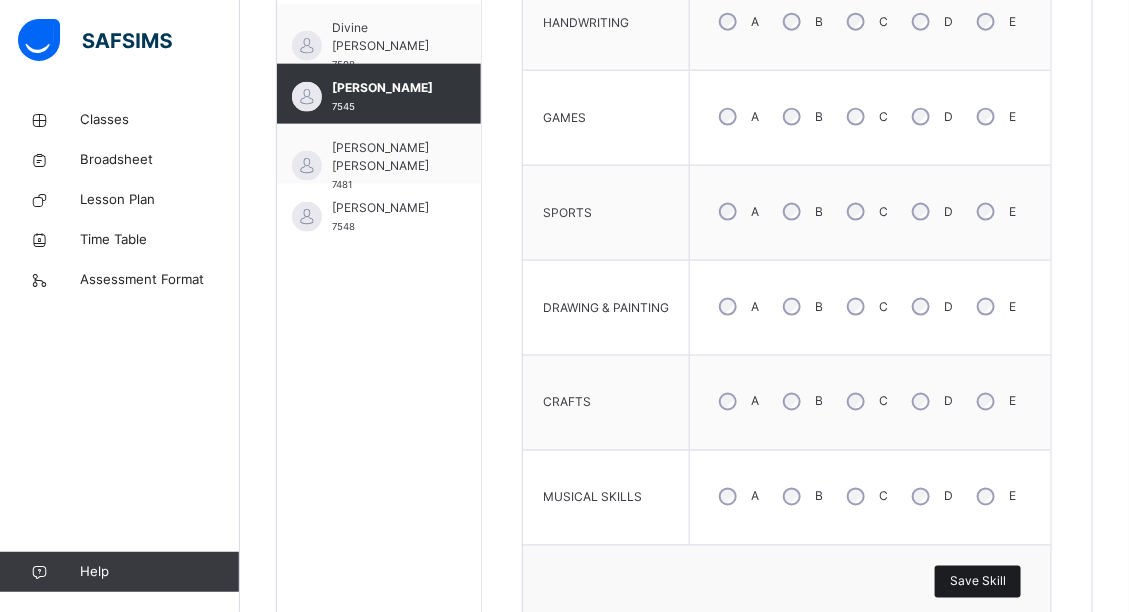 click on "Save Skill" at bounding box center [978, 582] 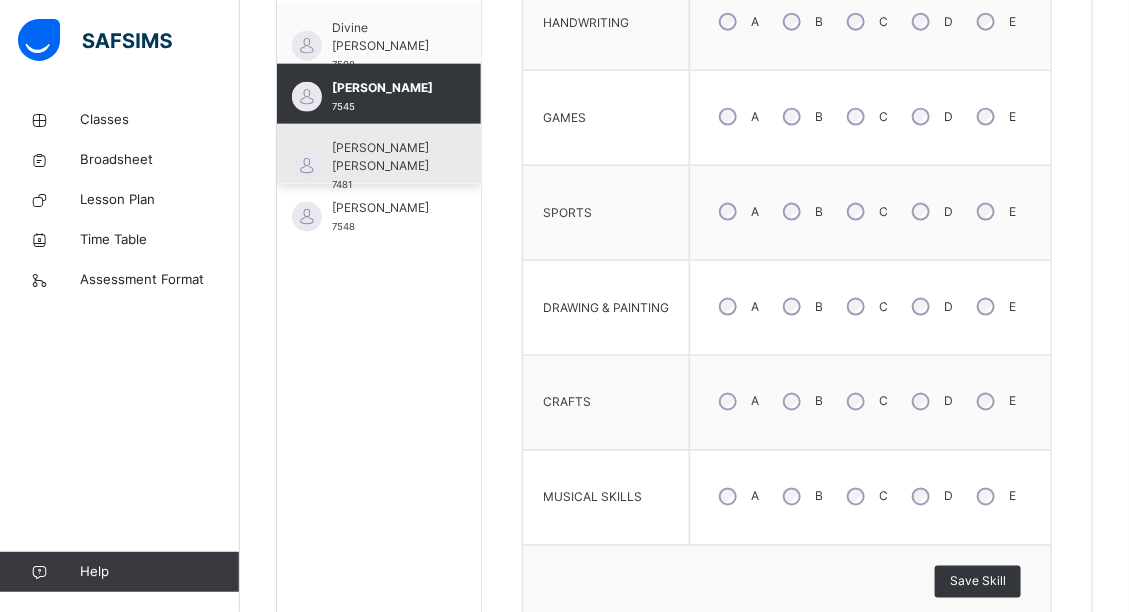 click on "[PERSON_NAME] [PERSON_NAME]" at bounding box center [384, 157] 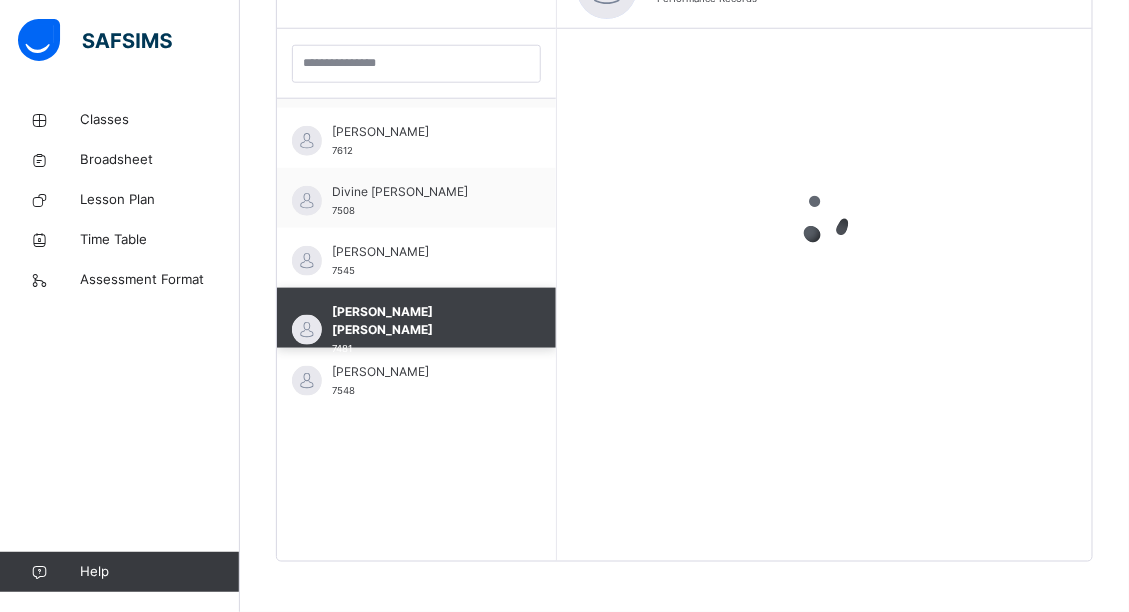 scroll, scrollTop: 566, scrollLeft: 0, axis: vertical 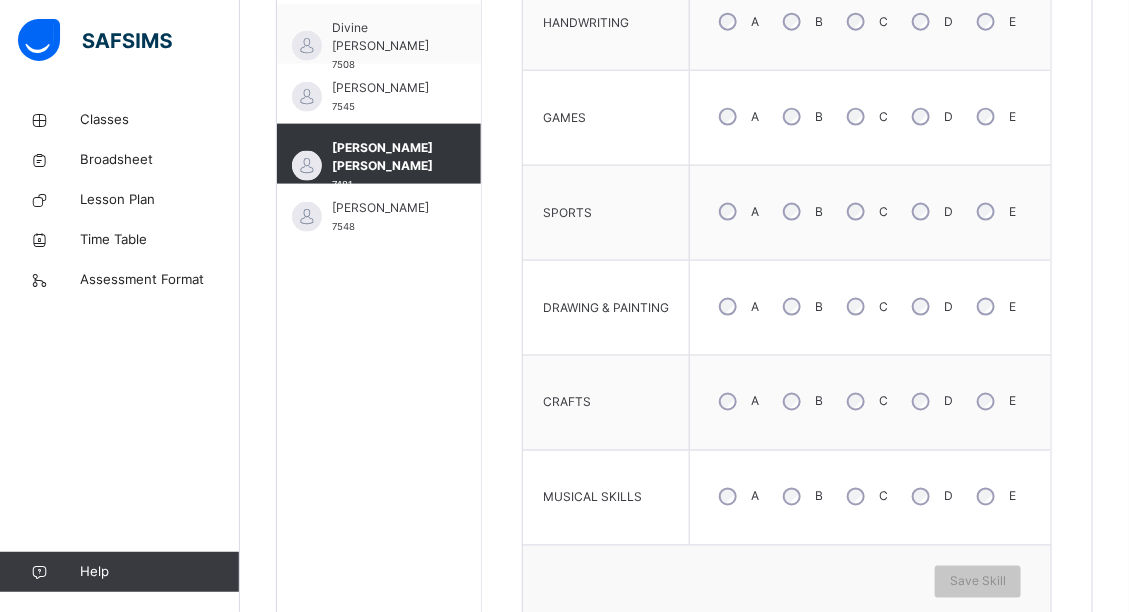 click on "A B C D E" at bounding box center (870, 307) 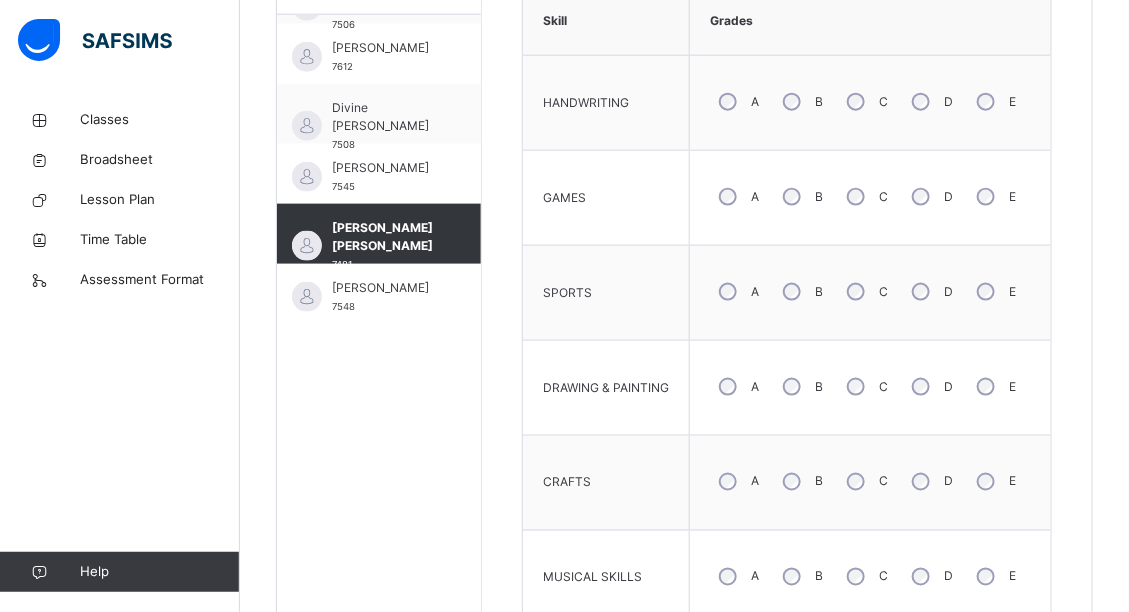 scroll, scrollTop: 624, scrollLeft: 0, axis: vertical 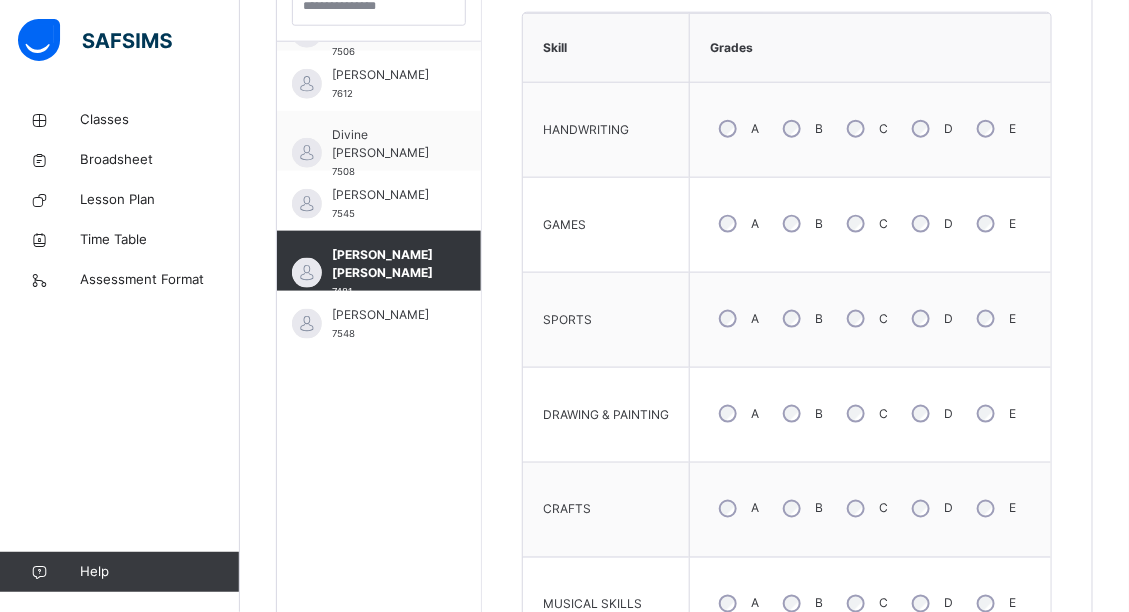 click on "Back  / JSS 2 A JSS 2 A JSS TWO Third Term [DATE]-[DATE] Class Members Subjects Results Skills Attendance Timetable Form Teacher Skills More Options   29  Students in class Download Pdf Report Excel Report View subject profile [GEOGRAPHIC_DATA], [GEOGRAPHIC_DATA] Date: [DATE] 12:51:08 pm Class Members Class:  JSS 2 A Total no. of Students:  29 Term:  Third Term Session:  [DATE]-[DATE] S/NO Admission No. Last Name First Name Other Name 1 7534 [PERSON_NAME] [PERSON_NAME] 2 7472 [PERSON_NAME] 3 7713 [PERSON_NAME] 4 7541 [PERSON_NAME] 5 7475 omojarabi  [PERSON_NAME] 6 7506 Ebube [PERSON_NAME] 7 7612 [PERSON_NAME] 8 7508 [PERSON_NAME] 9 7545 [PERSON_NAME] 10 7481 [PERSON_NAME] [PERSON_NAME] 11 7548 [PERSON_NAME] [PERSON_NAME] 12 7458 [PERSON_NAME] 13 7551 [PERSON_NAME] 14 7484 [PERSON_NAME] 15 7515 Ariyo Israel 16 7636 Boluwatife Bada [PERSON_NAME] 17 7516 Mwuese [PERSON_NAME] 18 7487 [PERSON_NAME] 19 7557 [PERSON_NAME] 20 7494 [PERSON_NAME] 21 7525 [PERSON_NAME] 22 7560 [PERSON_NAME]" at bounding box center (684, 146) 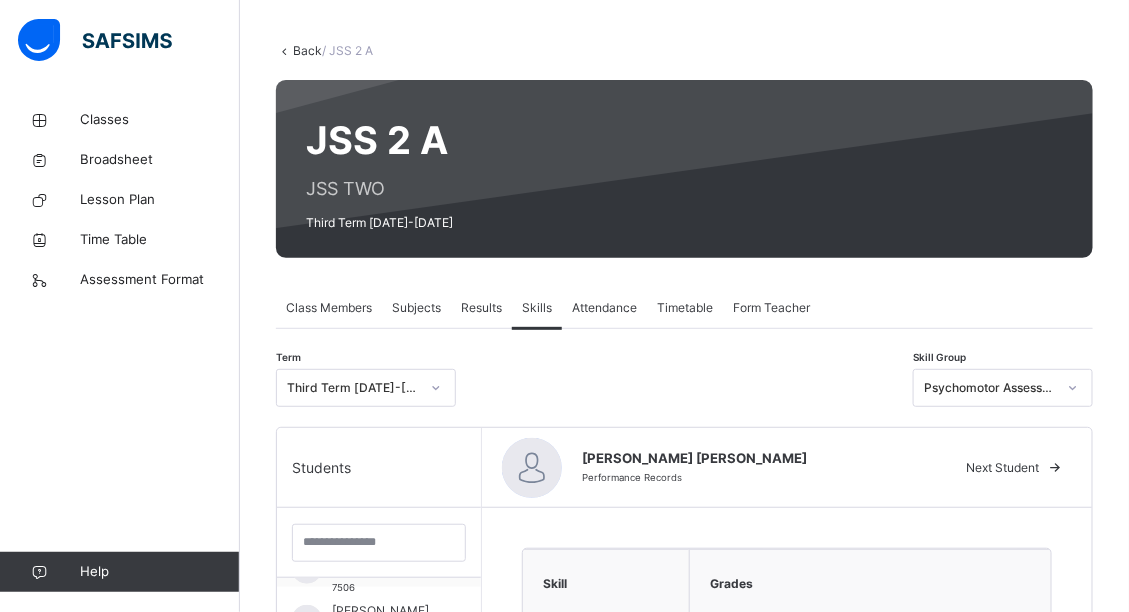 scroll, scrollTop: 0, scrollLeft: 0, axis: both 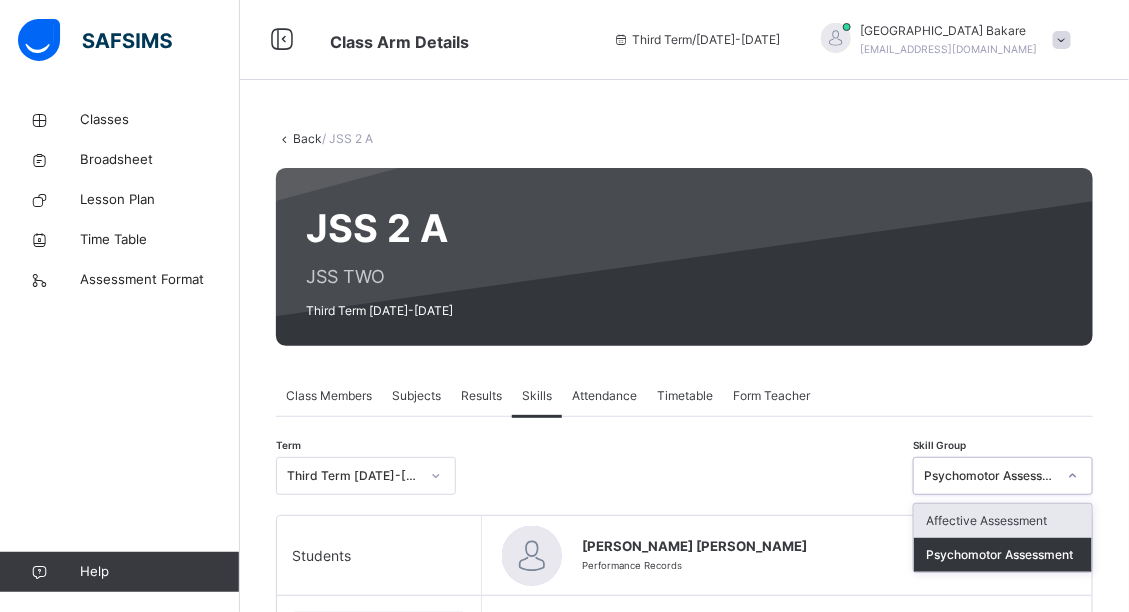 drag, startPoint x: 1013, startPoint y: 456, endPoint x: 1013, endPoint y: 487, distance: 31 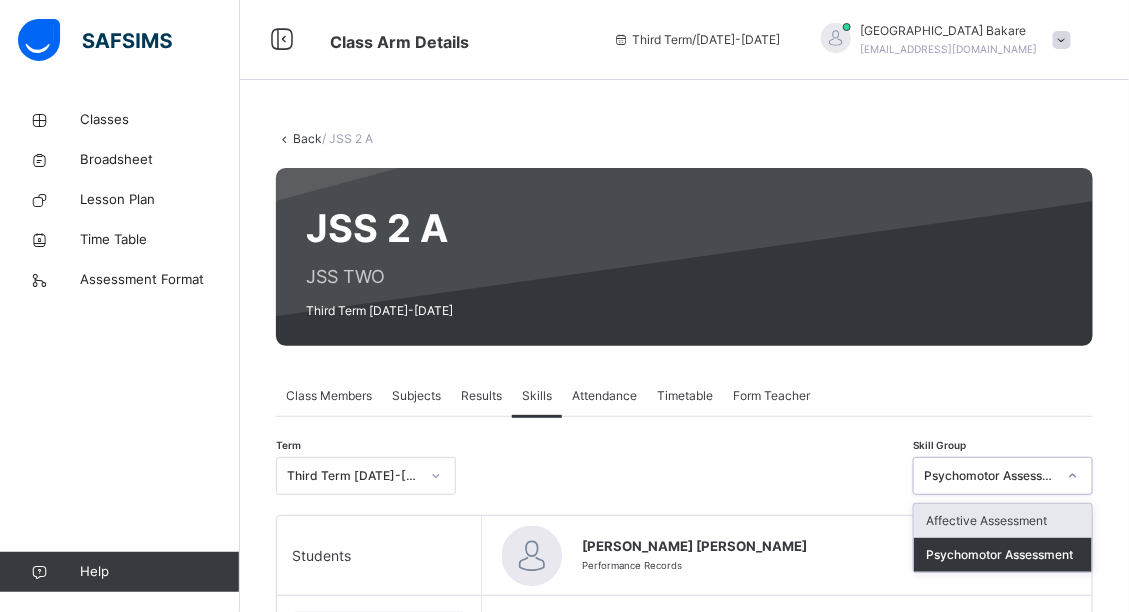 click on "Affective Assessment" at bounding box center (1003, 521) 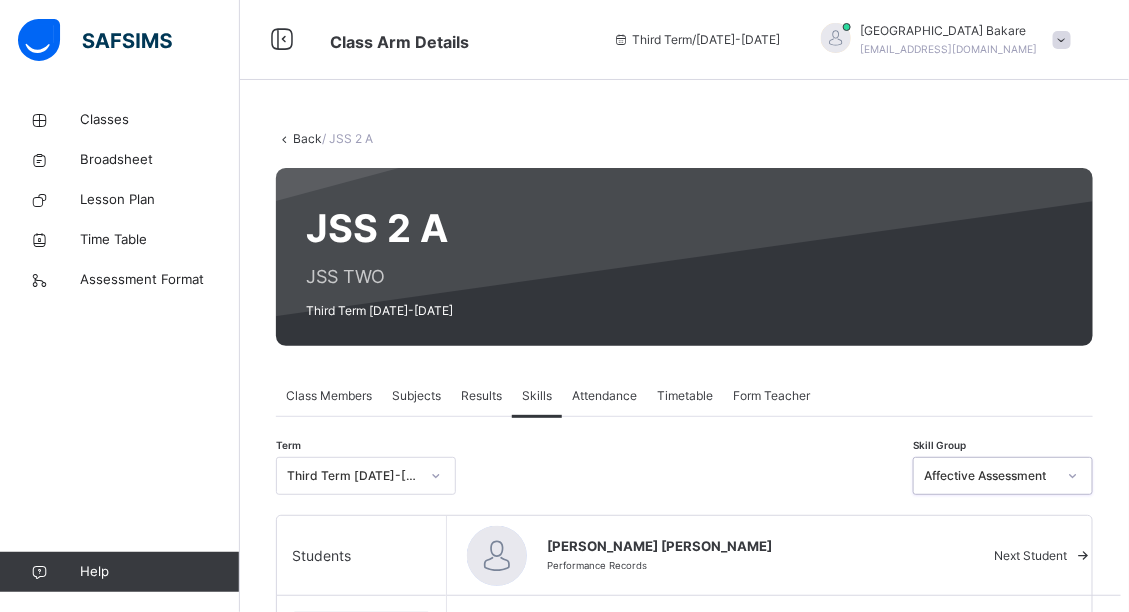 scroll, scrollTop: 360, scrollLeft: 0, axis: vertical 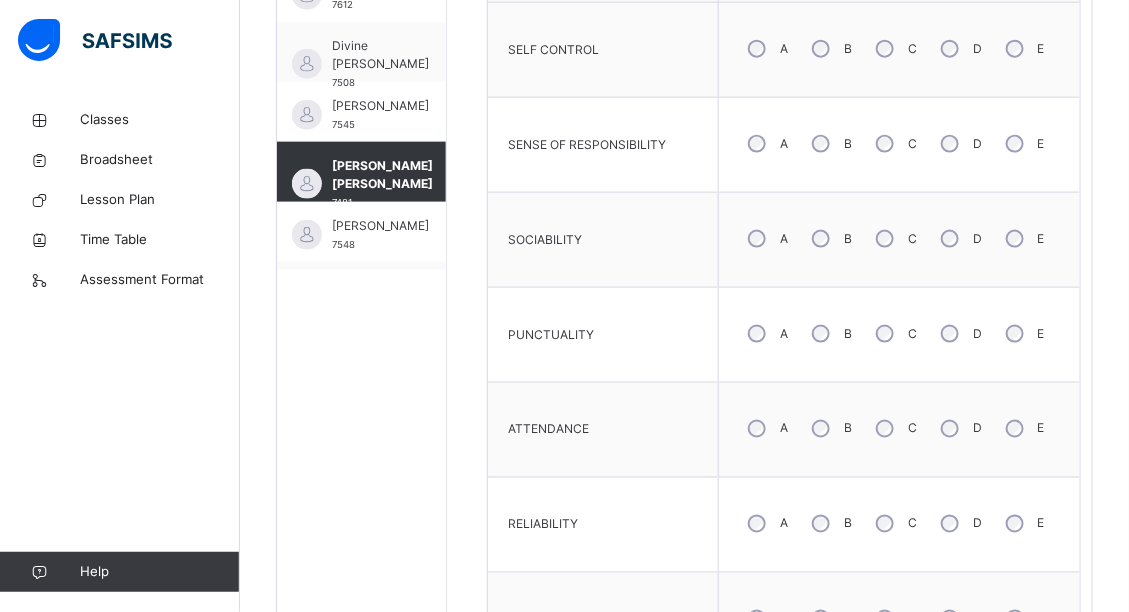 click on "B" at bounding box center (830, 429) 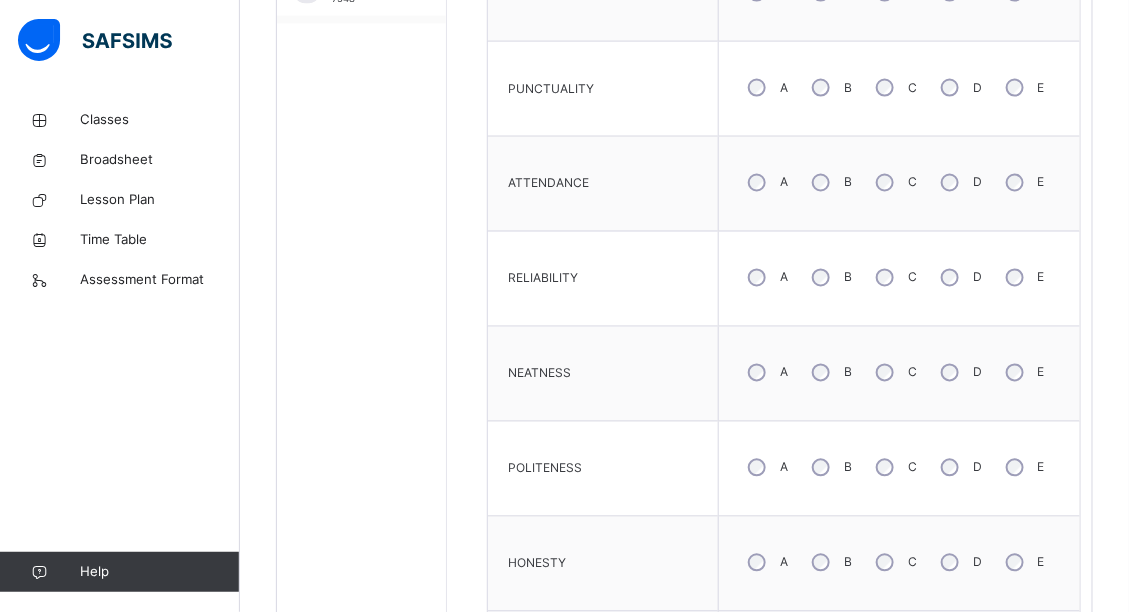 scroll, scrollTop: 971, scrollLeft: 0, axis: vertical 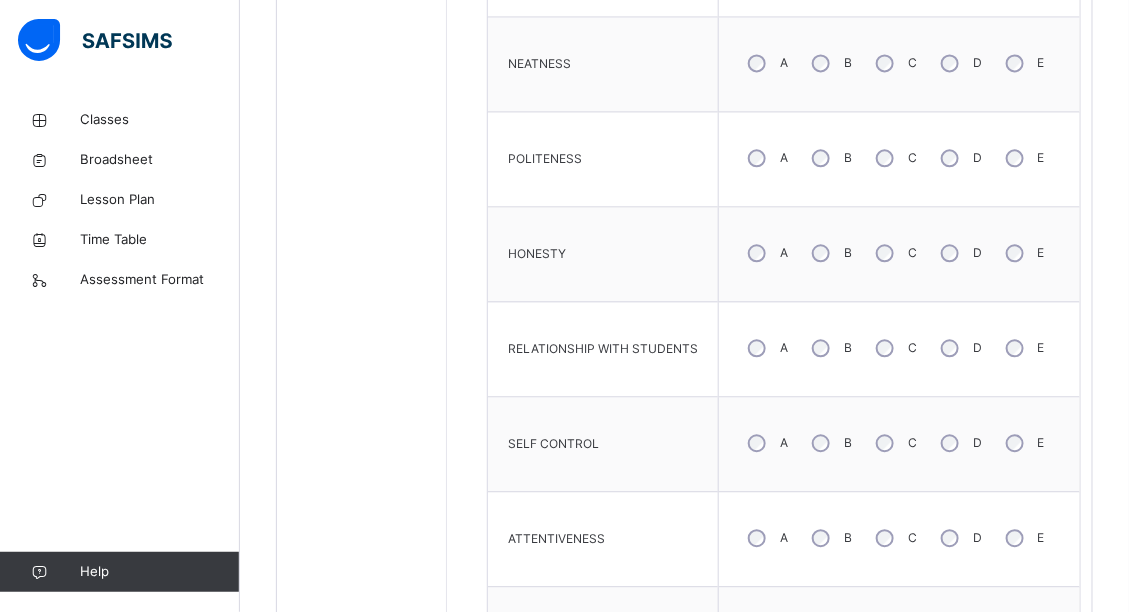 click on "C" at bounding box center (894, 443) 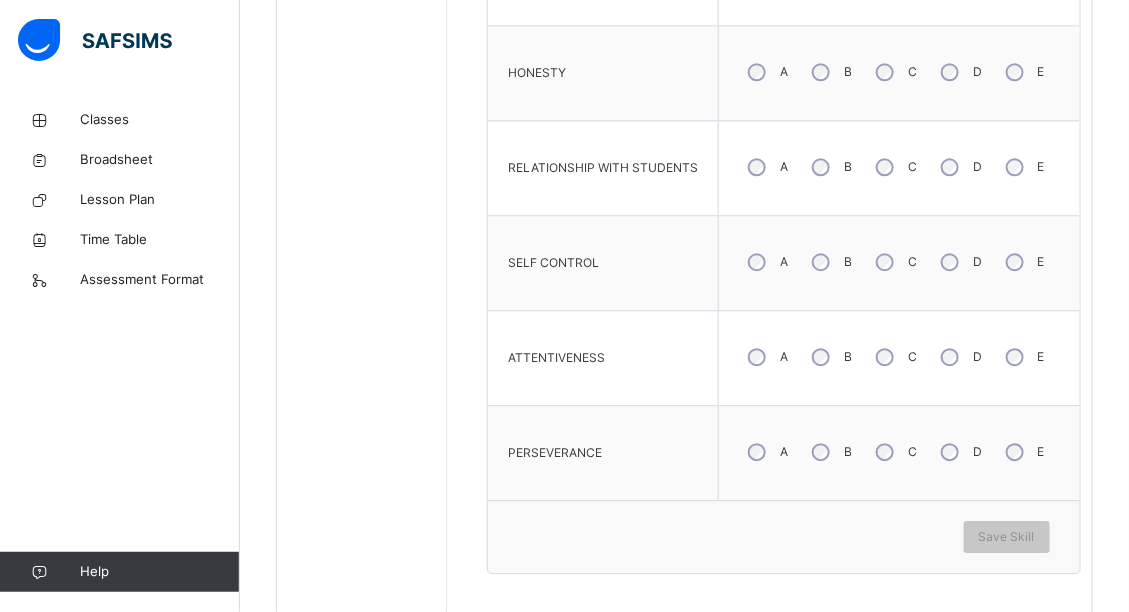 scroll, scrollTop: 1489, scrollLeft: 0, axis: vertical 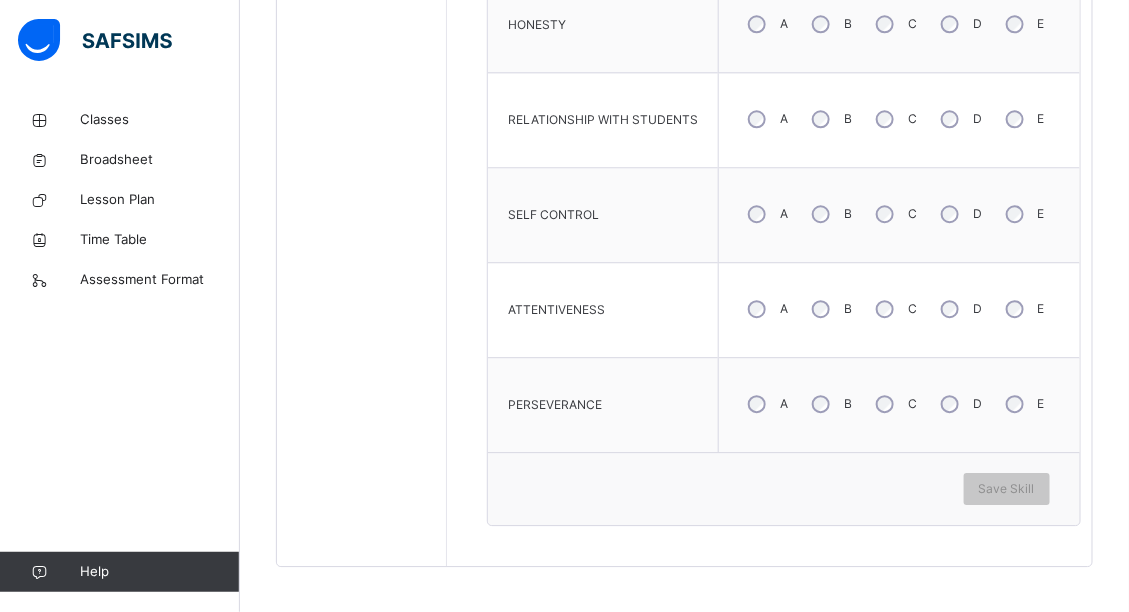 click on "C" at bounding box center (894, 404) 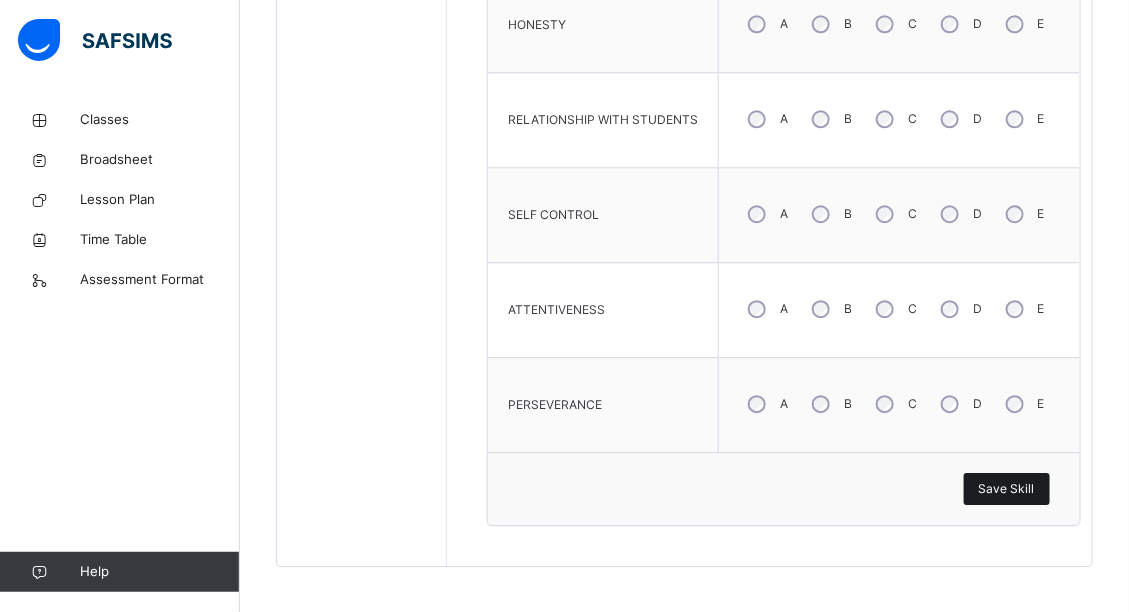 click on "Save Skill" at bounding box center [1007, 489] 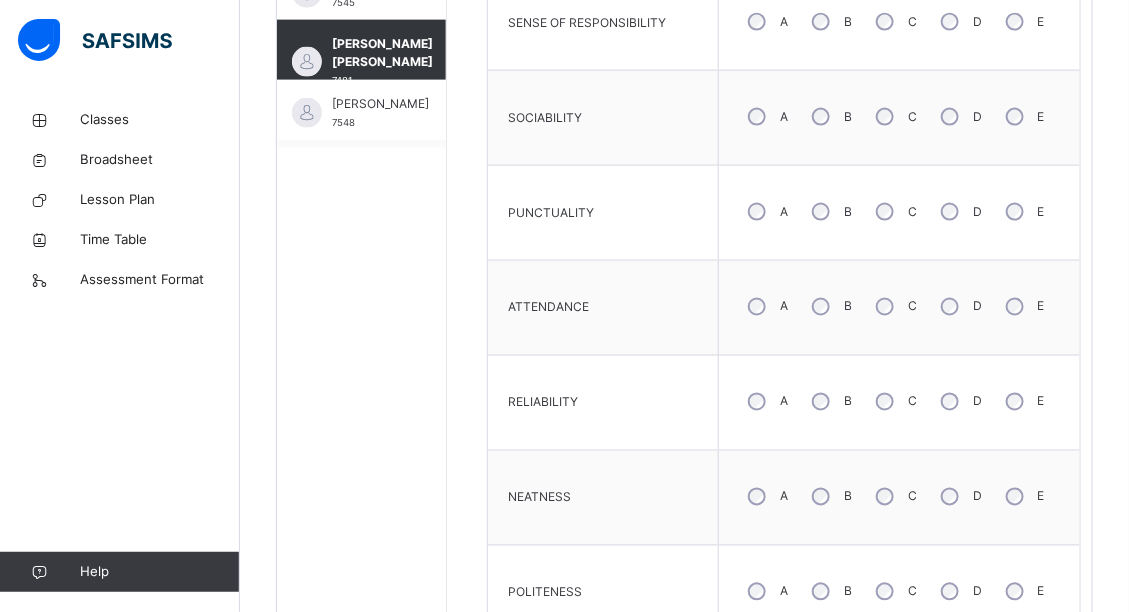 scroll, scrollTop: 773, scrollLeft: 0, axis: vertical 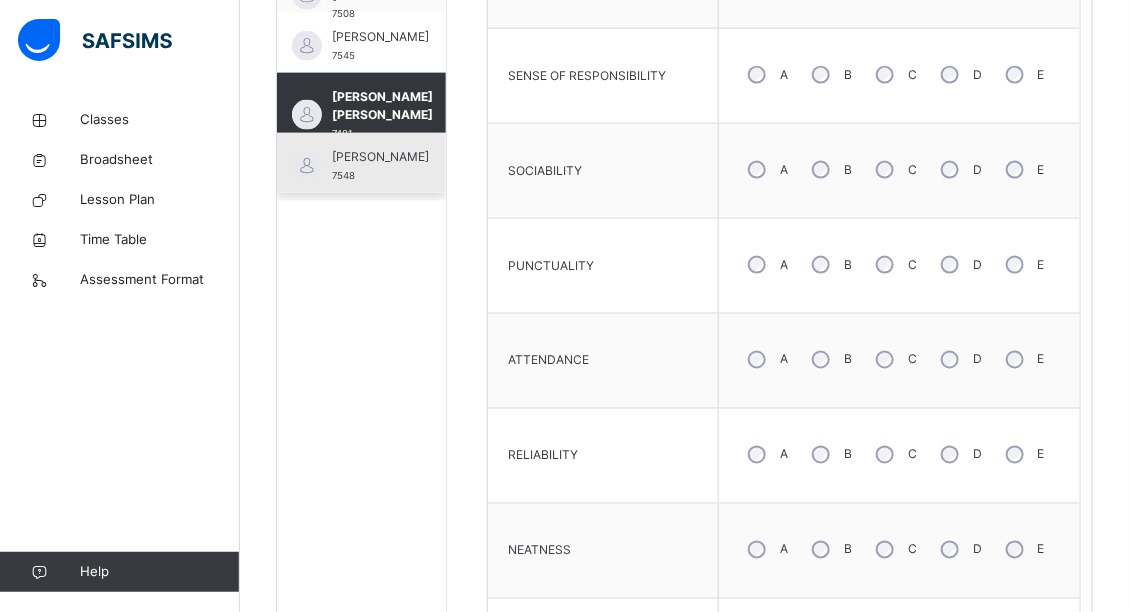 click on "[PERSON_NAME]" at bounding box center (380, 157) 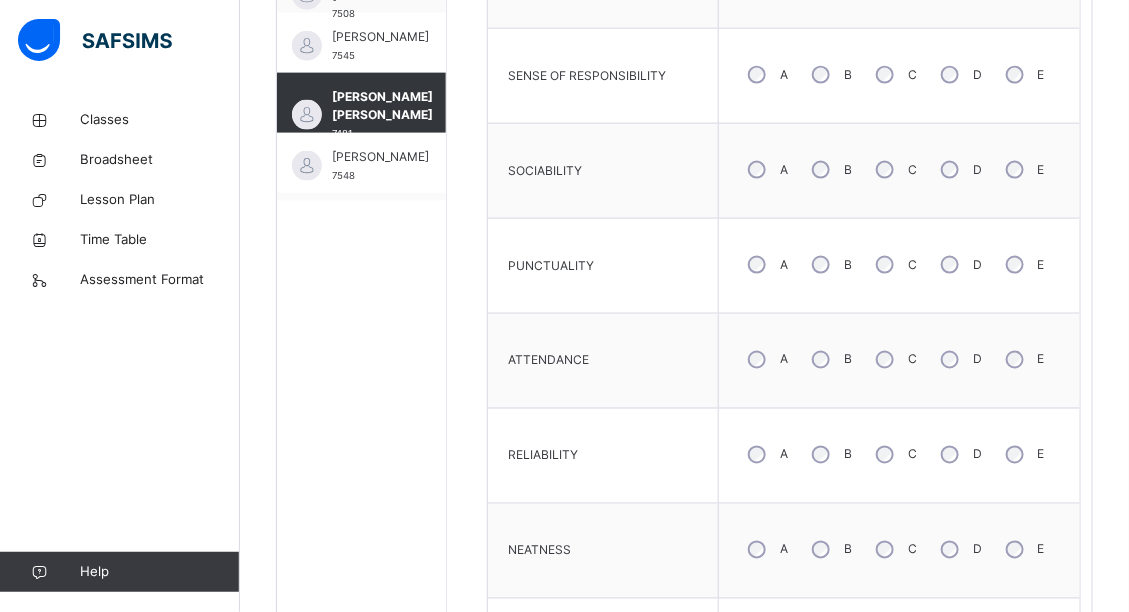 scroll, scrollTop: 566, scrollLeft: 0, axis: vertical 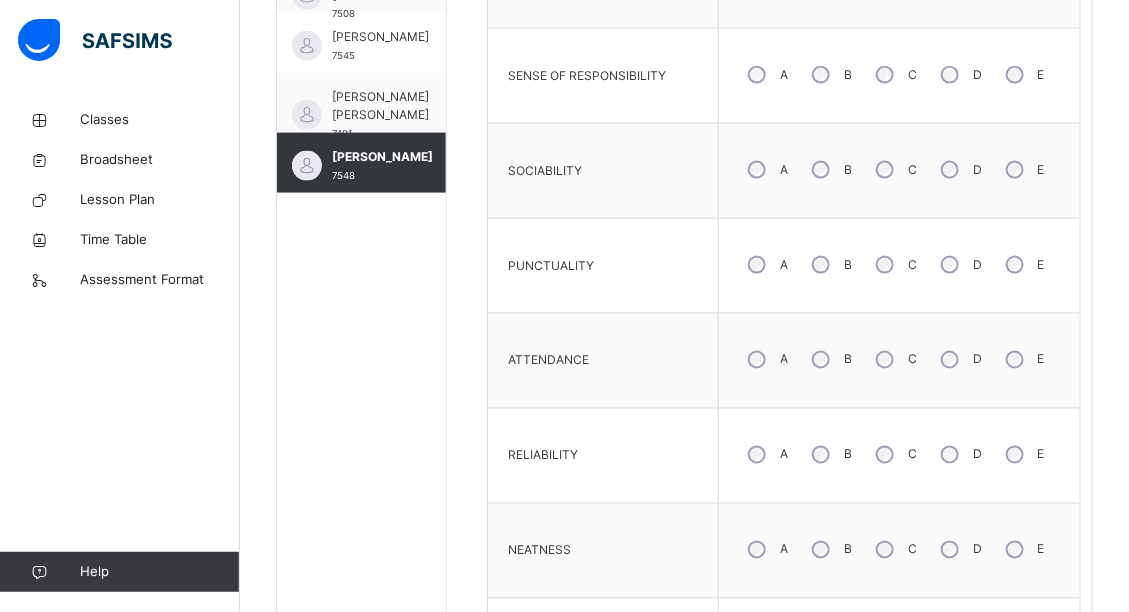 click on "Back  / JSS 2 A JSS 2 A JSS TWO Third Term [DATE]-[DATE] Class Members Subjects Results Skills Attendance Timetable Form Teacher Skills More Options   29  Students in class Download Pdf Report Excel Report View subject profile [GEOGRAPHIC_DATA], [GEOGRAPHIC_DATA] Date: [DATE] 12:51:08 pm Class Members Class:  JSS 2 A Total no. of Students:  29 Term:  Third Term Session:  [DATE]-[DATE] S/NO Admission No. Last Name First Name Other Name 1 7534 [PERSON_NAME] [PERSON_NAME] 2 7472 [PERSON_NAME] 3 7713 [PERSON_NAME] 4 7541 [PERSON_NAME] 5 7475 omojarabi  [PERSON_NAME] 6 7506 Ebube [PERSON_NAME] 7 7612 [PERSON_NAME] 8 7508 [PERSON_NAME] 9 7545 [PERSON_NAME] 10 7481 [PERSON_NAME] [PERSON_NAME] 11 7548 [PERSON_NAME] [PERSON_NAME] 12 7458 [PERSON_NAME] 13 7551 [PERSON_NAME] 14 7484 [PERSON_NAME] 15 7515 Ariyo Israel 16 7636 Boluwatife Bada [PERSON_NAME] 17 7516 Mwuese [PERSON_NAME] 18 7487 [PERSON_NAME] 19 7557 [PERSON_NAME] 20 7494 [PERSON_NAME] 21 7525 [PERSON_NAME] 22 7560 [PERSON_NAME]" at bounding box center (684, 330) 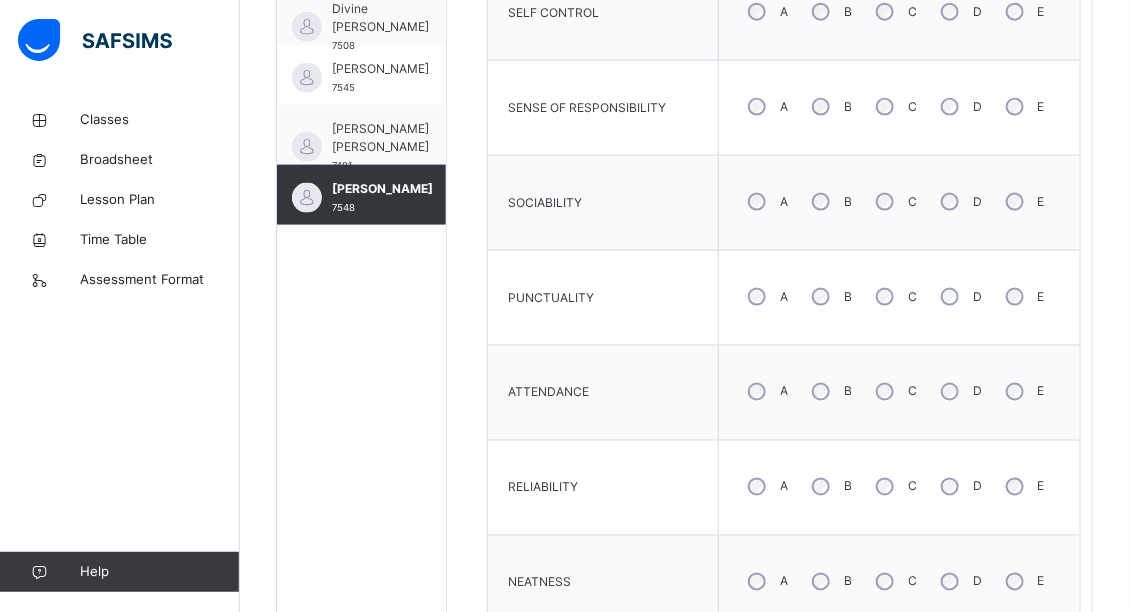 scroll, scrollTop: 634, scrollLeft: 0, axis: vertical 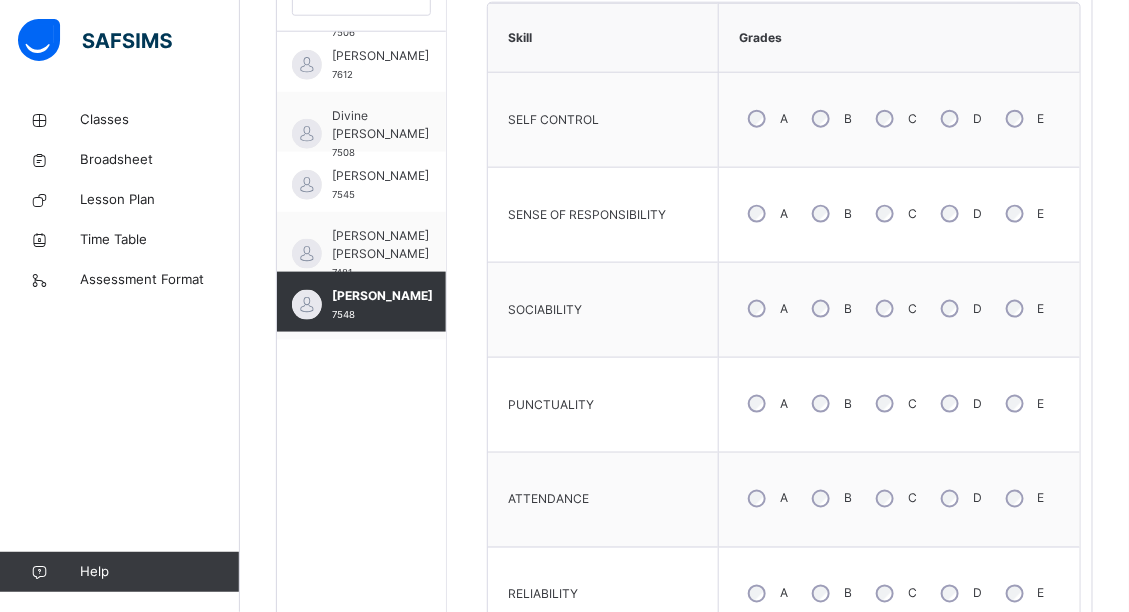 click on "C" at bounding box center [894, 404] 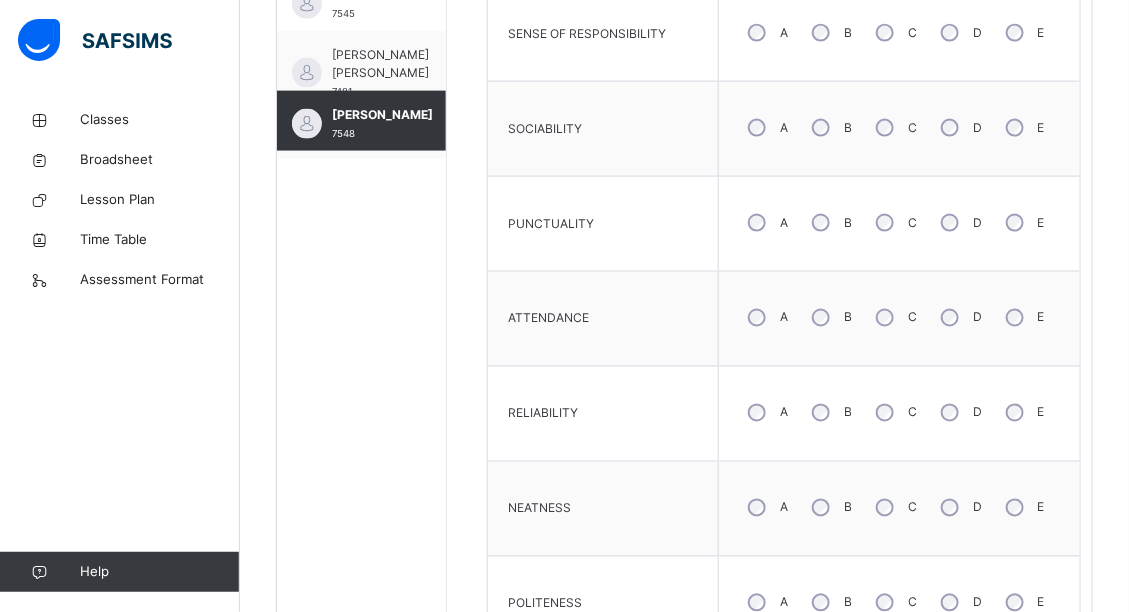 scroll, scrollTop: 868, scrollLeft: 0, axis: vertical 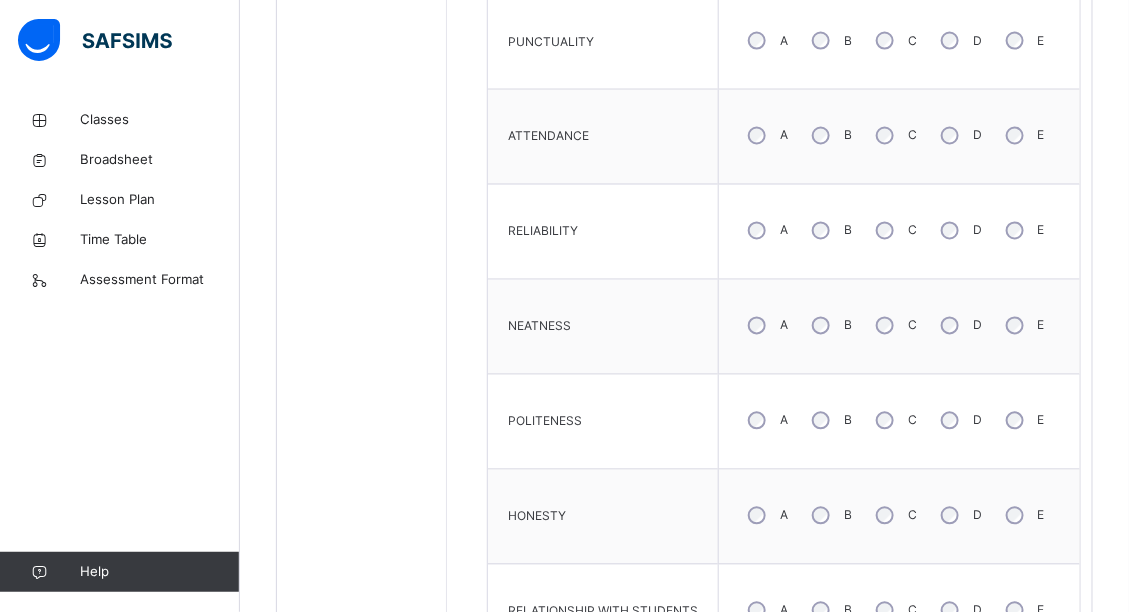 click on "Back  / JSS 2 A JSS 2 A JSS TWO Third Term [DATE]-[DATE] Class Members Subjects Results Skills Attendance Timetable Form Teacher Skills More Options   29  Students in class Download Pdf Report Excel Report View subject profile [GEOGRAPHIC_DATA], [GEOGRAPHIC_DATA] Date: [DATE] 12:51:08 pm Class Members Class:  JSS 2 A Total no. of Students:  29 Term:  Third Term Session:  [DATE]-[DATE] S/NO Admission No. Last Name First Name Other Name 1 7534 [PERSON_NAME] [PERSON_NAME] 2 7472 [PERSON_NAME] 3 7713 [PERSON_NAME] 4 7541 [PERSON_NAME] 5 7475 omojarabi  [PERSON_NAME] 6 7506 Ebube [PERSON_NAME] 7 7612 [PERSON_NAME] 8 7508 [PERSON_NAME] 9 7545 [PERSON_NAME] 10 7481 [PERSON_NAME] [PERSON_NAME] 11 7548 [PERSON_NAME] [PERSON_NAME] 12 7458 [PERSON_NAME] 13 7551 [PERSON_NAME] 14 7484 [PERSON_NAME] 15 7515 Ariyo Israel 16 7636 Boluwatife Bada [PERSON_NAME] 17 7516 Mwuese [PERSON_NAME] 18 7487 [PERSON_NAME] 19 7557 [PERSON_NAME] 20 7494 [PERSON_NAME] 21 7525 [PERSON_NAME] 22 7560 [PERSON_NAME]" at bounding box center [684, 106] 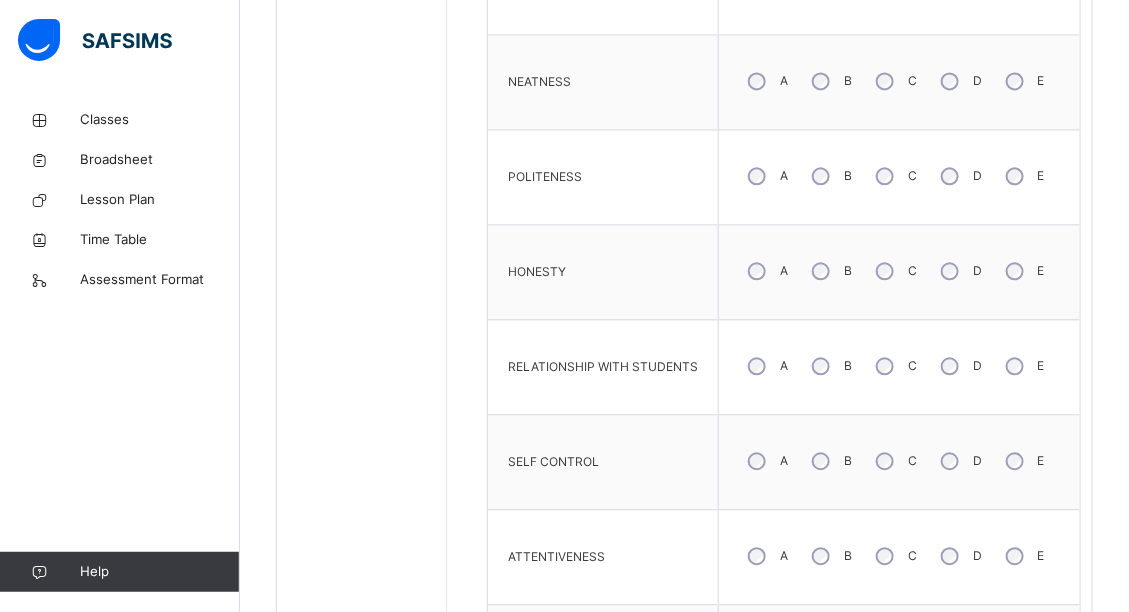 scroll, scrollTop: 1253, scrollLeft: 0, axis: vertical 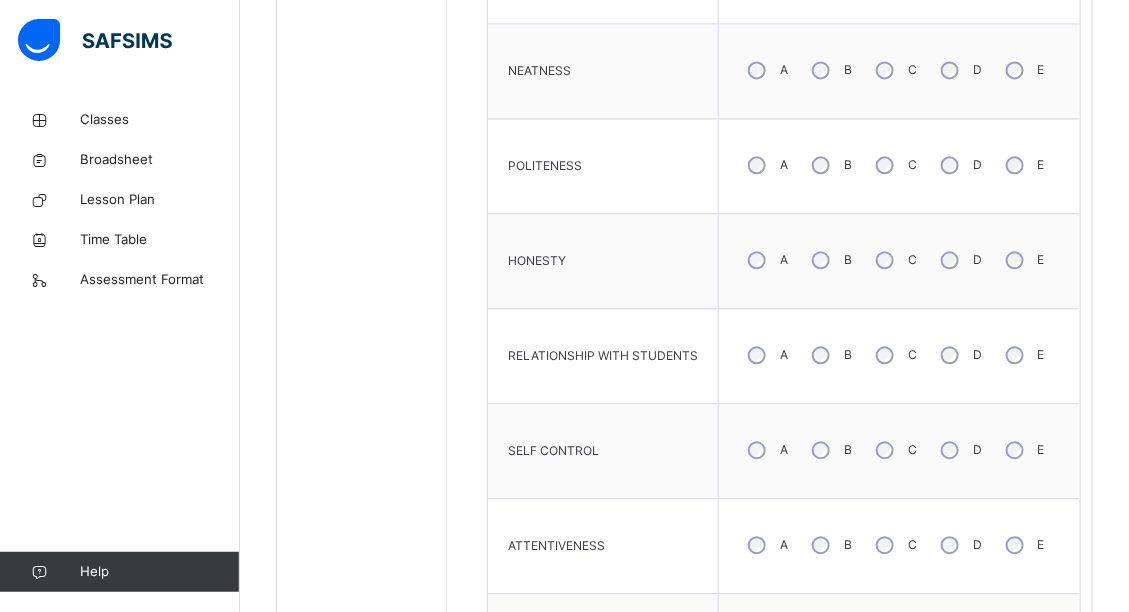 click on "Back  / JSS 2 A JSS 2 A JSS TWO Third Term [DATE]-[DATE] Class Members Subjects Results Skills Attendance Timetable Form Teacher Skills More Options   29  Students in class Download Pdf Report Excel Report View subject profile [GEOGRAPHIC_DATA], [GEOGRAPHIC_DATA] Date: [DATE] 12:51:08 pm Class Members Class:  JSS 2 A Total no. of Students:  29 Term:  Third Term Session:  [DATE]-[DATE] S/NO Admission No. Last Name First Name Other Name 1 7534 [PERSON_NAME] [PERSON_NAME] 2 7472 [PERSON_NAME] 3 7713 [PERSON_NAME] 4 7541 [PERSON_NAME] 5 7475 omojarabi  [PERSON_NAME] 6 7506 Ebube [PERSON_NAME] 7 7612 [PERSON_NAME] 8 7508 [PERSON_NAME] 9 7545 [PERSON_NAME] 10 7481 [PERSON_NAME] [PERSON_NAME] 11 7548 [PERSON_NAME] [PERSON_NAME] 12 7458 [PERSON_NAME] 13 7551 [PERSON_NAME] 14 7484 [PERSON_NAME] 15 7515 Ariyo Israel 16 7636 Boluwatife Bada [PERSON_NAME] 17 7516 Mwuese [PERSON_NAME] 18 7487 [PERSON_NAME] 19 7557 [PERSON_NAME] 20 7494 [PERSON_NAME] 21 7525 [PERSON_NAME] 22 7560 [PERSON_NAME]" at bounding box center (684, -150) 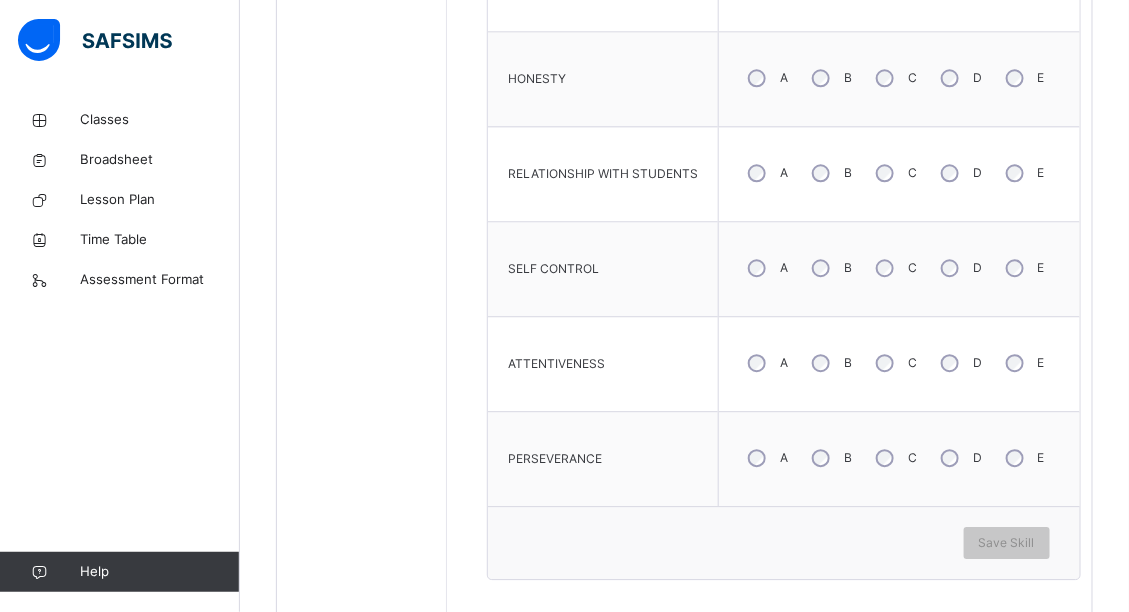 scroll, scrollTop: 1478, scrollLeft: 0, axis: vertical 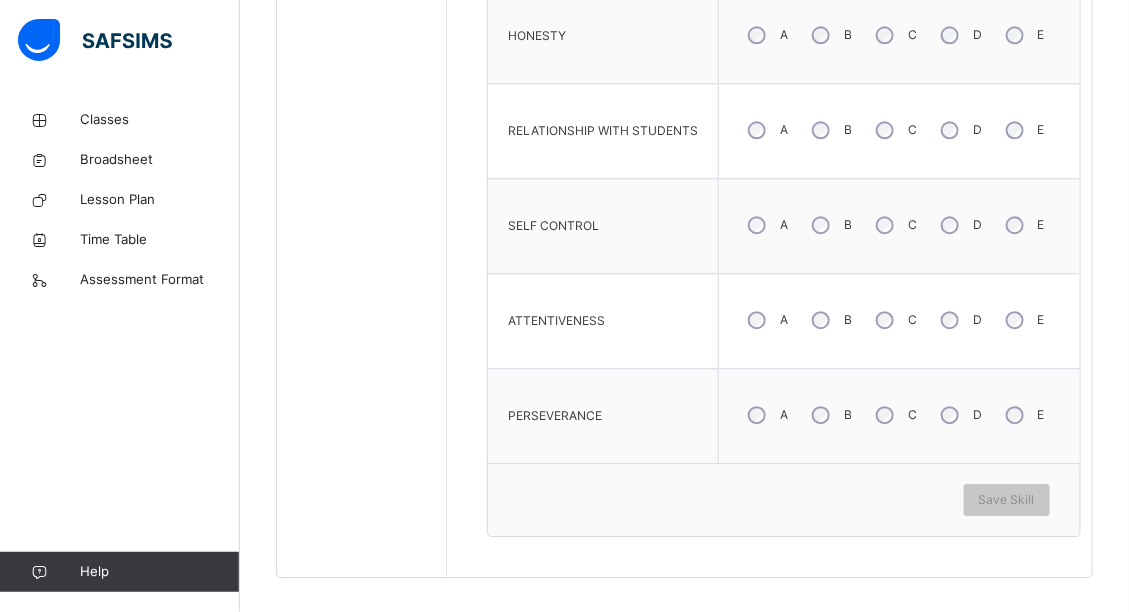 click on "B" at bounding box center (830, 415) 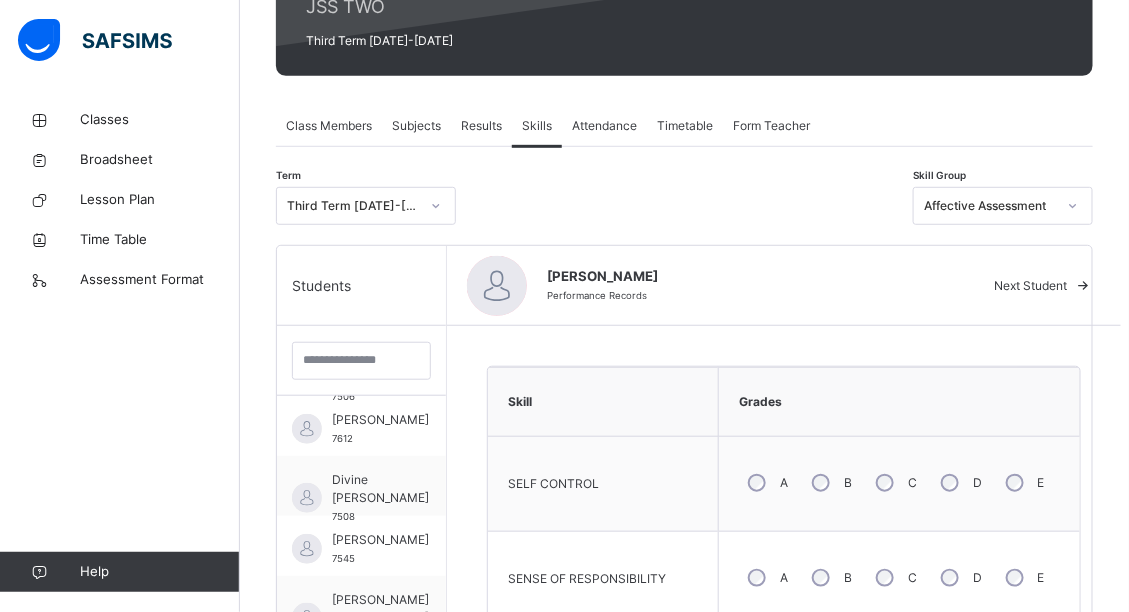 scroll, scrollTop: 238, scrollLeft: 0, axis: vertical 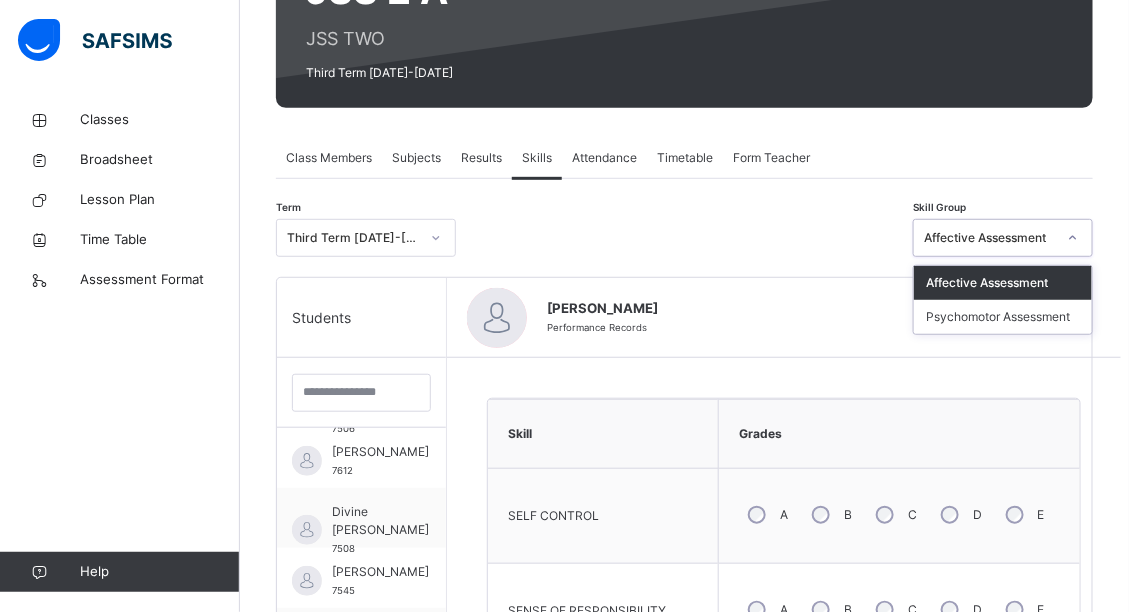 click on "Affective Assessment" at bounding box center (990, 238) 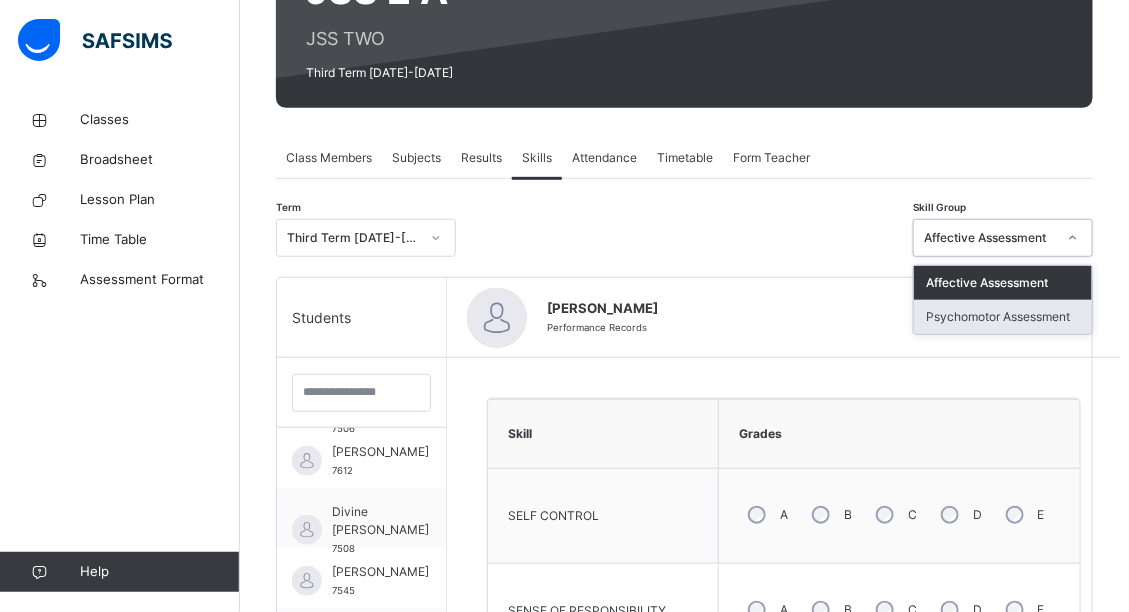 click on "Term Third Term [DATE]-[DATE] Skill Group   option Affective Assessment , selected.    option Psychomotor Assessment focused, 2 of 2. 2 results available. Use Up and Down to choose options, press Enter to select the currently focused option, press Escape to exit the menu, press Tab to select the option and exit the menu. Affective Assessment  Affective Assessment  Psychomotor Assessment Students [PERSON_NAME] 7534 [PERSON_NAME] 7472 [PERSON_NAME] 7713 [PERSON_NAME] [PERSON_NAME] 7541 [PERSON_NAME]  omojarabi  [PERSON_NAME] 7475 [PERSON_NAME] 7506 [PERSON_NAME] 7612 Divine  [PERSON_NAME] 7508 [PERSON_NAME] 7545 [PERSON_NAME] [PERSON_NAME] 7481 [PERSON_NAME] 7548 [PERSON_NAME] 7458 [PERSON_NAME] 7551 [PERSON_NAME] 7484 [PERSON_NAME] 7515 [PERSON_NAME] 7636 [PERSON_NAME] 7516 [PERSON_NAME] 7487 [PERSON_NAME] 7557 [PERSON_NAME] 7494 [PERSON_NAME] 7525 [PERSON_NAME] [PERSON_NAME] 7560 [PERSON_NAME] 7454 Musbahu  Danbappa 7617 7563 7614" at bounding box center (684, 1013) 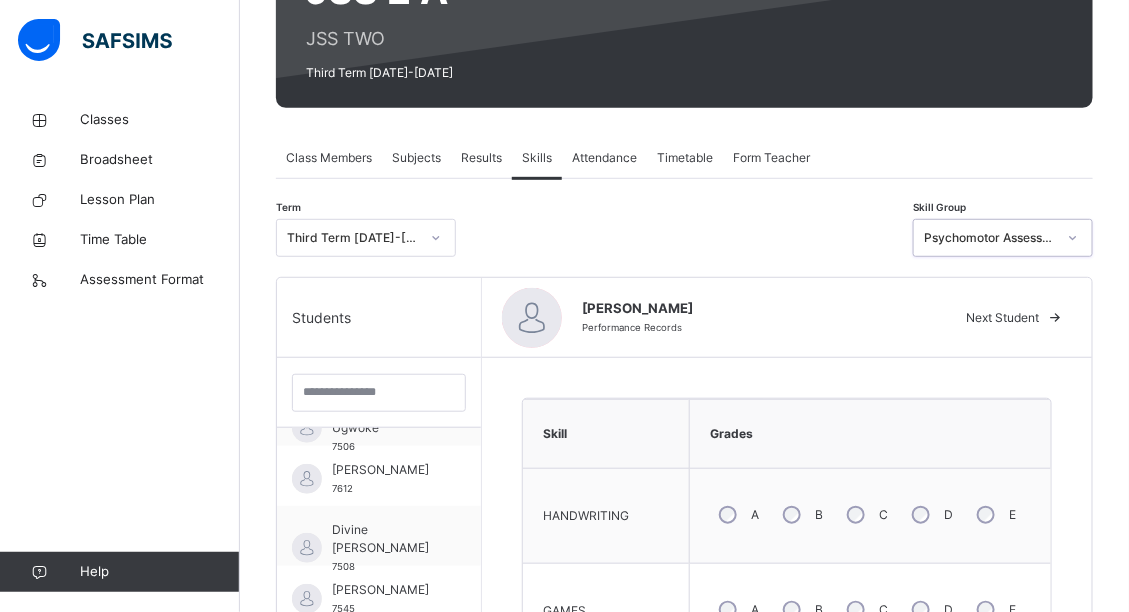 scroll, scrollTop: 351, scrollLeft: 0, axis: vertical 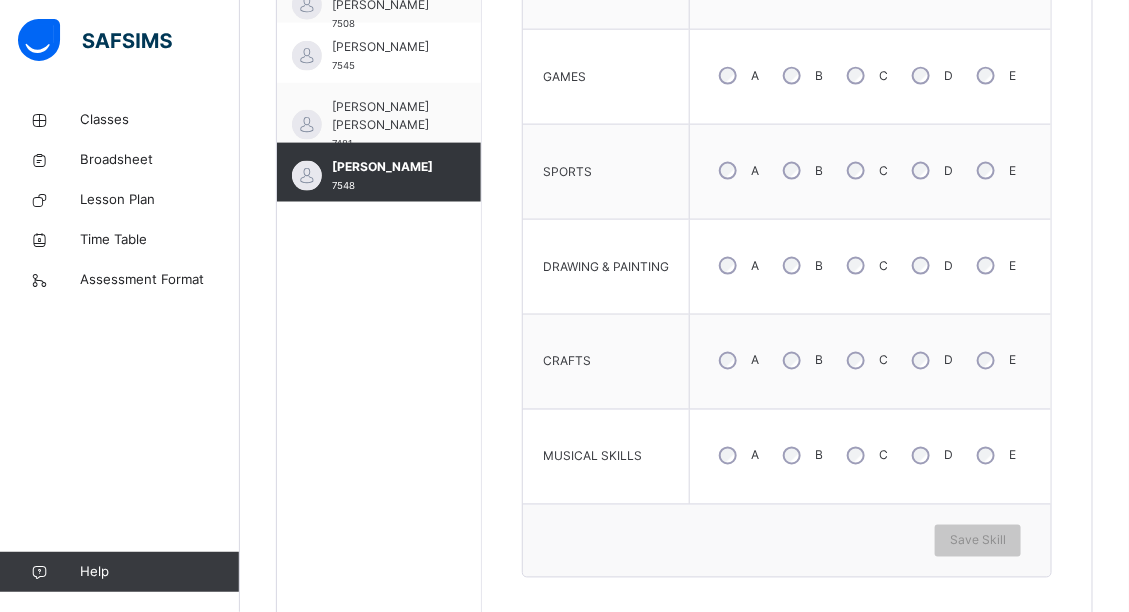 click on "C" at bounding box center [865, 361] 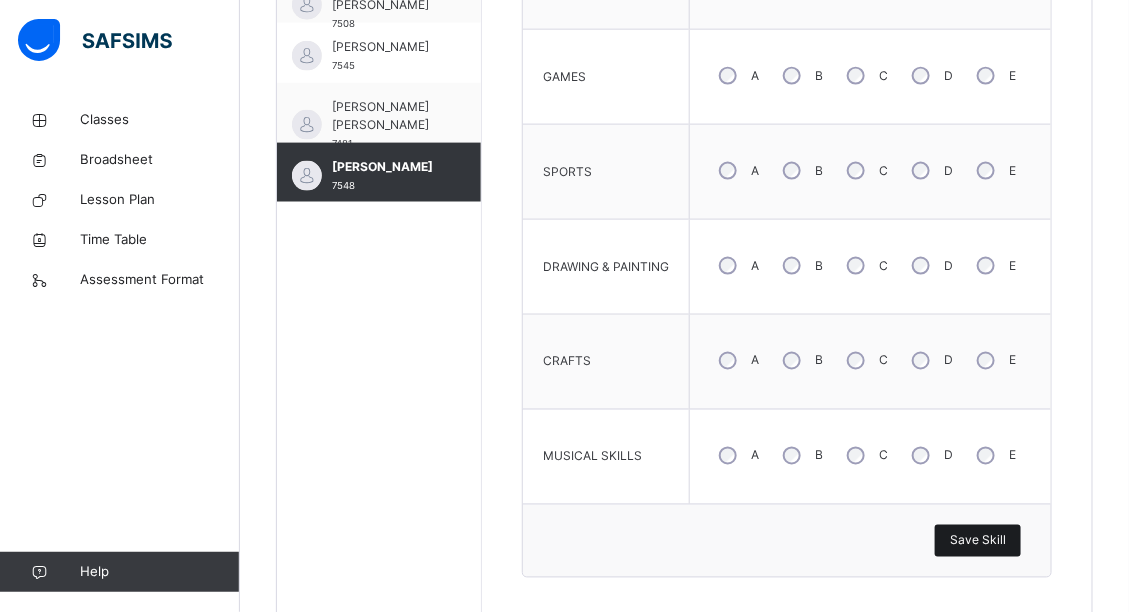 click on "Save Skill" at bounding box center (978, 541) 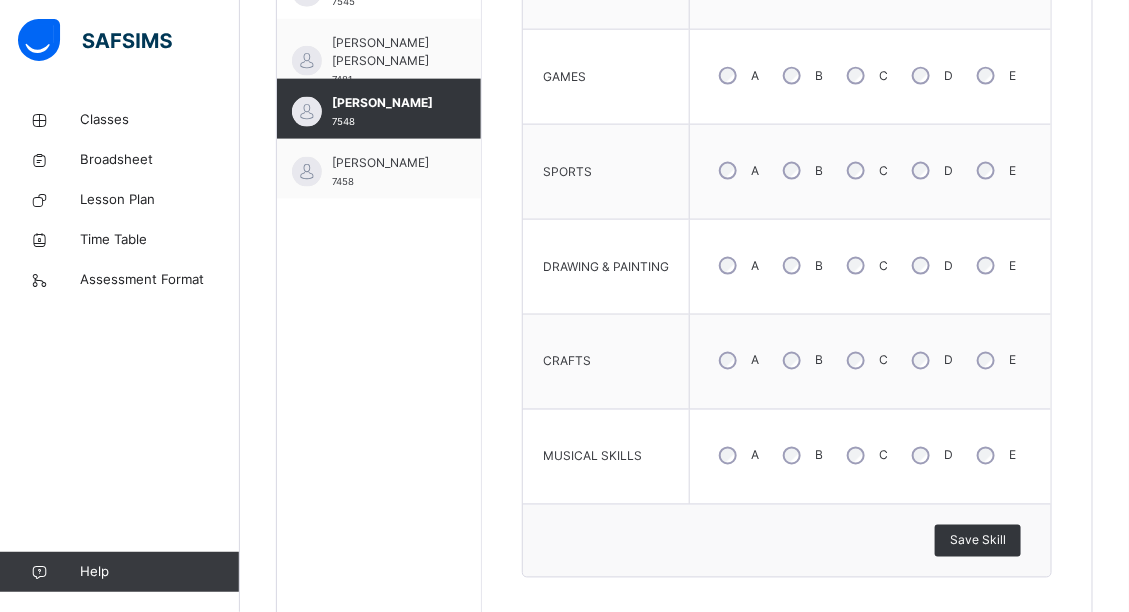 scroll, scrollTop: 448, scrollLeft: 0, axis: vertical 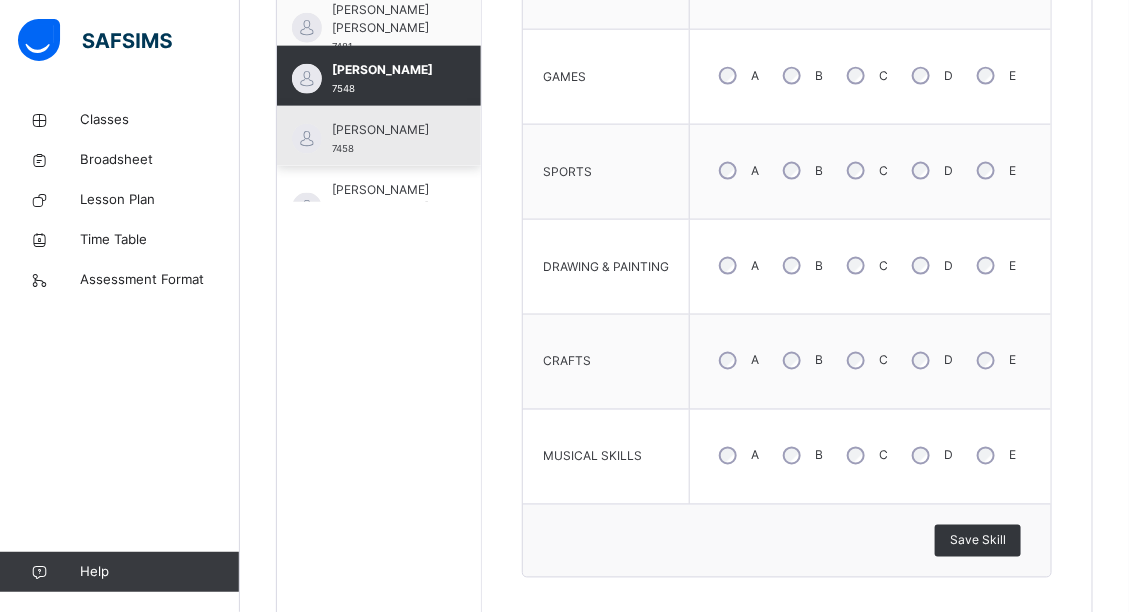 click on "[PERSON_NAME] 7458" at bounding box center (384, 139) 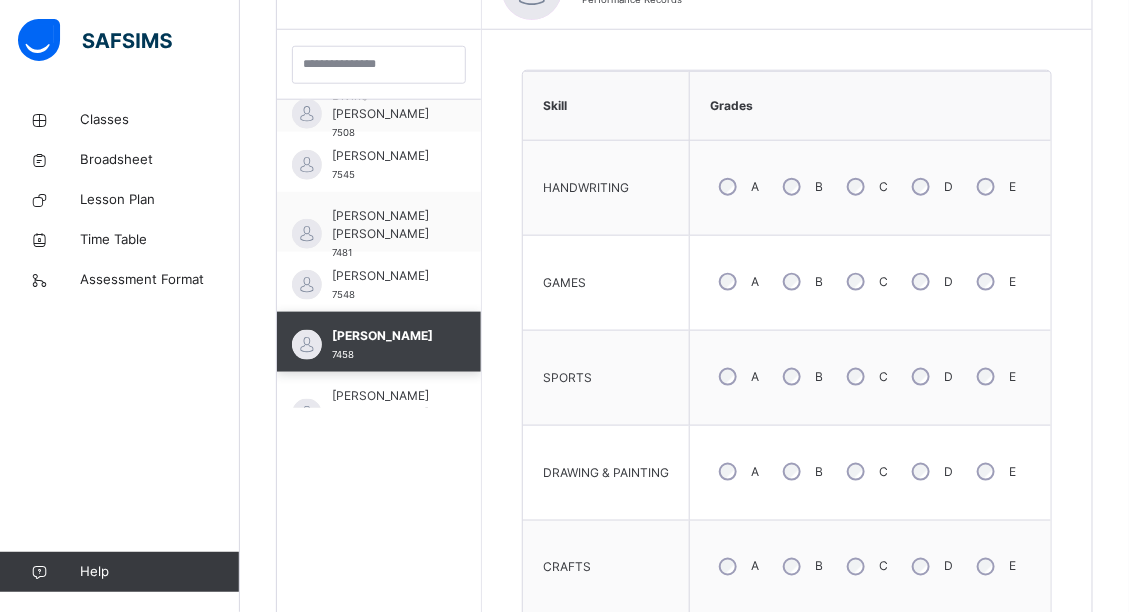 scroll, scrollTop: 772, scrollLeft: 0, axis: vertical 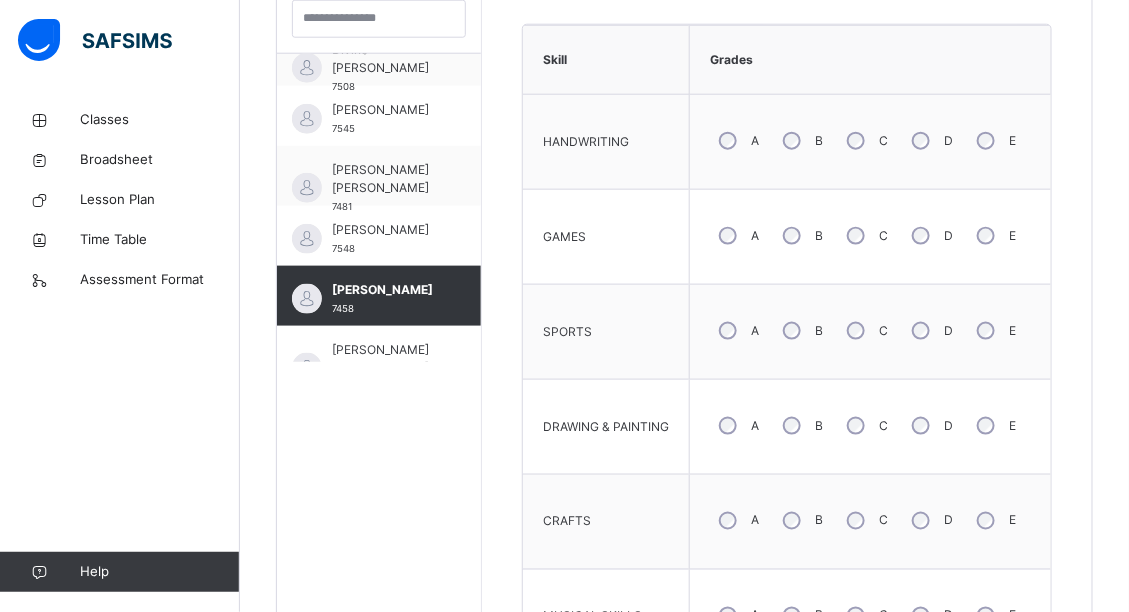 click on "Back  / JSS 2 A JSS 2 A JSS TWO Third Term [DATE]-[DATE] Class Members Subjects Results Skills Attendance Timetable Form Teacher Skills More Options   29  Students in class Download Pdf Report Excel Report View subject profile [GEOGRAPHIC_DATA], [GEOGRAPHIC_DATA] Date: [DATE] 12:51:08 pm Class Members Class:  JSS 2 A Total no. of Students:  29 Term:  Third Term Session:  [DATE]-[DATE] S/NO Admission No. Last Name First Name Other Name 1 7534 [PERSON_NAME] [PERSON_NAME] 2 7472 [PERSON_NAME] 3 7713 [PERSON_NAME] 4 7541 [PERSON_NAME] 5 7475 omojarabi  [PERSON_NAME] 6 7506 Ebube [PERSON_NAME] 7 7612 [PERSON_NAME] 8 7508 [PERSON_NAME] 9 7545 [PERSON_NAME] 10 7481 [PERSON_NAME] [PERSON_NAME] 11 7548 [PERSON_NAME] [PERSON_NAME] 12 7458 [PERSON_NAME] 13 7551 [PERSON_NAME] 14 7484 [PERSON_NAME] 15 7515 Ariyo Israel 16 7636 Boluwatife Bada [PERSON_NAME] 17 7516 Mwuese [PERSON_NAME] 18 7487 [PERSON_NAME] 19 7557 [PERSON_NAME] 20 7494 [PERSON_NAME] 21 7525 [PERSON_NAME] 22 7560 [PERSON_NAME]" at bounding box center (684, 158) 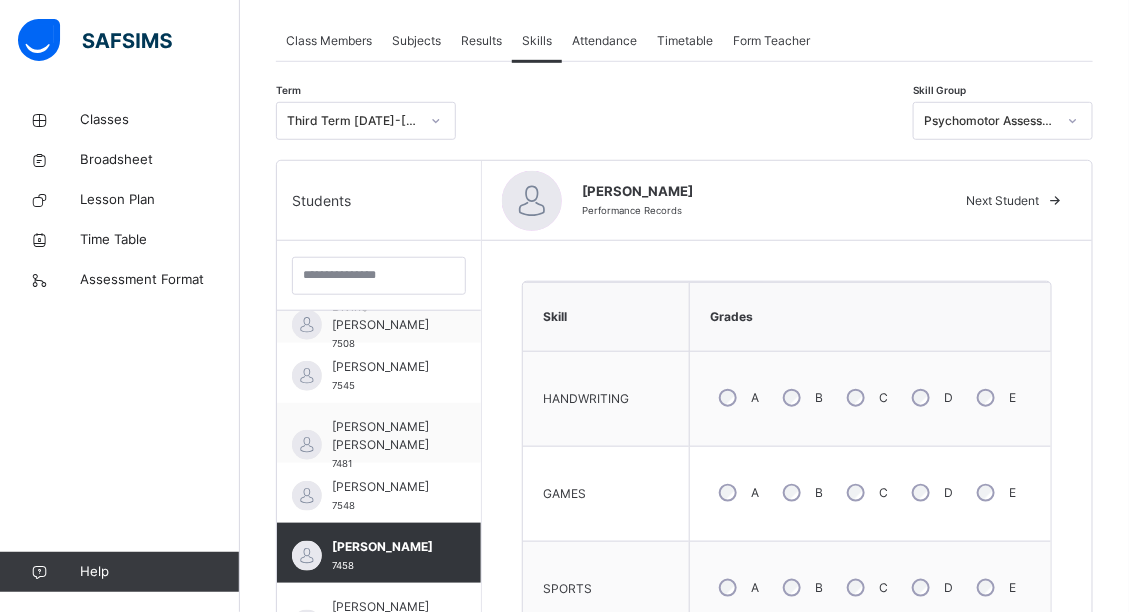 scroll, scrollTop: 281, scrollLeft: 0, axis: vertical 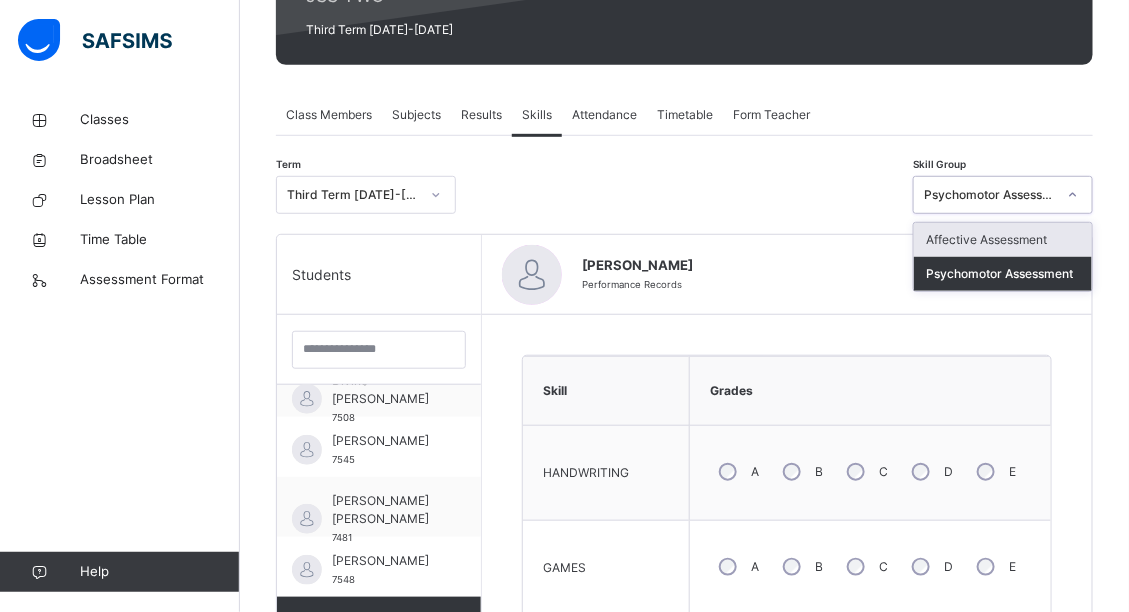 click on "Psychomotor Assessment" at bounding box center [990, 195] 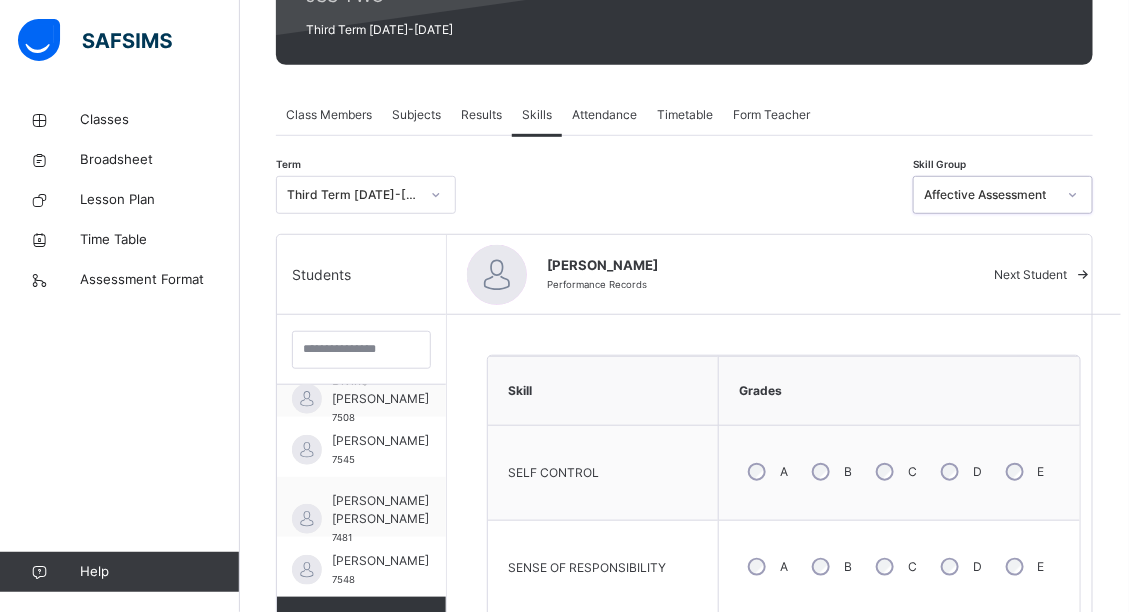 scroll, scrollTop: 457, scrollLeft: 0, axis: vertical 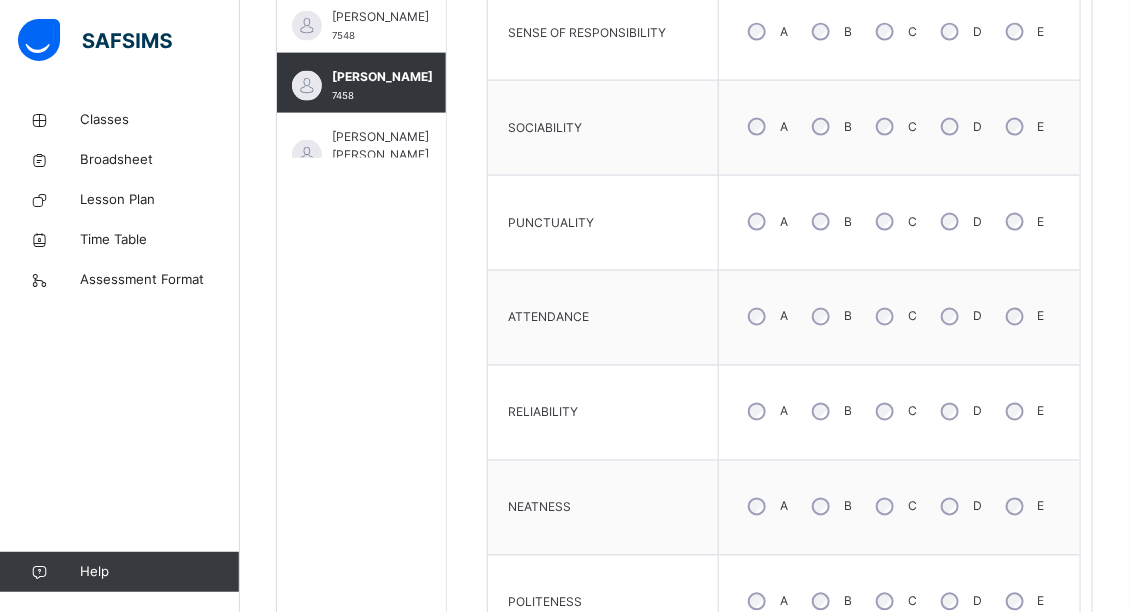 click on "Back  / JSS 2 A JSS 2 A JSS TWO Third Term [DATE]-[DATE] Class Members Subjects Results Skills Attendance Timetable Form Teacher Skills More Options   29  Students in class Download Pdf Report Excel Report View subject profile [GEOGRAPHIC_DATA], [GEOGRAPHIC_DATA] Date: [DATE] 12:51:08 pm Class Members Class:  JSS 2 A Total no. of Students:  29 Term:  Third Term Session:  [DATE]-[DATE] S/NO Admission No. Last Name First Name Other Name 1 7534 [PERSON_NAME] [PERSON_NAME] 2 7472 [PERSON_NAME] 3 7713 [PERSON_NAME] 4 7541 [PERSON_NAME] 5 7475 omojarabi  [PERSON_NAME] 6 7506 Ebube [PERSON_NAME] 7 7612 [PERSON_NAME] 8 7508 [PERSON_NAME] 9 7545 [PERSON_NAME] 10 7481 [PERSON_NAME] [PERSON_NAME] 11 7548 [PERSON_NAME] [PERSON_NAME] 12 7458 [PERSON_NAME] 13 7551 [PERSON_NAME] 14 7484 [PERSON_NAME] 15 7515 Ariyo Israel 16 7636 Boluwatife Bada [PERSON_NAME] 17 7516 Mwuese [PERSON_NAME] 18 7487 [PERSON_NAME] 19 7557 [PERSON_NAME] 20 7494 [PERSON_NAME] 21 7525 [PERSON_NAME] 22 7560 [PERSON_NAME]" at bounding box center (684, 287) 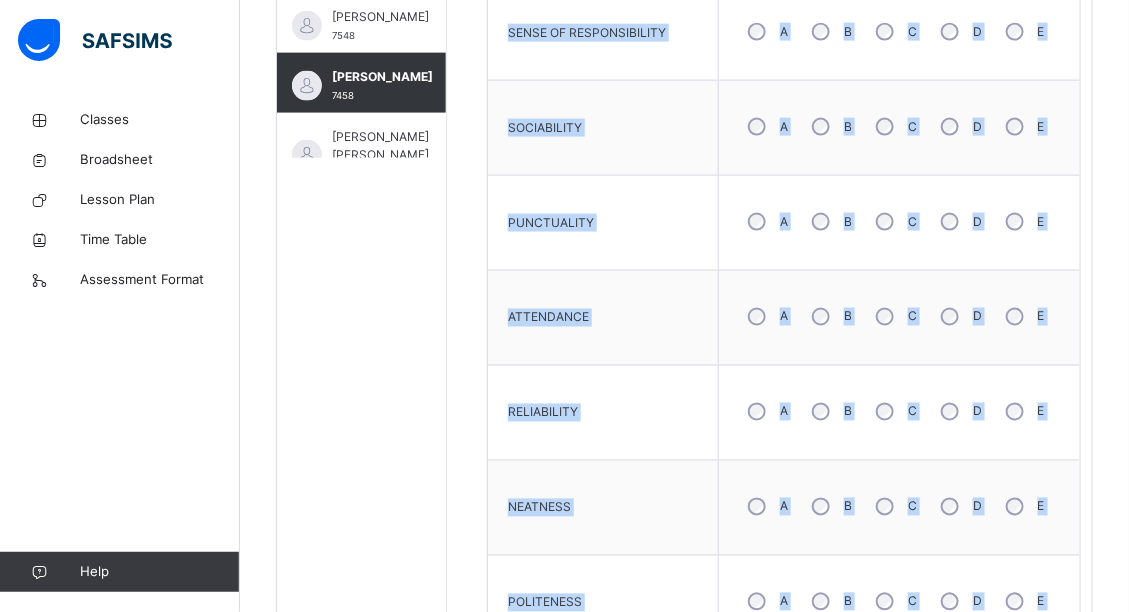 scroll, scrollTop: 780, scrollLeft: 0, axis: vertical 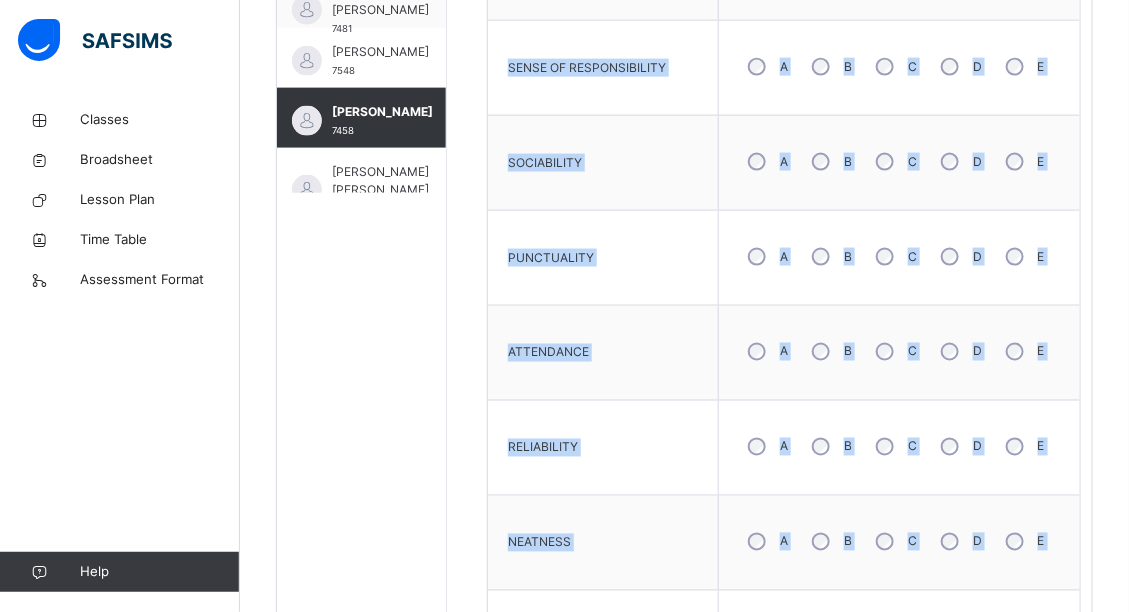 click on "Back  / JSS 2 A JSS 2 A JSS TWO Third Term [DATE]-[DATE] Class Members Subjects Results Skills Attendance Timetable Form Teacher Skills More Options   29  Students in class Download Pdf Report Excel Report View subject profile [GEOGRAPHIC_DATA], [GEOGRAPHIC_DATA] Date: [DATE] 12:51:08 pm Class Members Class:  JSS 2 A Total no. of Students:  29 Term:  Third Term Session:  [DATE]-[DATE] S/NO Admission No. Last Name First Name Other Name 1 7534 [PERSON_NAME] [PERSON_NAME] 2 7472 [PERSON_NAME] 3 7713 [PERSON_NAME] 4 7541 [PERSON_NAME] 5 7475 omojarabi  [PERSON_NAME] 6 7506 Ebube [PERSON_NAME] 7 7612 [PERSON_NAME] 8 7508 [PERSON_NAME] 9 7545 [PERSON_NAME] 10 7481 [PERSON_NAME] [PERSON_NAME] 11 7548 [PERSON_NAME] [PERSON_NAME] 12 7458 [PERSON_NAME] 13 7551 [PERSON_NAME] 14 7484 [PERSON_NAME] 15 7515 Ariyo Israel 16 7636 Boluwatife Bada [PERSON_NAME] 17 7516 Mwuese [PERSON_NAME] 18 7487 [PERSON_NAME] 19 7557 [PERSON_NAME] 20 7494 [PERSON_NAME] 21 7525 [PERSON_NAME] 22 7560 [PERSON_NAME]" at bounding box center [684, 322] 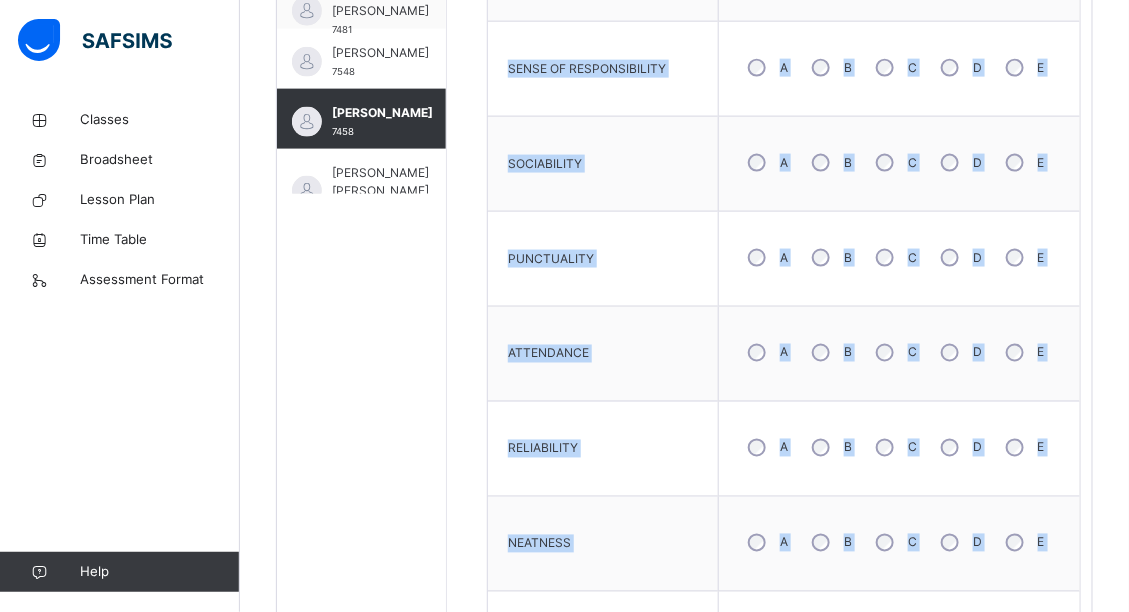 click on "A B C D E" at bounding box center (899, 69) 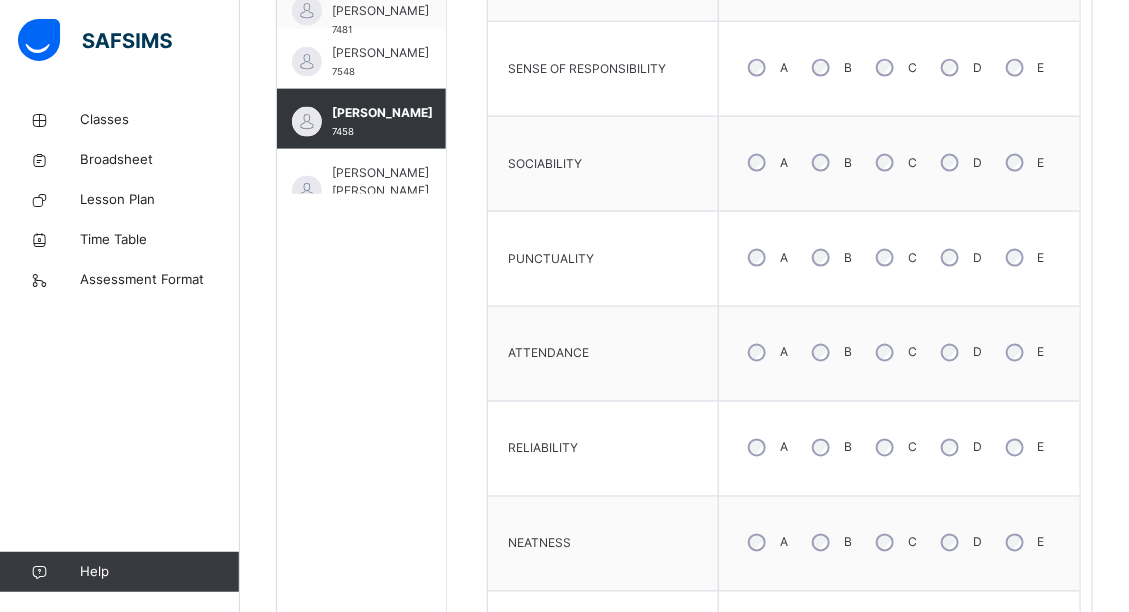 drag, startPoint x: 384, startPoint y: 346, endPoint x: 379, endPoint y: 369, distance: 23.537205 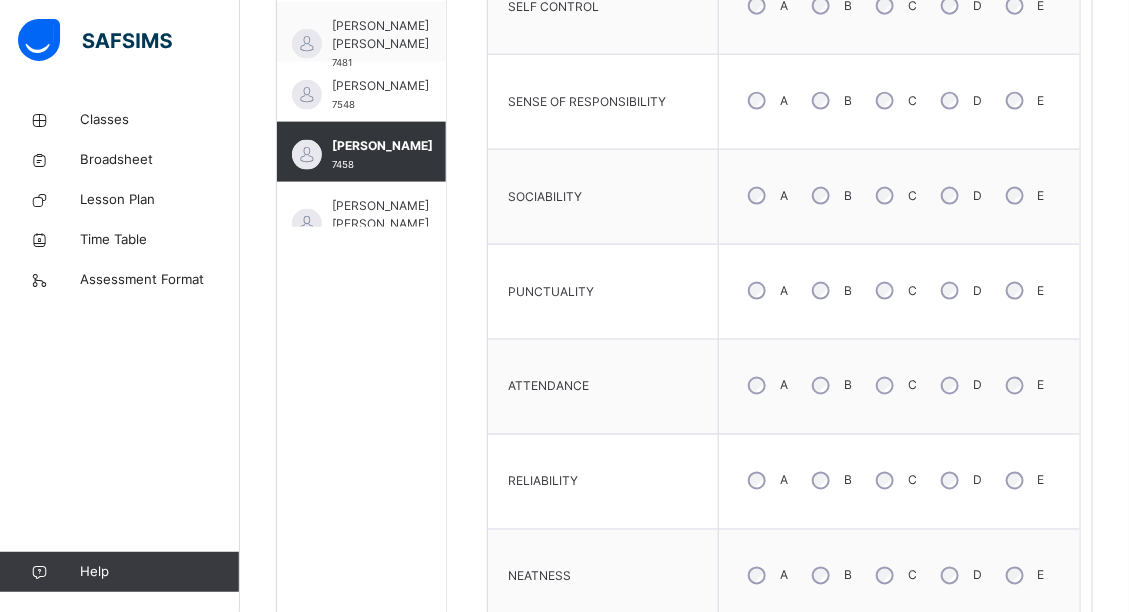 scroll, scrollTop: 212, scrollLeft: 0, axis: vertical 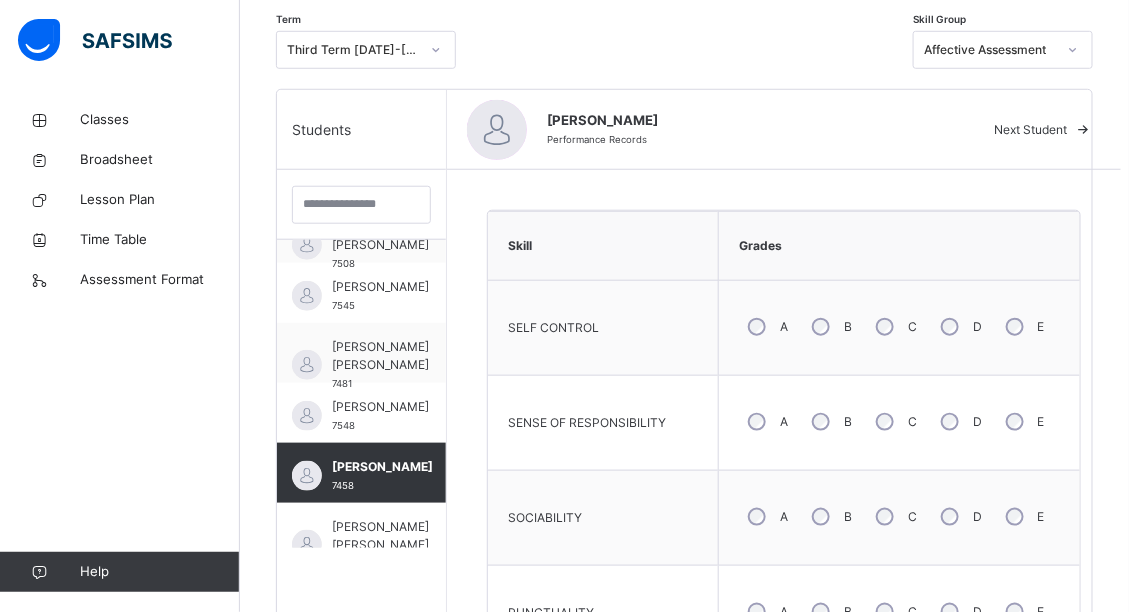 click on "Back  / JSS 2 A JSS 2 A JSS TWO Third Term [DATE]-[DATE] Class Members Subjects Results Skills Attendance Timetable Form Teacher Skills More Options   29  Students in class Download Pdf Report Excel Report View subject profile [GEOGRAPHIC_DATA], [GEOGRAPHIC_DATA] Date: [DATE] 12:51:08 pm Class Members Class:  JSS 2 A Total no. of Students:  29 Term:  Third Term Session:  [DATE]-[DATE] S/NO Admission No. Last Name First Name Other Name 1 7534 [PERSON_NAME] [PERSON_NAME] 2 7472 [PERSON_NAME] 3 7713 [PERSON_NAME] 4 7541 [PERSON_NAME] 5 7475 omojarabi  [PERSON_NAME] 6 7506 Ebube [PERSON_NAME] 7 7612 [PERSON_NAME] 8 7508 [PERSON_NAME] 9 7545 [PERSON_NAME] 10 7481 [PERSON_NAME] [PERSON_NAME] 11 7548 [PERSON_NAME] [PERSON_NAME] 12 7458 [PERSON_NAME] 13 7551 [PERSON_NAME] 14 7484 [PERSON_NAME] 15 7515 Ariyo Israel 16 7636 Boluwatife Bada [PERSON_NAME] 17 7516 Mwuese [PERSON_NAME] 18 7487 [PERSON_NAME] 19 7557 [PERSON_NAME] 20 7494 [PERSON_NAME] 21 7525 [PERSON_NAME] 22 7560 [PERSON_NAME]" at bounding box center (684, 677) 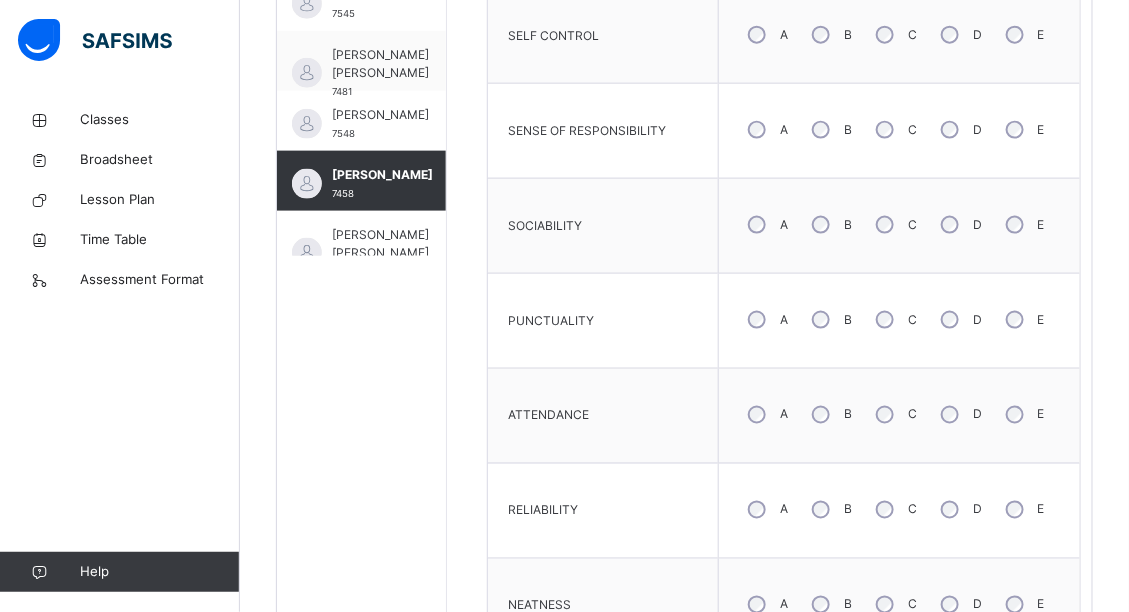 scroll, scrollTop: 724, scrollLeft: 0, axis: vertical 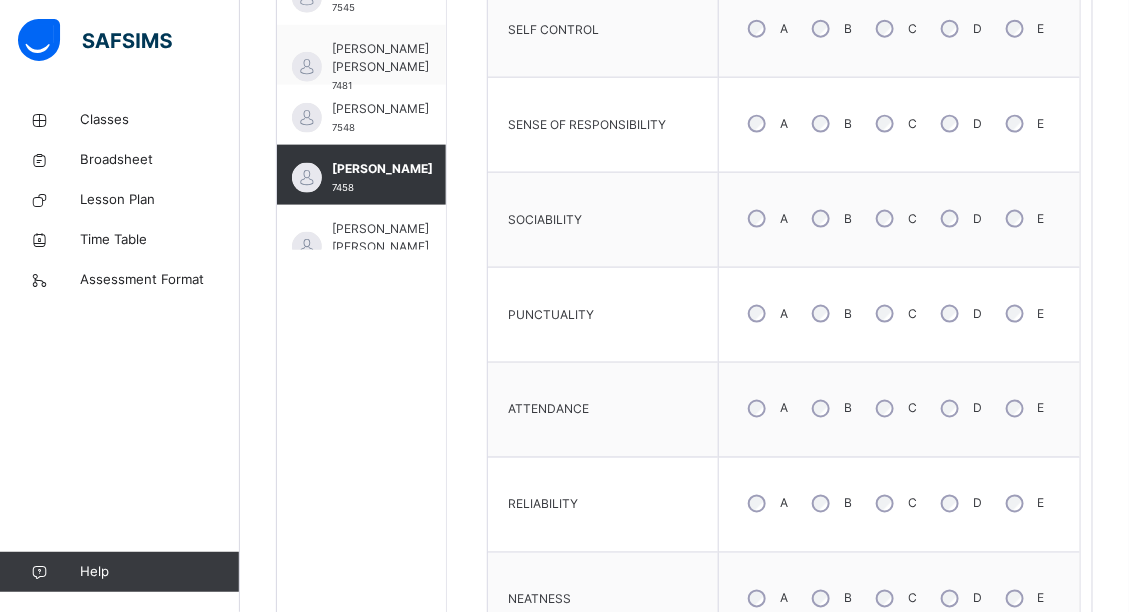 click on "C" at bounding box center [894, 409] 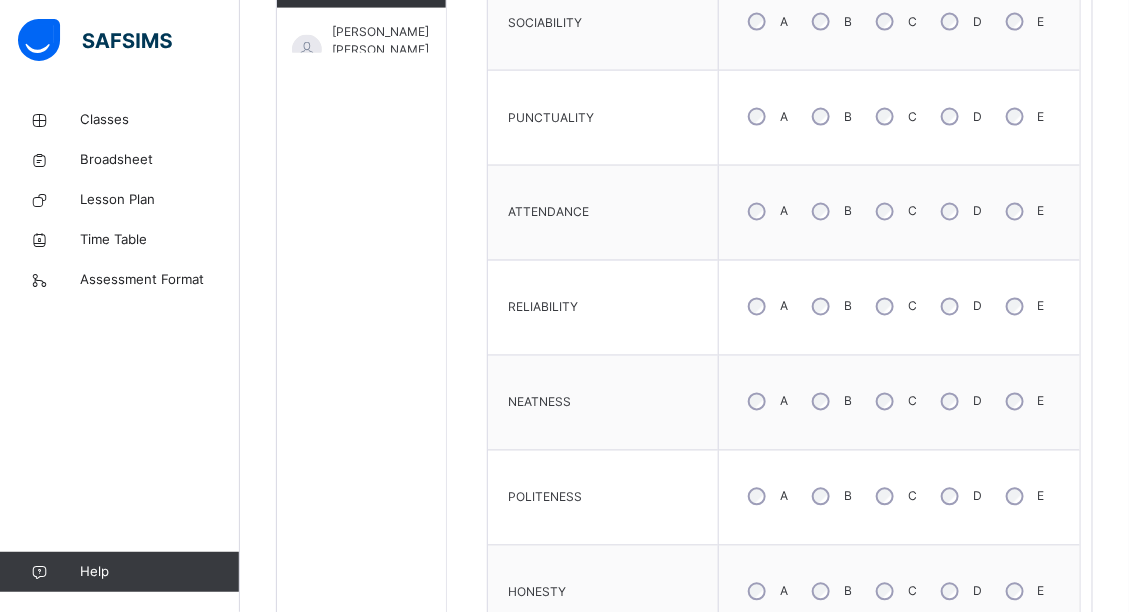 scroll, scrollTop: 927, scrollLeft: 0, axis: vertical 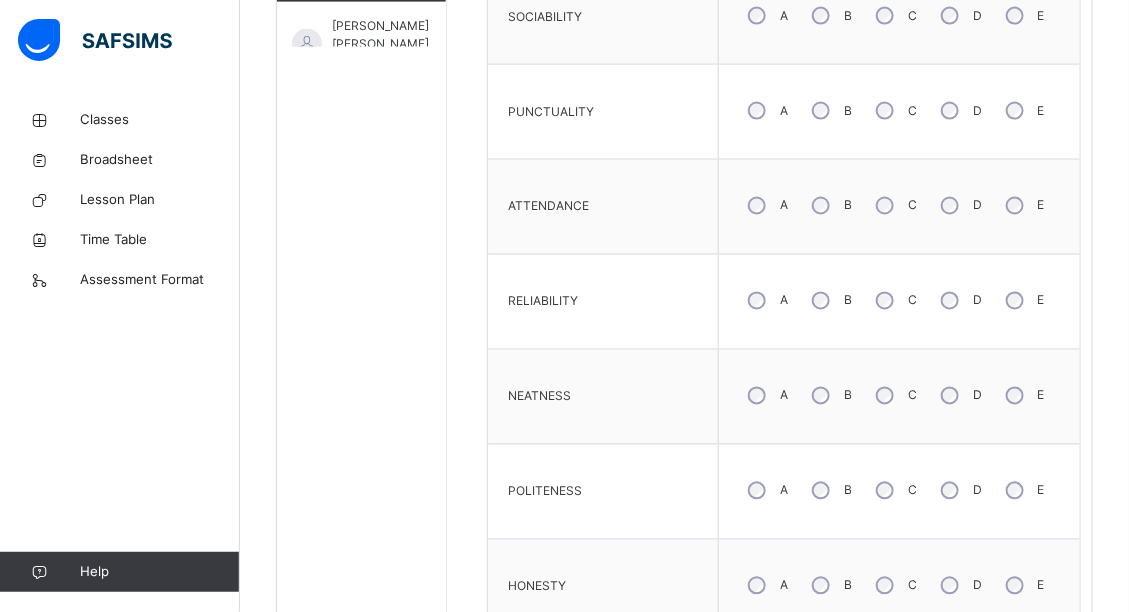 click on "Back  / JSS 2 A JSS 2 A JSS TWO Third Term [DATE]-[DATE] Class Members Subjects Results Skills Attendance Timetable Form Teacher Skills More Options   29  Students in class Download Pdf Report Excel Report View subject profile [GEOGRAPHIC_DATA], [GEOGRAPHIC_DATA] Date: [DATE] 12:51:08 pm Class Members Class:  JSS 2 A Total no. of Students:  29 Term:  Third Term Session:  [DATE]-[DATE] S/NO Admission No. Last Name First Name Other Name 1 7534 [PERSON_NAME] [PERSON_NAME] 2 7472 [PERSON_NAME] 3 7713 [PERSON_NAME] 4 7541 [PERSON_NAME] 5 7475 omojarabi  [PERSON_NAME] 6 7506 Ebube [PERSON_NAME] 7 7612 [PERSON_NAME] 8 7508 [PERSON_NAME] 9 7545 [PERSON_NAME] 10 7481 [PERSON_NAME] [PERSON_NAME] 11 7548 [PERSON_NAME] [PERSON_NAME] 12 7458 [PERSON_NAME] 13 7551 [PERSON_NAME] 14 7484 [PERSON_NAME] 15 7515 Ariyo Israel 16 7636 Boluwatife Bada [PERSON_NAME] 17 7516 Mwuese [PERSON_NAME] 18 7487 [PERSON_NAME] 19 7557 [PERSON_NAME] 20 7494 [PERSON_NAME] 21 7525 [PERSON_NAME] 22 7560 [PERSON_NAME]" at bounding box center (684, 176) 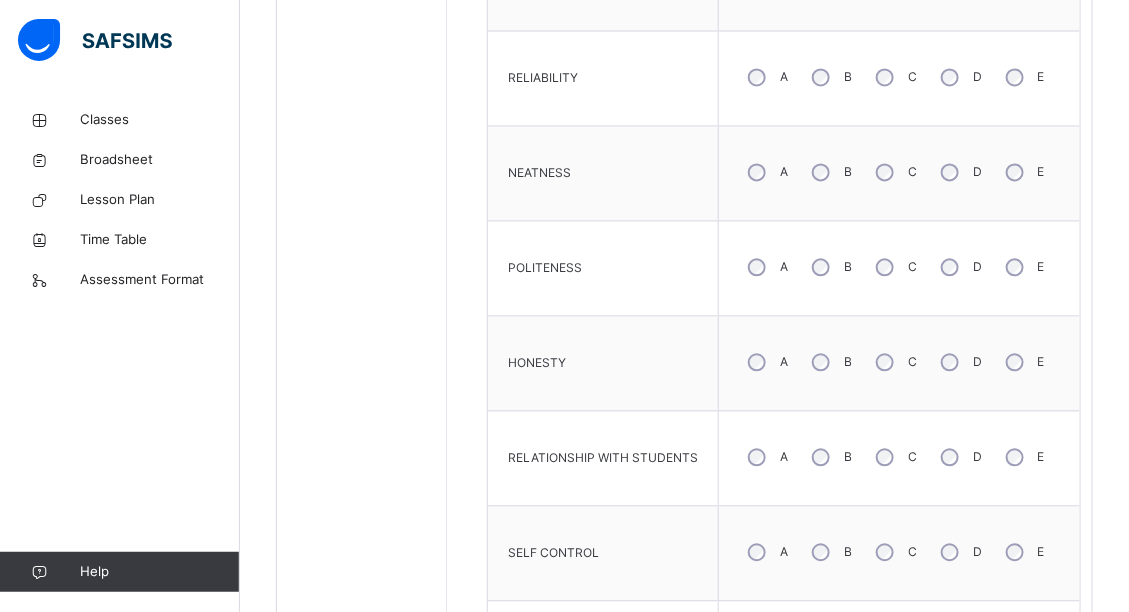 scroll, scrollTop: 1183, scrollLeft: 0, axis: vertical 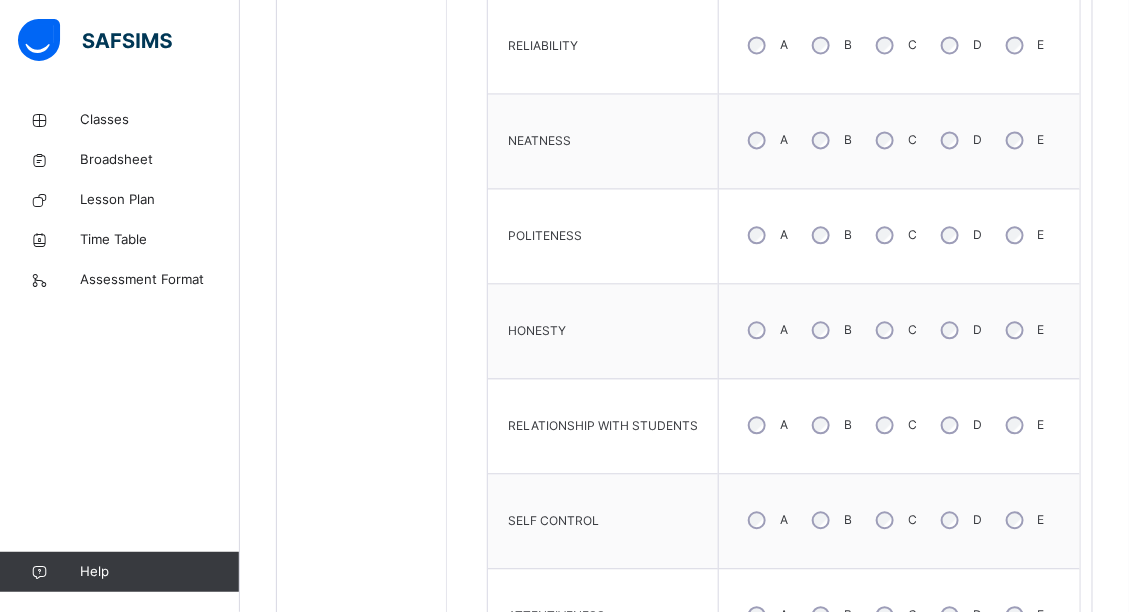 click on "B" at bounding box center (830, 425) 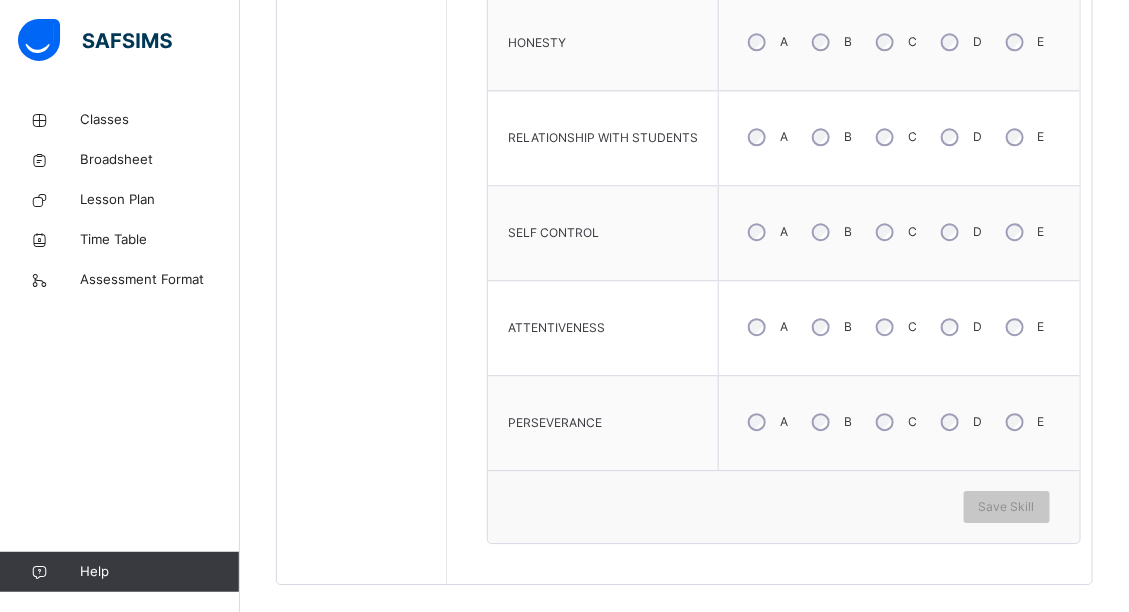scroll, scrollTop: 1489, scrollLeft: 0, axis: vertical 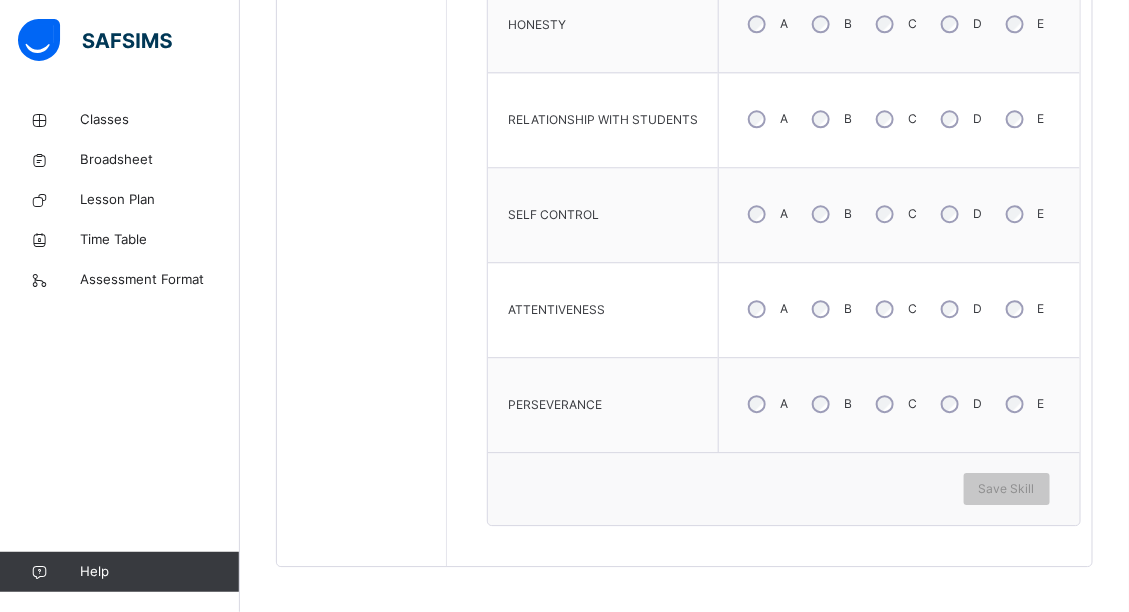 click on "C" at bounding box center (894, 309) 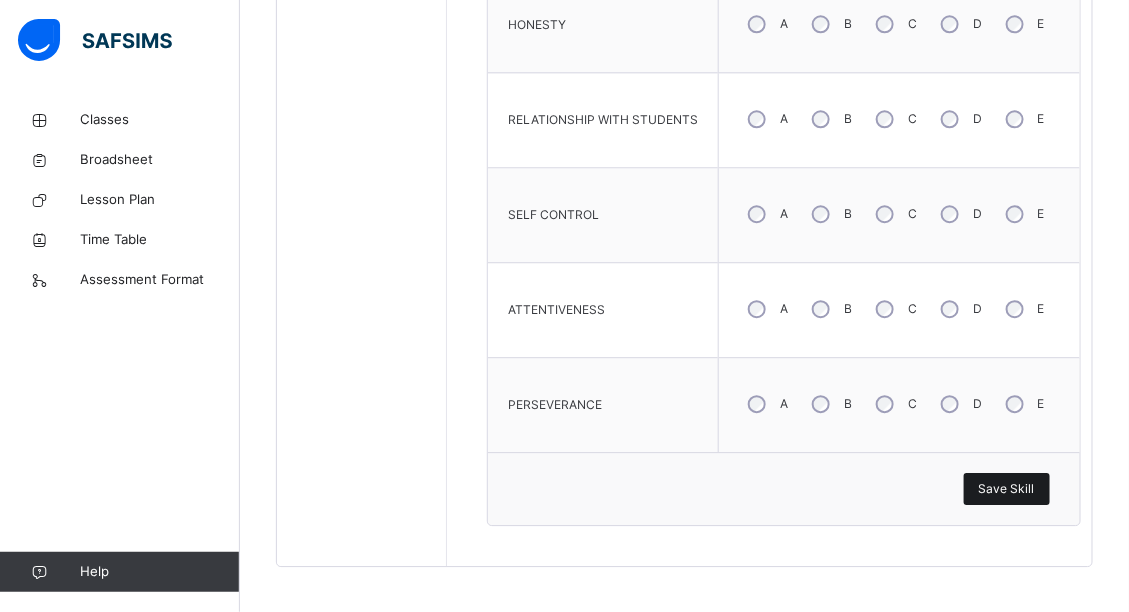 click on "Save Skill" at bounding box center [1007, 489] 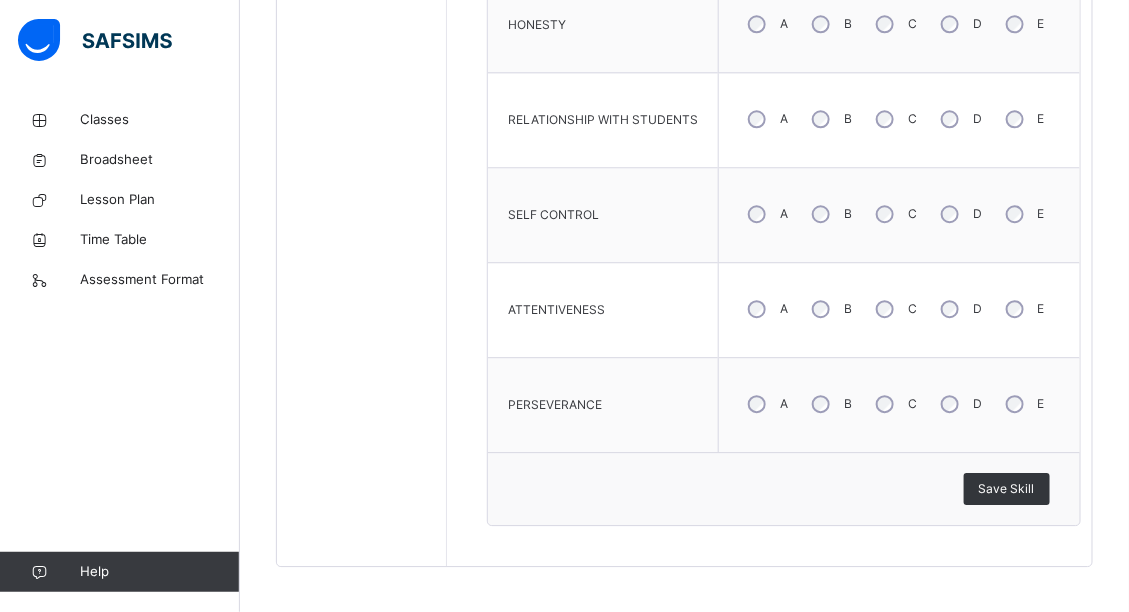 click on "Back  / JSS 2 A JSS 2 A JSS TWO Third Term [DATE]-[DATE] Class Members Subjects Results Skills Attendance Timetable Form Teacher Skills More Options   29  Students in class Download Pdf Report Excel Report View subject profile [GEOGRAPHIC_DATA], [GEOGRAPHIC_DATA] Date: [DATE] 12:51:08 pm Class Members Class:  JSS 2 A Total no. of Students:  29 Term:  Third Term Session:  [DATE]-[DATE] S/NO Admission No. Last Name First Name Other Name 1 7534 [PERSON_NAME] [PERSON_NAME] 2 7472 [PERSON_NAME] 3 7713 [PERSON_NAME] 4 7541 [PERSON_NAME] 5 7475 omojarabi  [PERSON_NAME] 6 7506 Ebube [PERSON_NAME] 7 7612 [PERSON_NAME] 8 7508 [PERSON_NAME] 9 7545 [PERSON_NAME] 10 7481 [PERSON_NAME] [PERSON_NAME] 11 7548 [PERSON_NAME] [PERSON_NAME] 12 7458 [PERSON_NAME] 13 7551 [PERSON_NAME] 14 7484 [PERSON_NAME] 15 7515 Ariyo Israel 16 7636 Boluwatife Bada [PERSON_NAME] 17 7516 Mwuese [PERSON_NAME] 18 7487 [PERSON_NAME] 19 7557 [PERSON_NAME] 20 7494 [PERSON_NAME] 21 7525 [PERSON_NAME] 22 7560 [PERSON_NAME]" at bounding box center [684, -386] 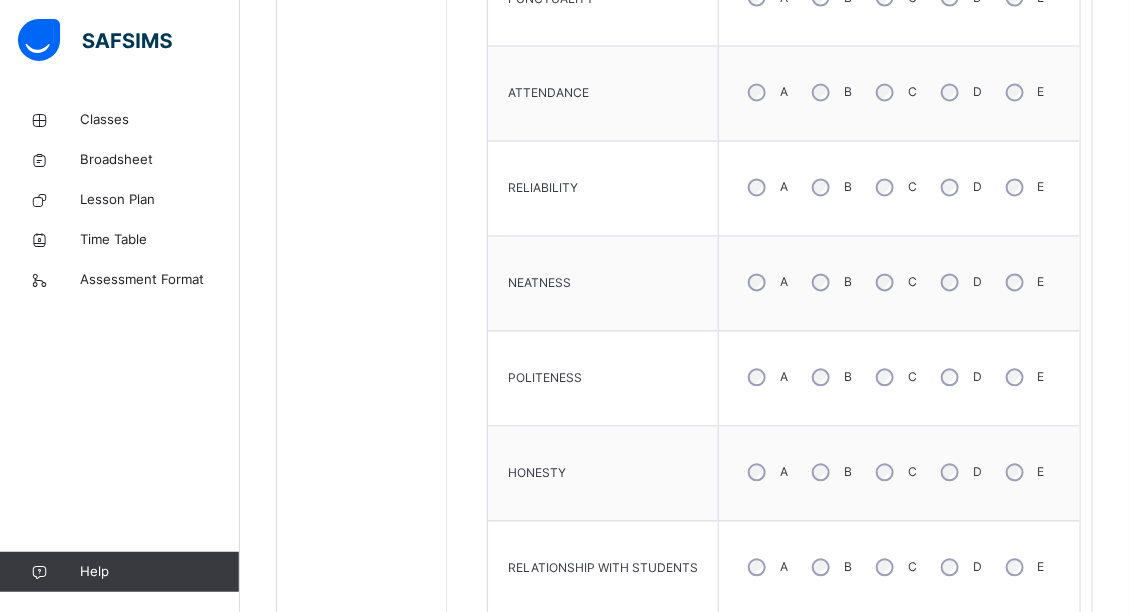 scroll, scrollTop: 859, scrollLeft: 0, axis: vertical 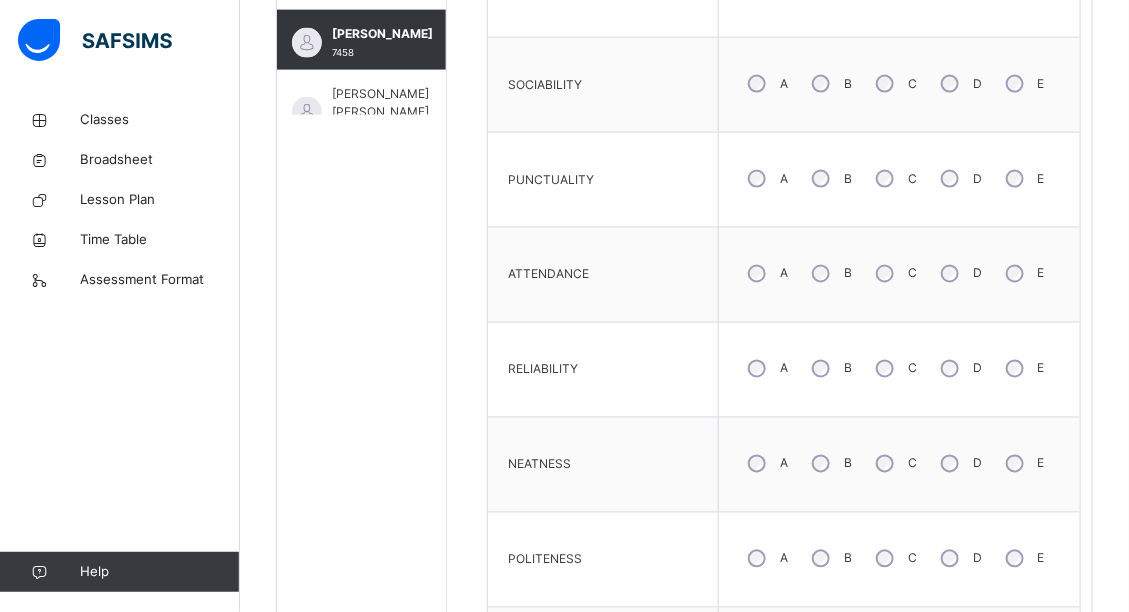 drag, startPoint x: 352, startPoint y: 96, endPoint x: 369, endPoint y: 98, distance: 17.117243 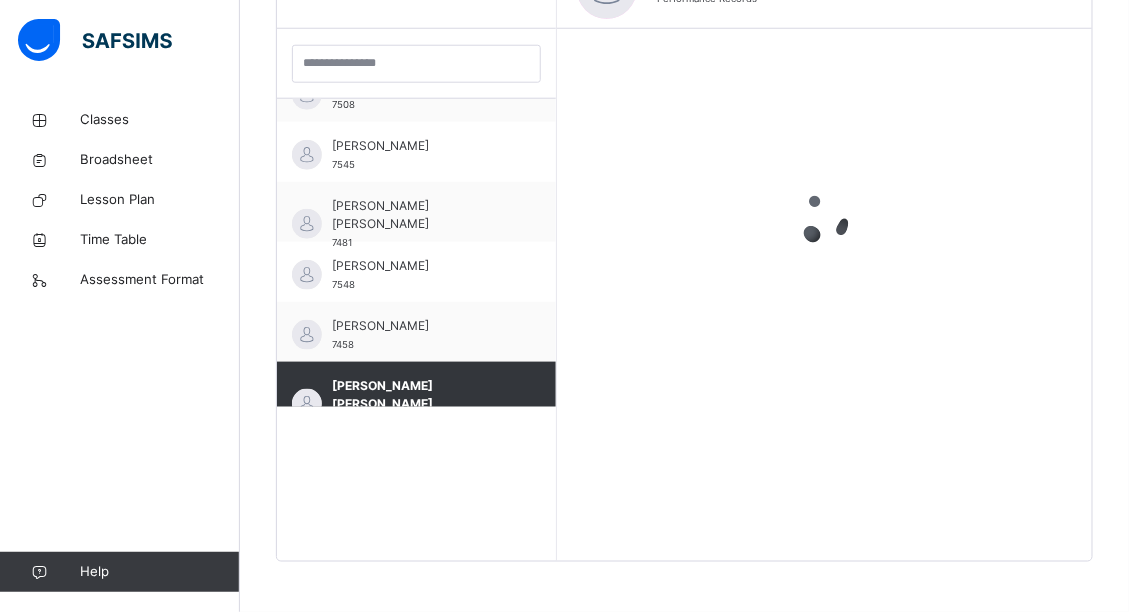 scroll, scrollTop: 566, scrollLeft: 0, axis: vertical 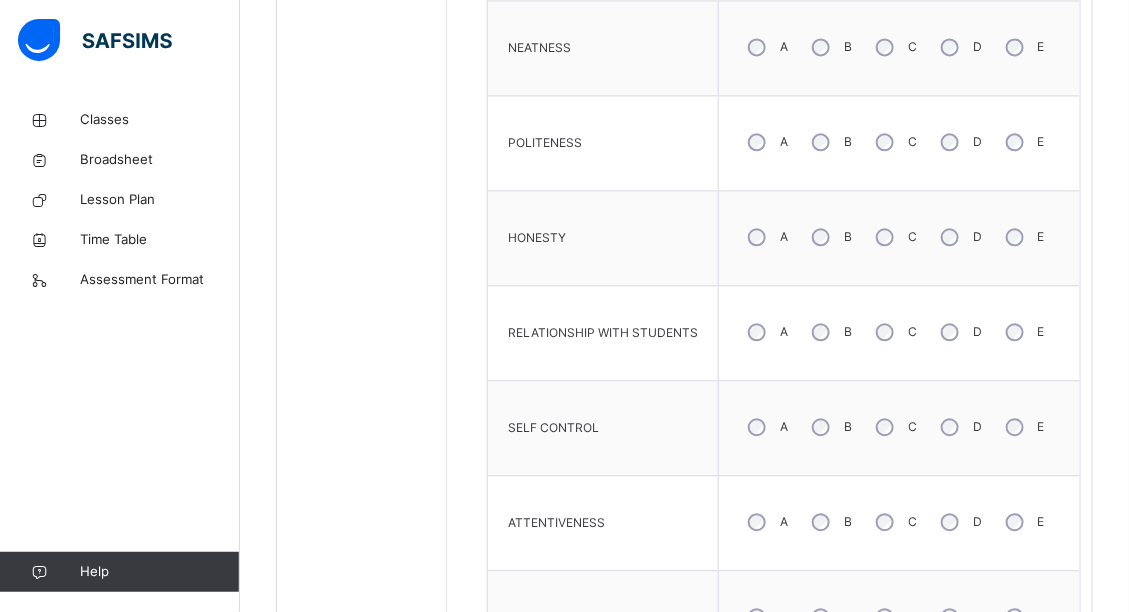 click on "C" at bounding box center [894, 427] 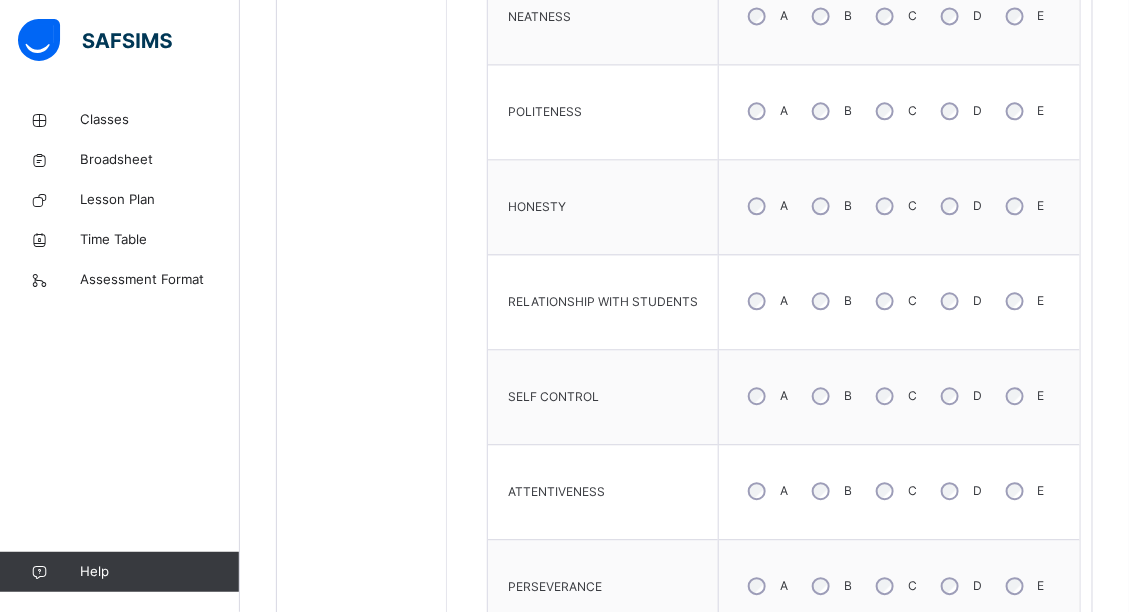 scroll, scrollTop: 1318, scrollLeft: 0, axis: vertical 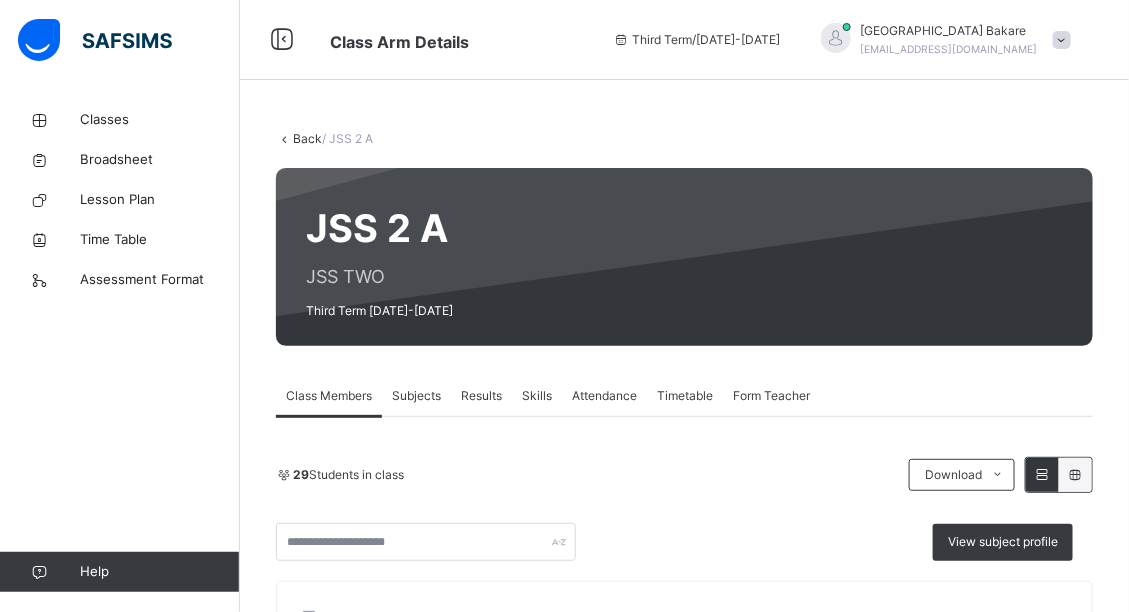 click on "Skills" at bounding box center [537, 396] 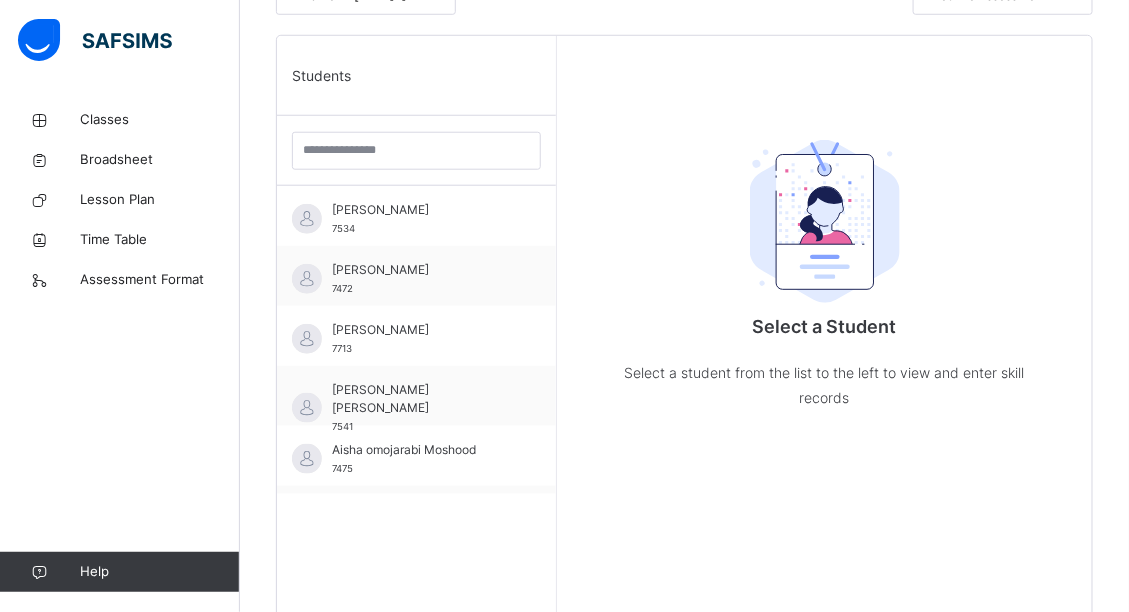 scroll, scrollTop: 566, scrollLeft: 0, axis: vertical 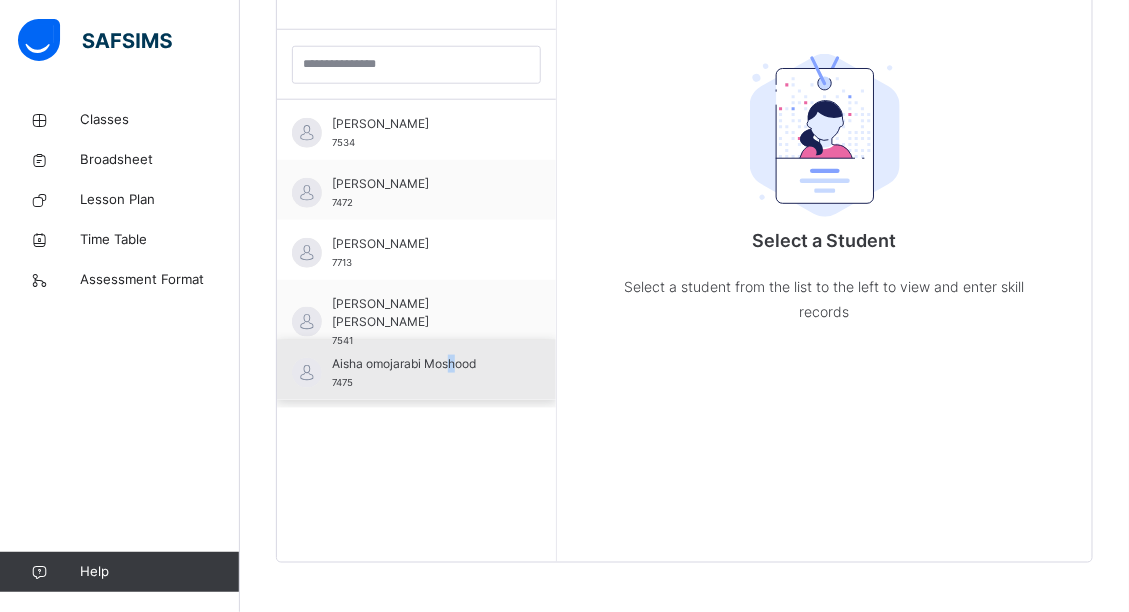 click on "Aisha  omojarabi  Moshood 7475" at bounding box center (416, 370) 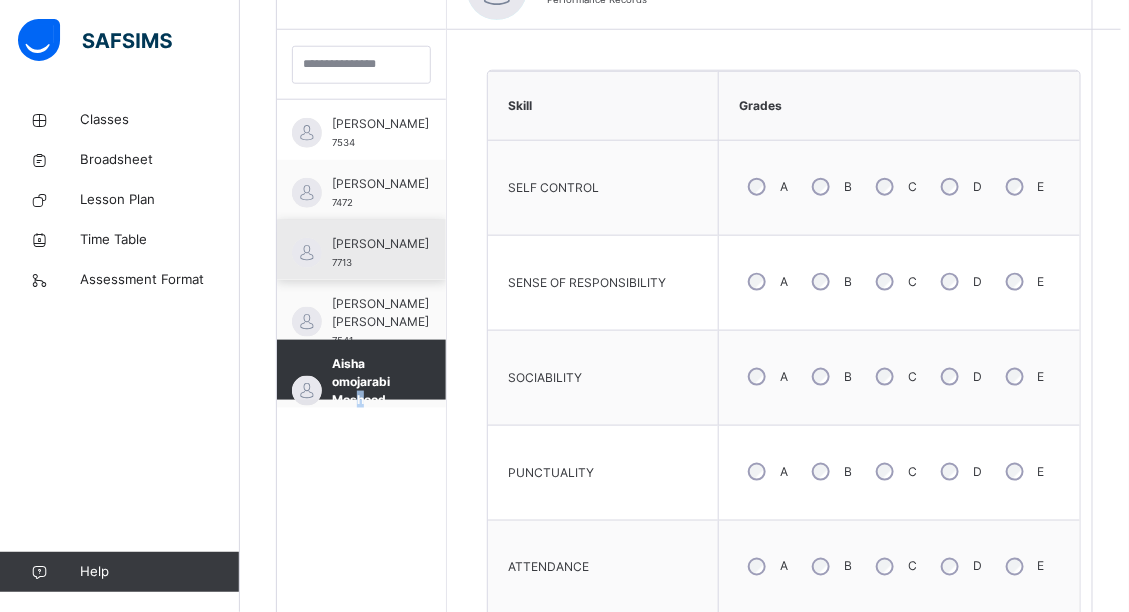 drag, startPoint x: 388, startPoint y: 253, endPoint x: 404, endPoint y: 247, distance: 17.088007 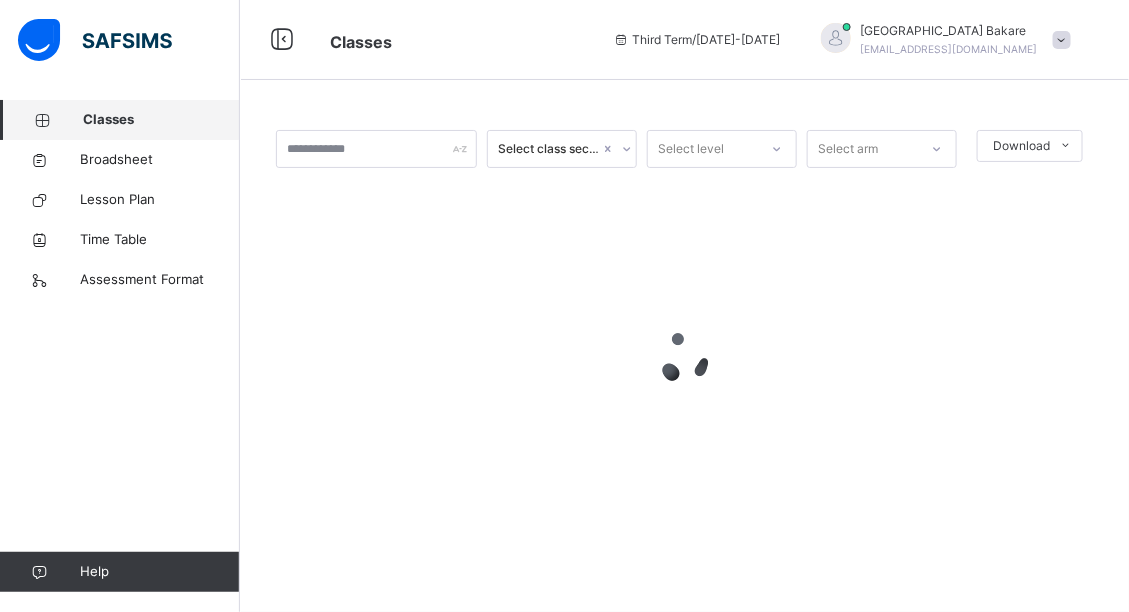 scroll, scrollTop: 0, scrollLeft: 0, axis: both 